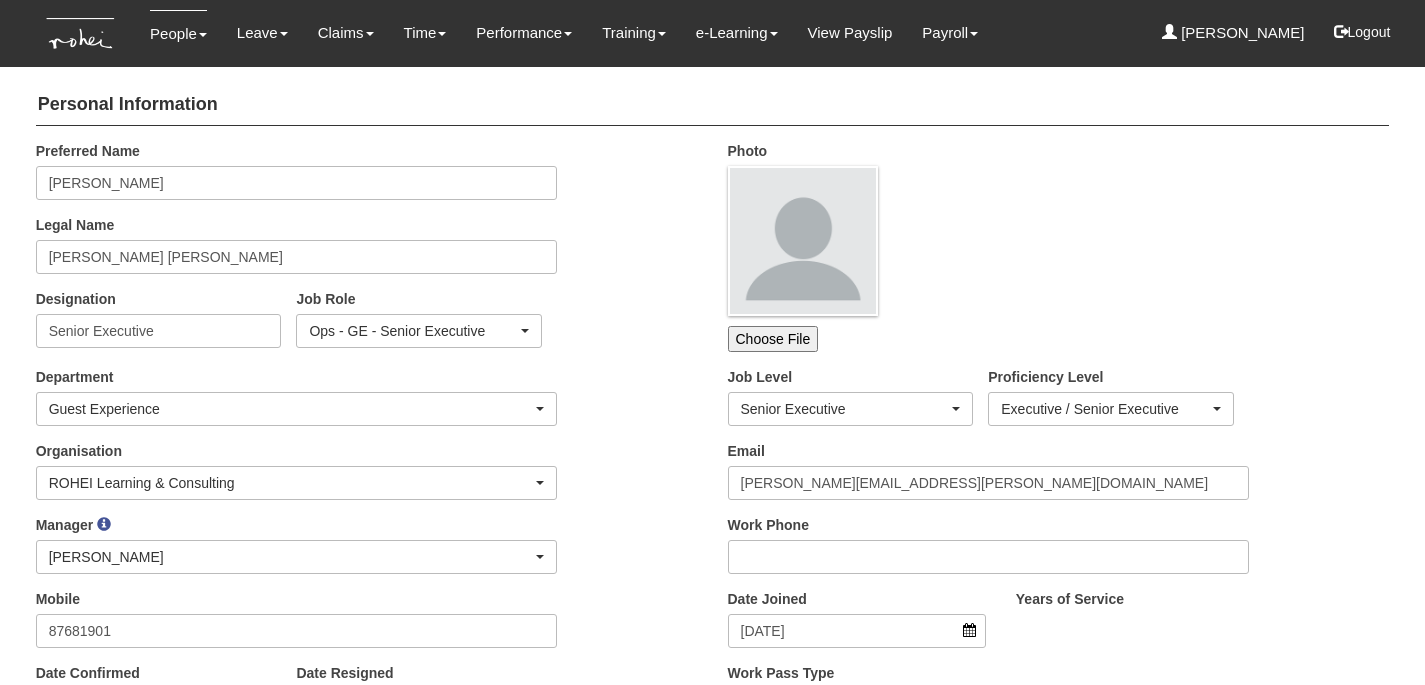 scroll, scrollTop: 2904, scrollLeft: 0, axis: vertical 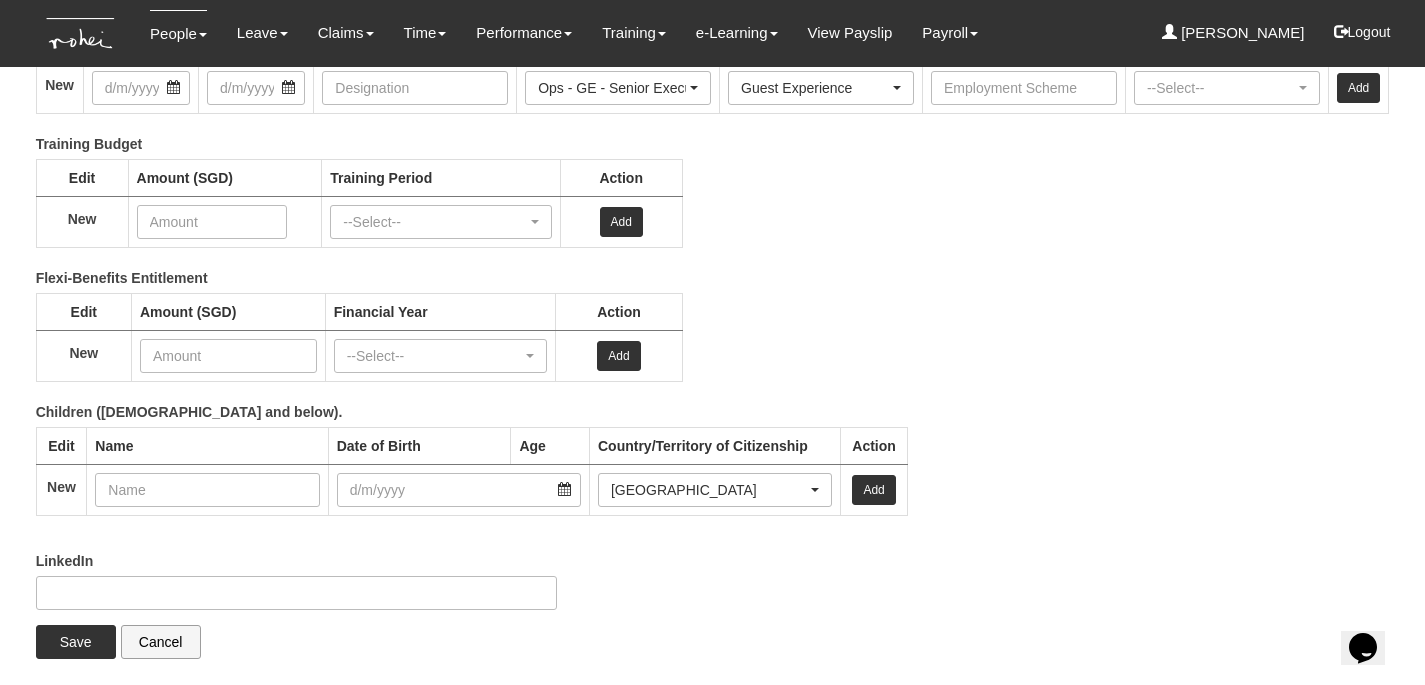 click on "Flexi-Benefits Entitlement
Edit
Amount (SGD)
Financial Year
Action
New
--Select-- FY25/26 (1/4/2025 - 31/3/2026) FY24/25 (1/4/2024 - 31/3/2025) FY23/24 (1/4/2023 - 31/3/2024) FY22/23 (1/4/2022 - 31/3/2023) FY21/22 (1/4/2021 - 31/3/2022) FY20/21 (1/4/2020 - 31/3/2021) FY19/20 (1/4/2019 - 31/3/2020) FY18/19 (1/4/2018 - 31/3/2019) --Select--   Add" at bounding box center (698, 335) 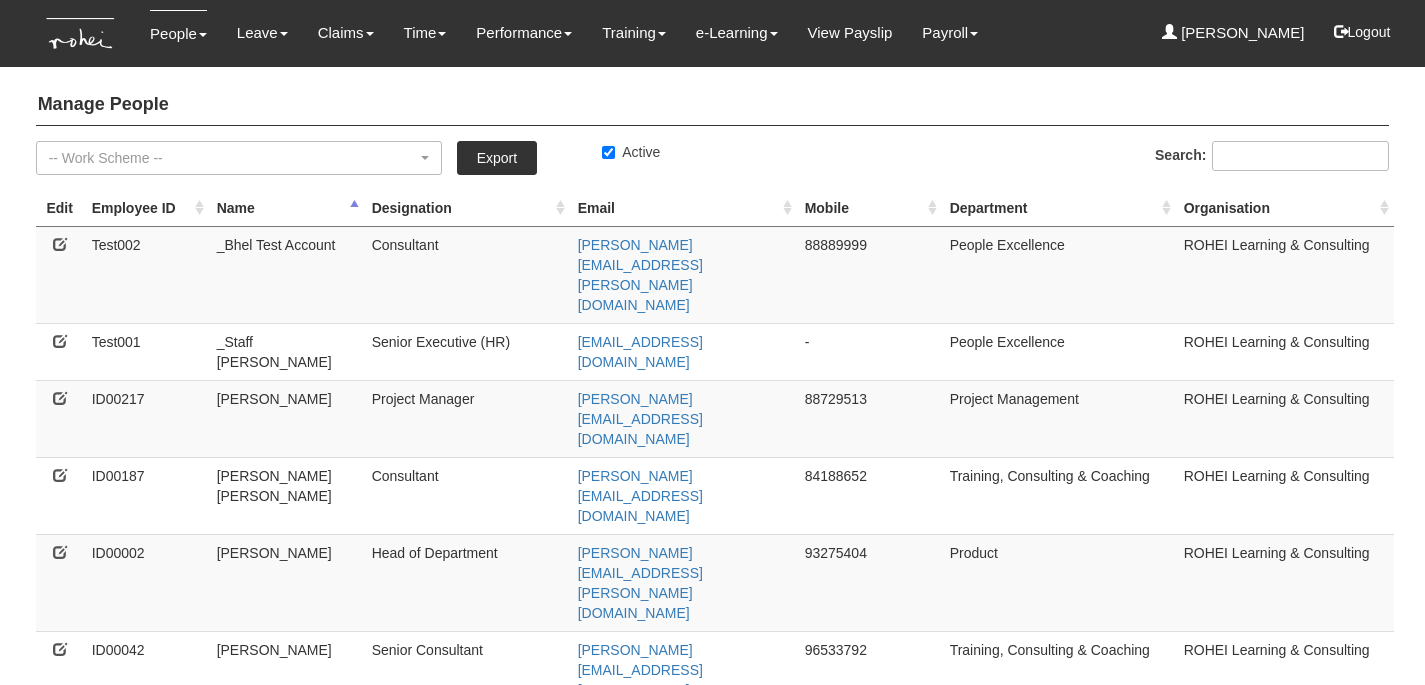 select on "50" 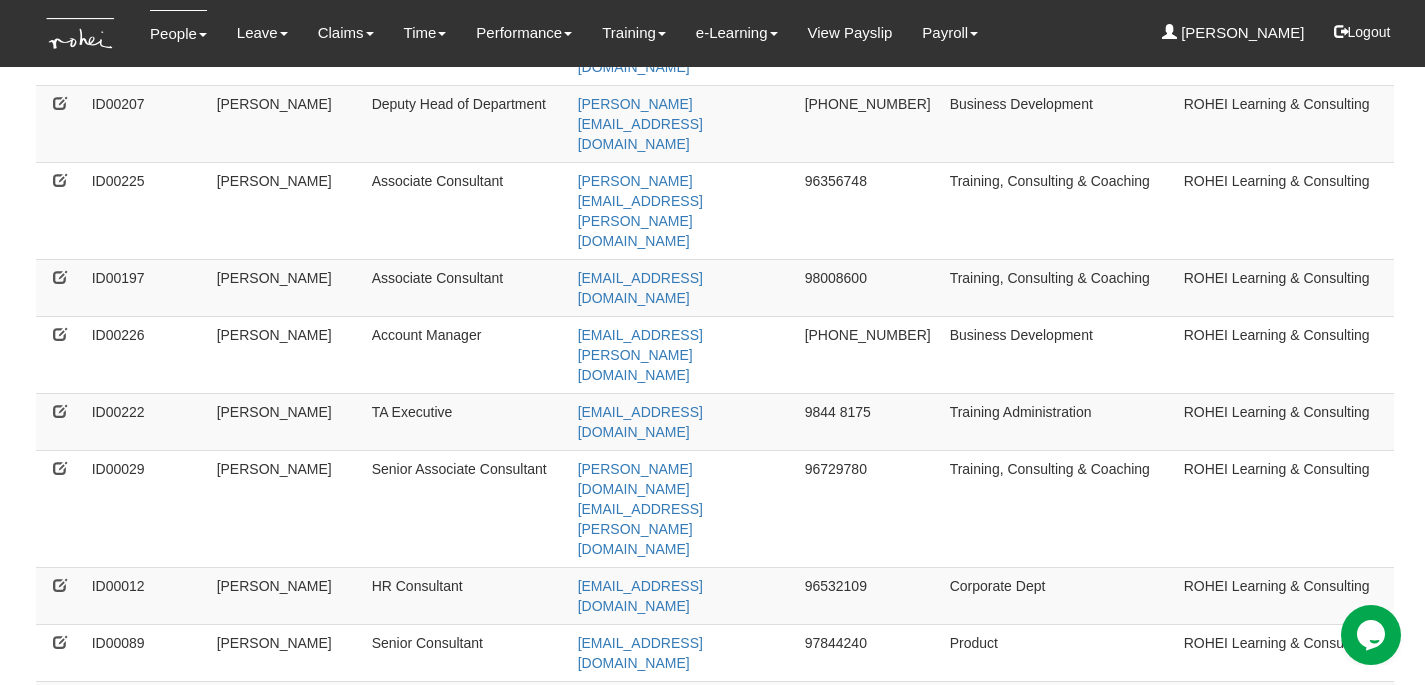 scroll, scrollTop: 623, scrollLeft: 0, axis: vertical 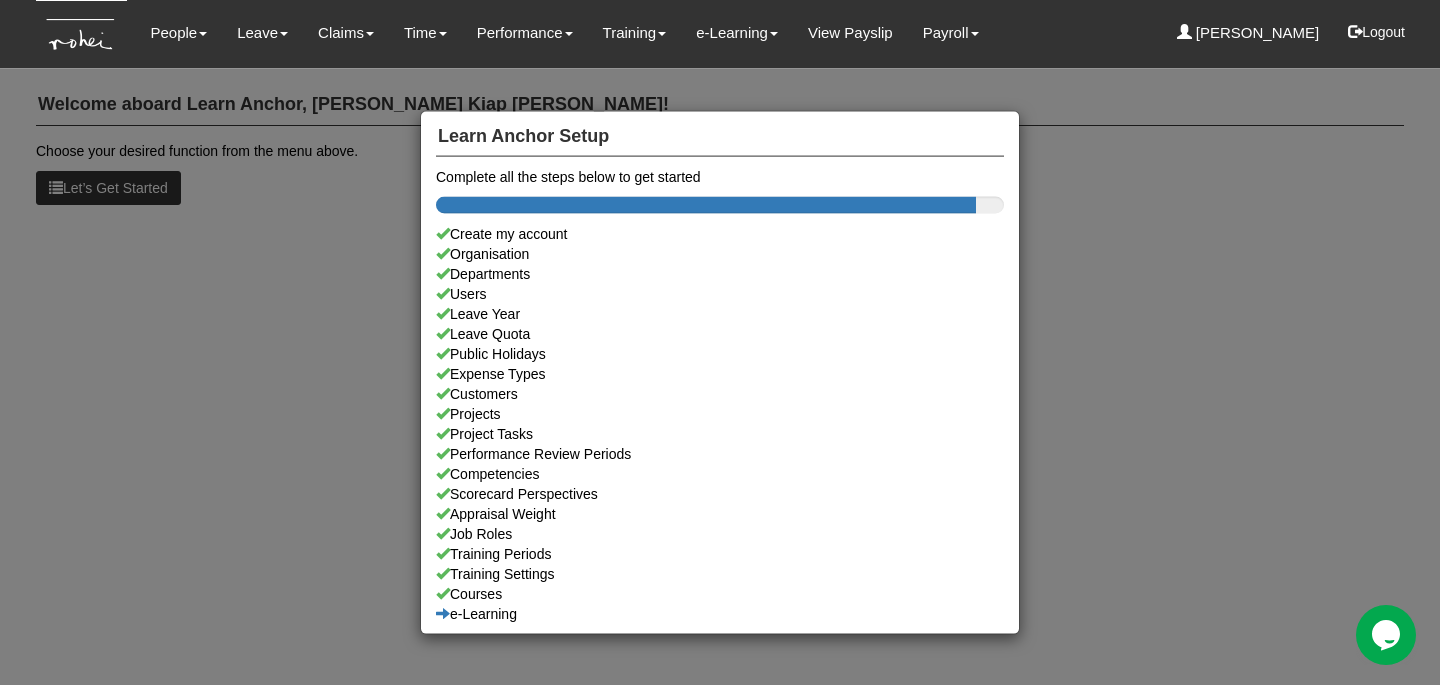 click on "Learn Anchor Setup
Complete all the steps below to get started
Create my account
Organisation
Departments
Users
Leave Year
Leave Quota
Public Holidays
Expense Types
Customers
Projects
Project Tasks
Performance Review Periods
Competencies
Scorecard Perspectives
Appraisal Weight
Job Roles
Training Periods
Training Settings
Courses
e-Learning" at bounding box center (720, 342) 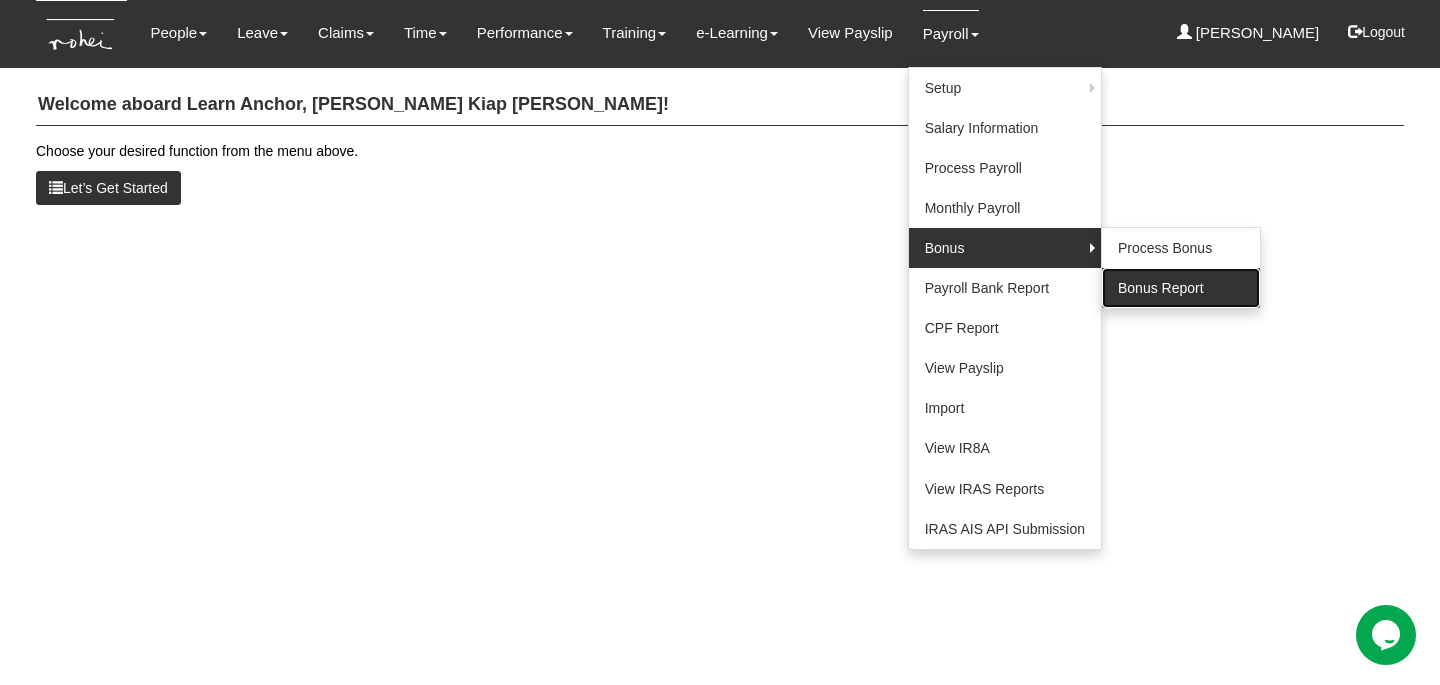 click on "Bonus Report" at bounding box center (1181, 288) 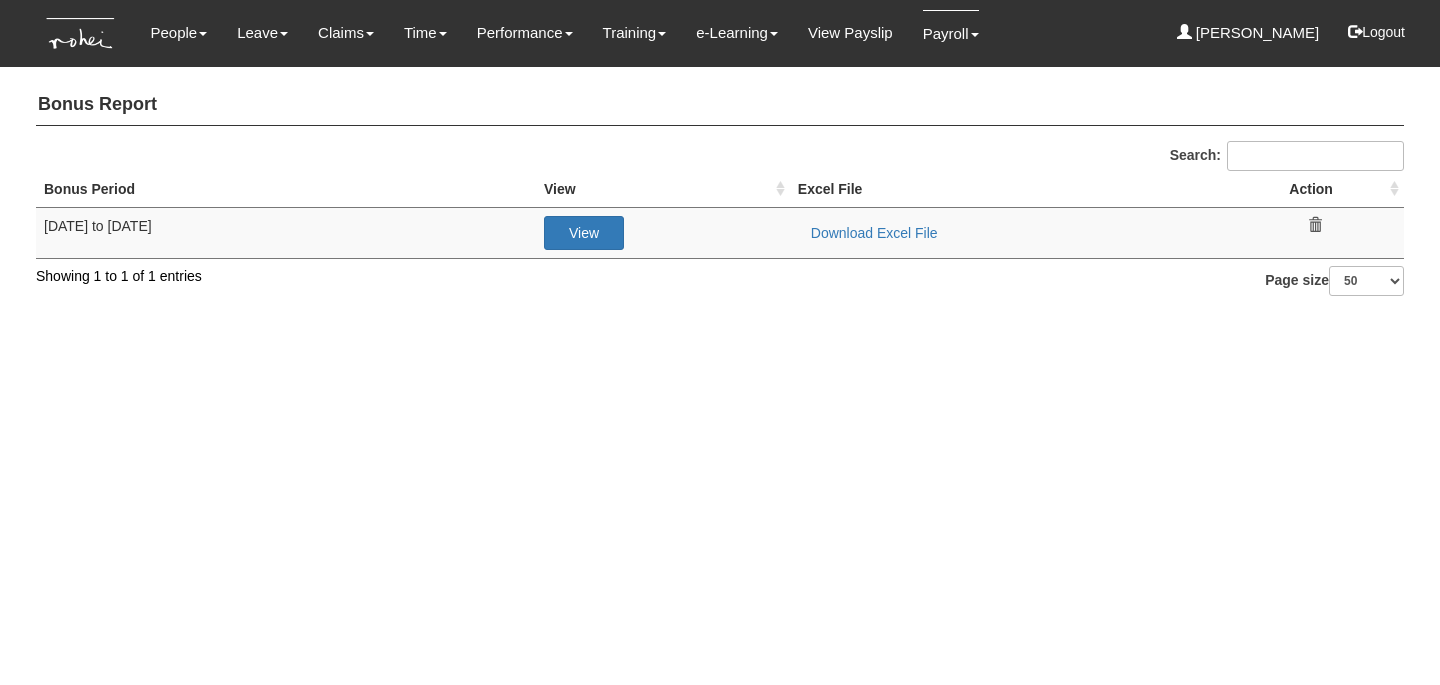 select on "50" 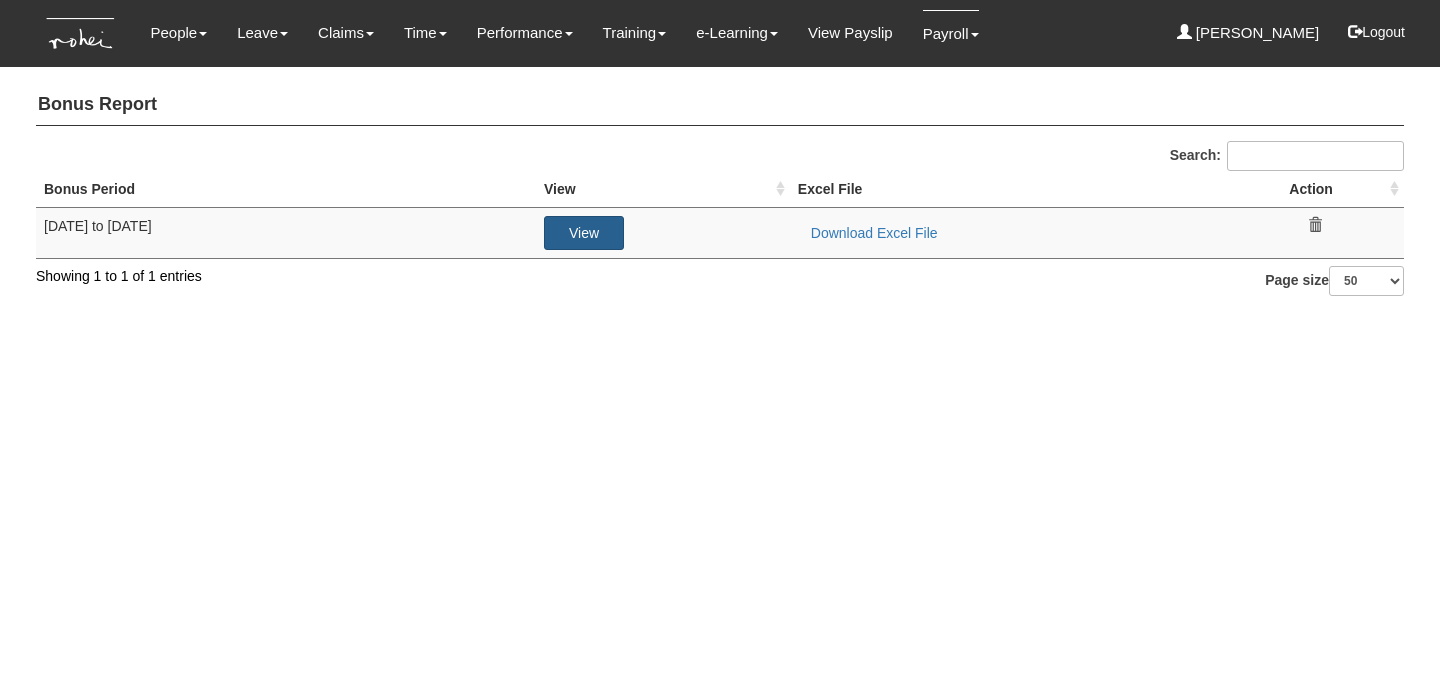 scroll, scrollTop: 0, scrollLeft: 0, axis: both 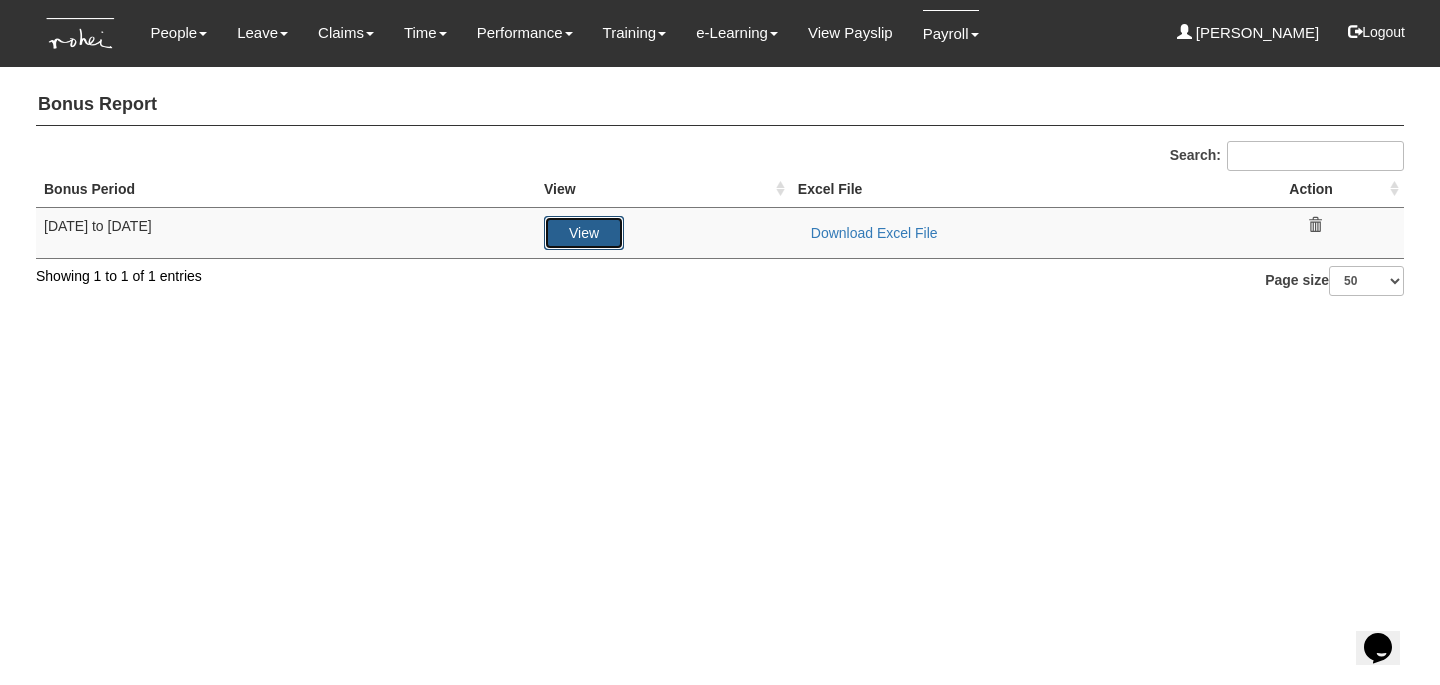 click on "View" at bounding box center (584, 233) 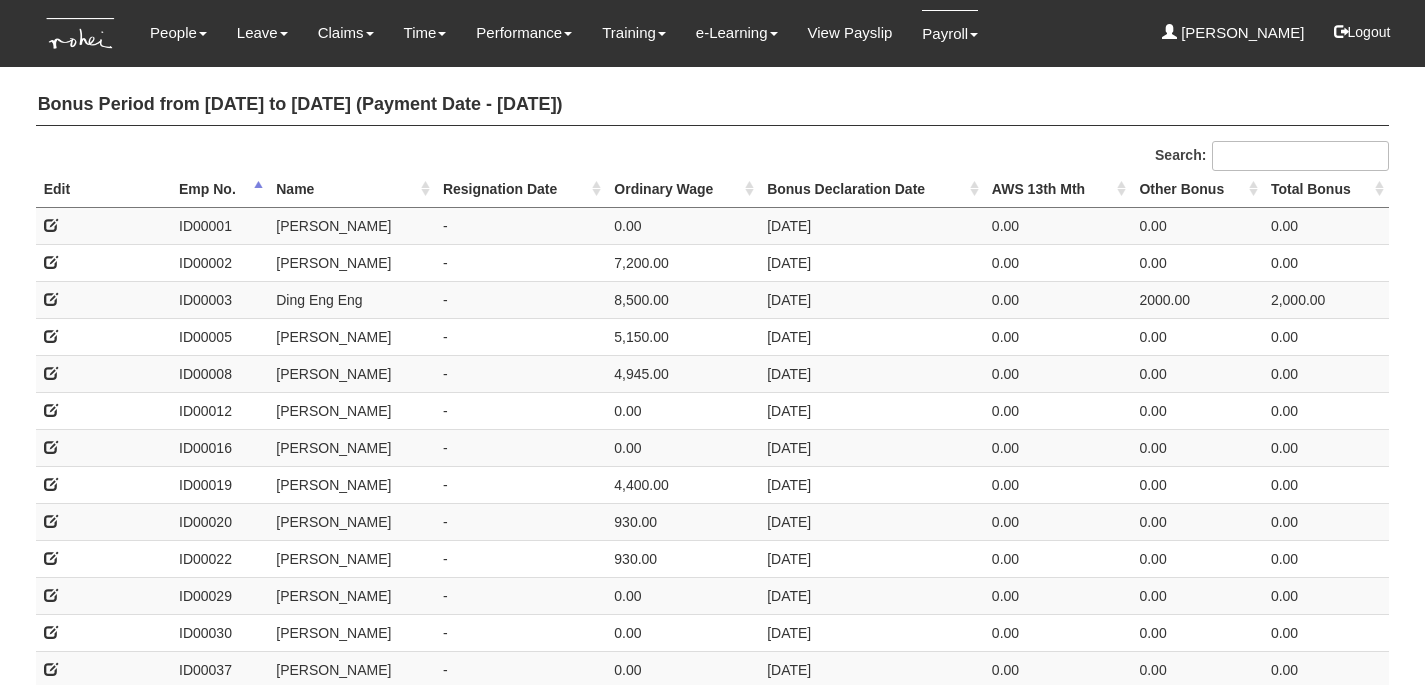 select on "50" 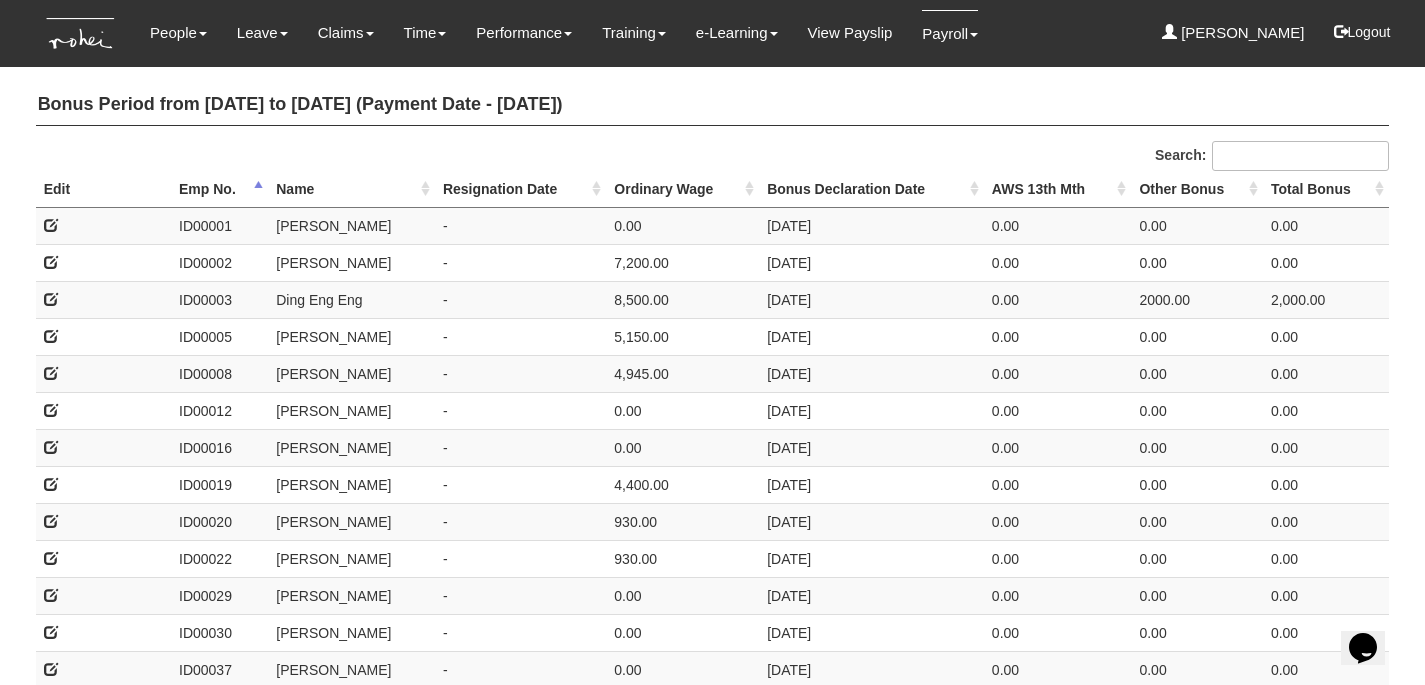 scroll, scrollTop: 0, scrollLeft: 0, axis: both 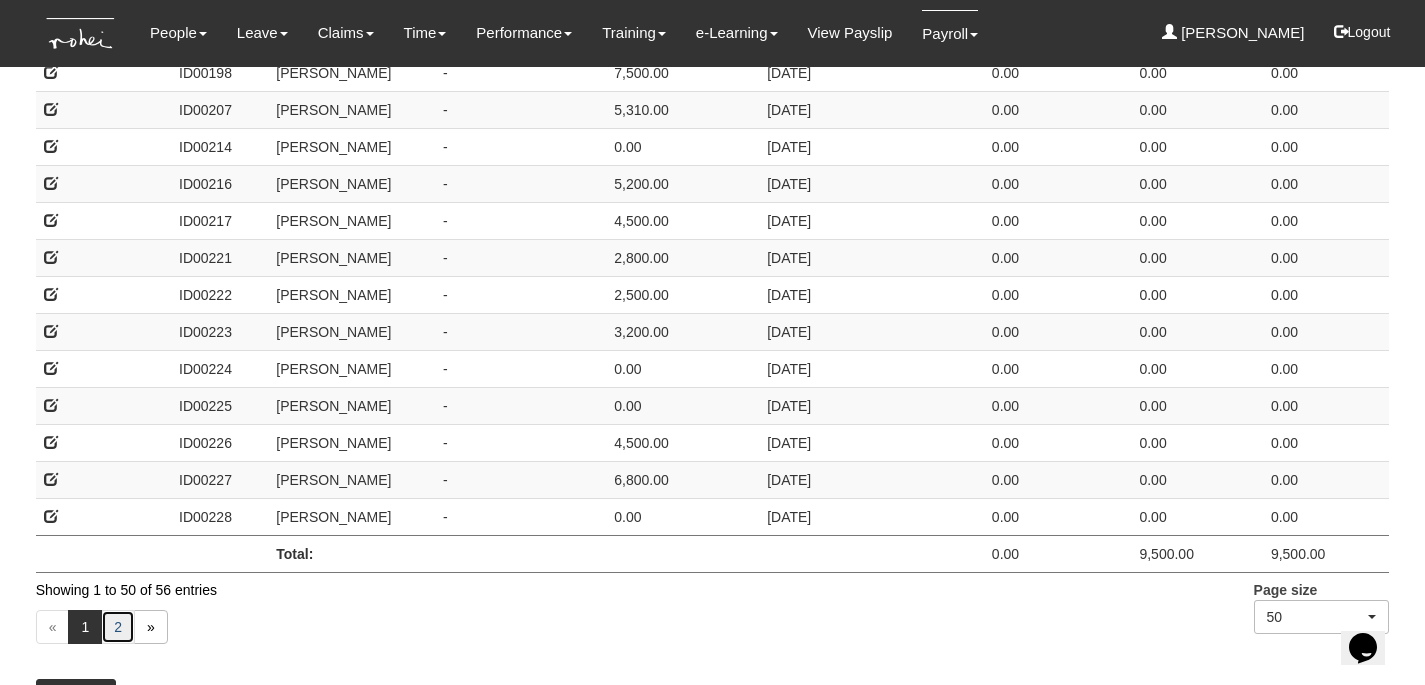 click on "2" at bounding box center (118, 627) 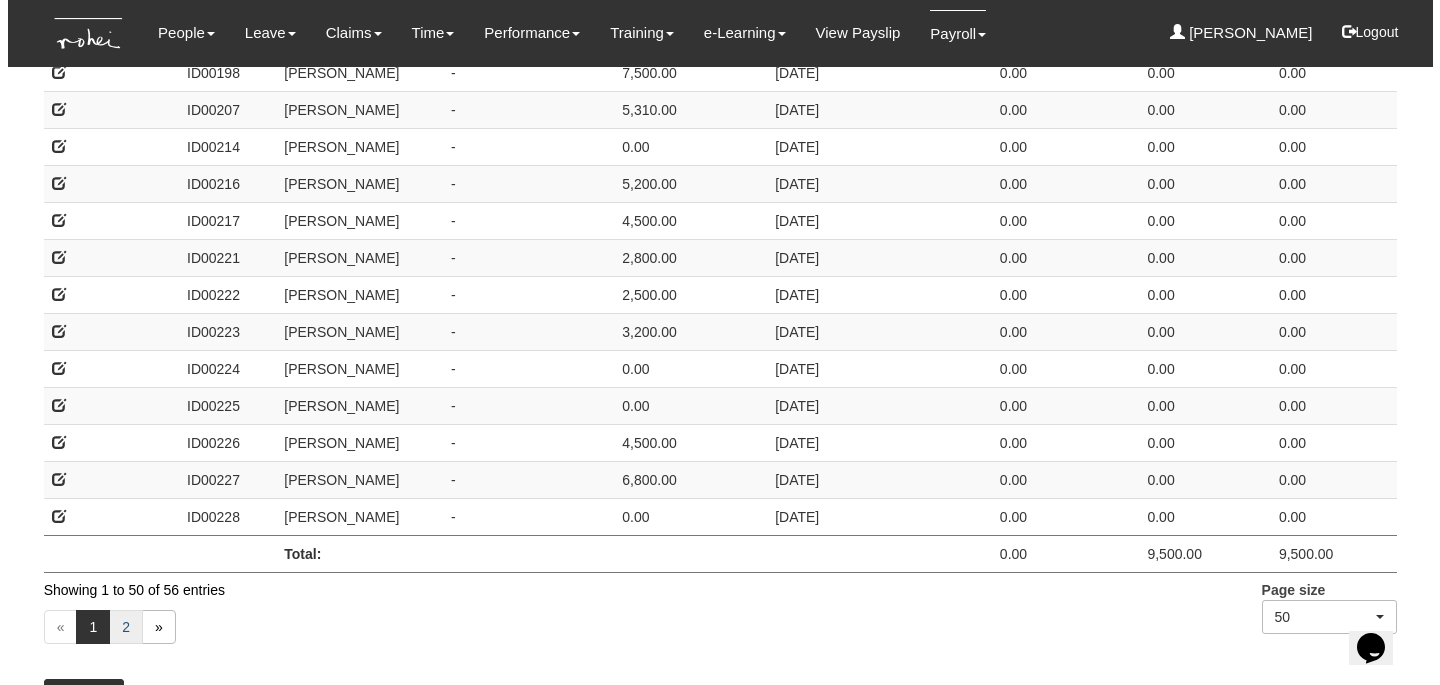 scroll, scrollTop: 0, scrollLeft: 0, axis: both 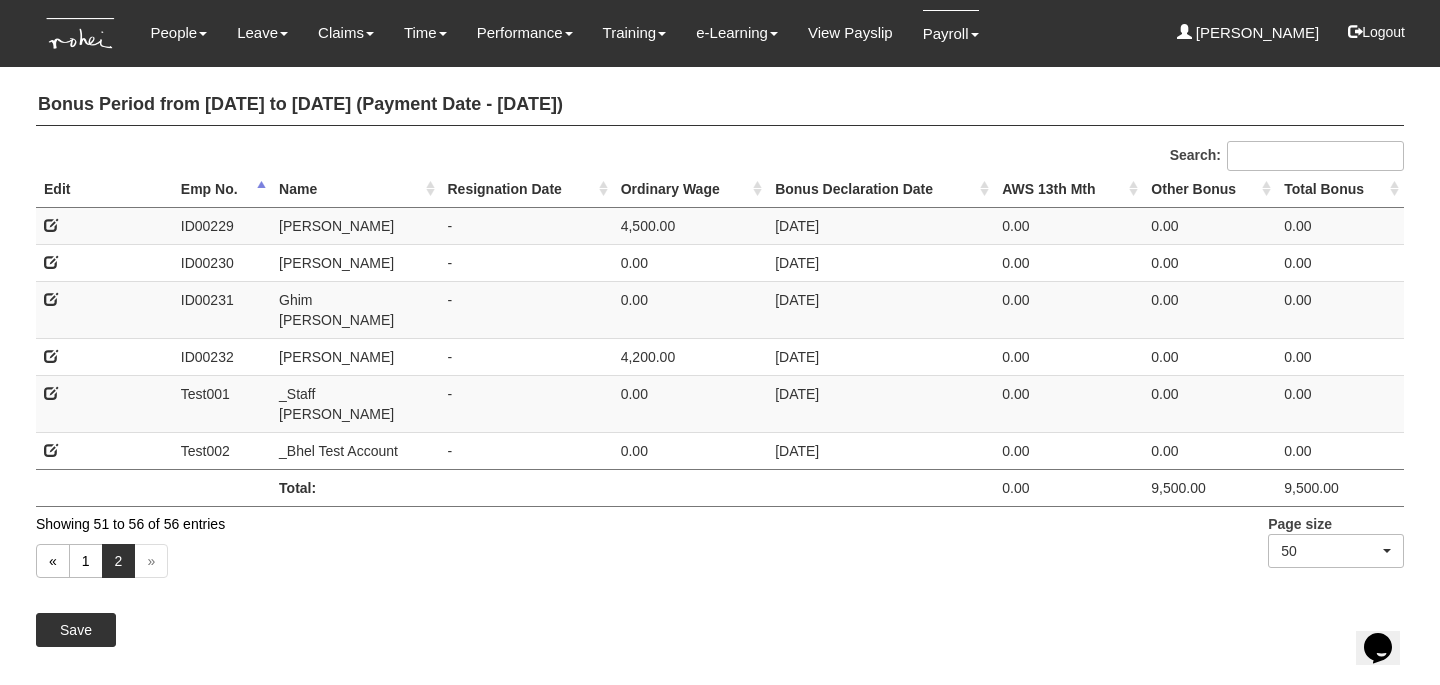 click at bounding box center (51, 225) 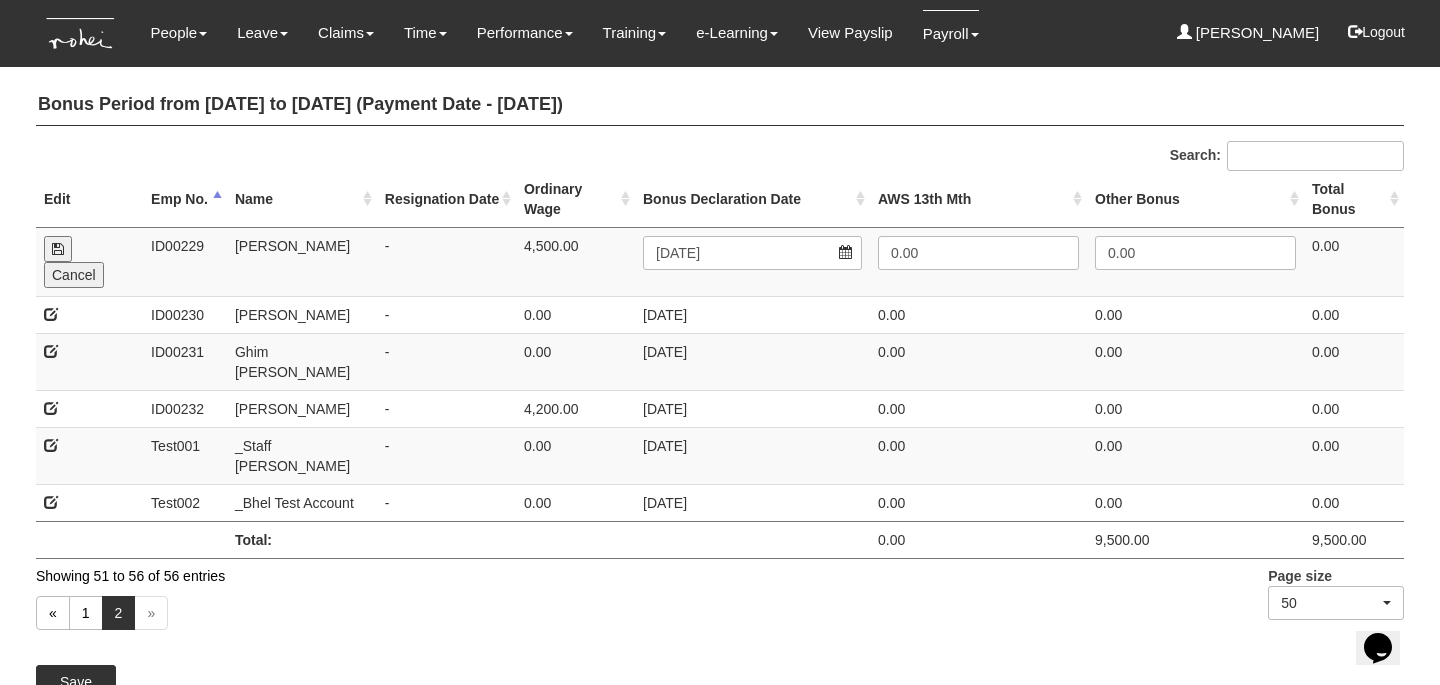 click at bounding box center (51, 314) 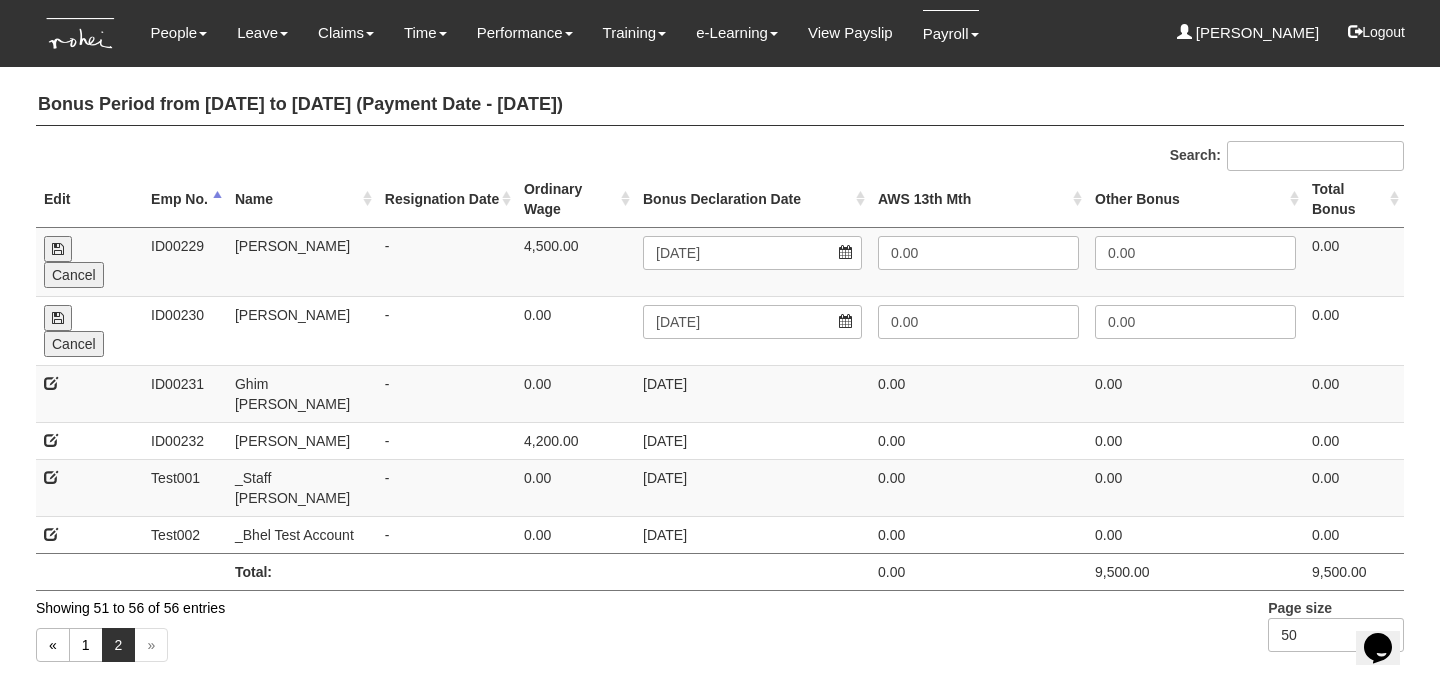 click at bounding box center (51, 383) 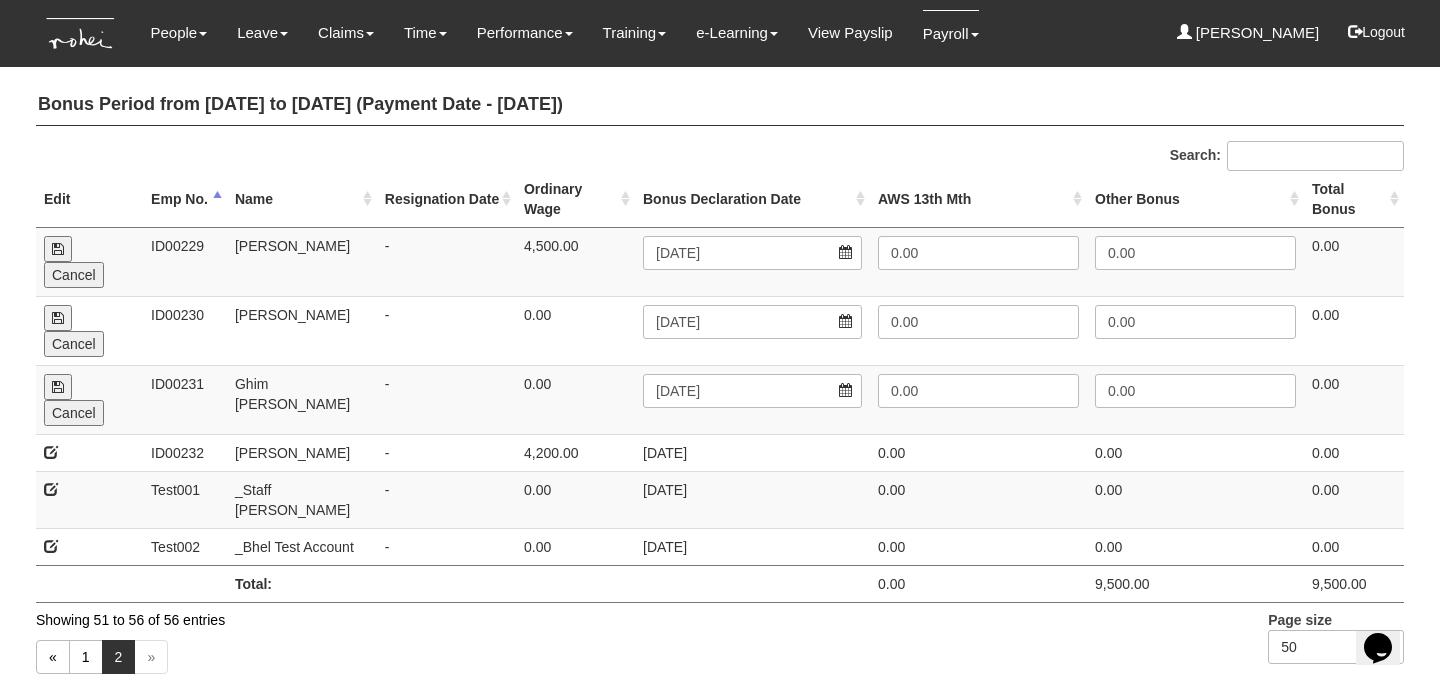 click on "Cancel" at bounding box center (89, 452) 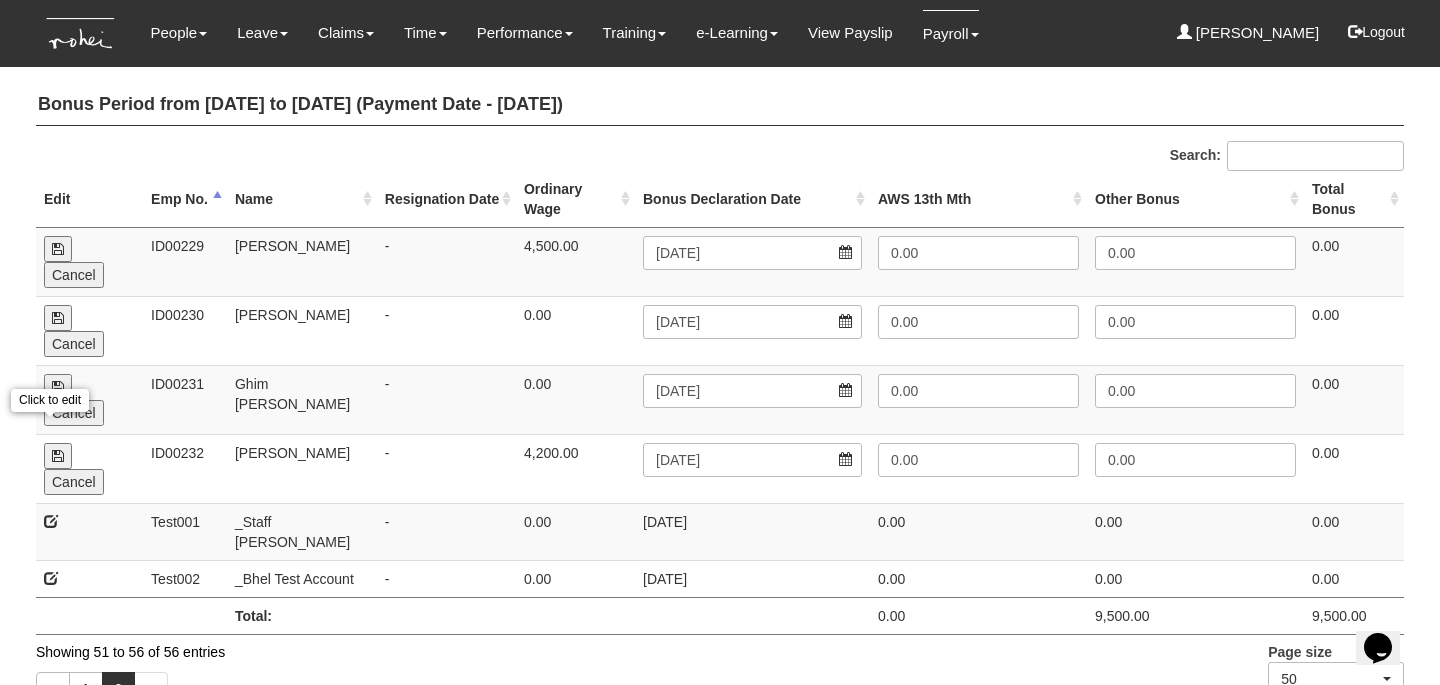 click at bounding box center (51, 521) 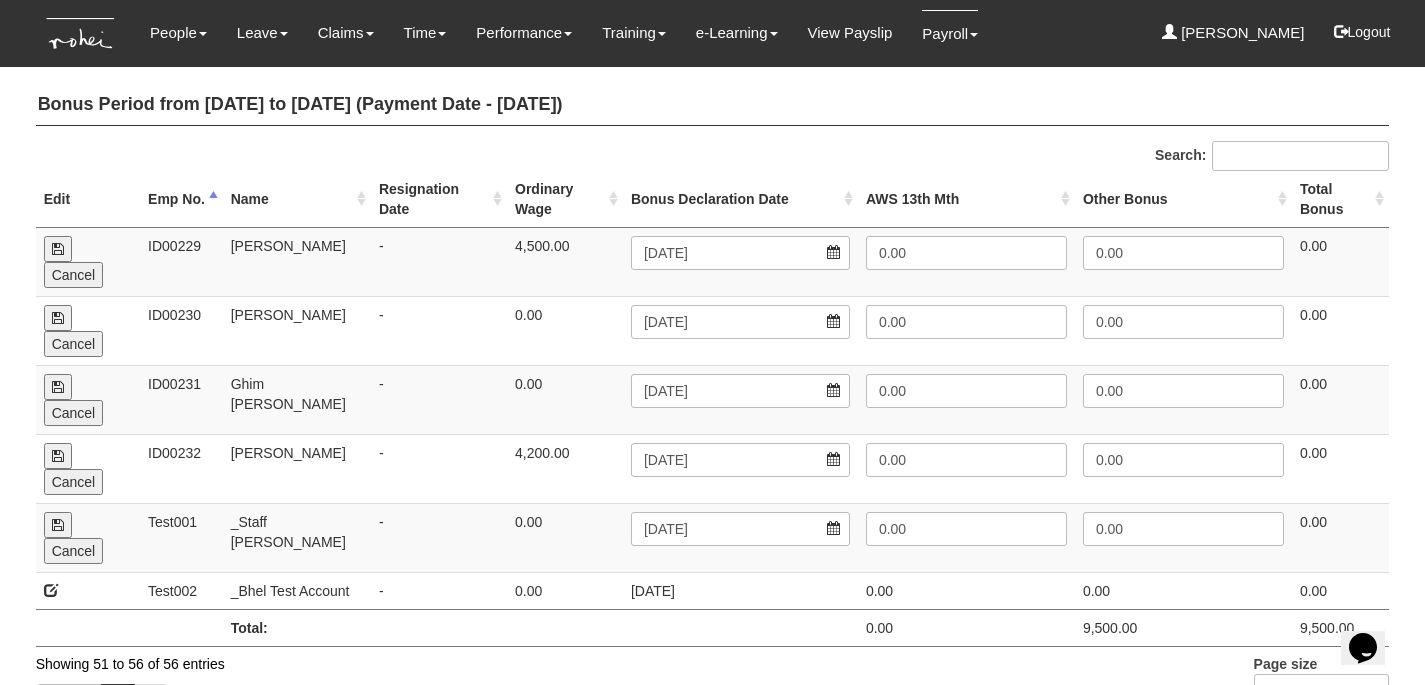 click at bounding box center (51, 590) 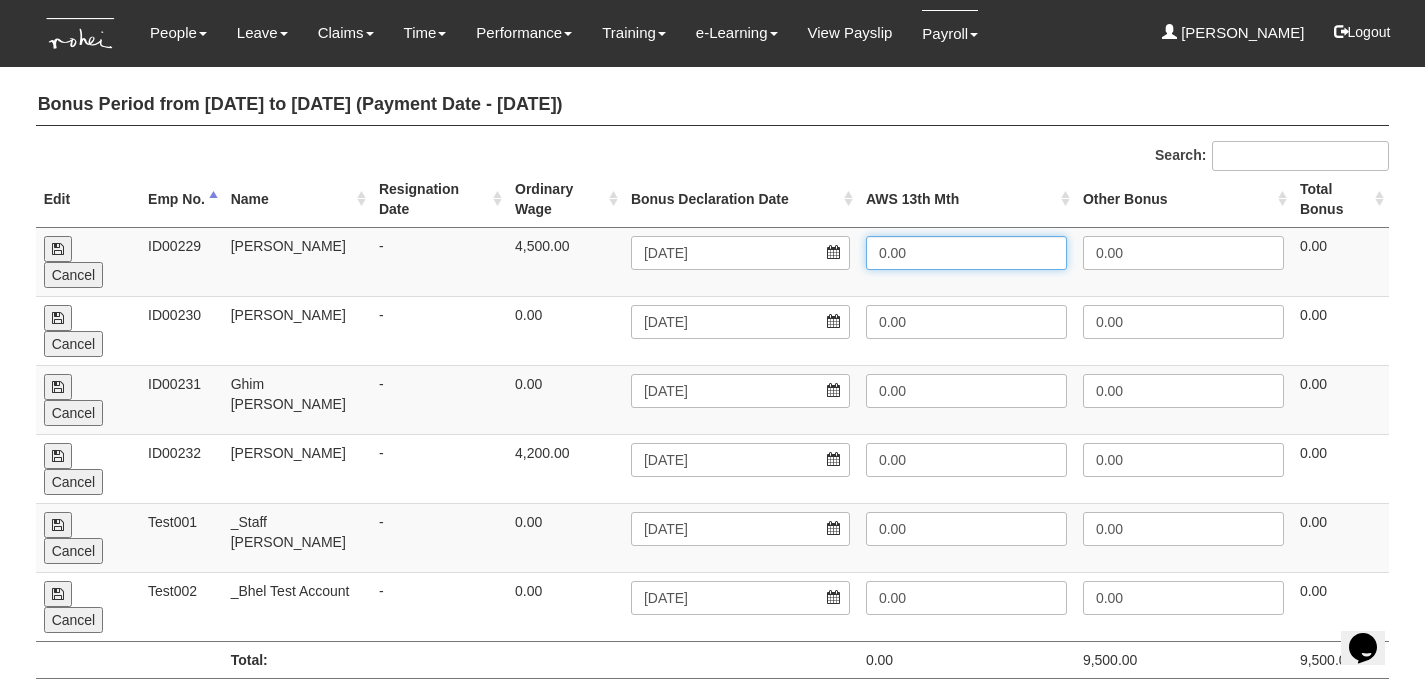 drag, startPoint x: 961, startPoint y: 227, endPoint x: 924, endPoint y: 222, distance: 37.336308 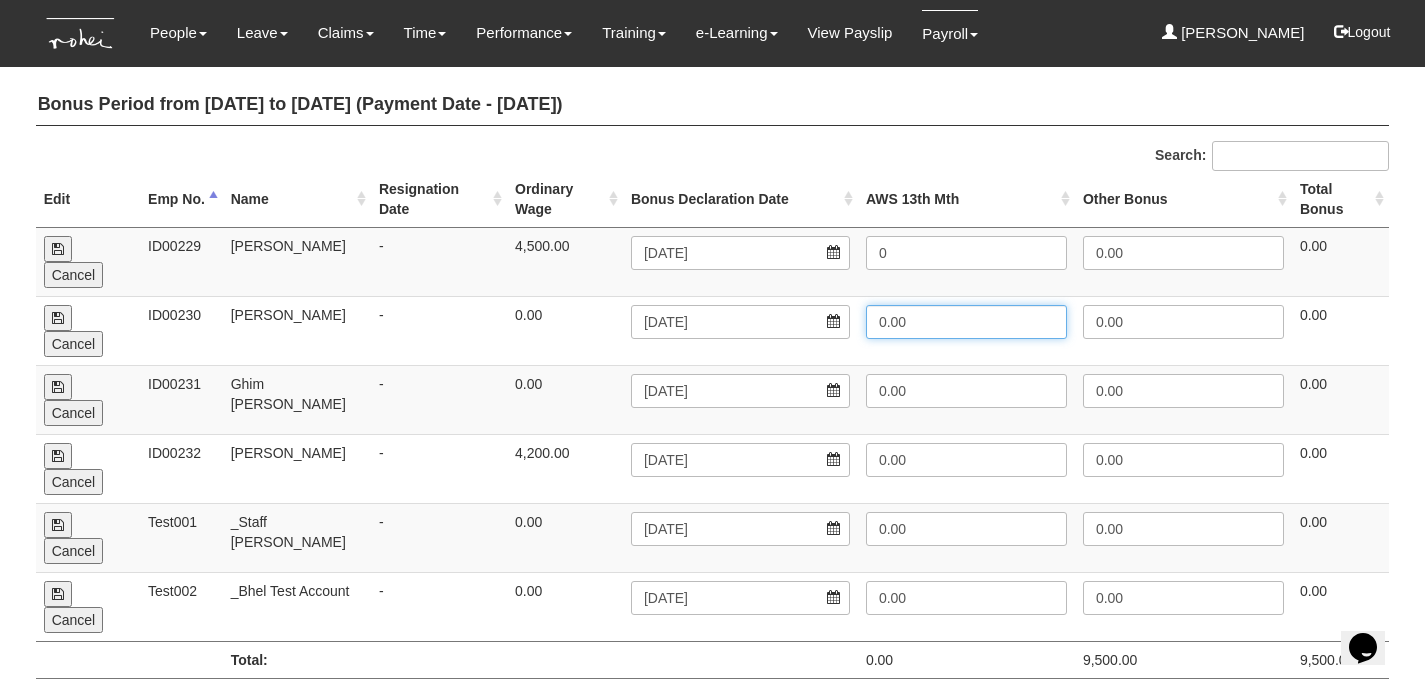 type on "0.00" 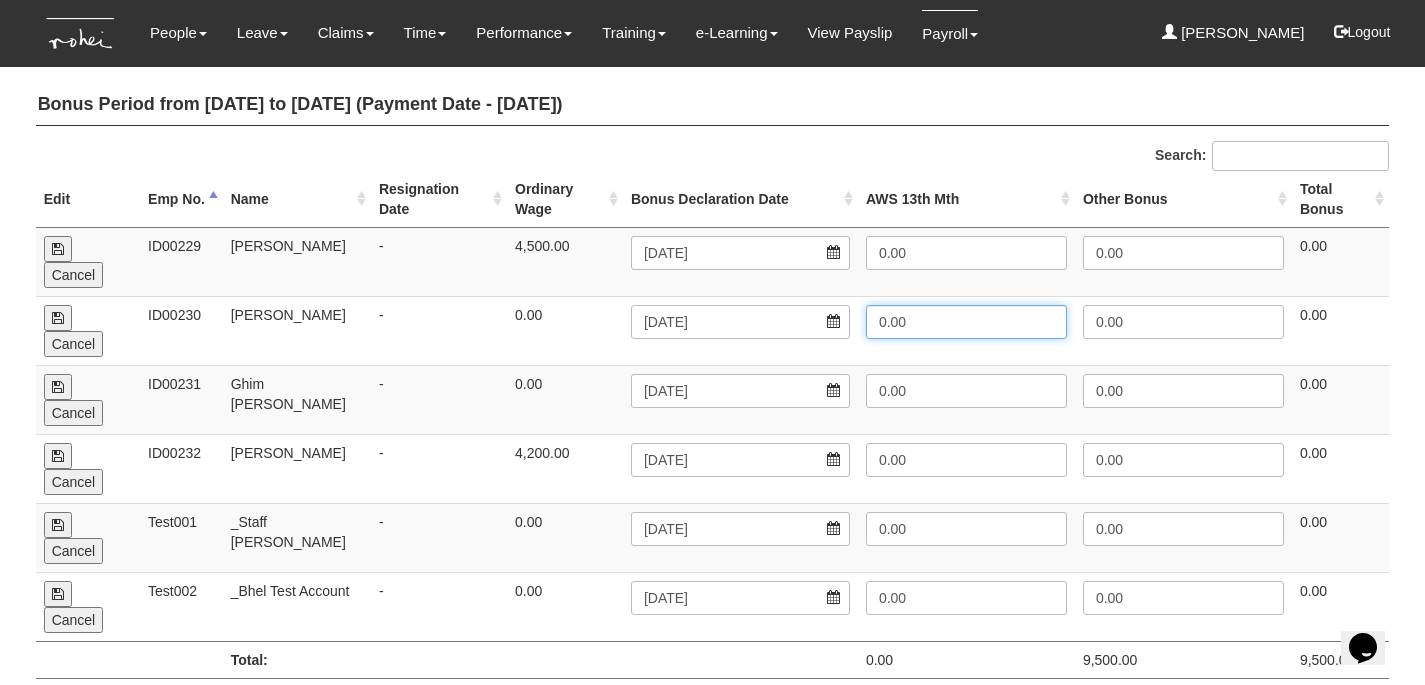 drag, startPoint x: 981, startPoint y: 287, endPoint x: 916, endPoint y: 287, distance: 65 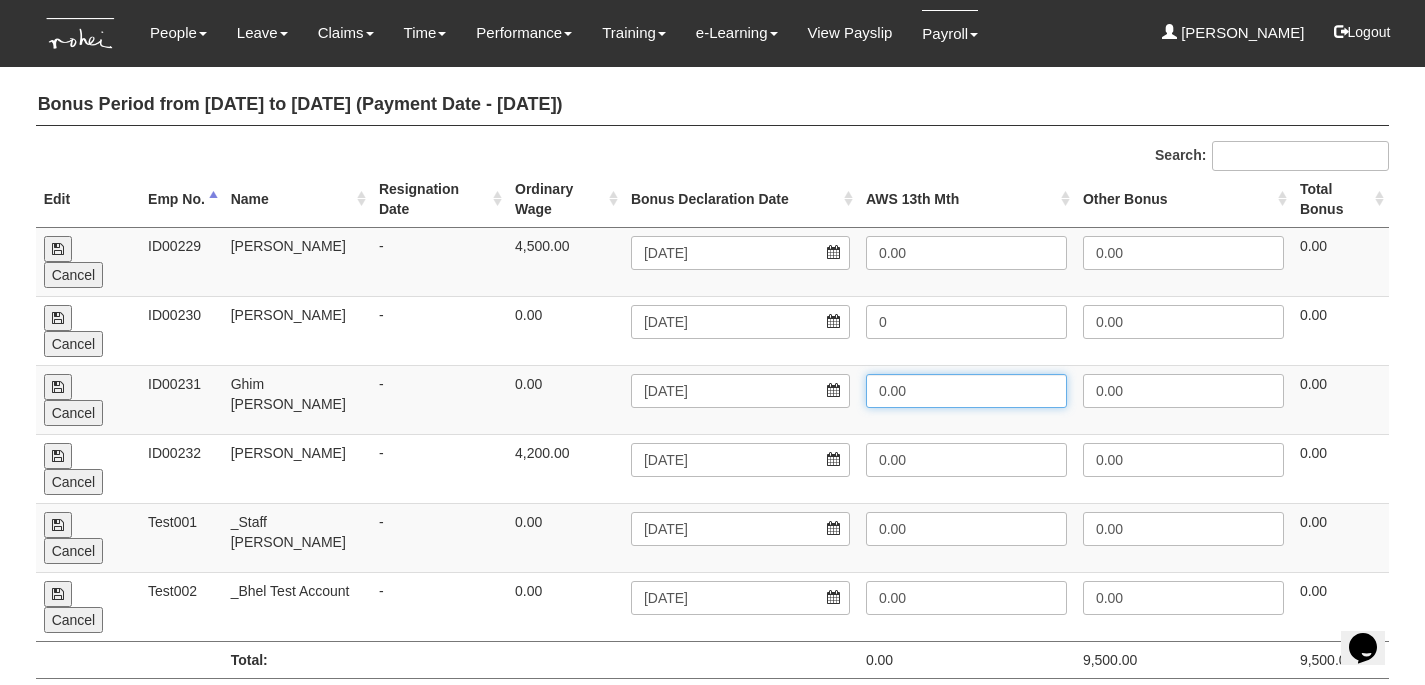 type on "0.00" 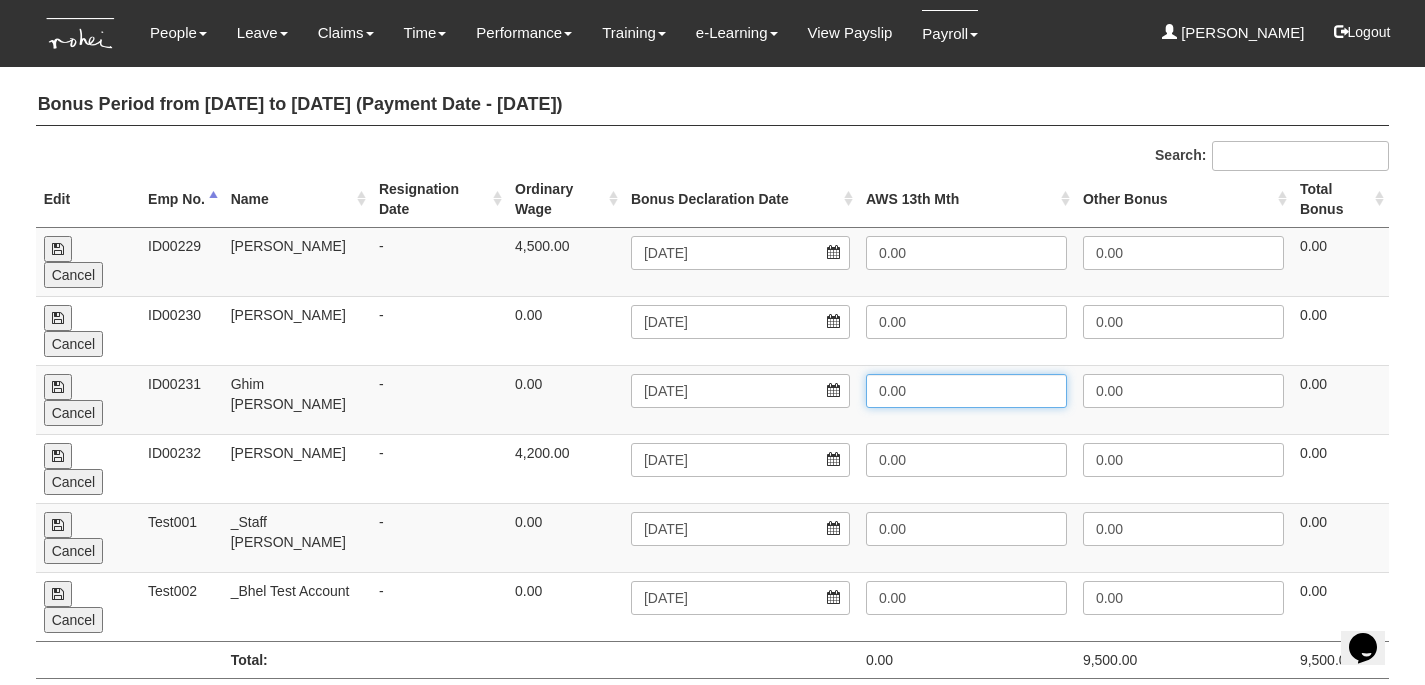 drag, startPoint x: 971, startPoint y: 329, endPoint x: 902, endPoint y: 329, distance: 69 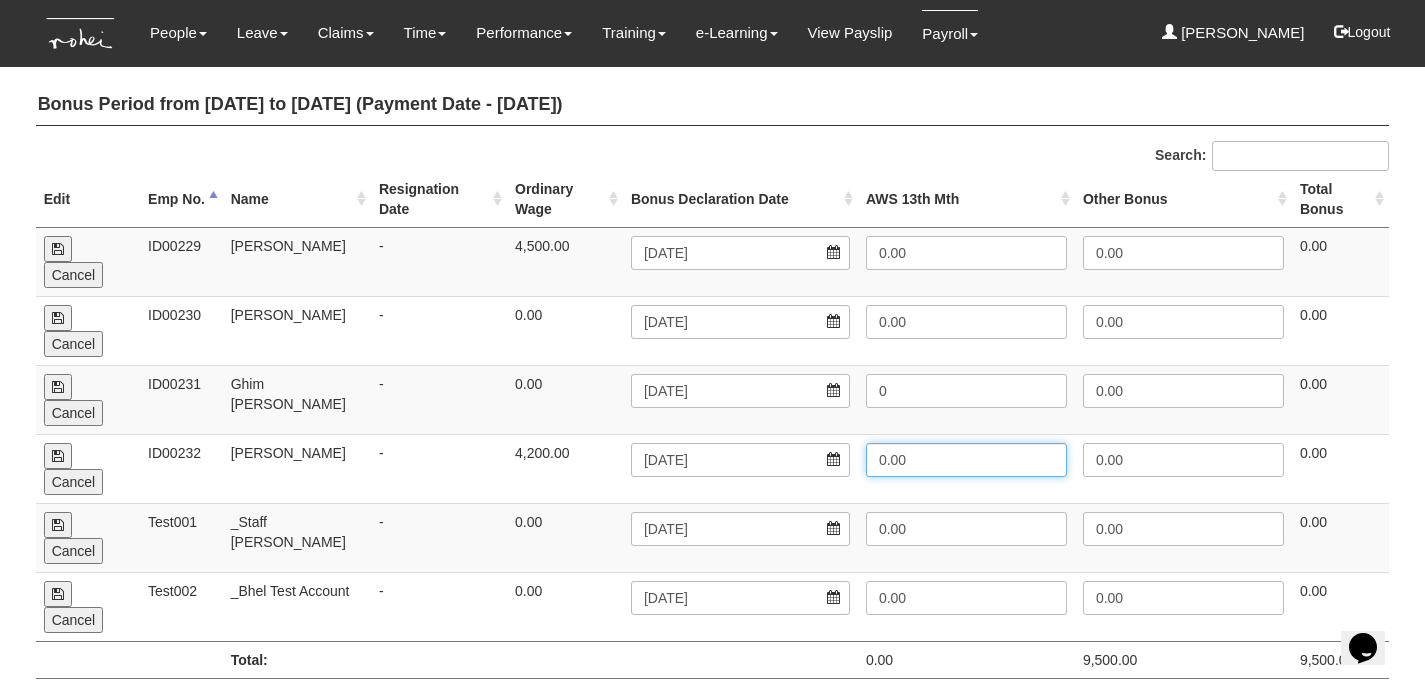 type on "0.00" 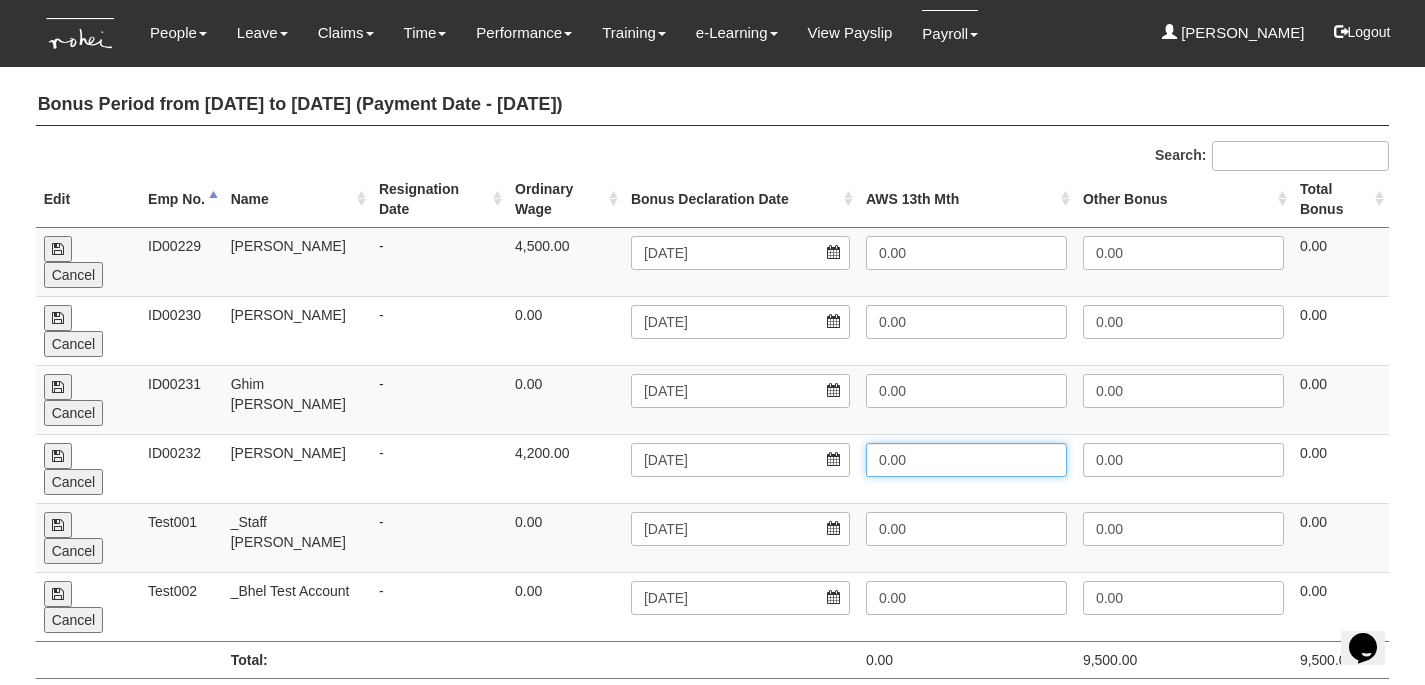 drag, startPoint x: 954, startPoint y: 381, endPoint x: 910, endPoint y: 380, distance: 44.011364 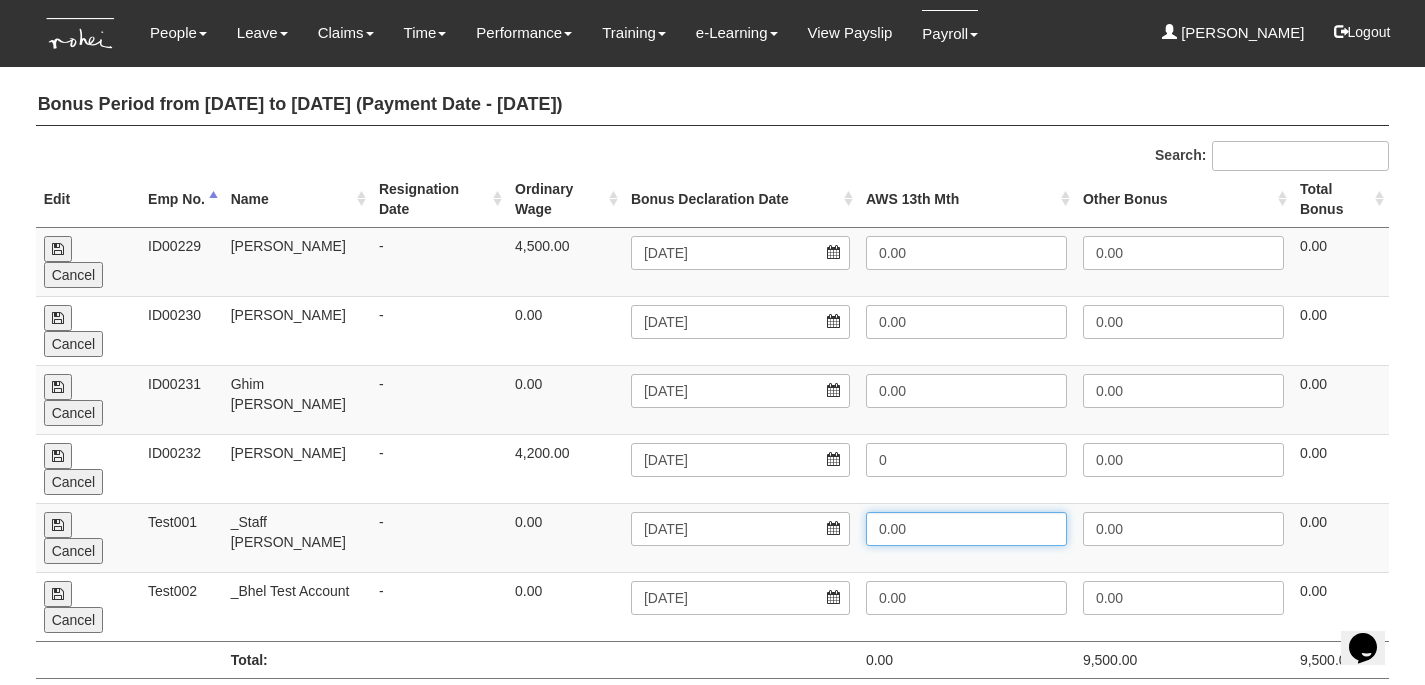 type on "0.00" 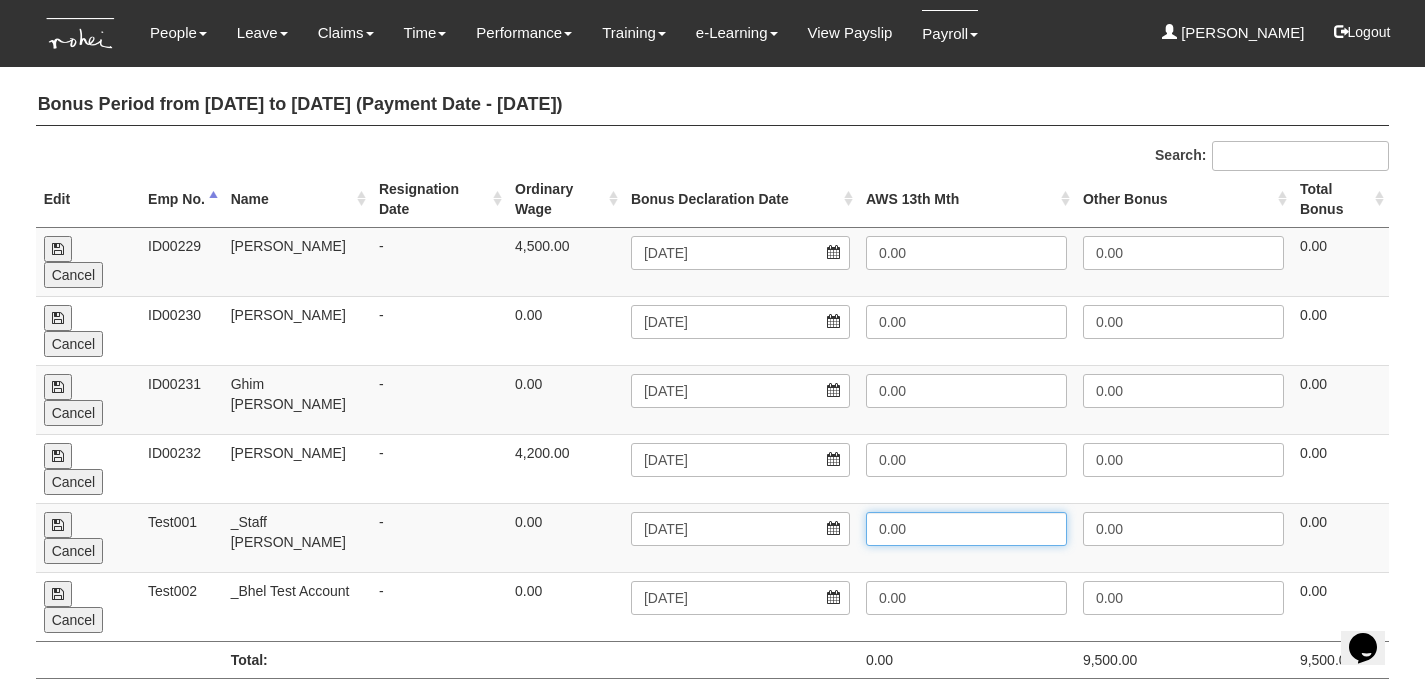 drag, startPoint x: 958, startPoint y: 444, endPoint x: 895, endPoint y: 442, distance: 63.03174 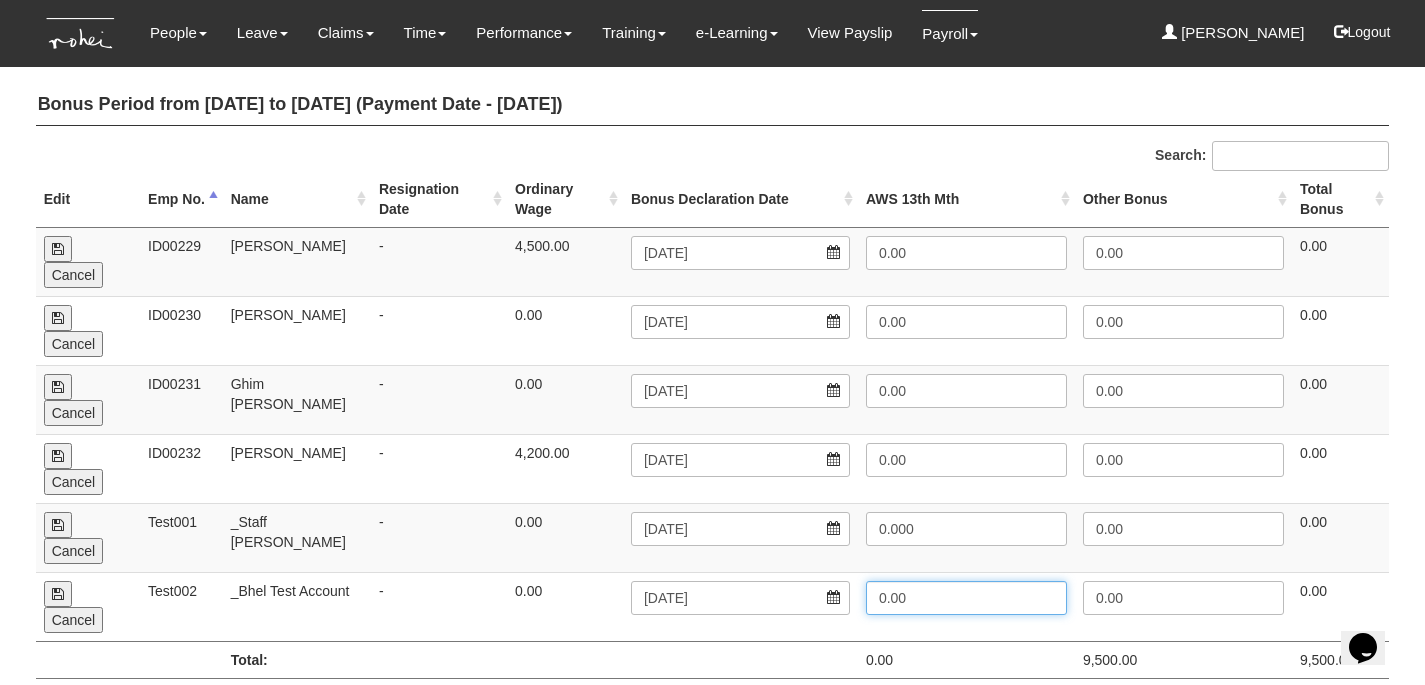 type on "0.00" 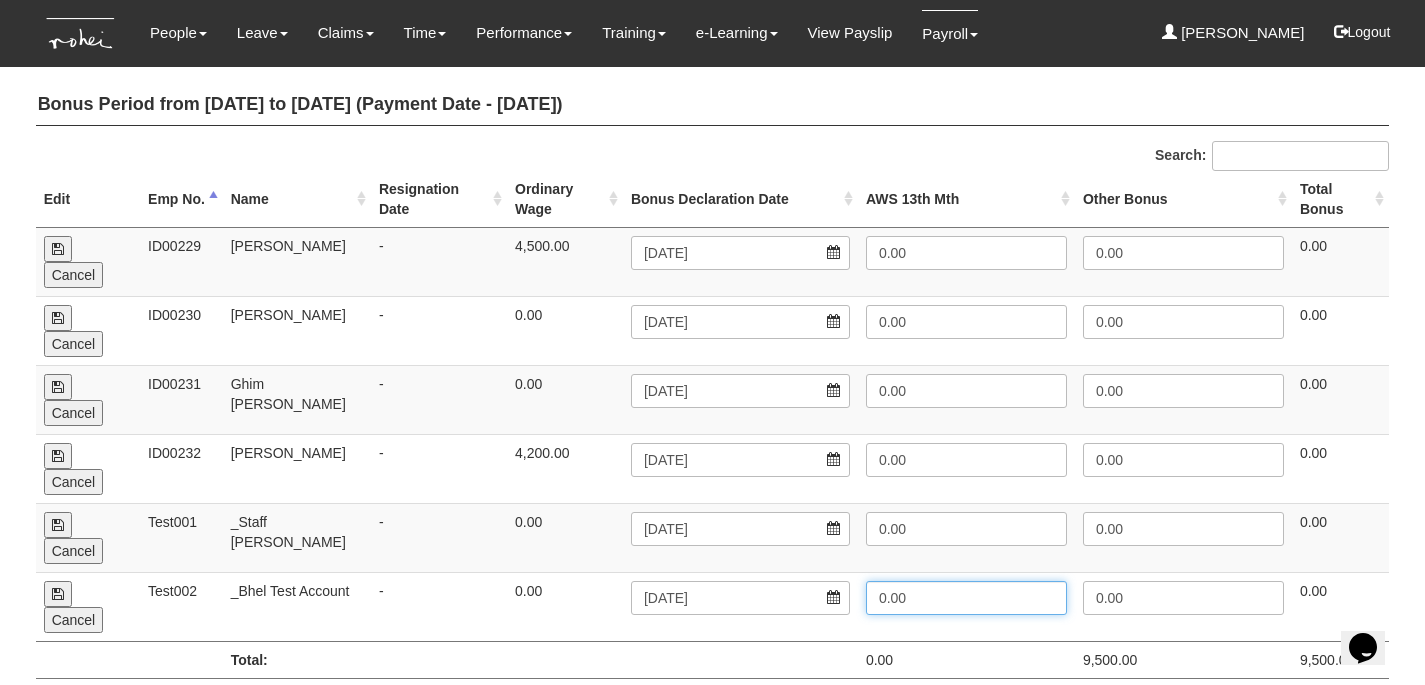 drag, startPoint x: 917, startPoint y: 489, endPoint x: 892, endPoint y: 489, distance: 25 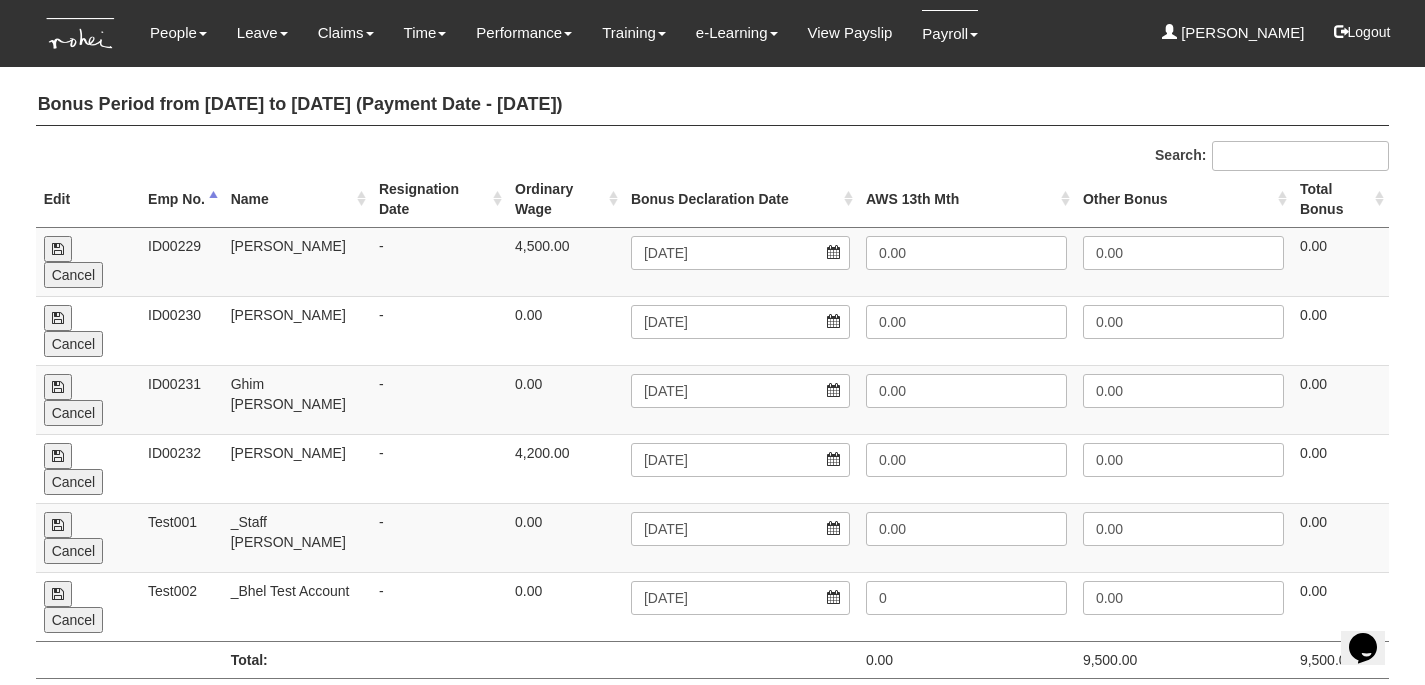type on "0.00" 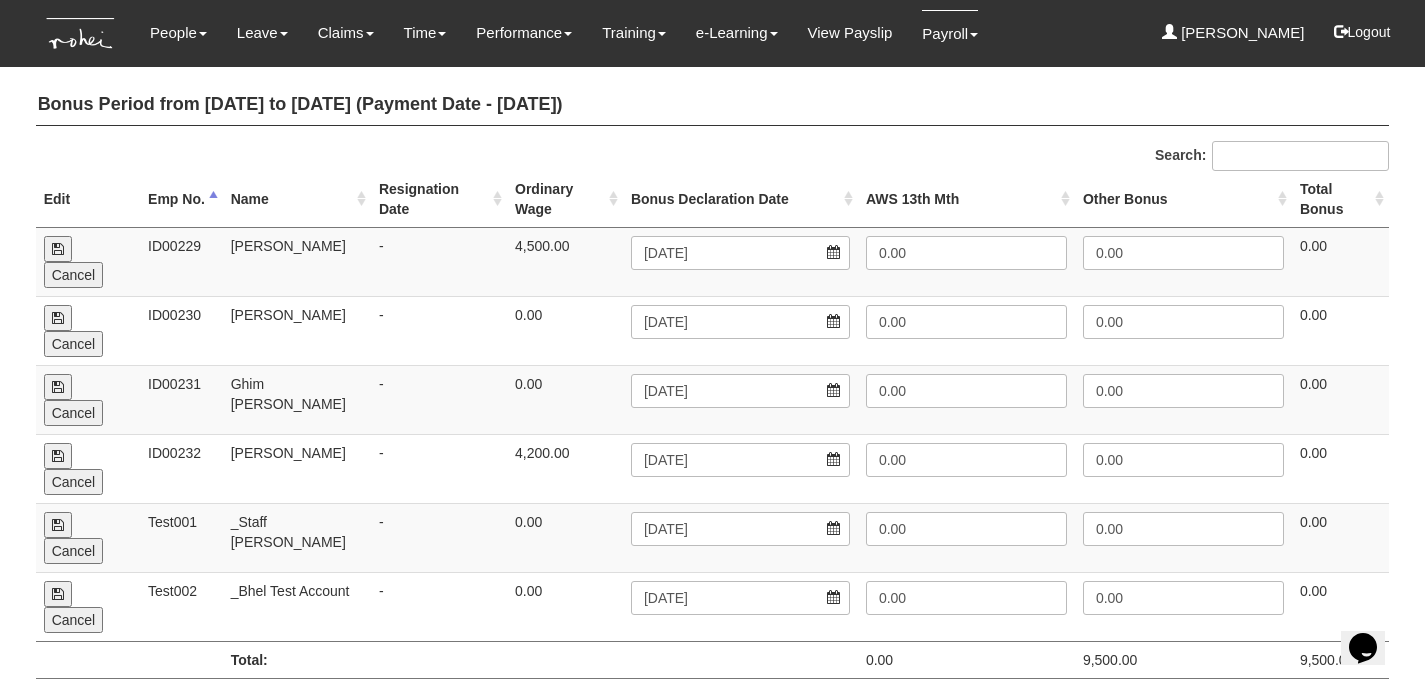 click at bounding box center (58, 249) 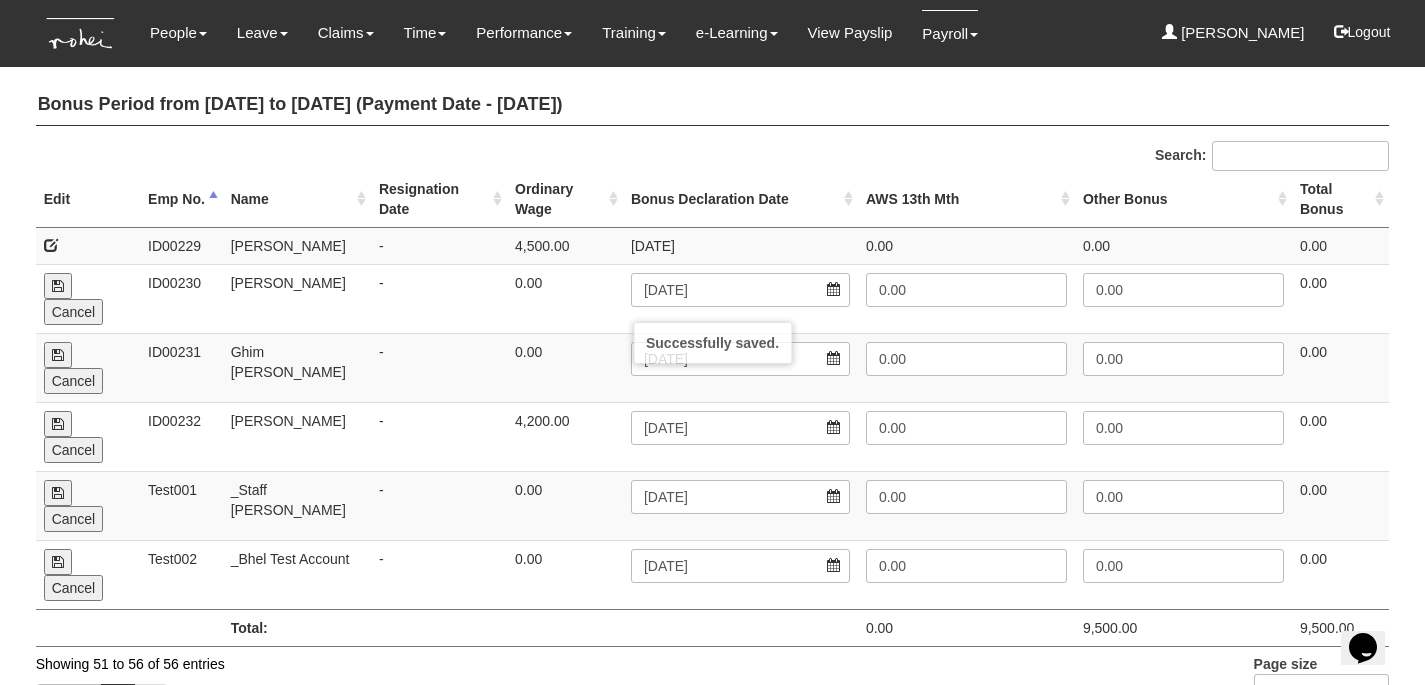 click at bounding box center [58, 286] 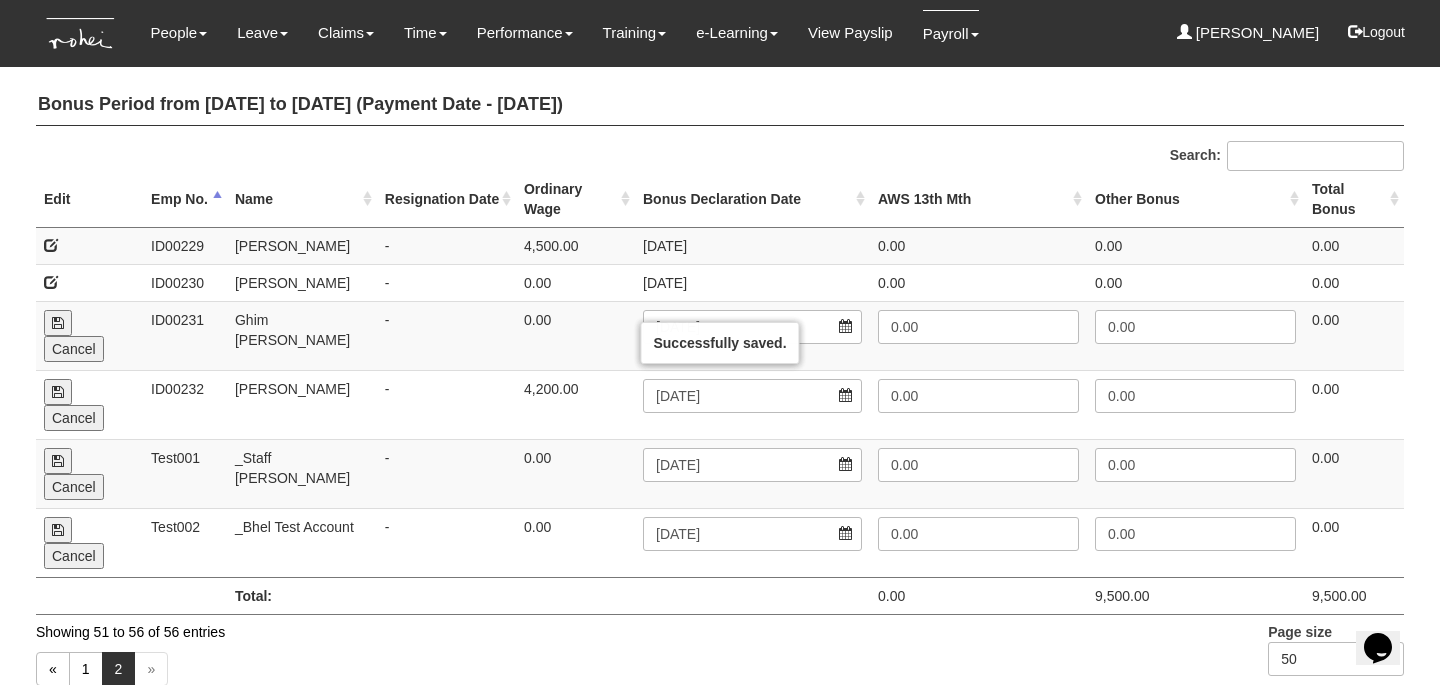click at bounding box center (58, 323) 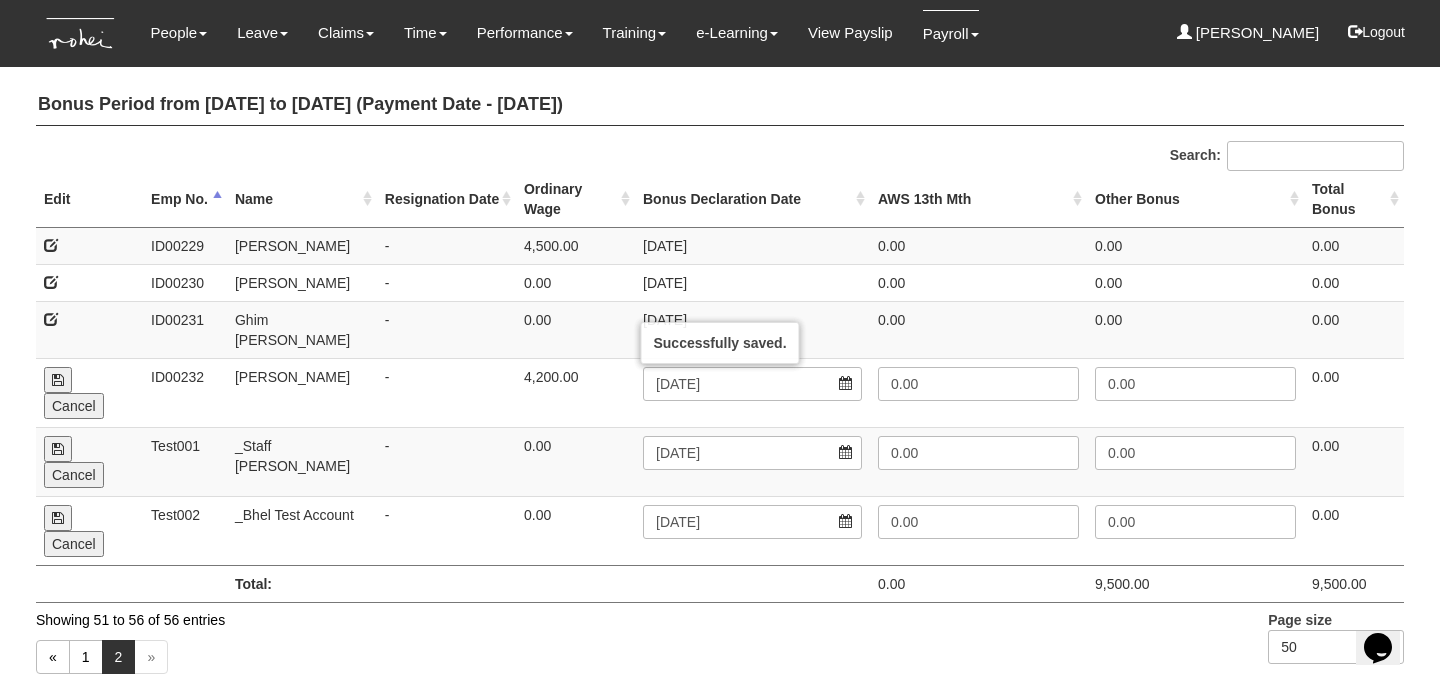click at bounding box center (58, 380) 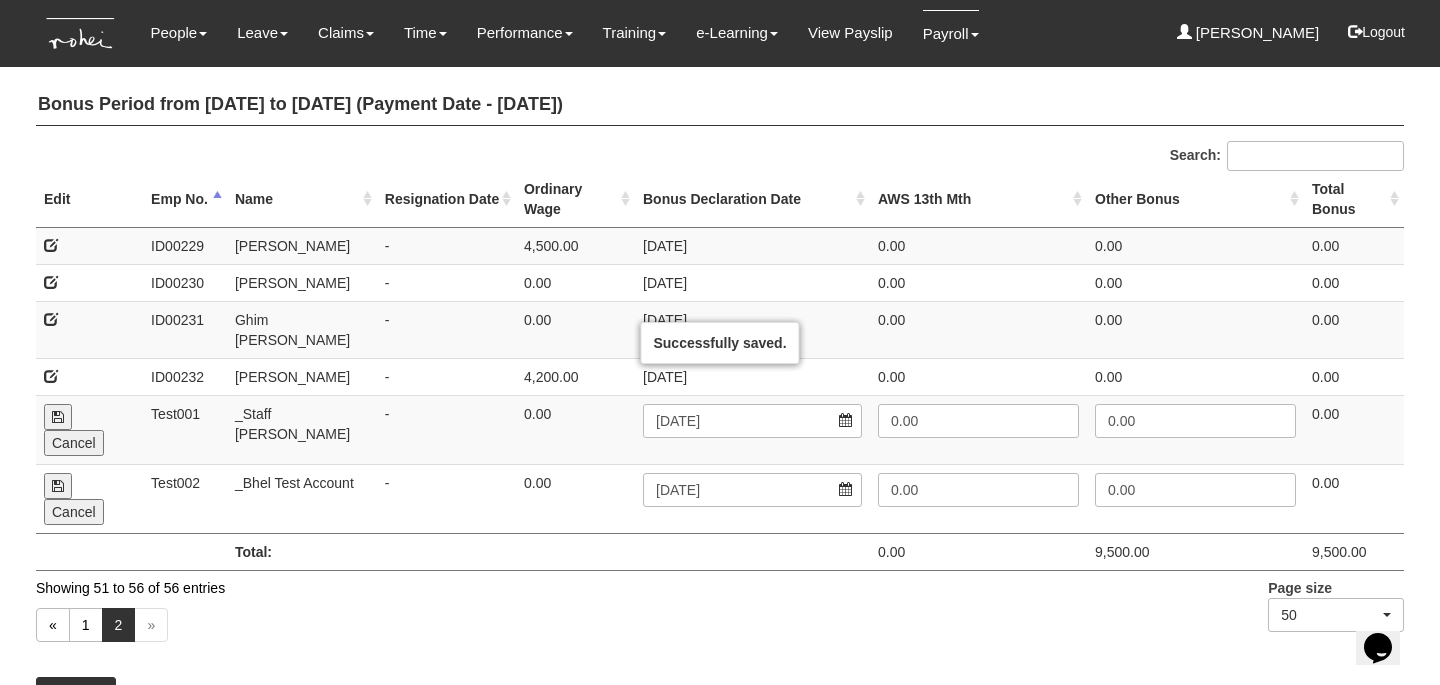 click at bounding box center [58, 417] 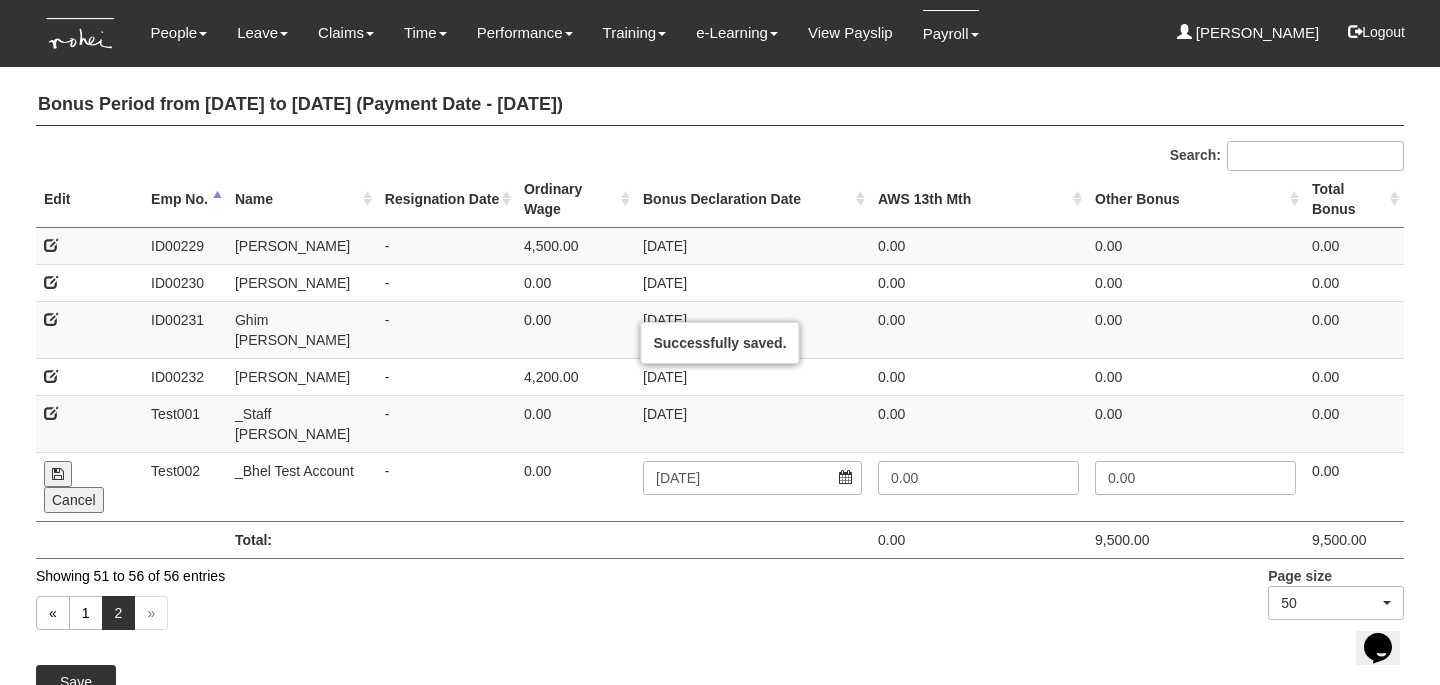 click at bounding box center (58, 474) 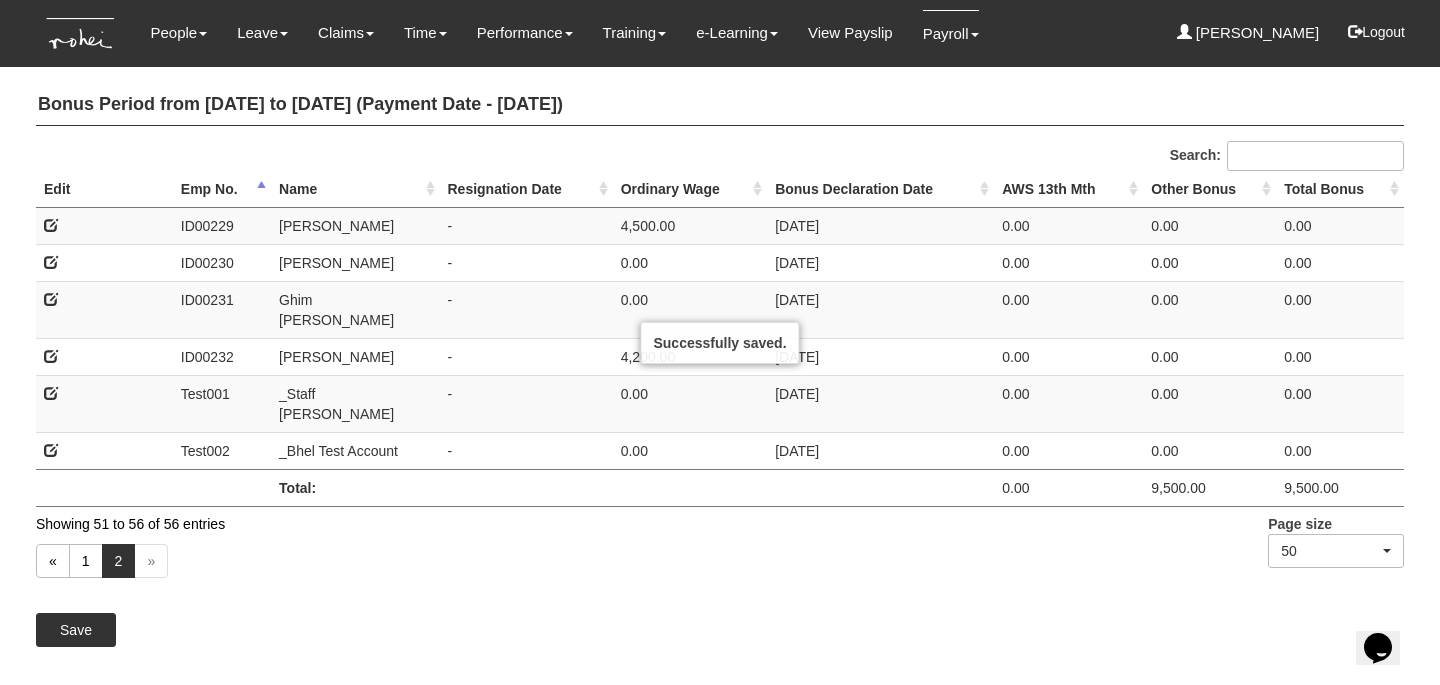 click on "Cancel" at bounding box center [104, 225] 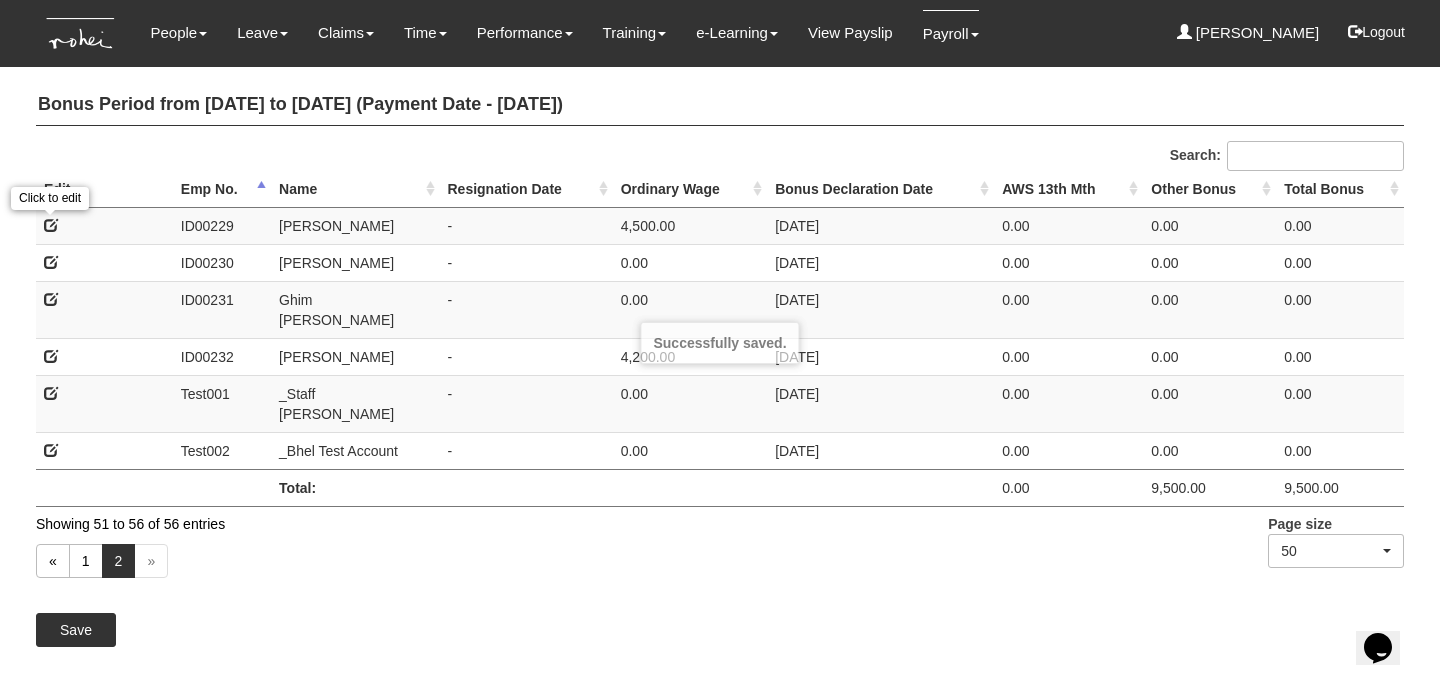 click at bounding box center [51, 225] 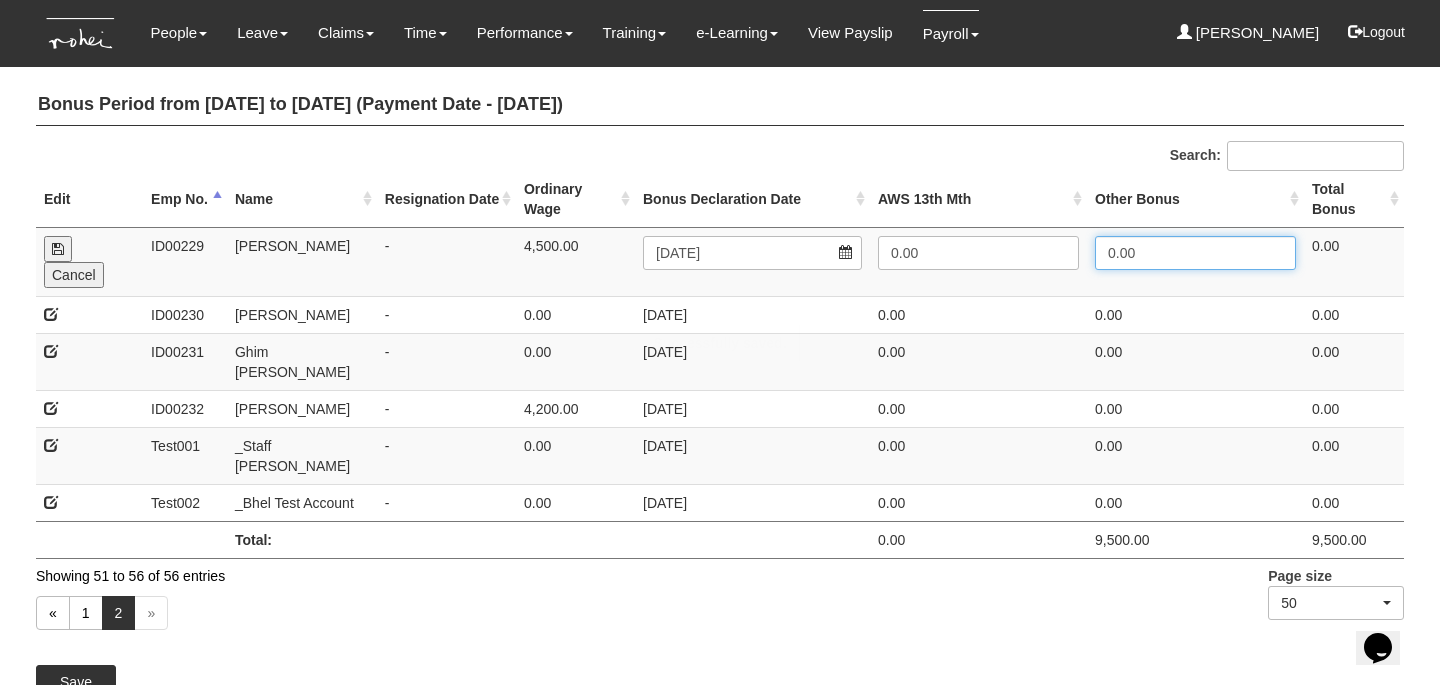 drag, startPoint x: 1166, startPoint y: 234, endPoint x: 1117, endPoint y: 234, distance: 49 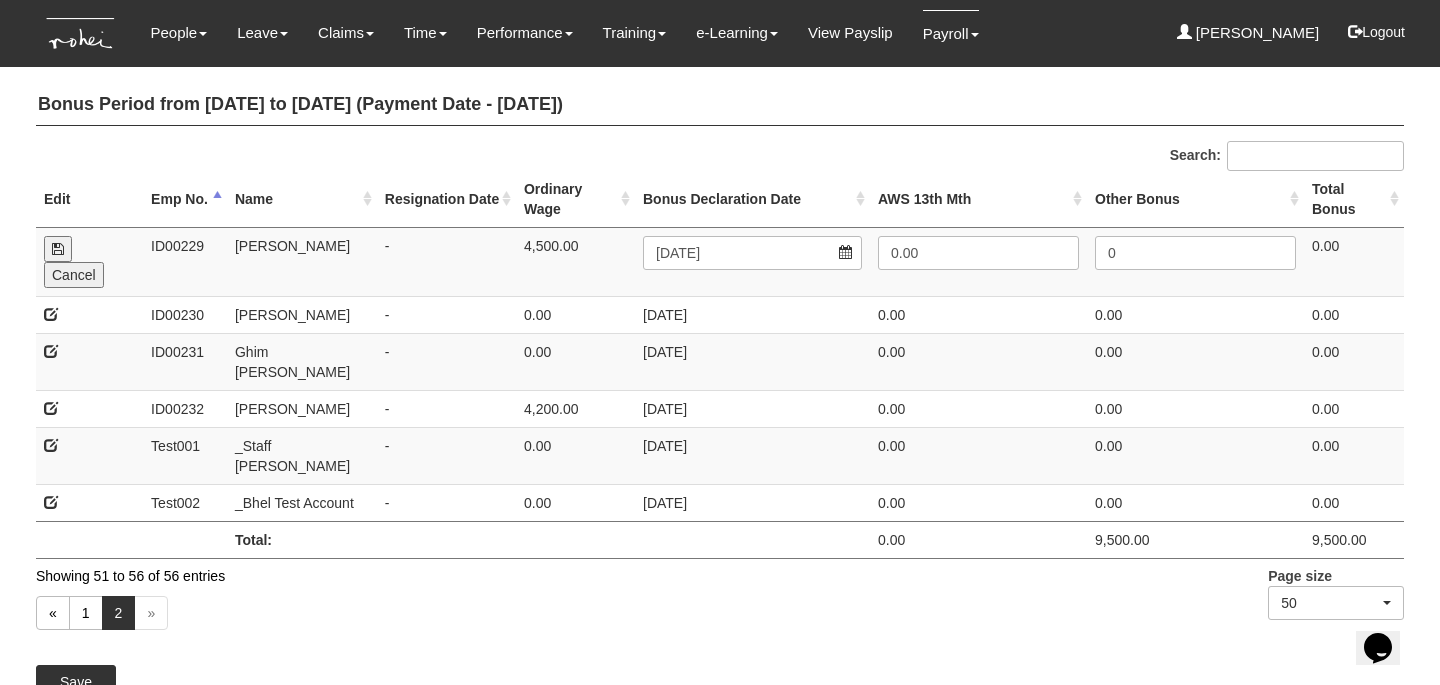 type on "0.00" 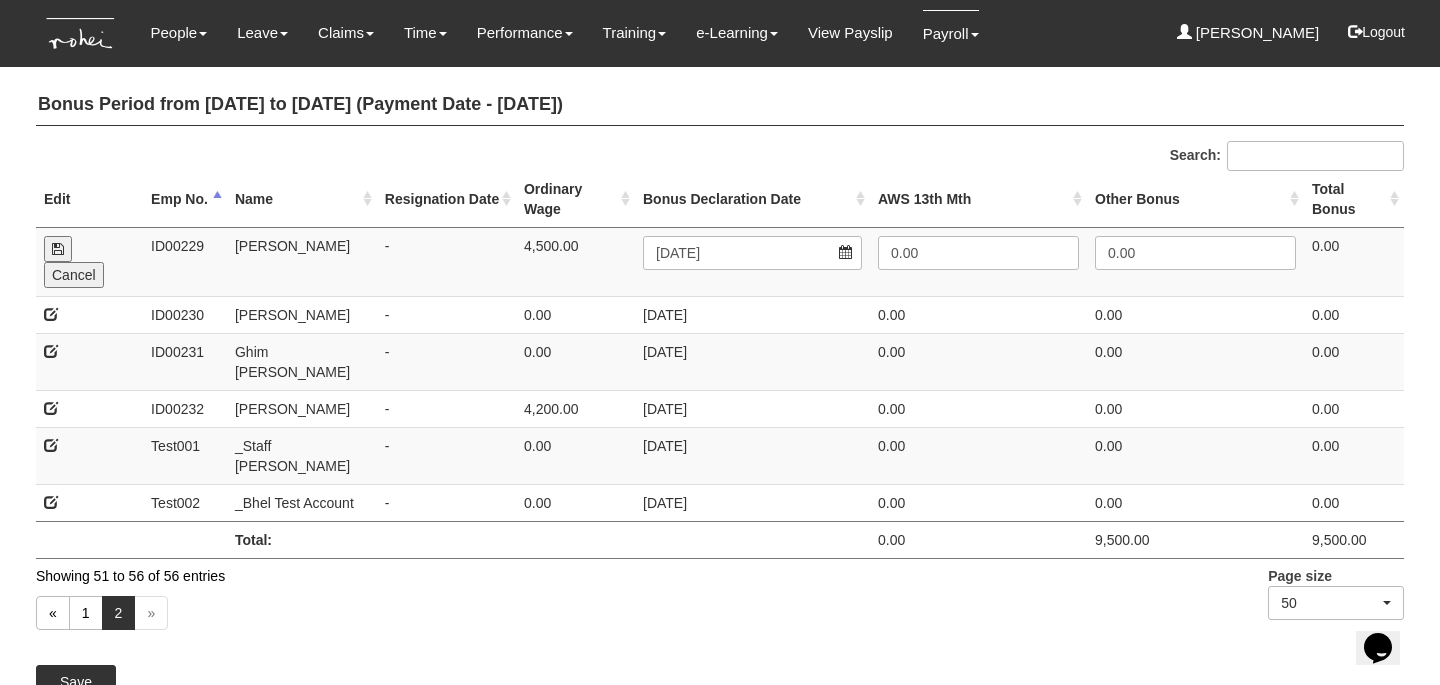 click at bounding box center [58, 249] 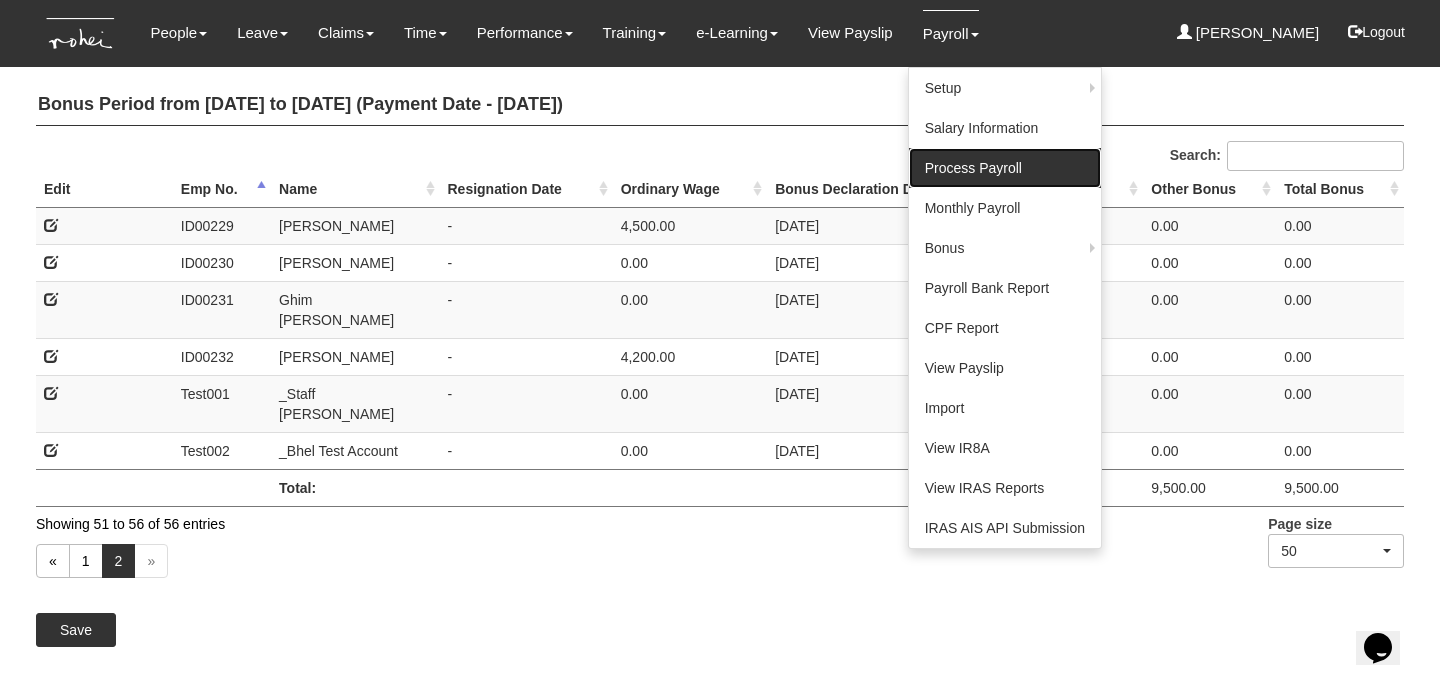 click on "Process Payroll" at bounding box center [1005, 168] 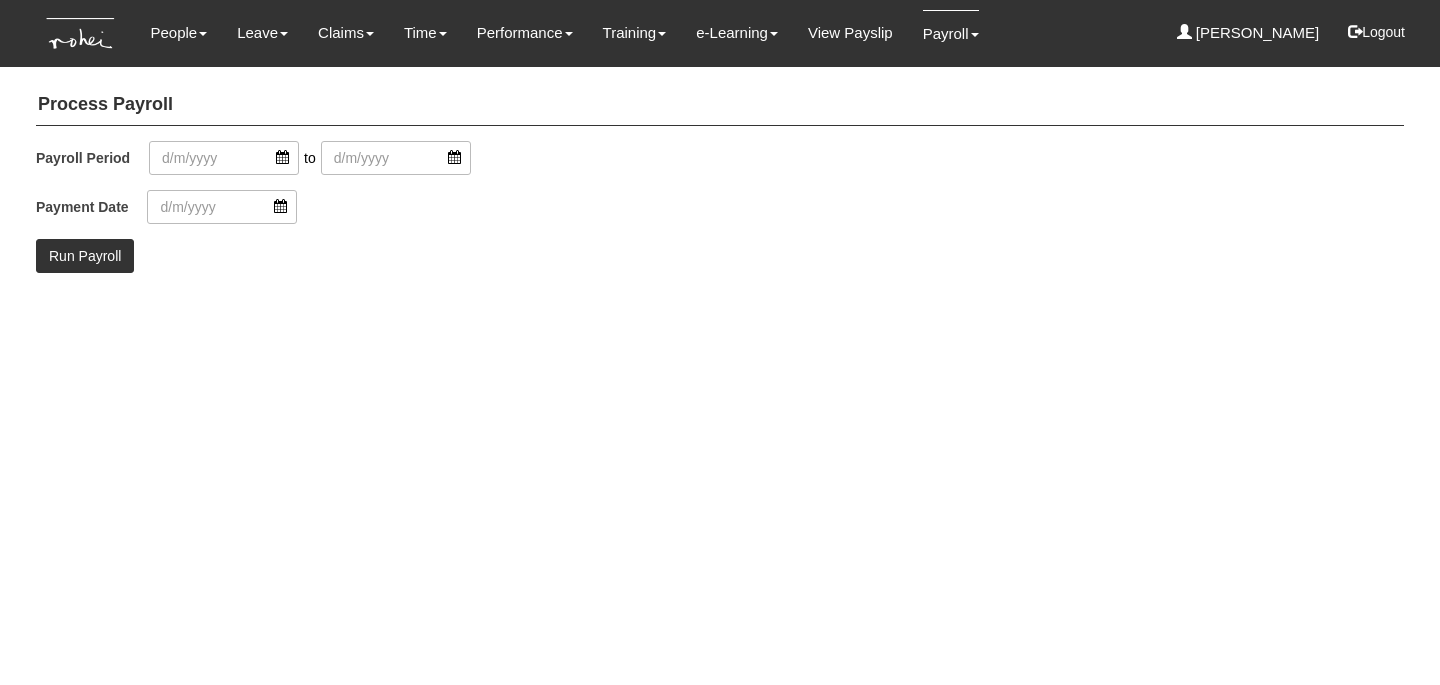 scroll, scrollTop: 0, scrollLeft: 0, axis: both 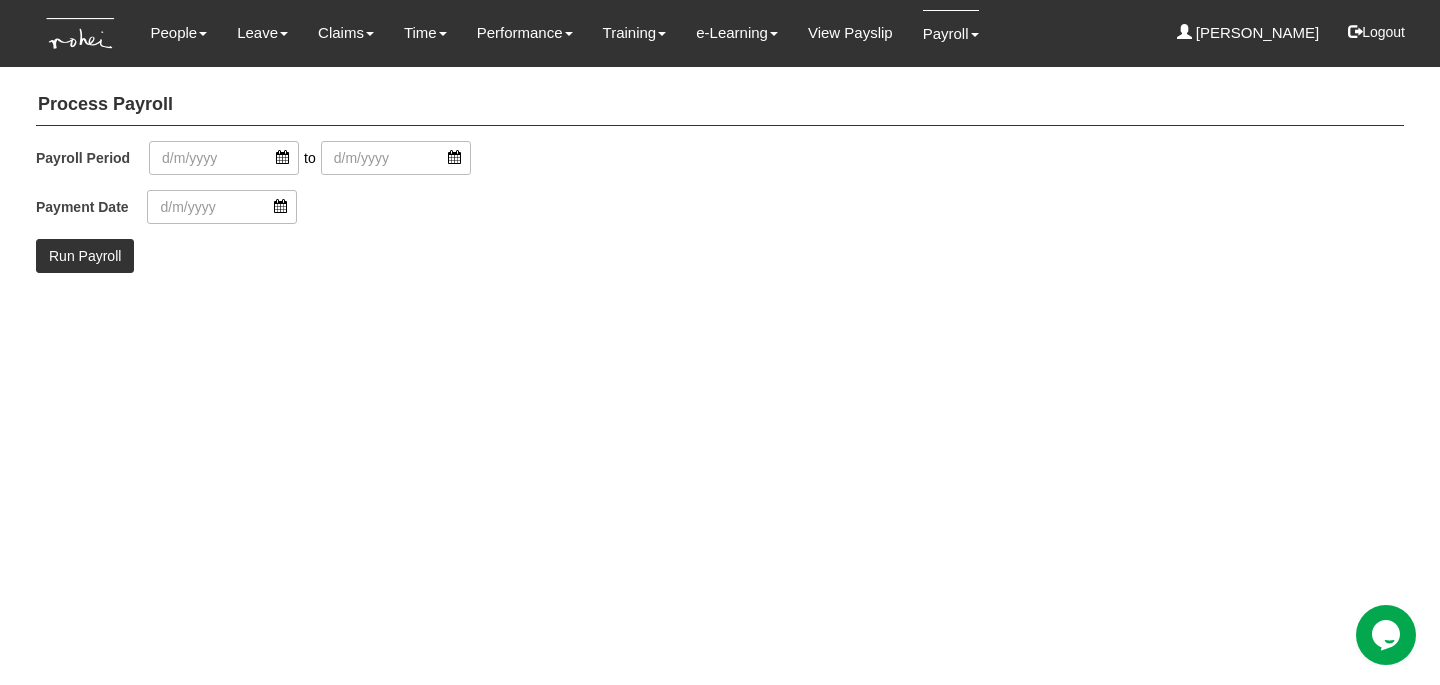 click on "Process Payroll
Payroll Period
to
Payment Date
Run Payroll" at bounding box center (720, 181) 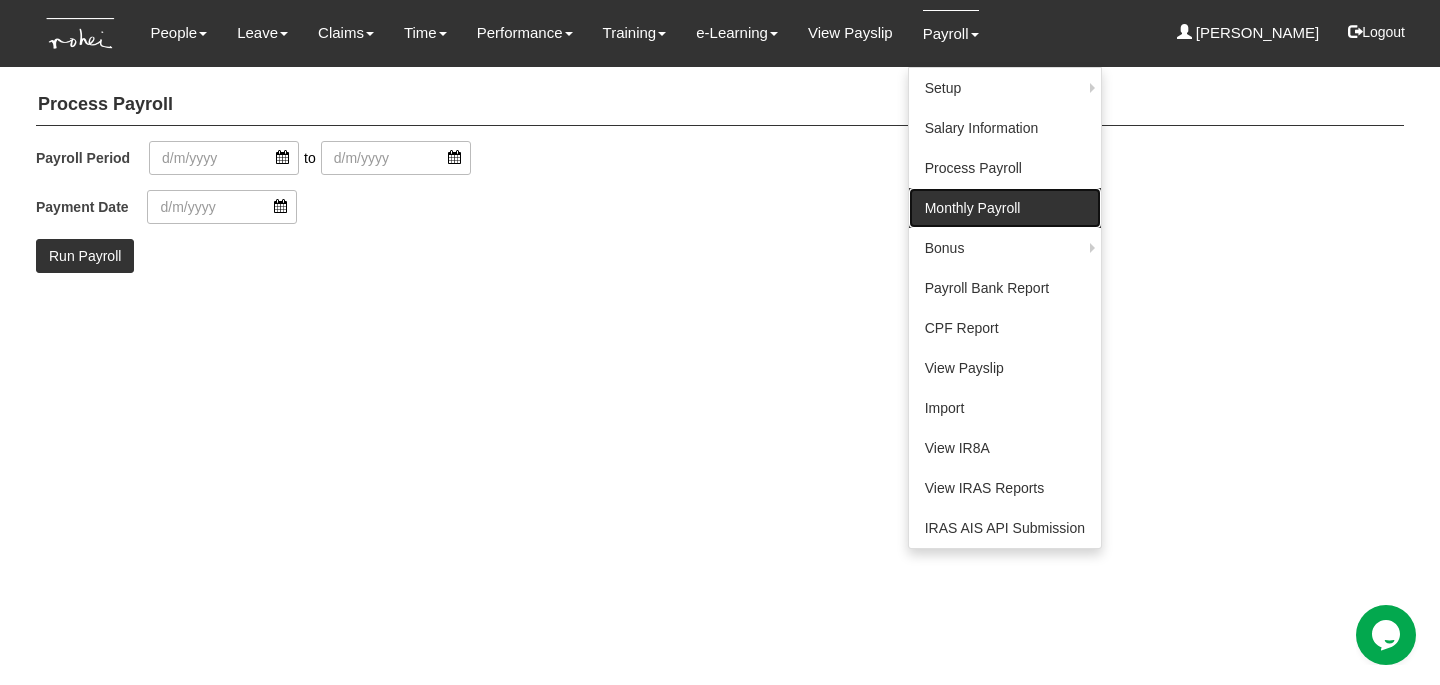click on "Monthly Payroll" at bounding box center (1005, 208) 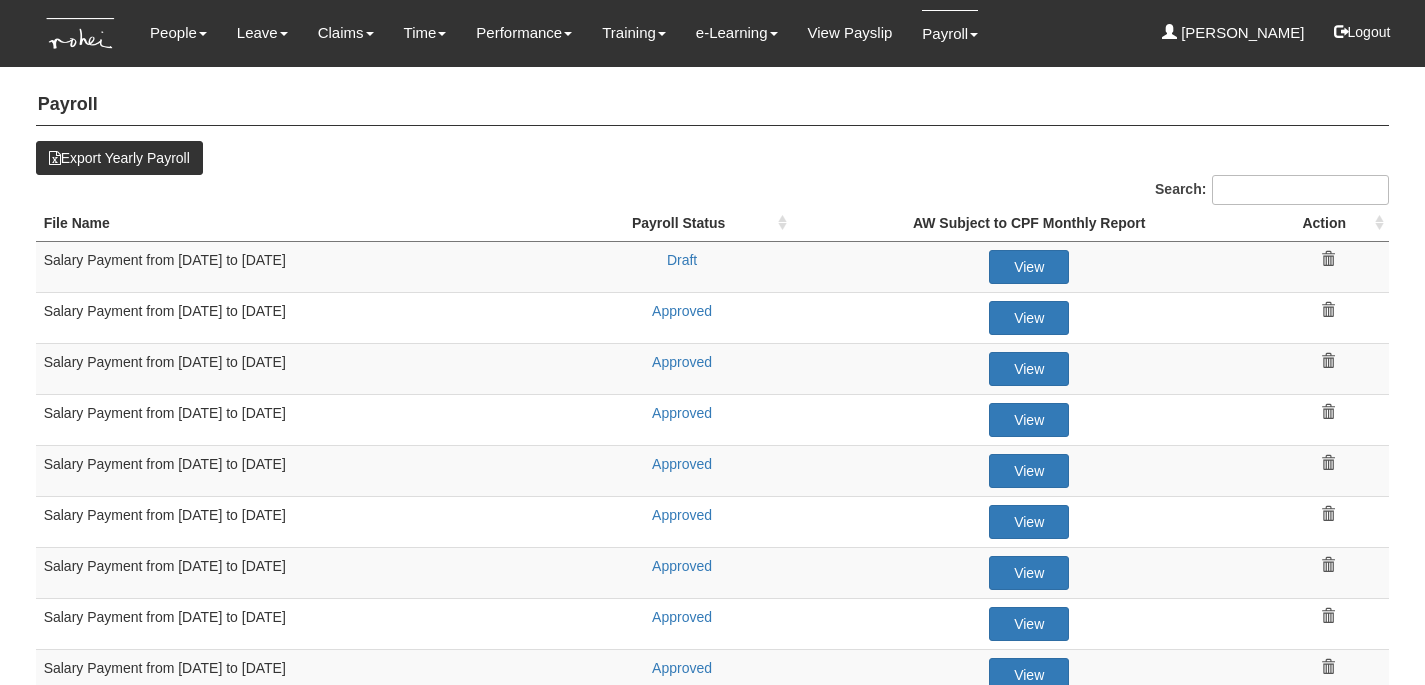 select on "50" 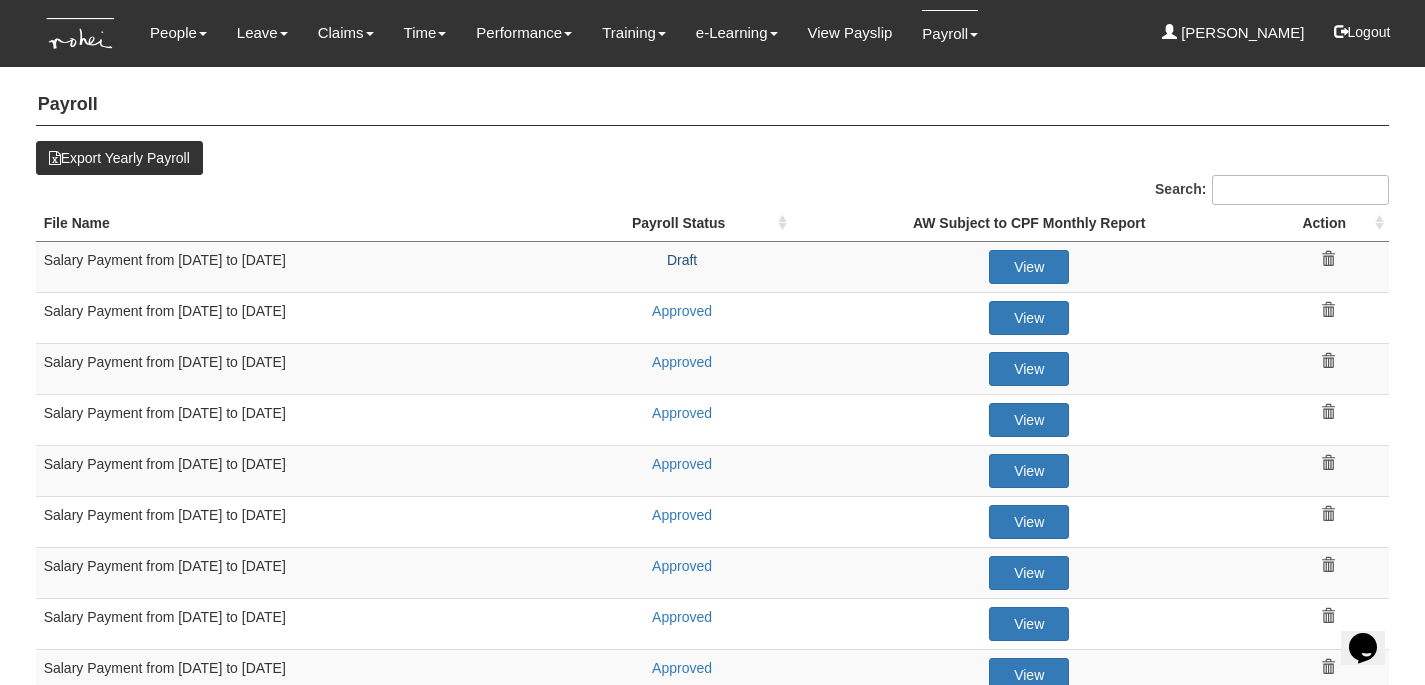 scroll, scrollTop: 0, scrollLeft: 0, axis: both 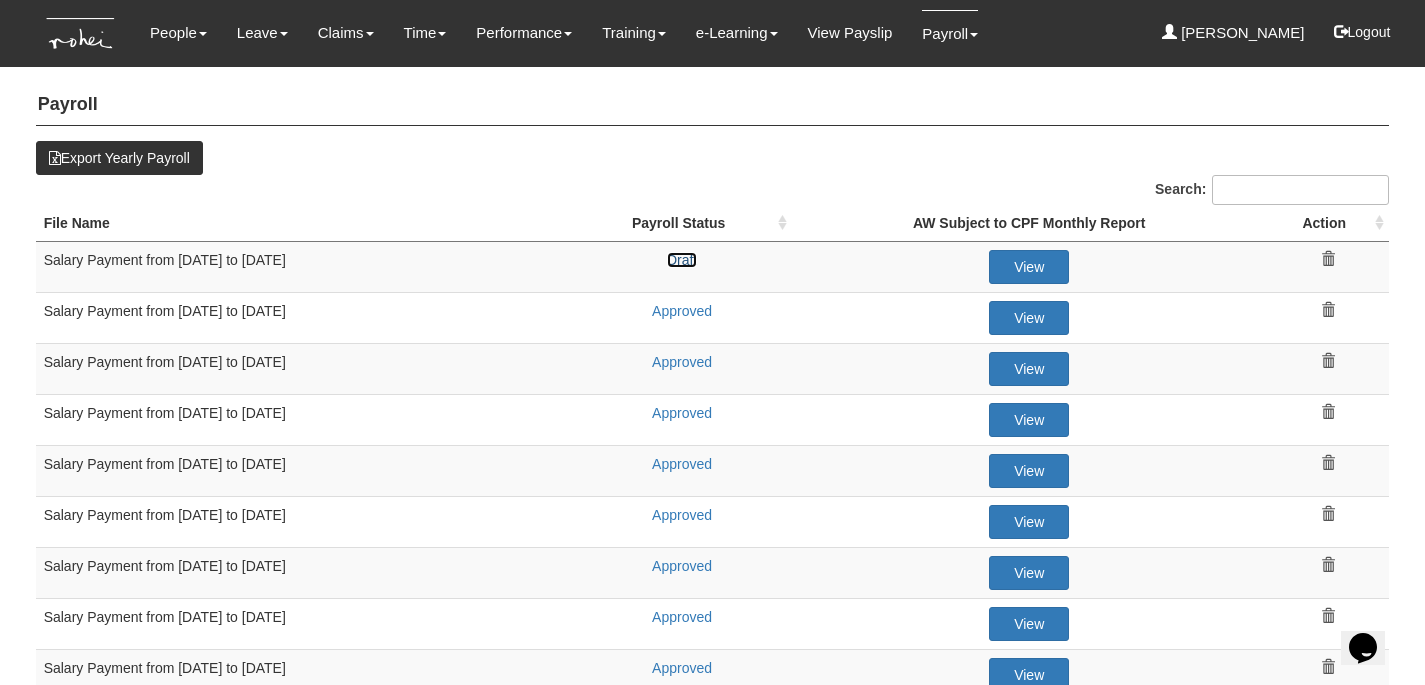click on "Draft" at bounding box center (682, 260) 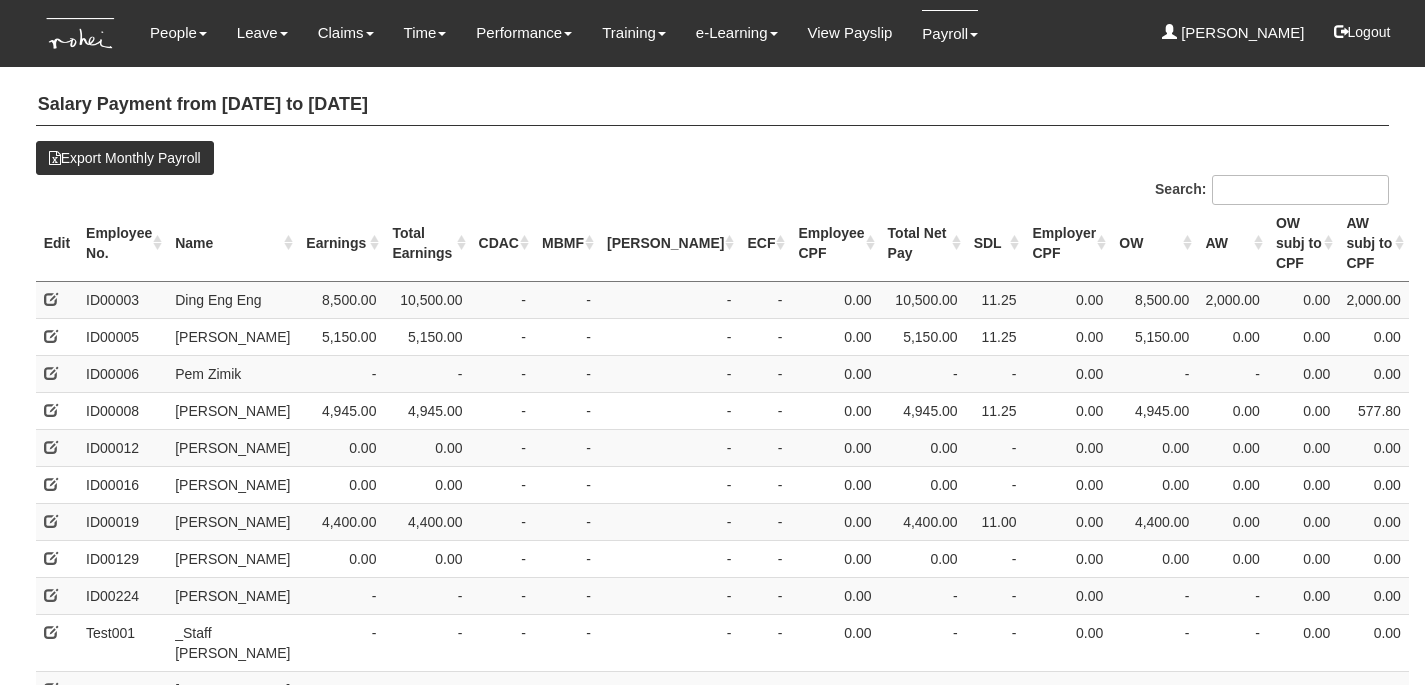 select on "50" 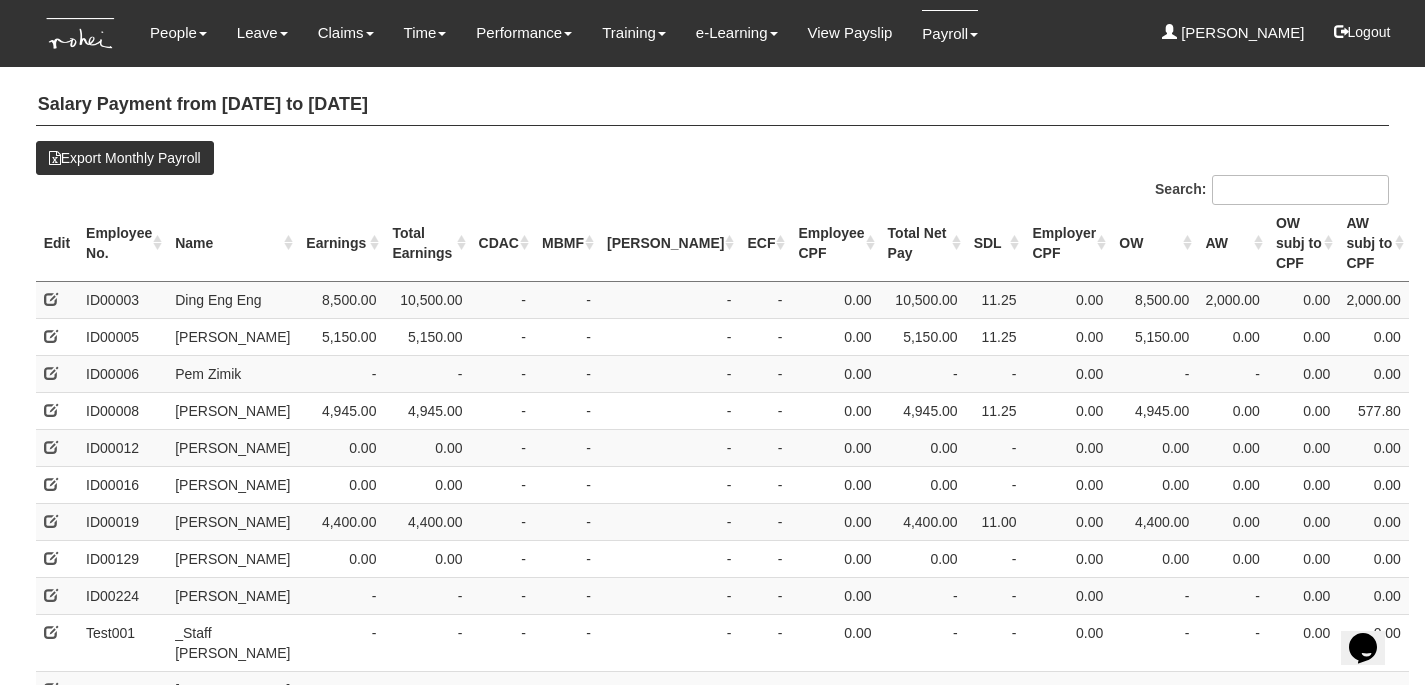 scroll, scrollTop: 0, scrollLeft: 0, axis: both 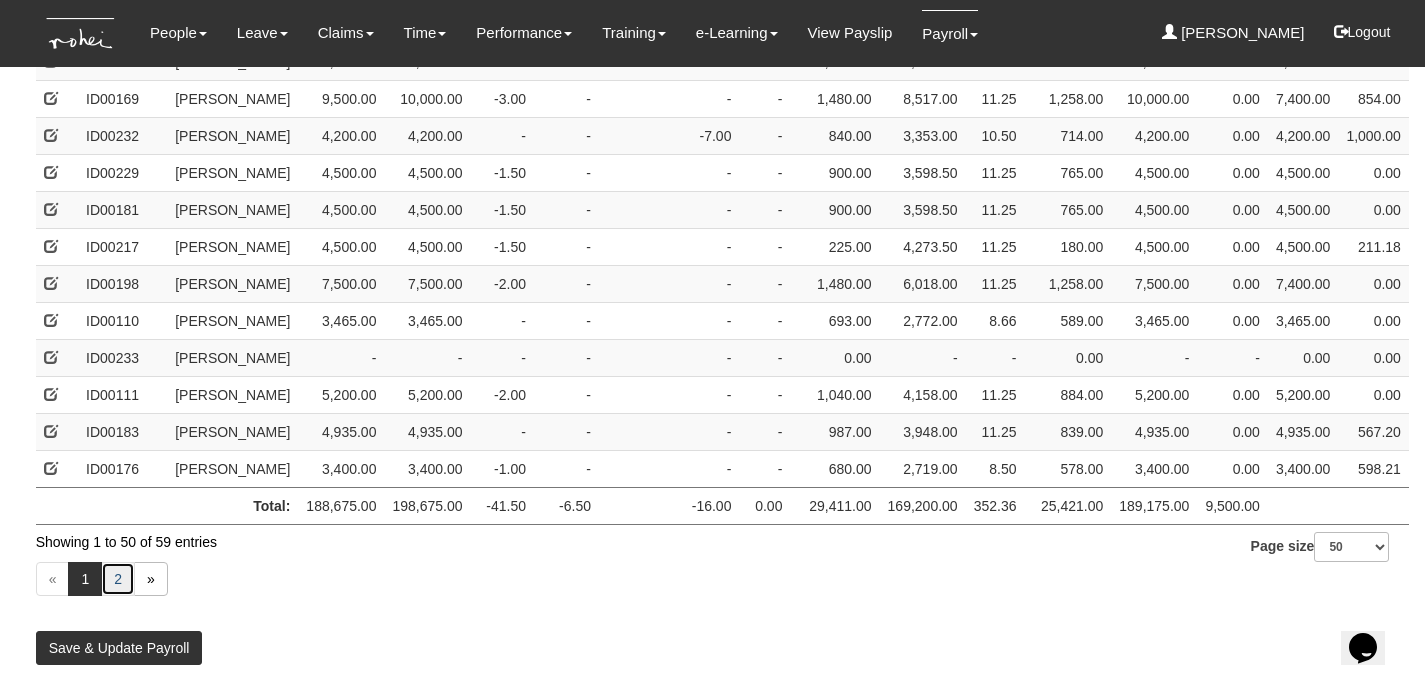 click on "2" at bounding box center (118, 579) 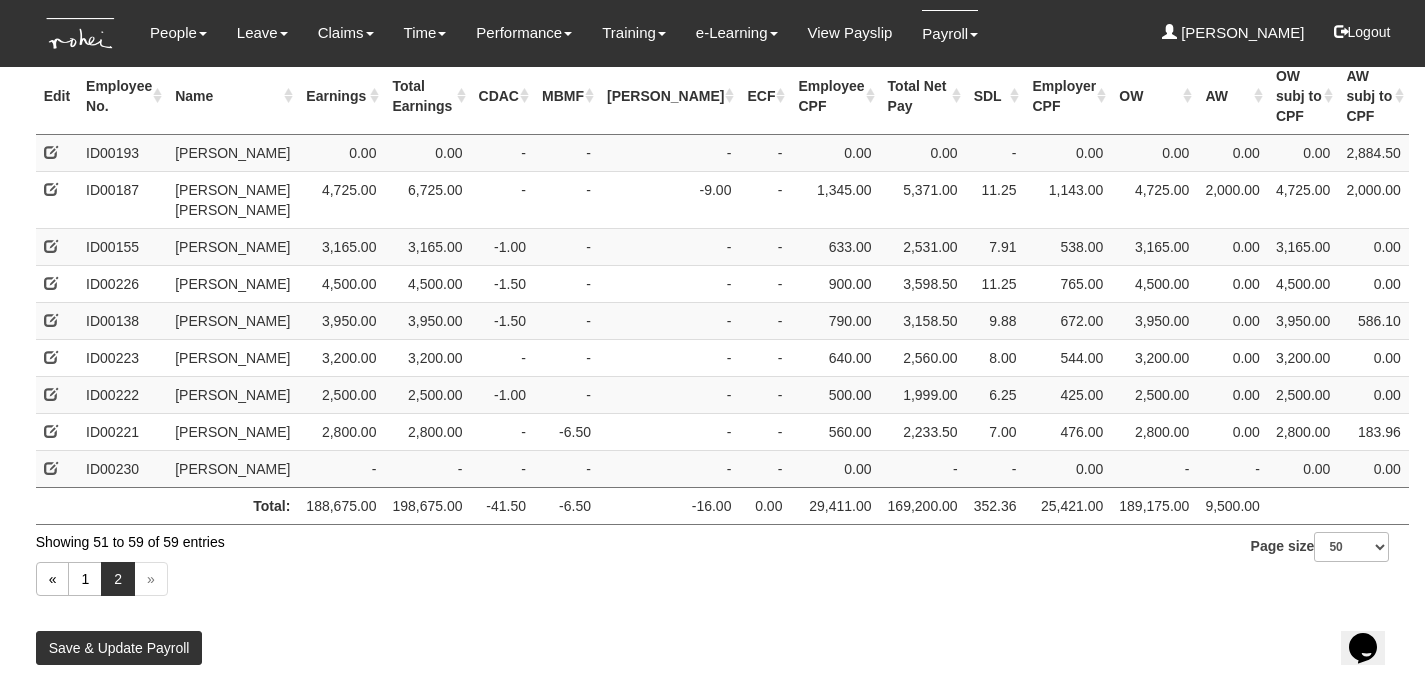 scroll, scrollTop: 179, scrollLeft: 0, axis: vertical 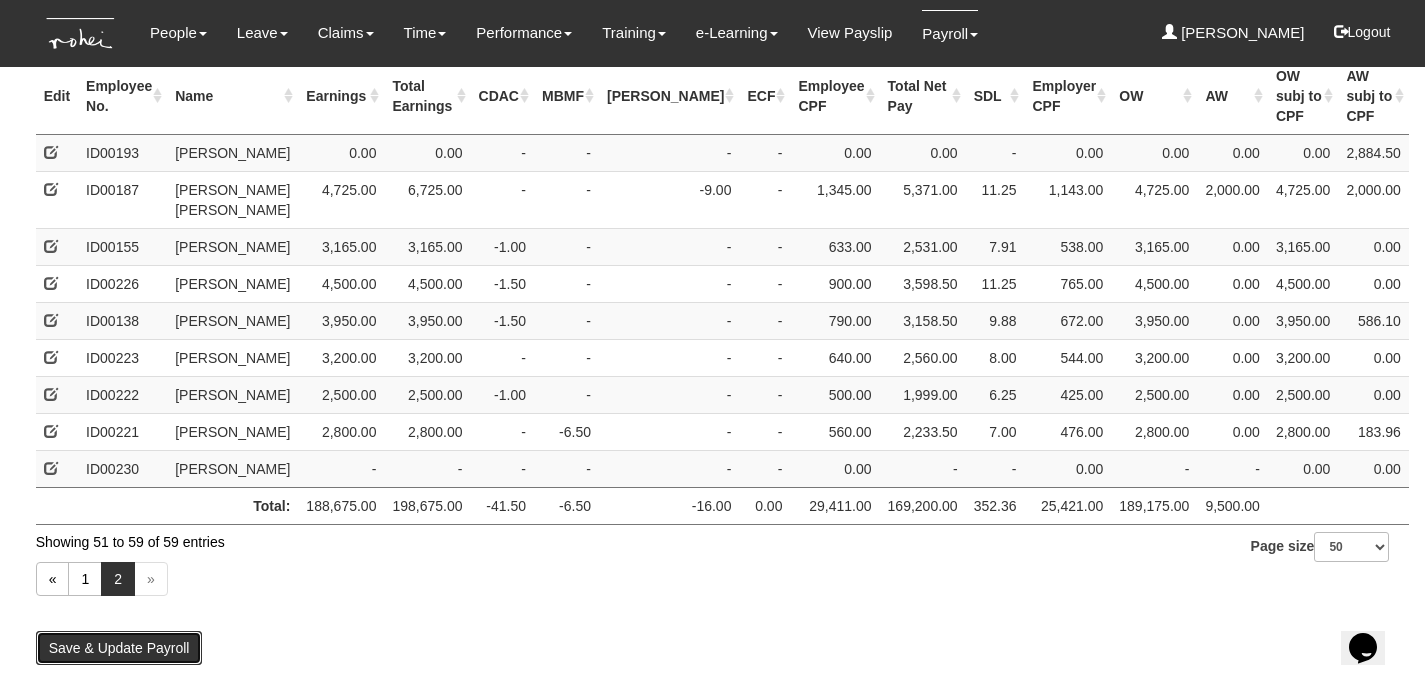 click on "Save & Update Payroll" at bounding box center [119, 648] 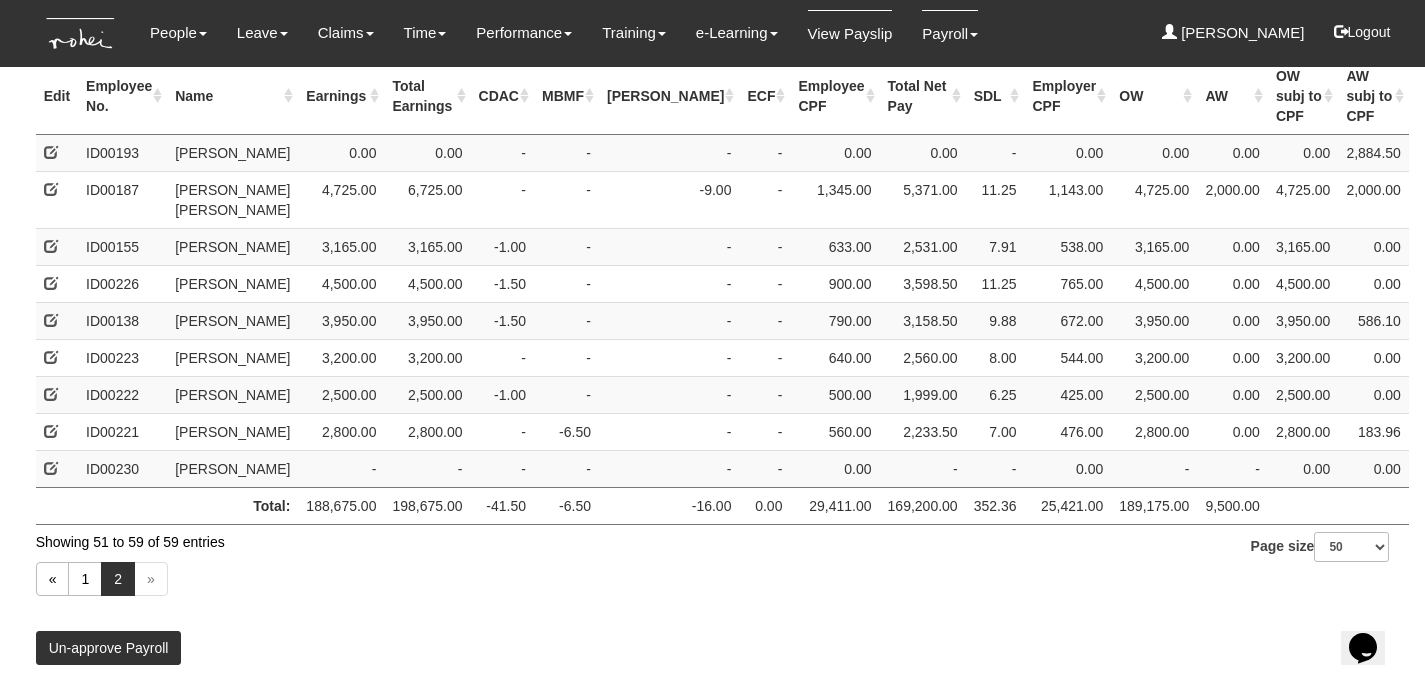 click on "View Payslip" at bounding box center [850, 33] 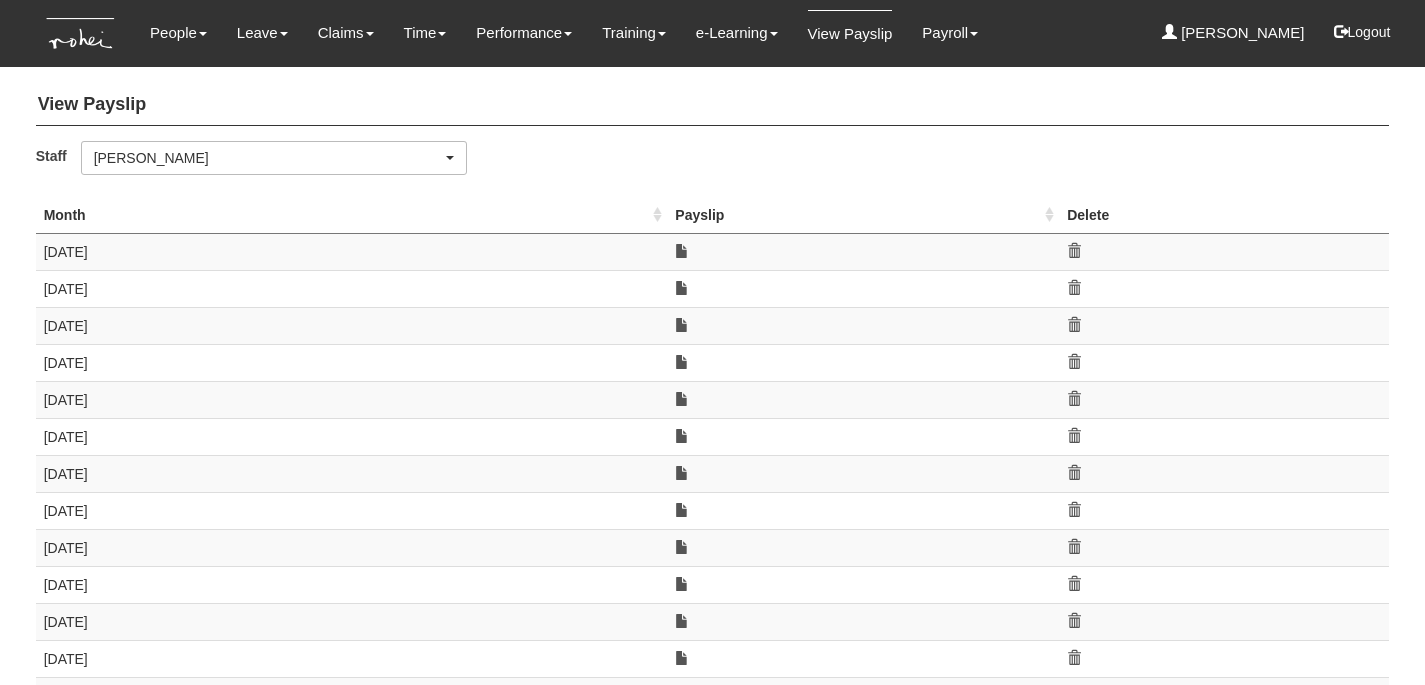 scroll, scrollTop: 0, scrollLeft: 0, axis: both 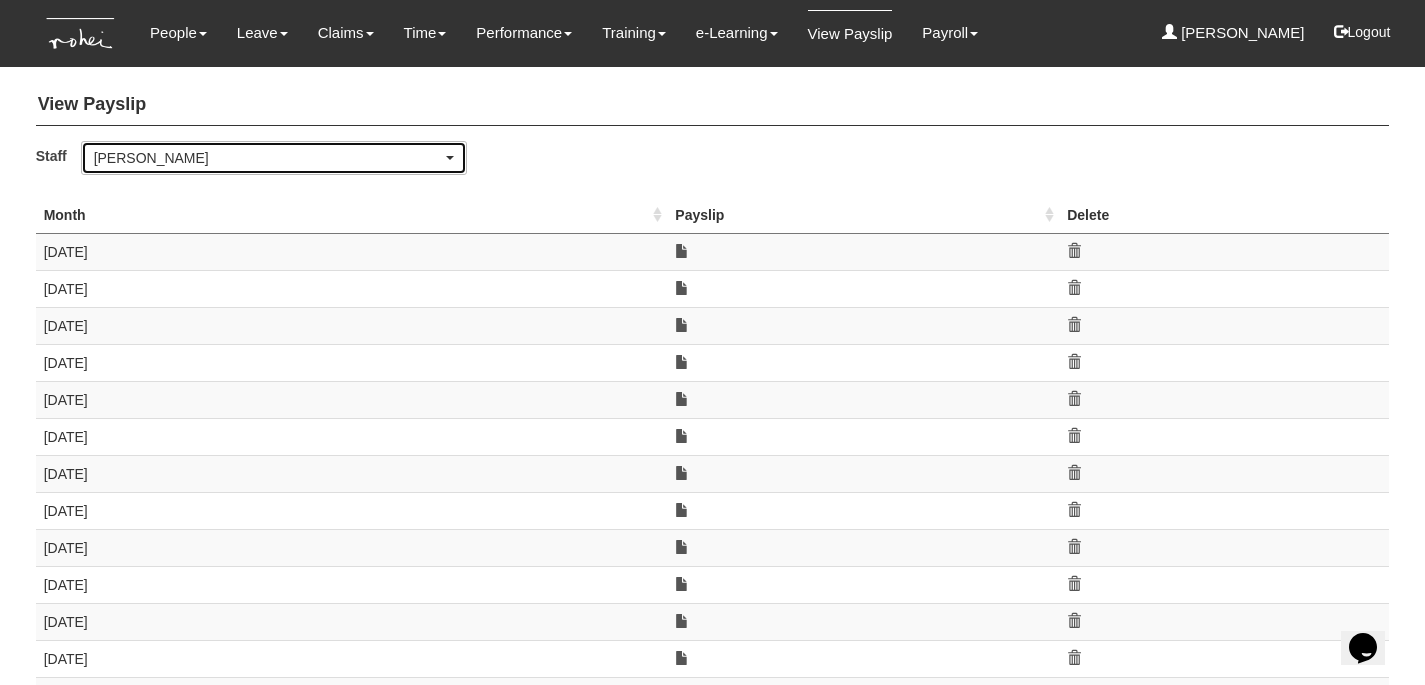 click on "[PERSON_NAME]" at bounding box center [268, 158] 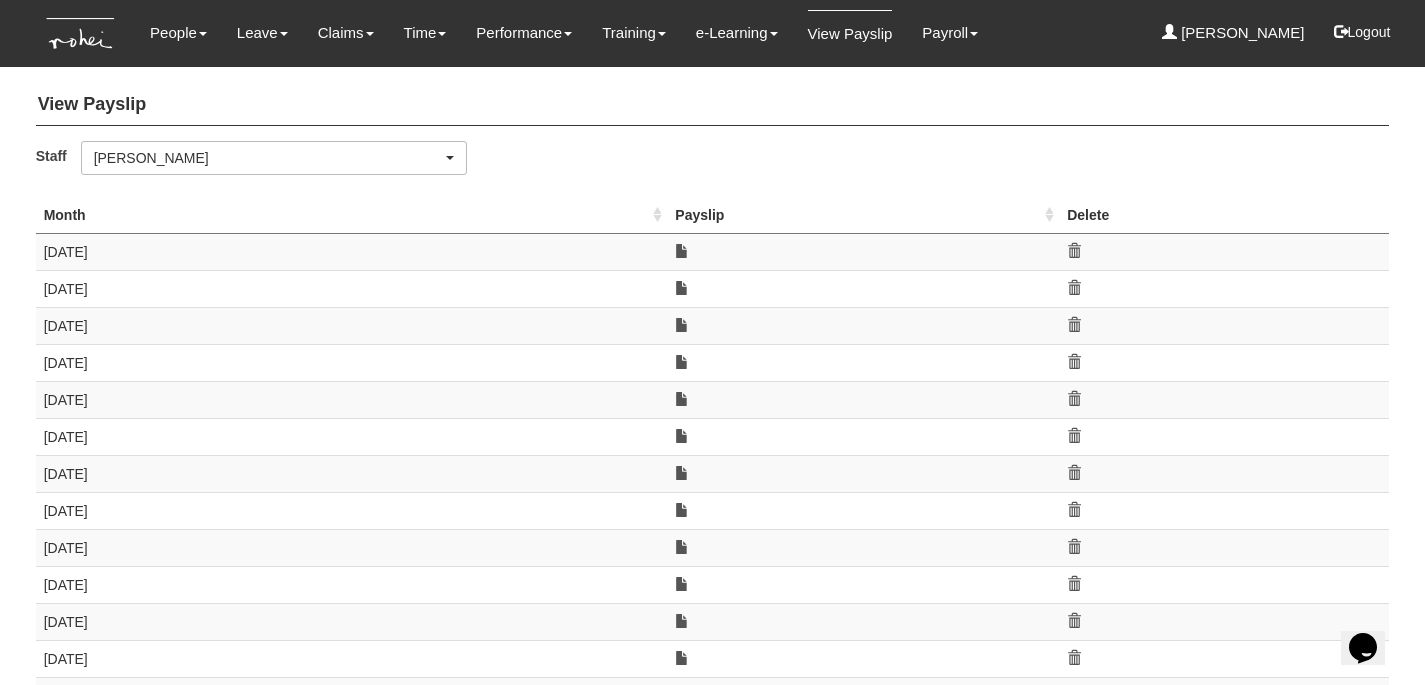 scroll, scrollTop: 406, scrollLeft: 0, axis: vertical 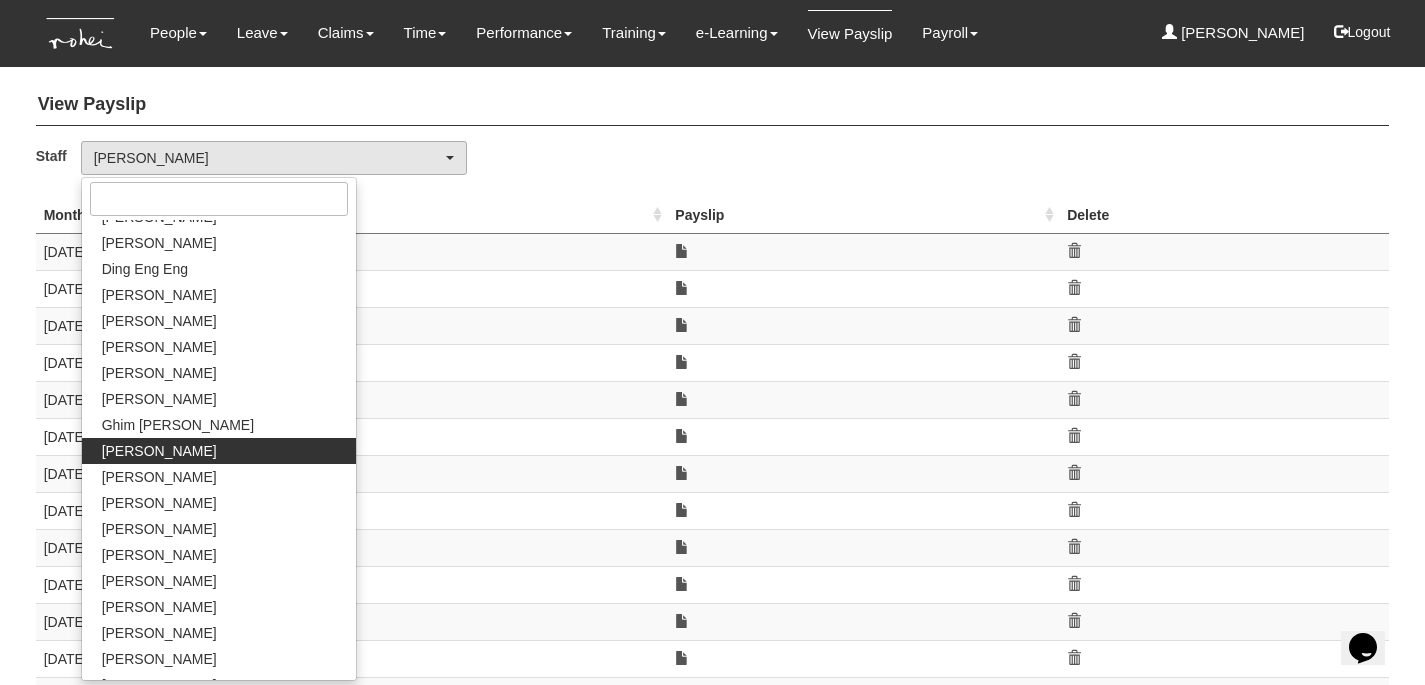 click on "View Payslip
Staff
_Bhel Test Account
_Staff Gracie
Abel Tan
Abigail Shantini K.
Aline Eustaquio Low
Alvin Ang
Amanda Ho
Barney Lau
Breyl Yeo
Carolin Leong
Cerlin Teo
Christine Wang
Claribel Abadilla
Czarina Marifosque
Daniel Low
Denise Aragon
Denise Tan
Ding Eng Eng
Doris De Souza
Eric Tan
Erika Mok
Evelyn Lim
Franchette Briones
Ghim Siew Ho
Grace Lim
Hannah Ang
Helen Lua
Iñaki Zuñiga
Jacqueline Pang
Jane Chang
Jean Yap
Jill Doromal
Joel Mok
John Lim
Joshua Tan
Karen Lim
Linda Leong
Louisse Lucenara
Maily Yeo
Maoi De Leon
Matthew Foo
Miguel Velasquez
Nick Yeo
Pem Zimik
Praise Mok
Rachel Khoo
Rachel Ong
Rayza Gardon
Royston Choo
Sanjiv Ashley
Sharon Mah
Shuhui Lee
Sophia Koh
Timothy Khoo
Valerie Chui
Wen-Wei Chiang
Wilson Foong
Yan Xuan Goh
Zafirah Zambari
Grace Lim   _Bhel Test Account _Staff Gracie Abel Tan  Alvin Ang" at bounding box center (713, 723) 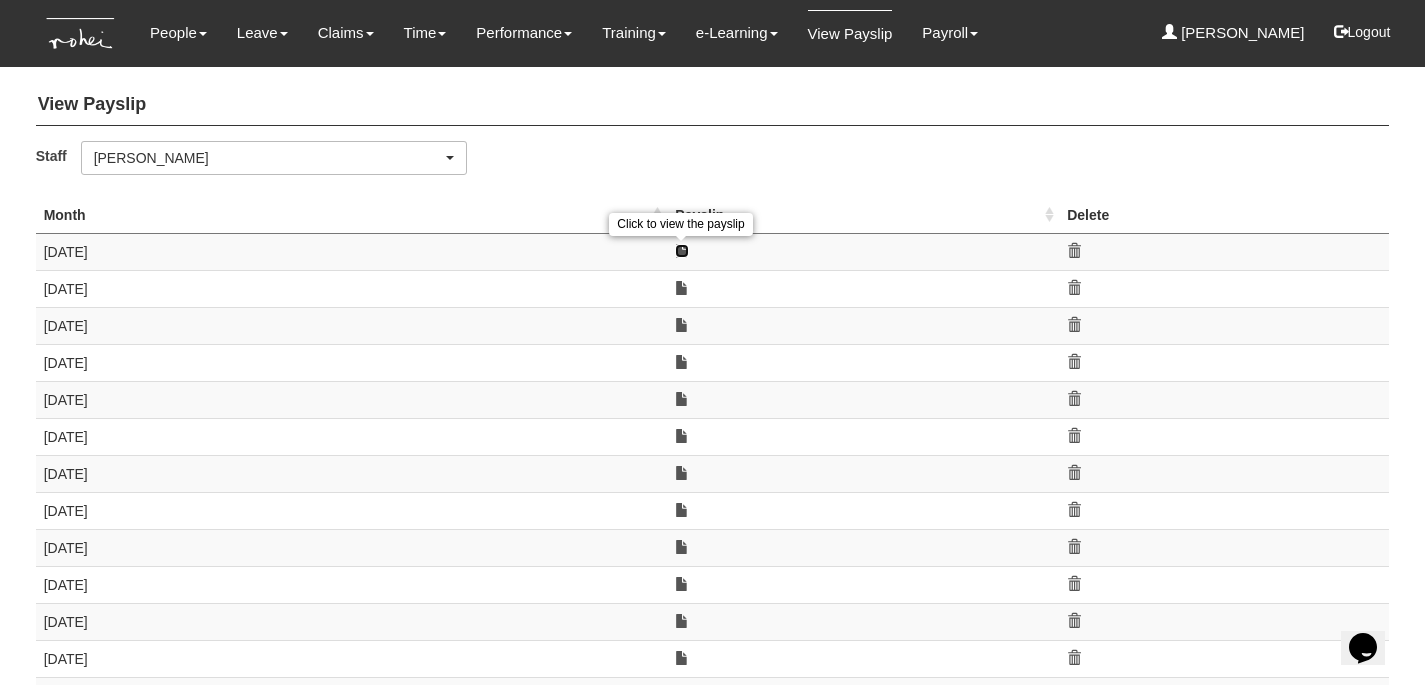 click at bounding box center (682, 251) 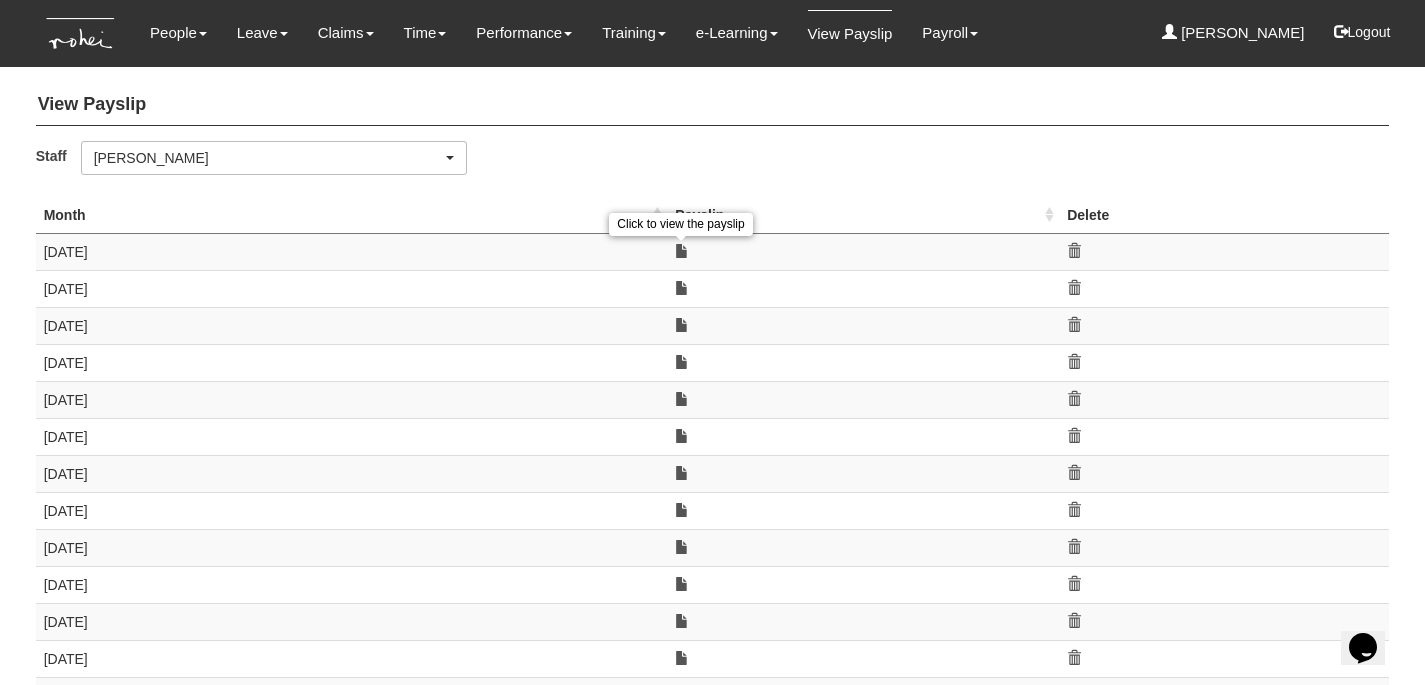 click on "Staff
_Bhel Test Account
_Staff Gracie
Abel Tan
Abigail Shantini K.
Aline Eustaquio Low
Alvin Ang
Amanda Ho
Barney Lau
Breyl Yeo
Carolin Leong
Cerlin Teo
Christine Wang
Claribel Abadilla
Czarina Marifosque
Daniel Low
Denise Aragon
Denise Tan
Ding Eng Eng
Doris De Souza
Eric Tan
Erika Mok
Evelyn Lim
Franchette Briones
Ghim Siew Ho
Grace Lim
Hannah Ang
Helen Lua
Iñaki Zuñiga
Jacqueline Pang
Jane Chang
Jean Yap
Jill Doromal
Joel Mok
John Lim
Joshua Tan
Karen Lim
Linda Leong
Louisse Lucenara
Maily Yeo
Maoi De Leon
Matthew Foo
Miguel Velasquez
Nick Yeo
Pem Zimik
Praise Mok
Rachel Khoo
Rachel Ong
Rayza Gardon
Royston Choo
Sanjiv Ashley
Sharon Mah
Shuhui Lee
Sophia Koh
Timothy Khoo
Valerie Chui
Wen-Wei Chiang
Wilson Foong
Yan Xuan Goh
Zafirah Zambari
Grace Lim   _Bhel Test Account _Staff Gracie Abel Tan  Abigail Shantini K. Alvin Ang" at bounding box center [713, 165] 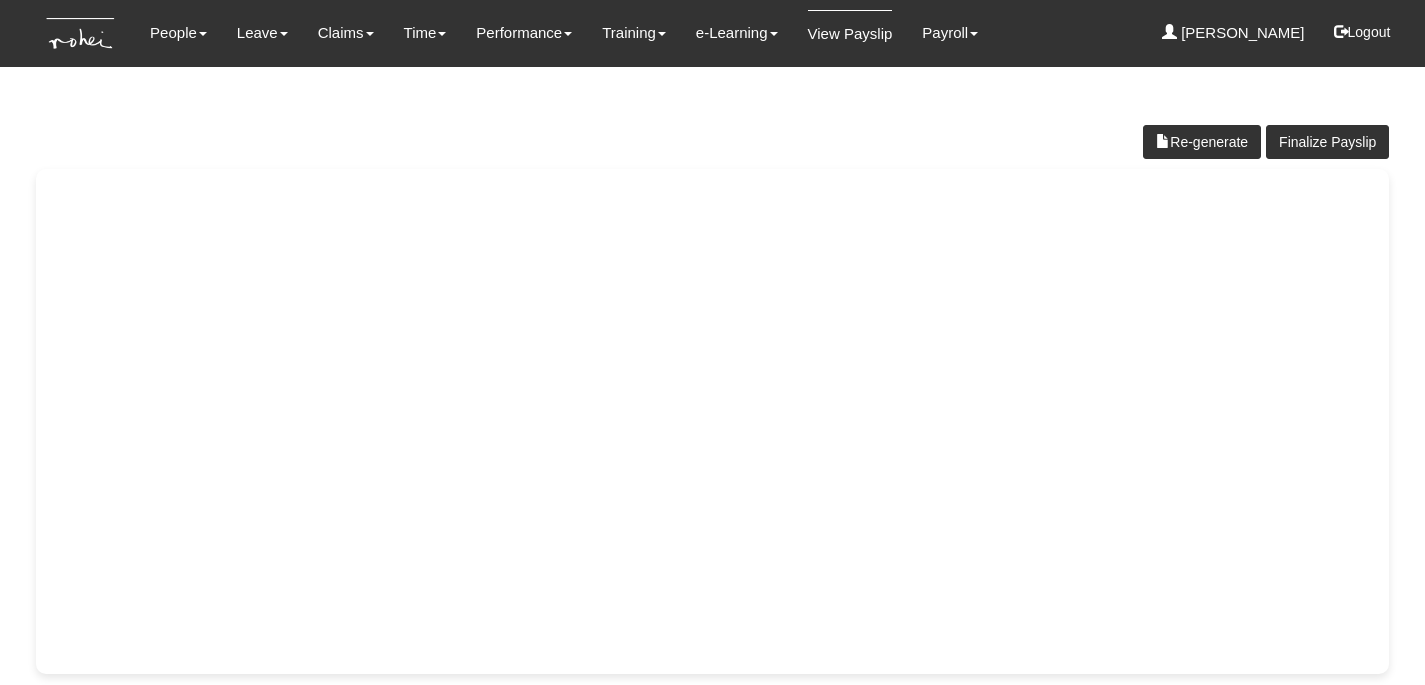 scroll, scrollTop: 0, scrollLeft: 0, axis: both 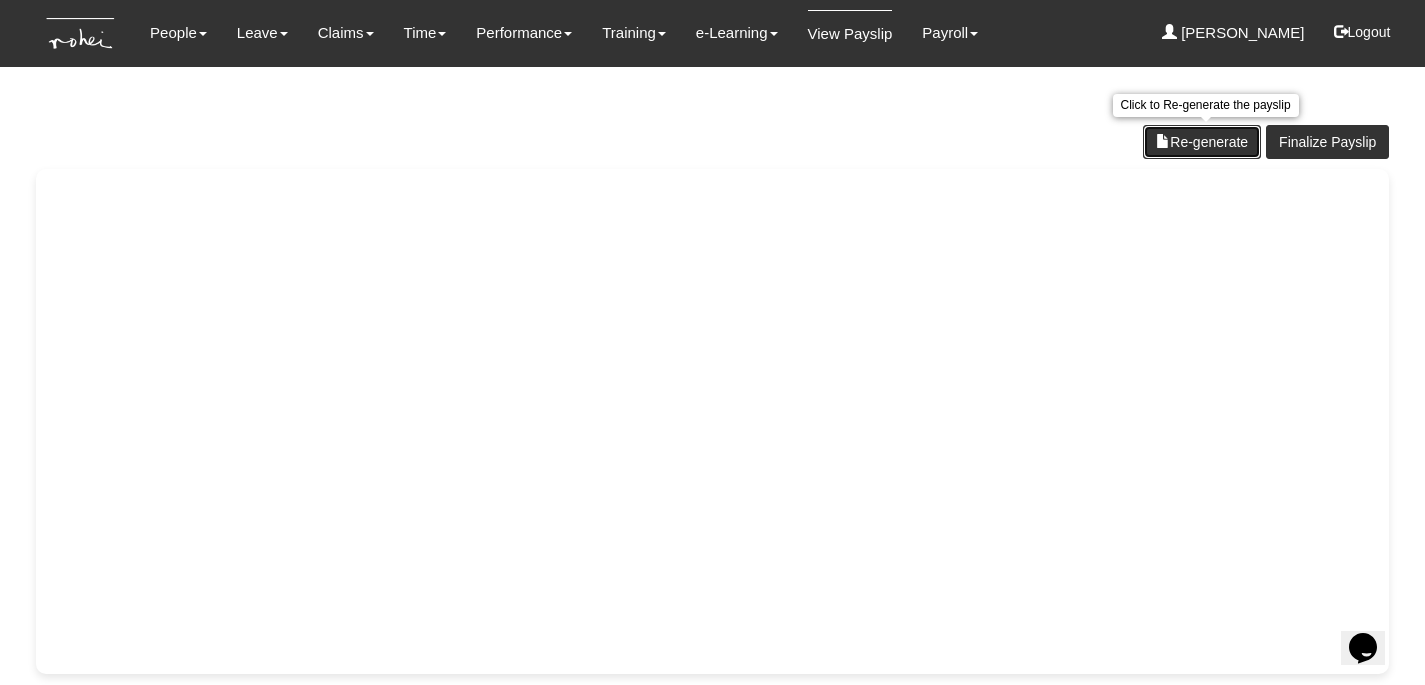 click on "Re-generate" at bounding box center [1202, 142] 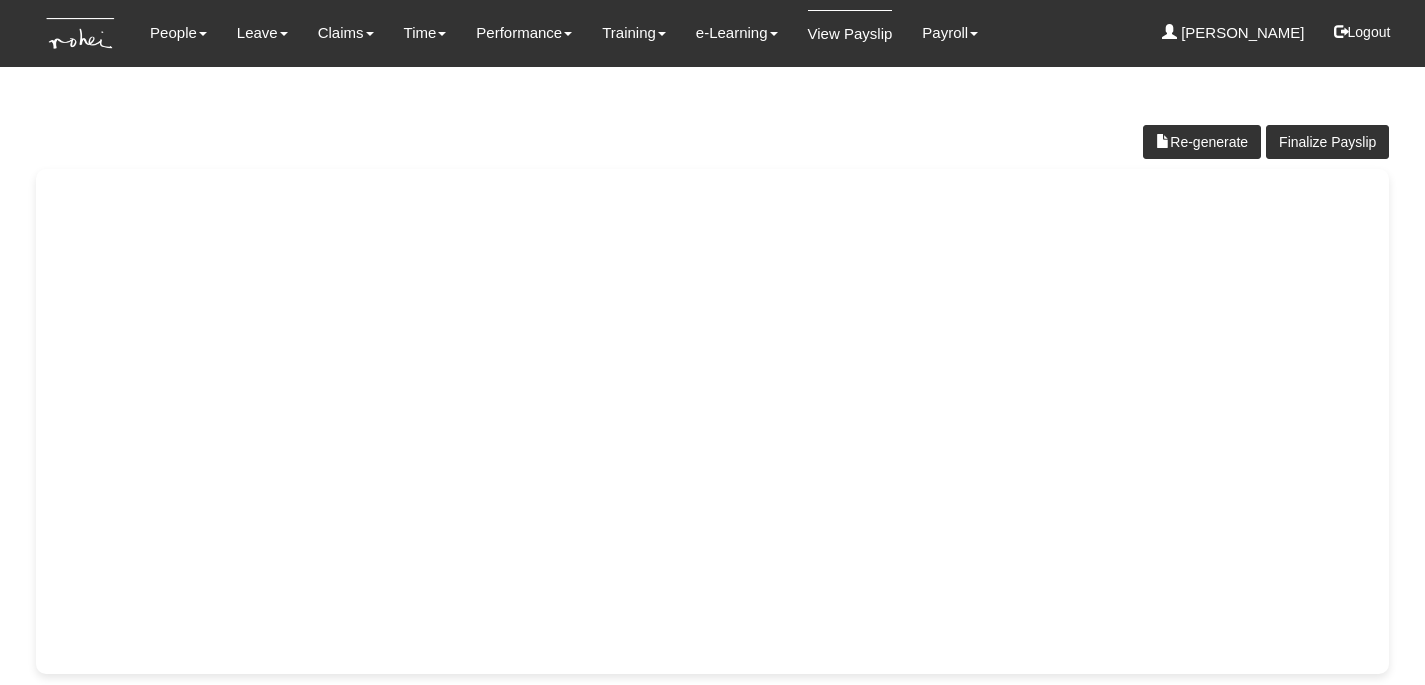 scroll, scrollTop: 0, scrollLeft: 0, axis: both 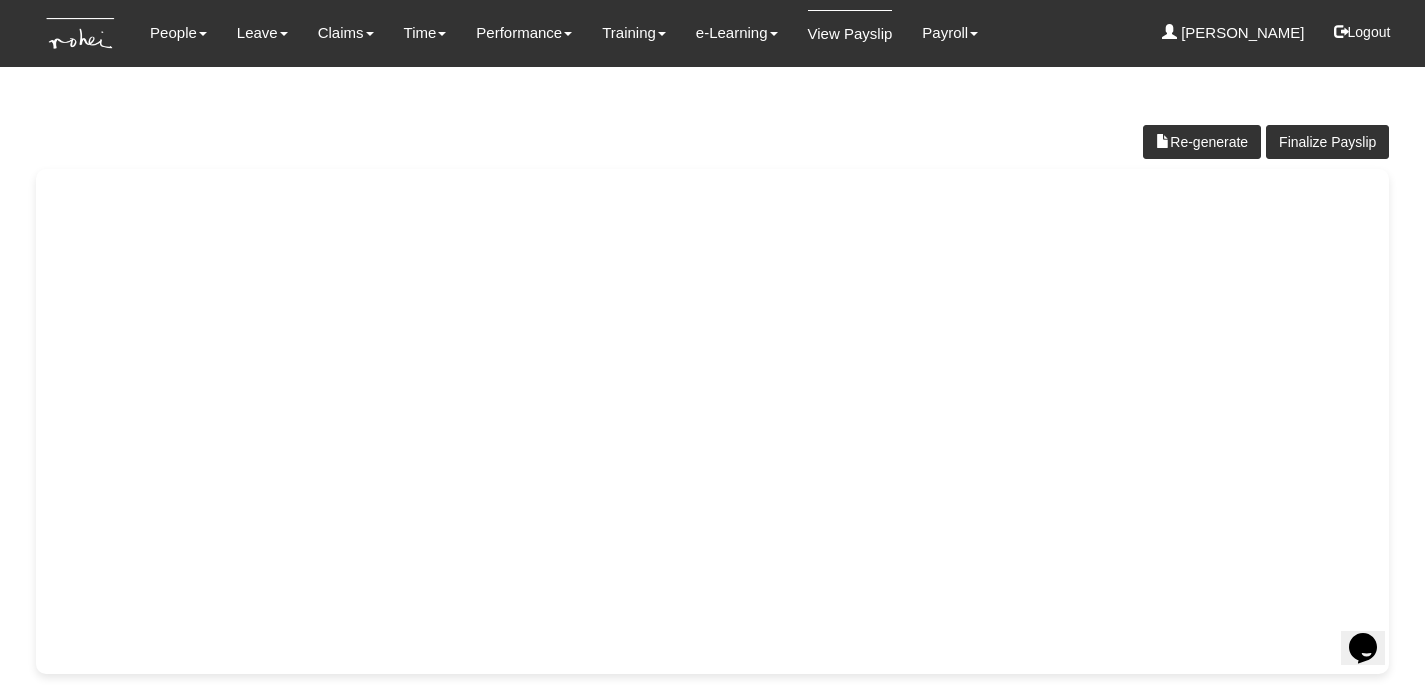 click on "View Payslip" at bounding box center (850, 33) 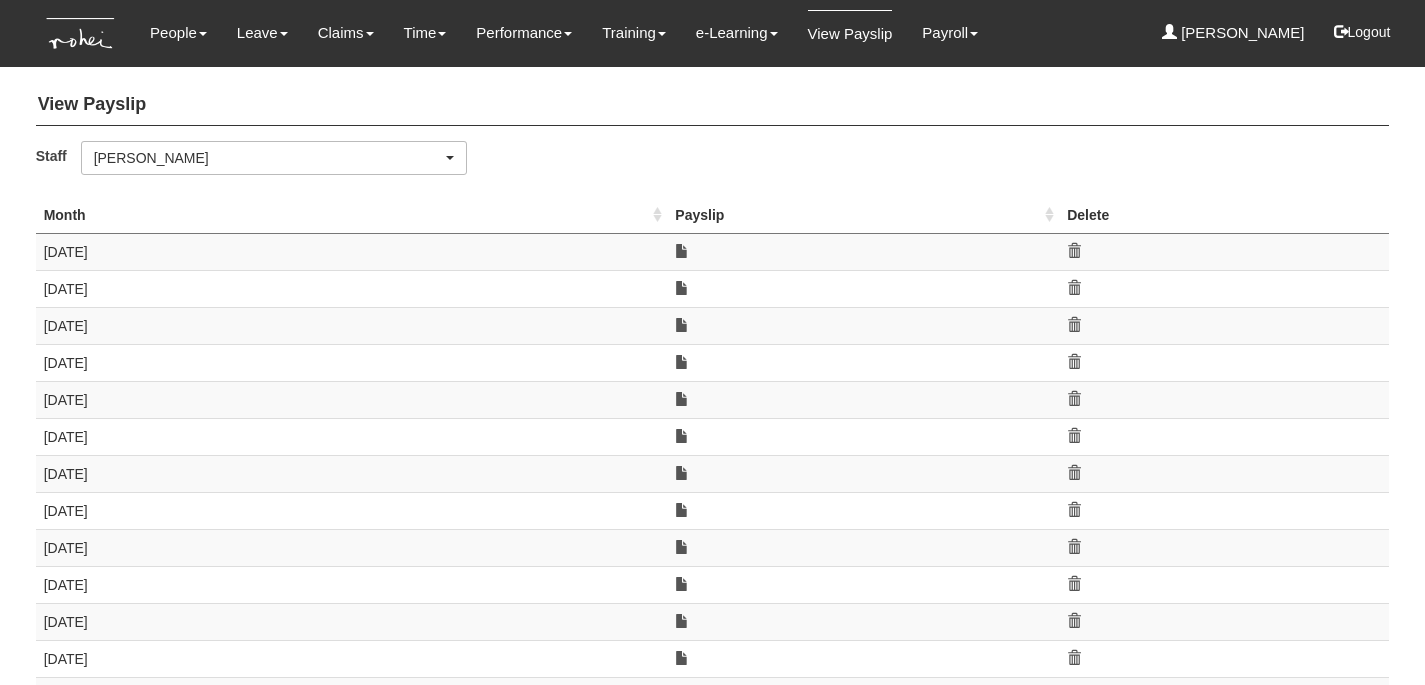 scroll, scrollTop: 0, scrollLeft: 0, axis: both 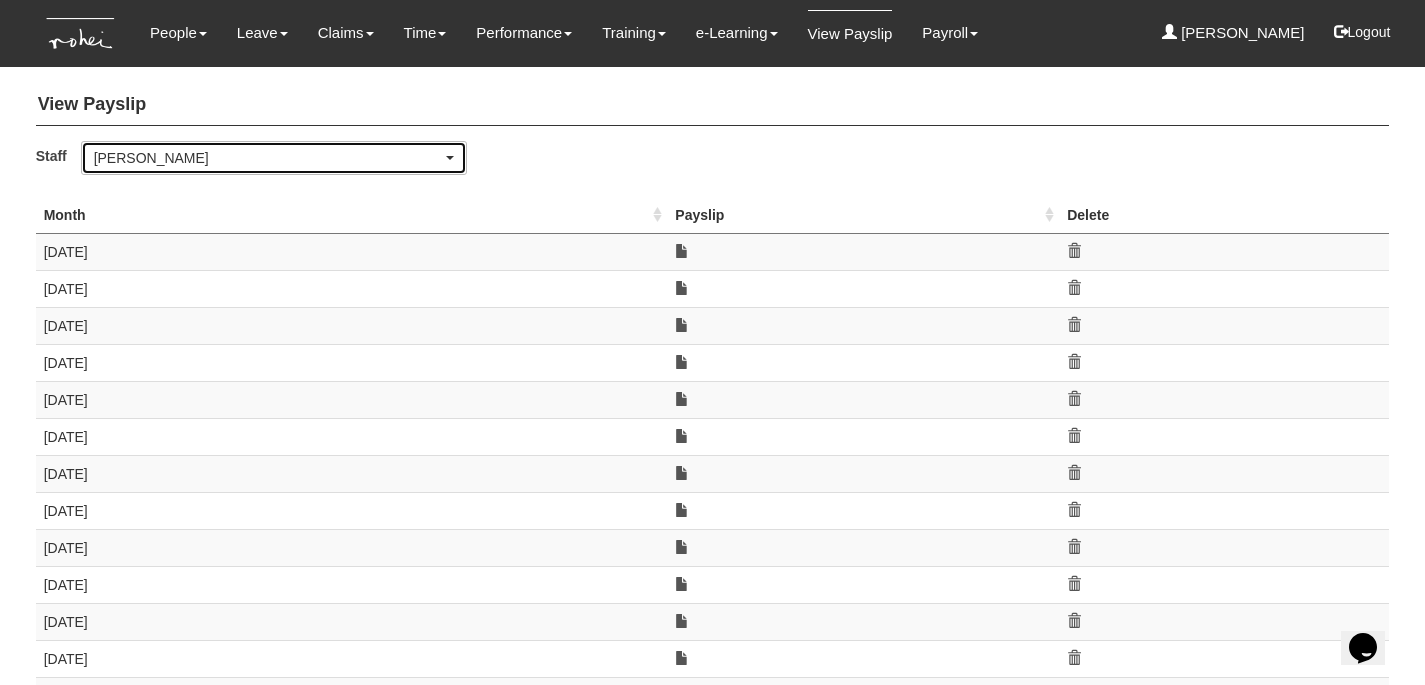 click on "[PERSON_NAME]" at bounding box center (268, 158) 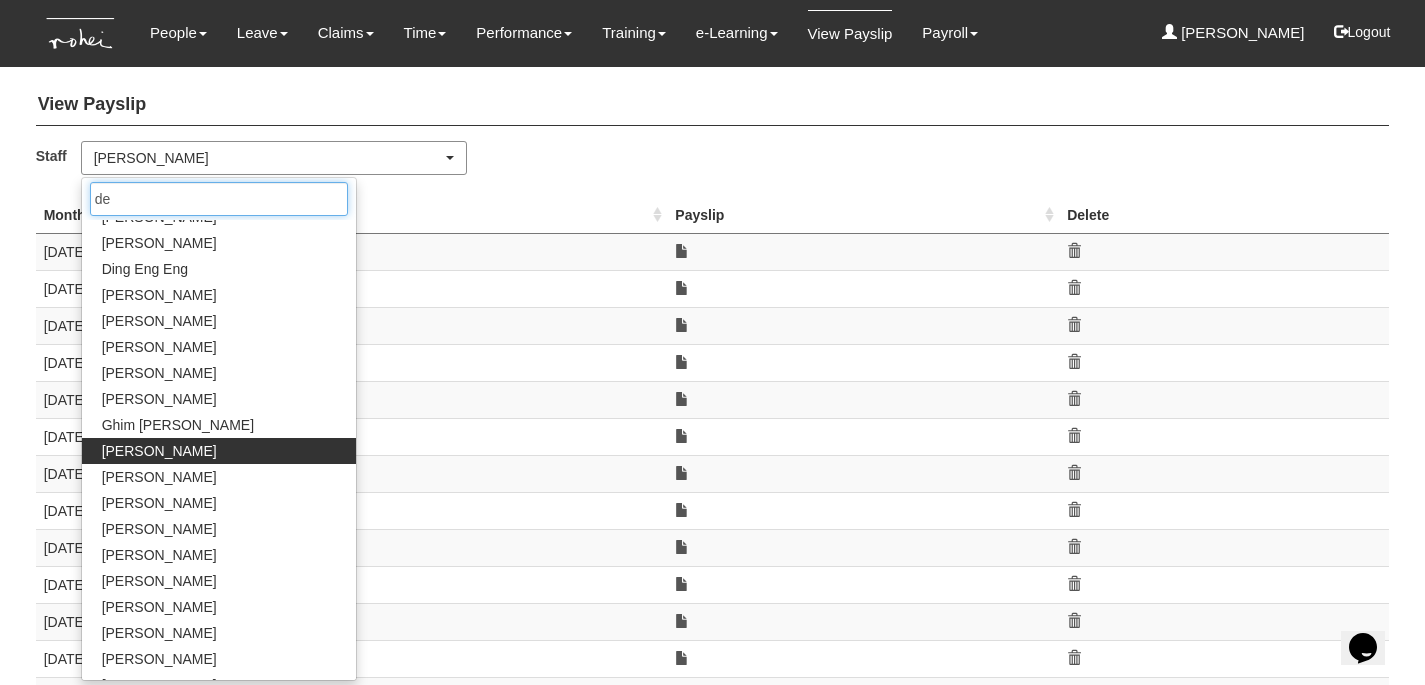 scroll, scrollTop: 0, scrollLeft: 0, axis: both 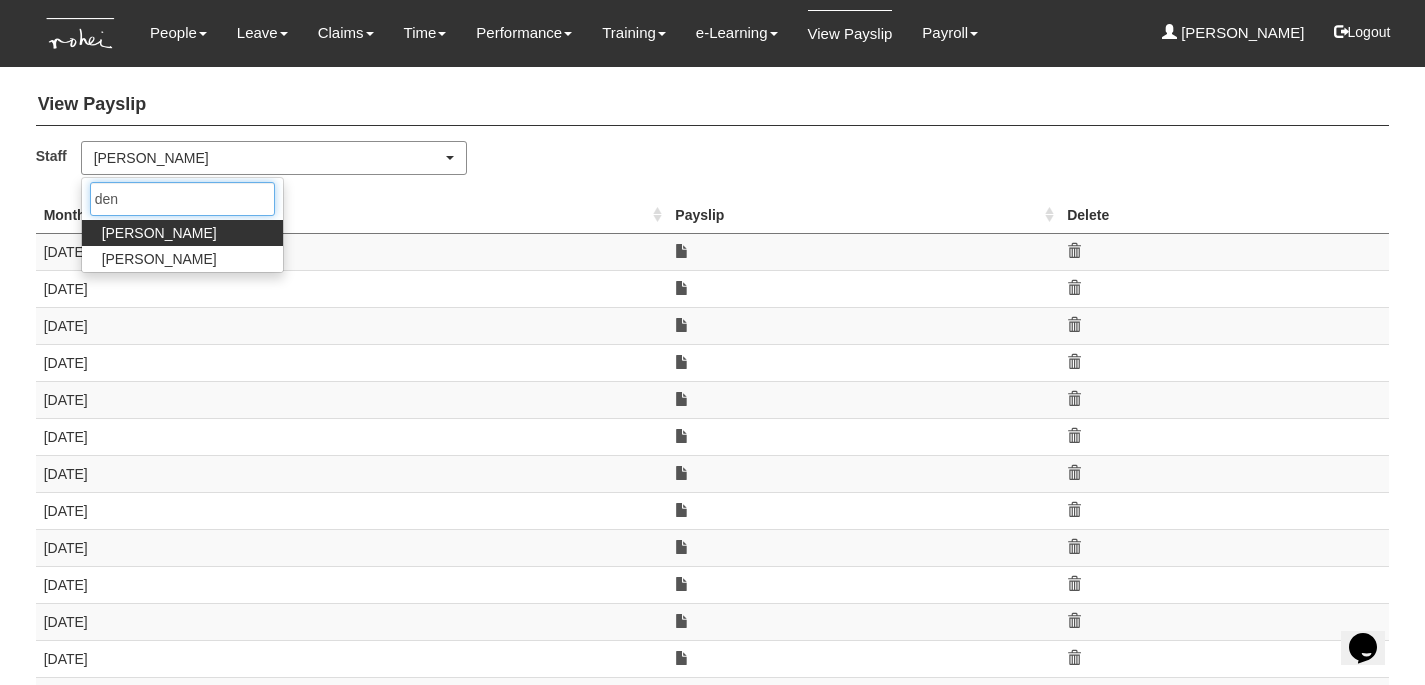 type on "deni" 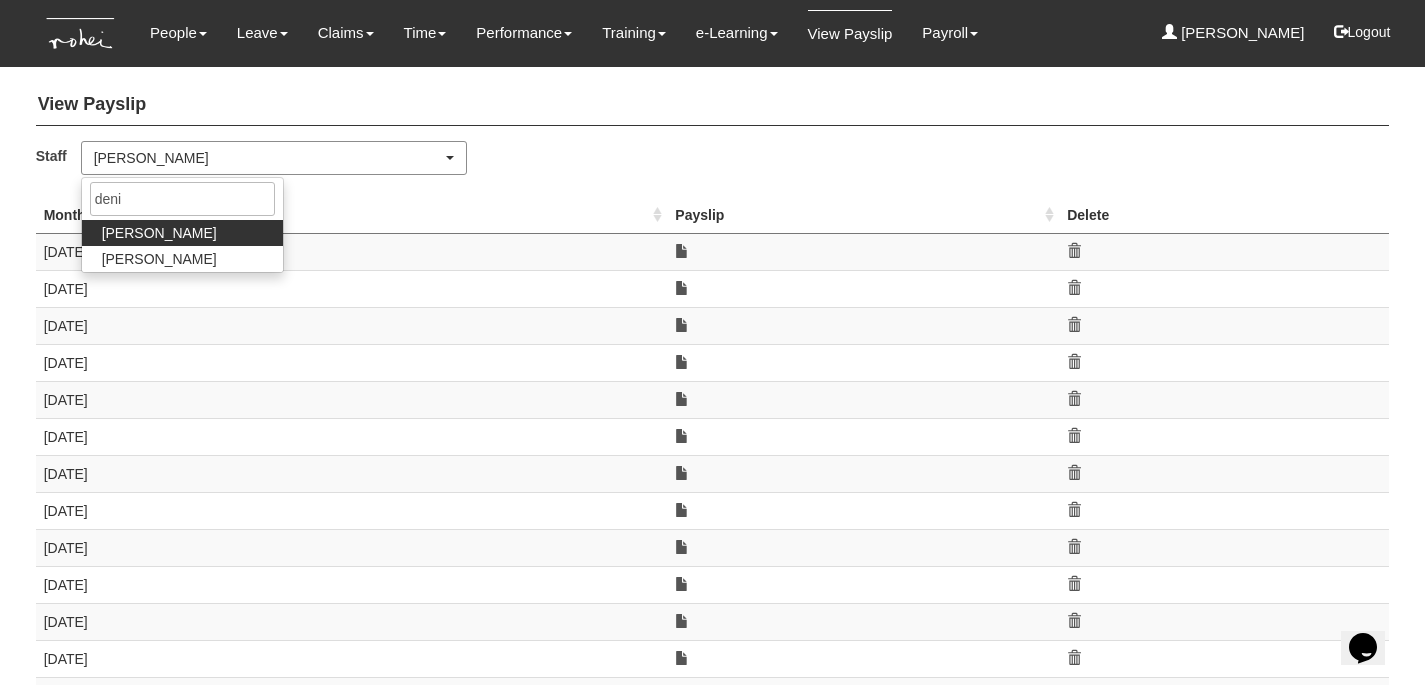select on "1ae40e68-5a0c-4d70-b50e-45a4e5a72252" 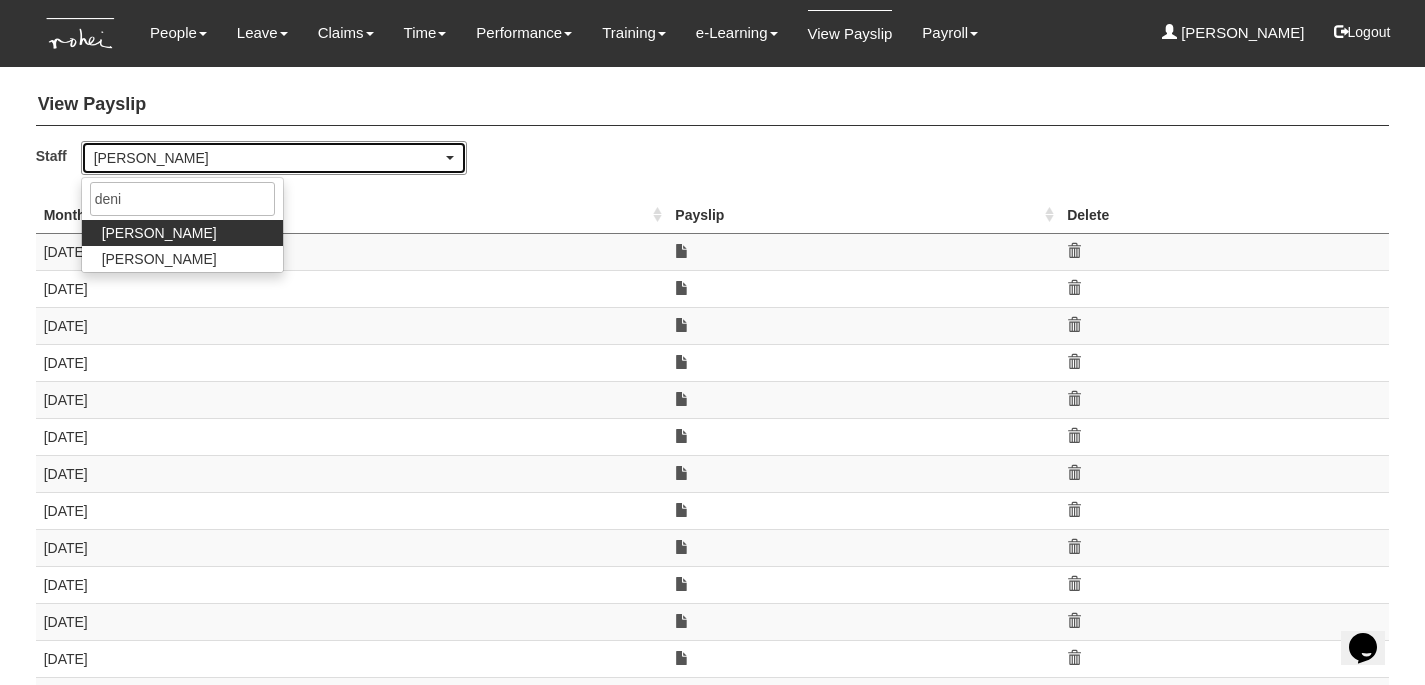 type 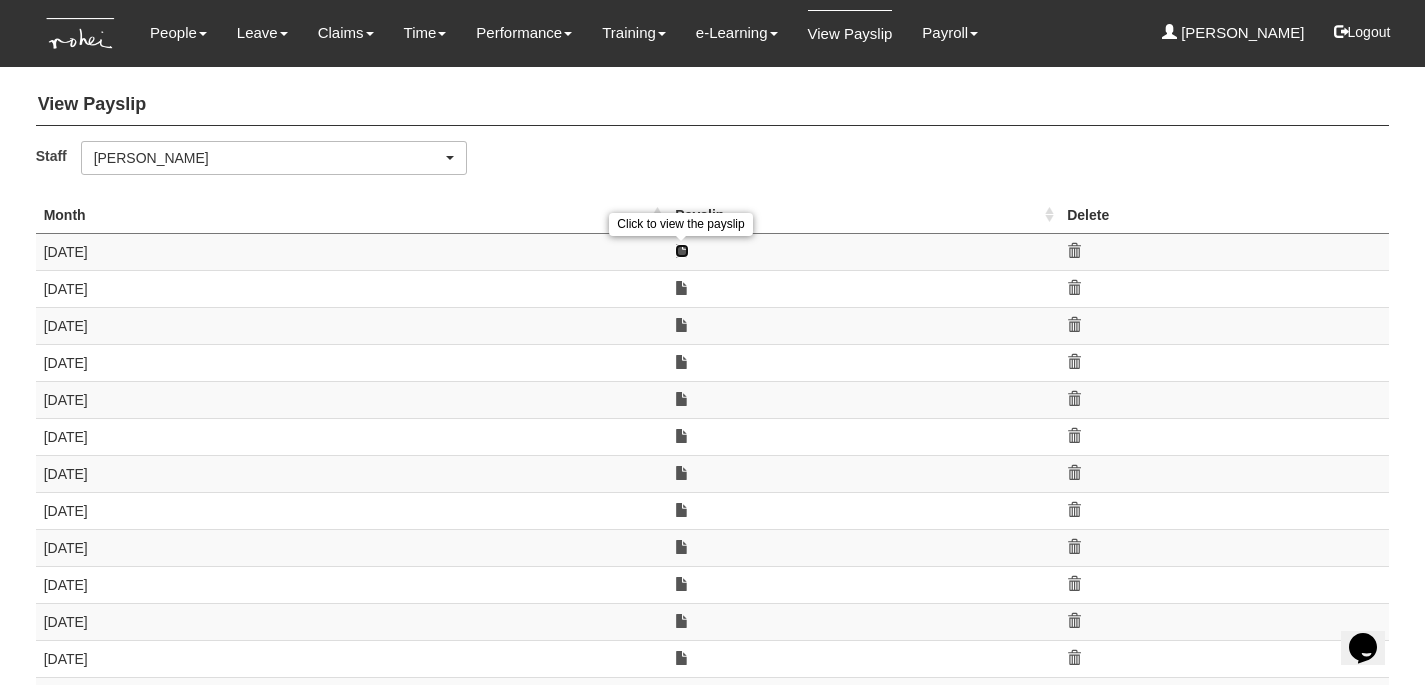 click at bounding box center (682, 251) 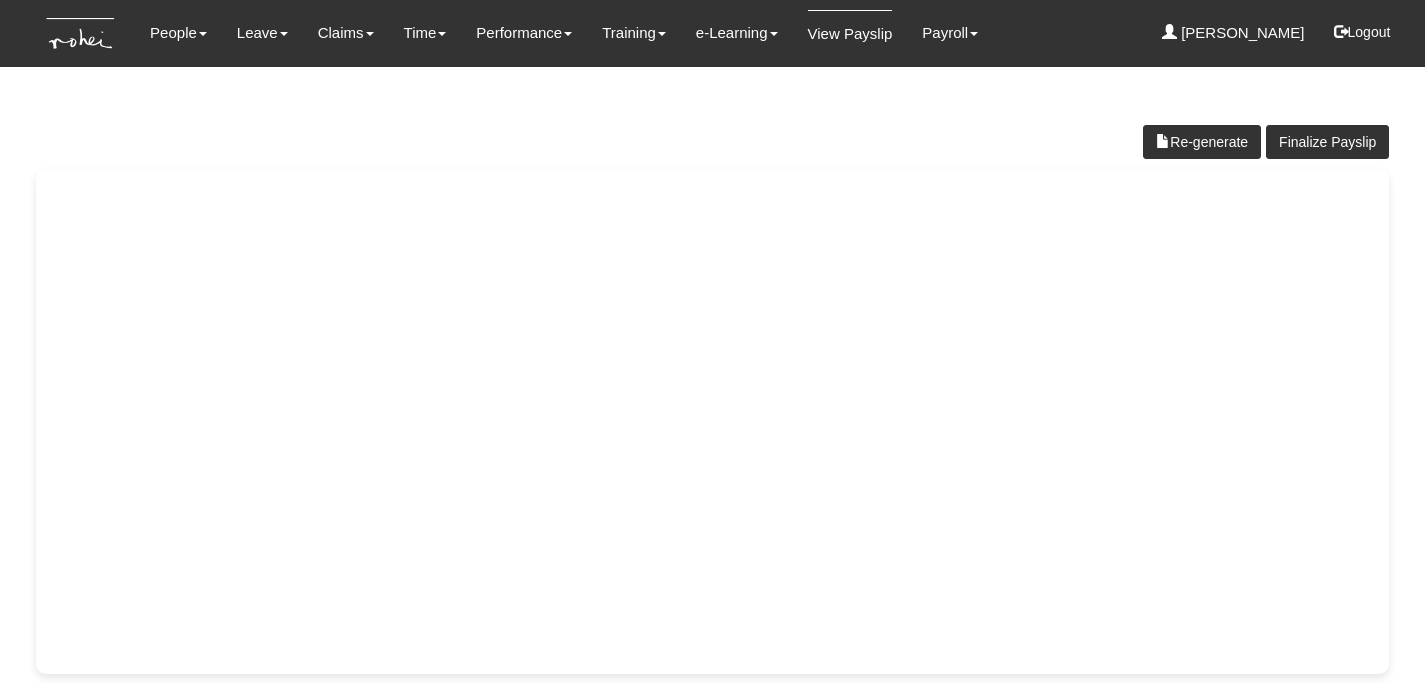 scroll, scrollTop: 0, scrollLeft: 0, axis: both 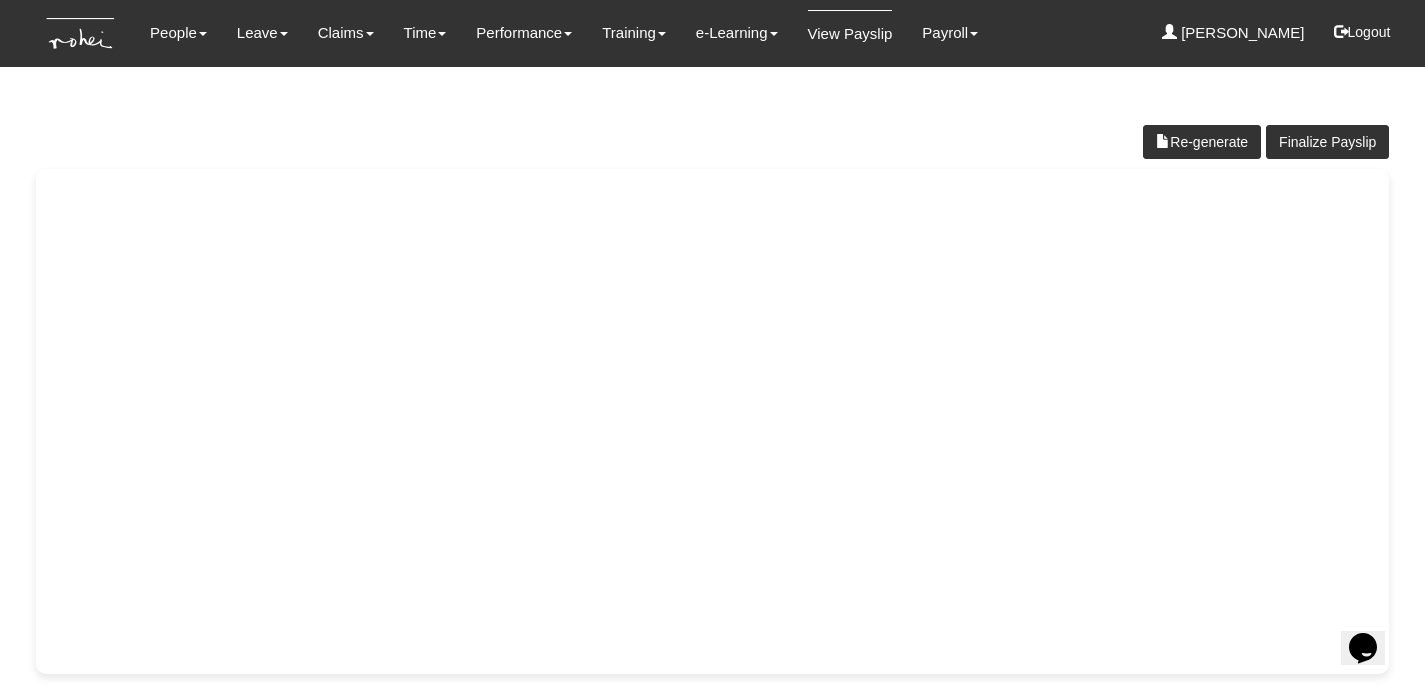 click on "View Payslip" at bounding box center [850, 33] 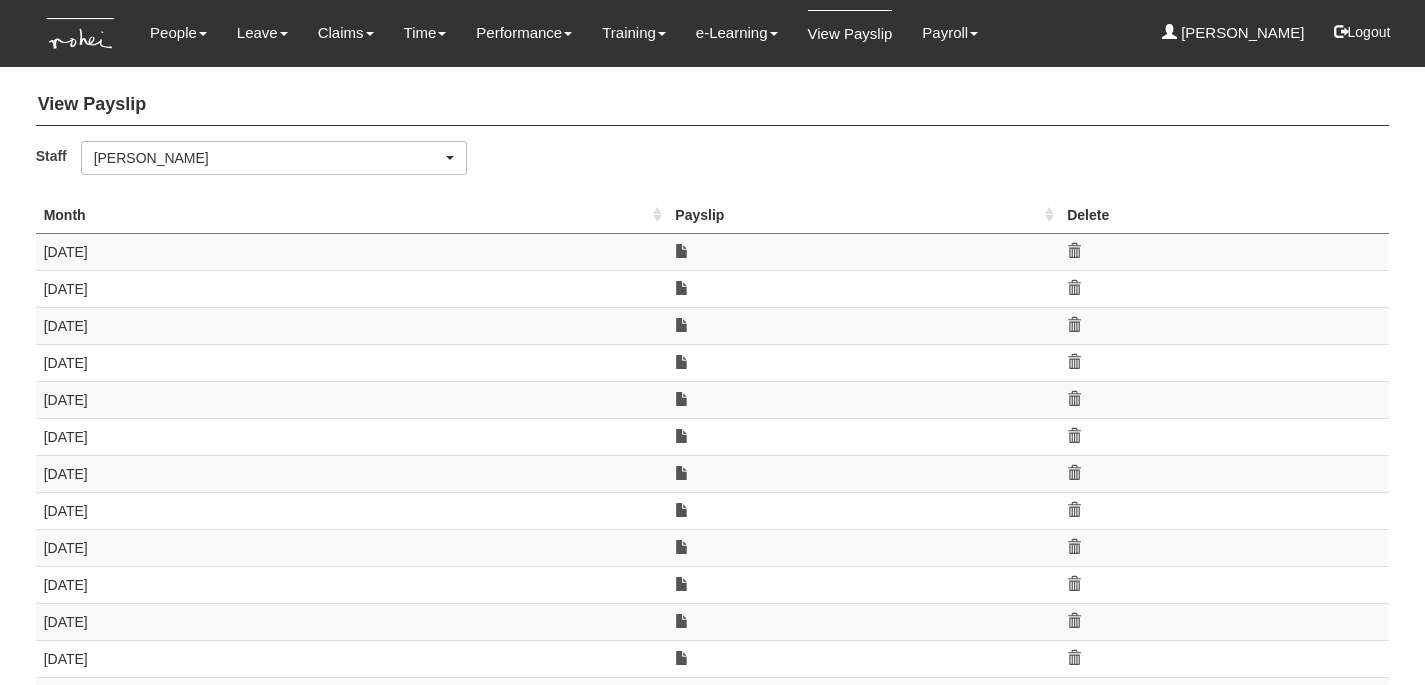 scroll, scrollTop: 0, scrollLeft: 0, axis: both 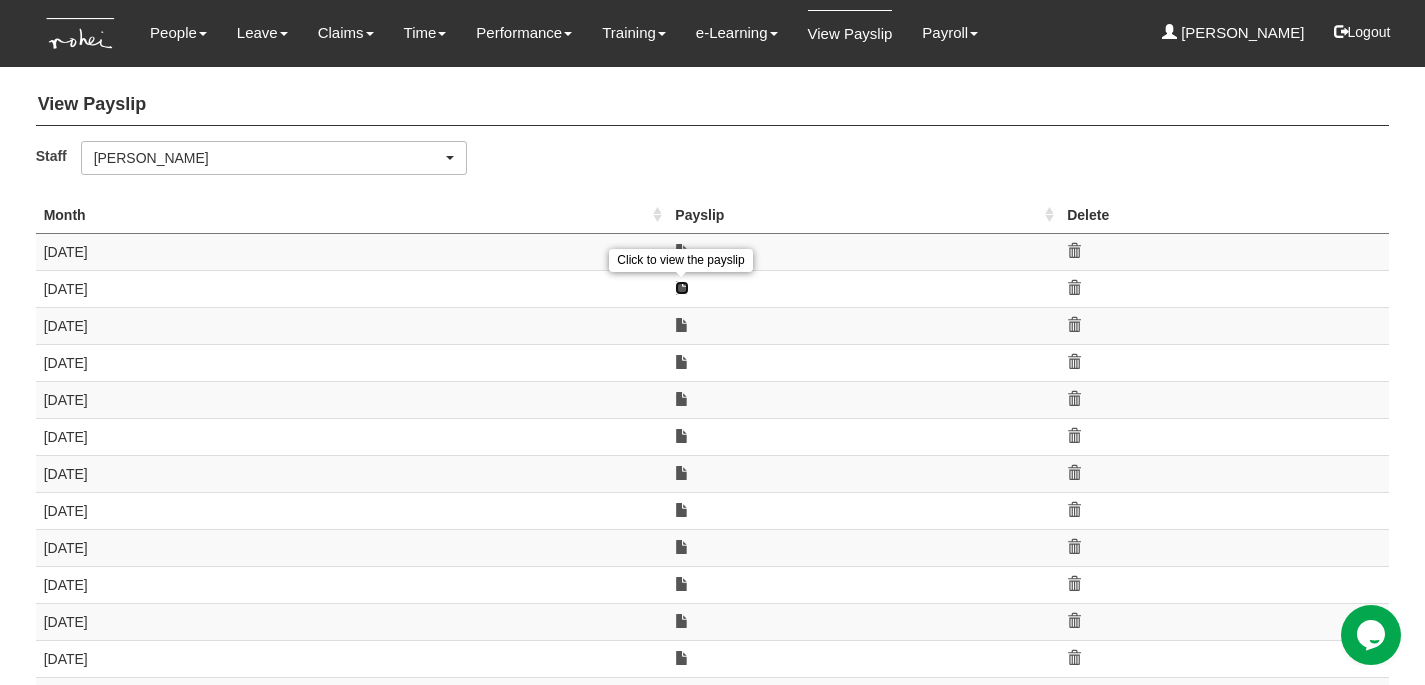 click at bounding box center (682, 288) 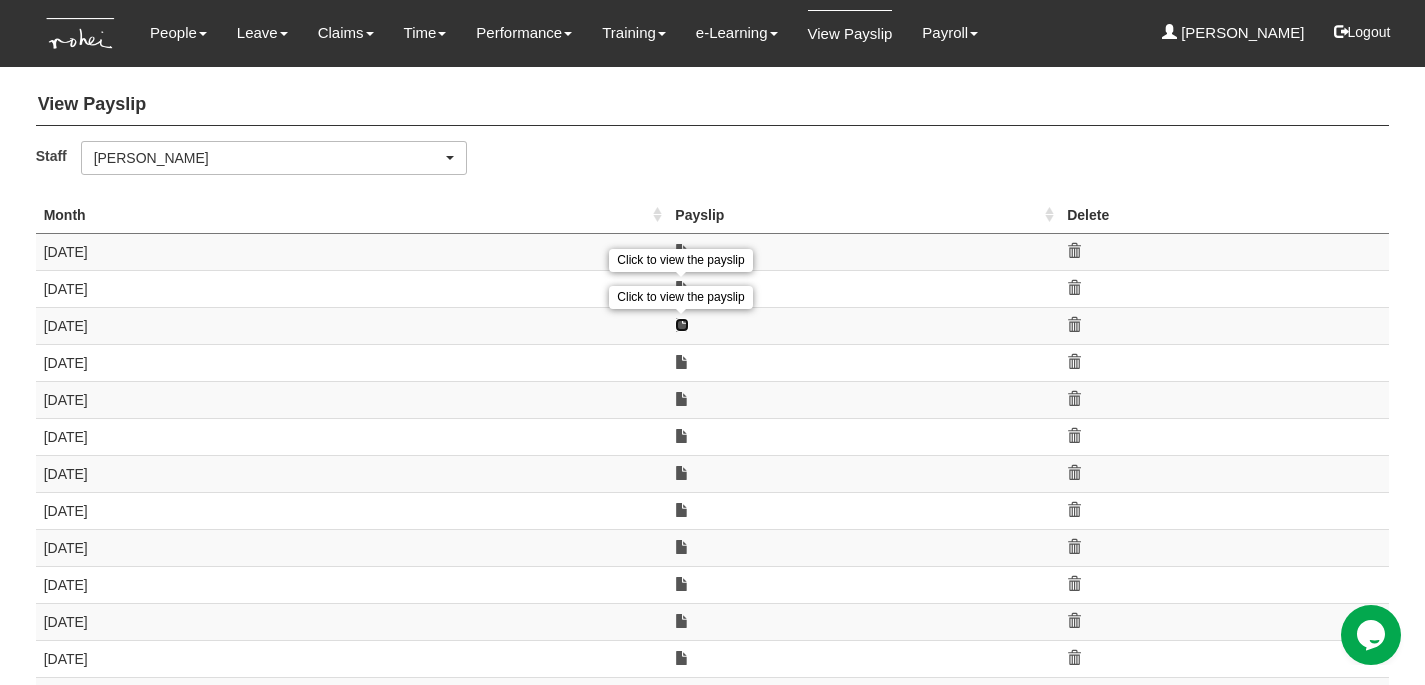 click at bounding box center [682, 325] 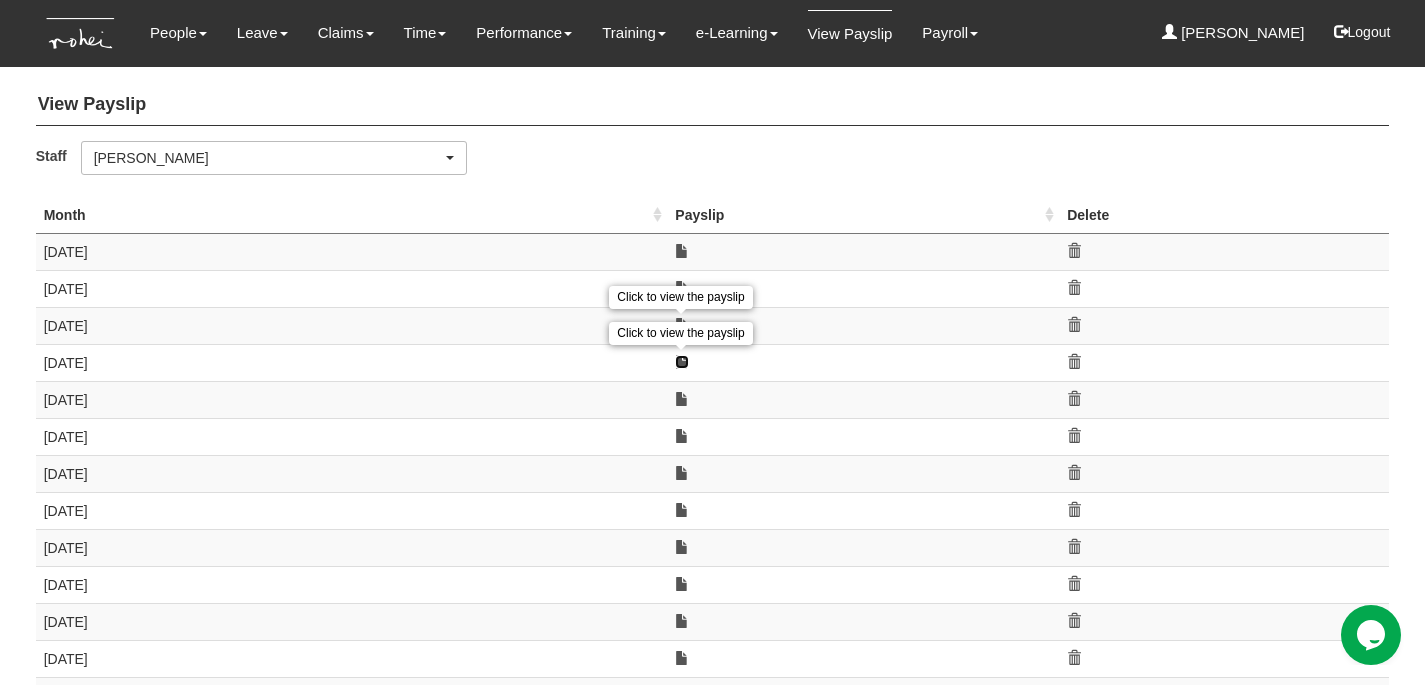 click at bounding box center [682, 362] 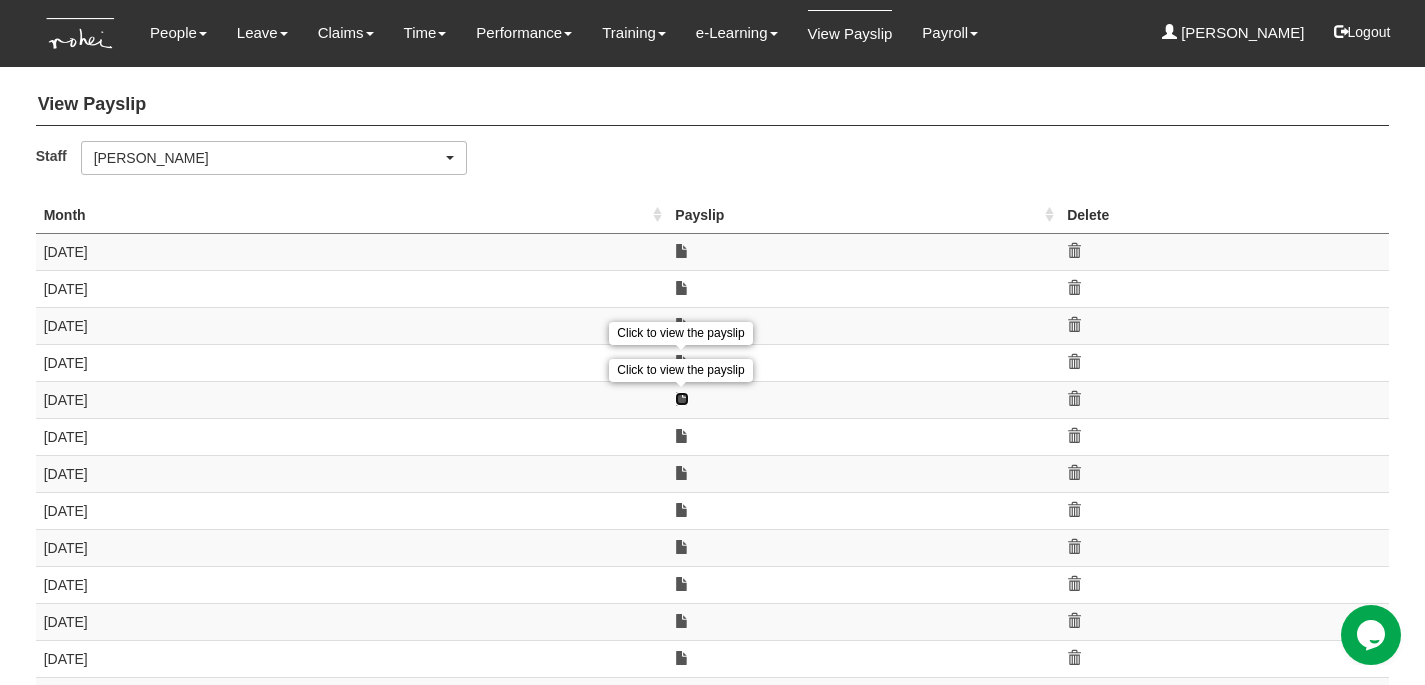 click at bounding box center [682, 399] 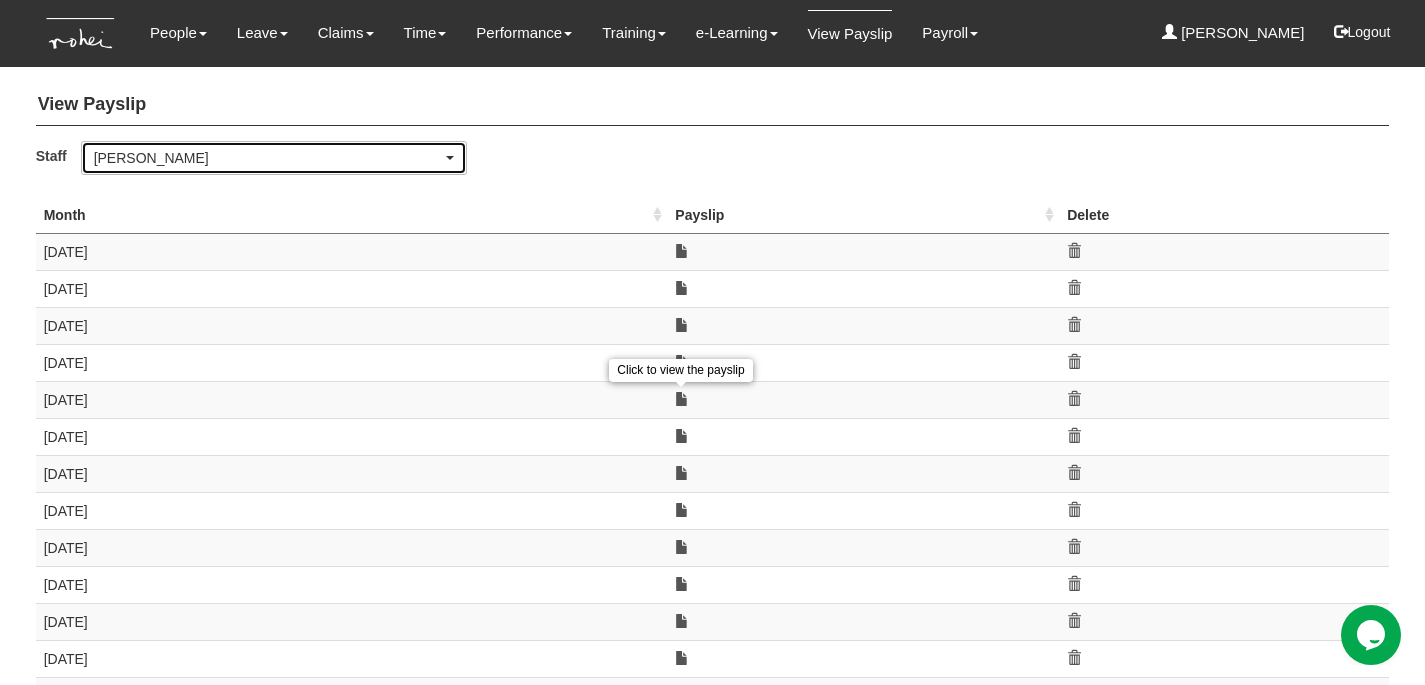 click on "[PERSON_NAME]" at bounding box center [268, 158] 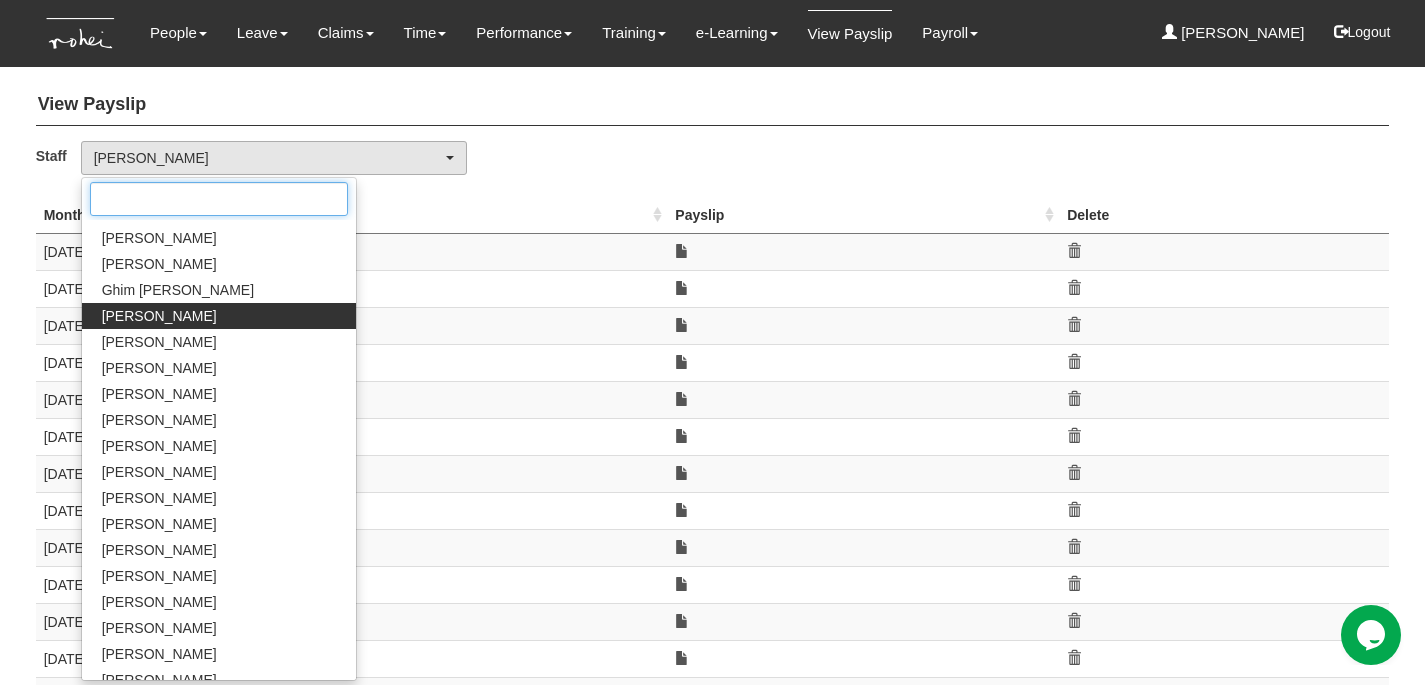 scroll, scrollTop: 538, scrollLeft: 0, axis: vertical 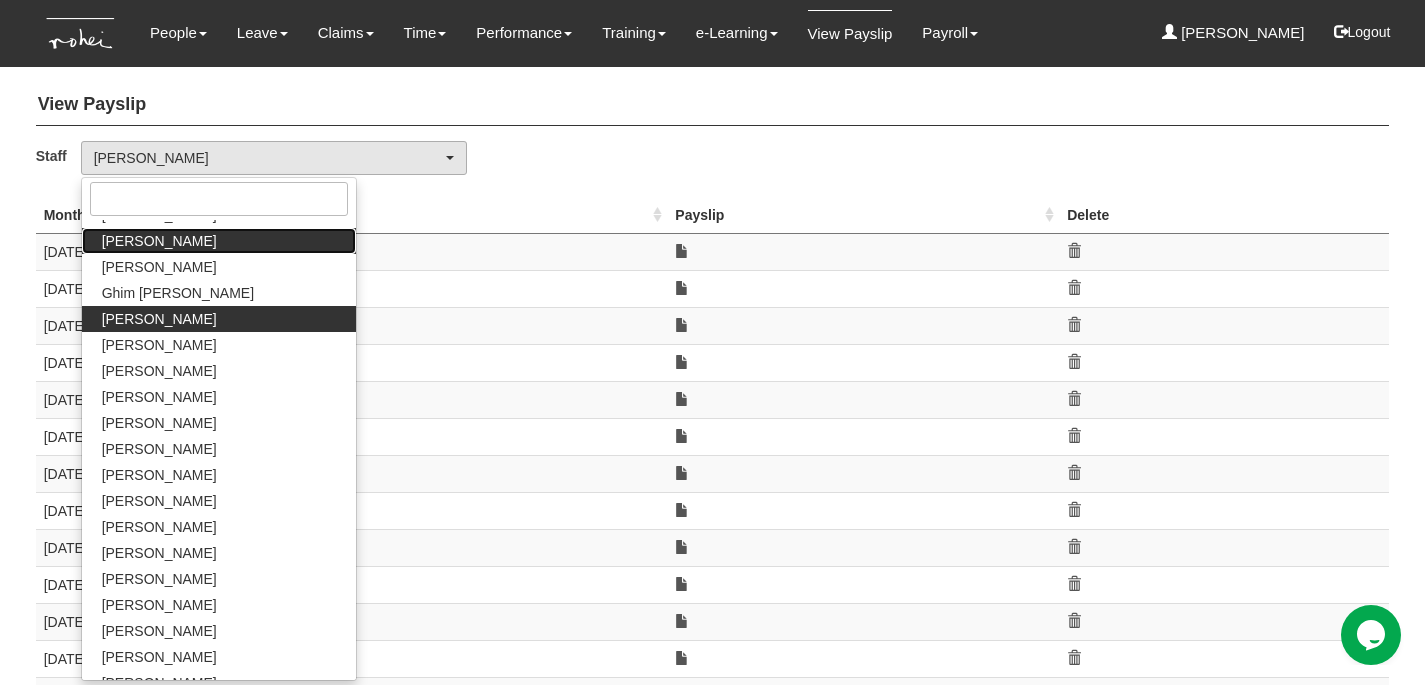 click on "Evelyn Lim" at bounding box center (159, 241) 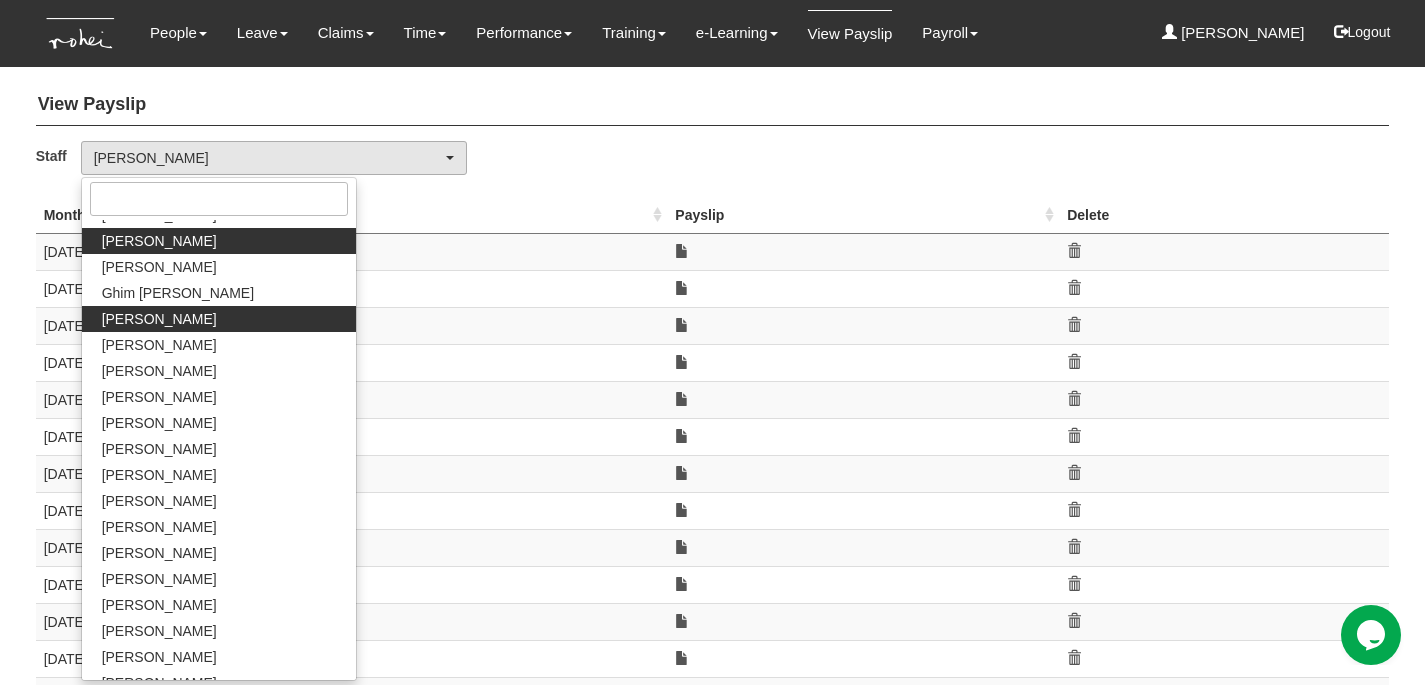 select on "924f1b2e-1f52-4a5a-a524-af1f71412b99" 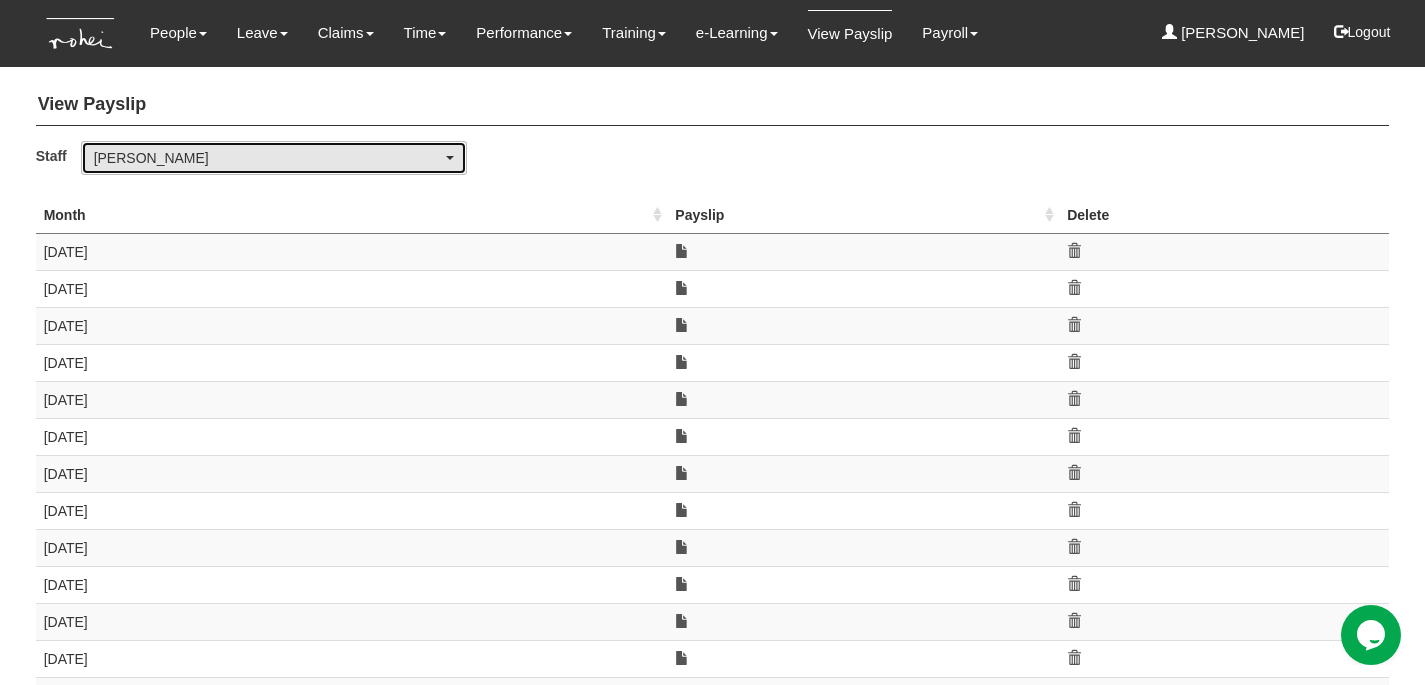 type 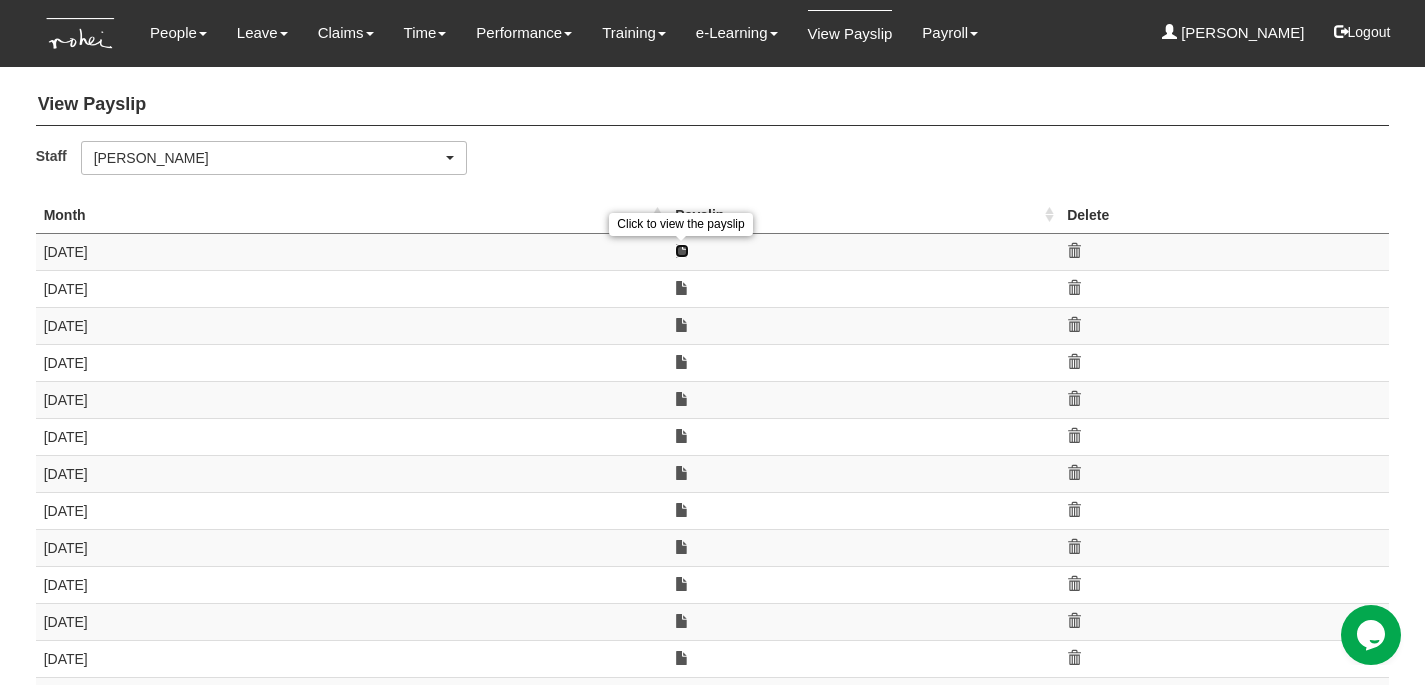 click at bounding box center (682, 251) 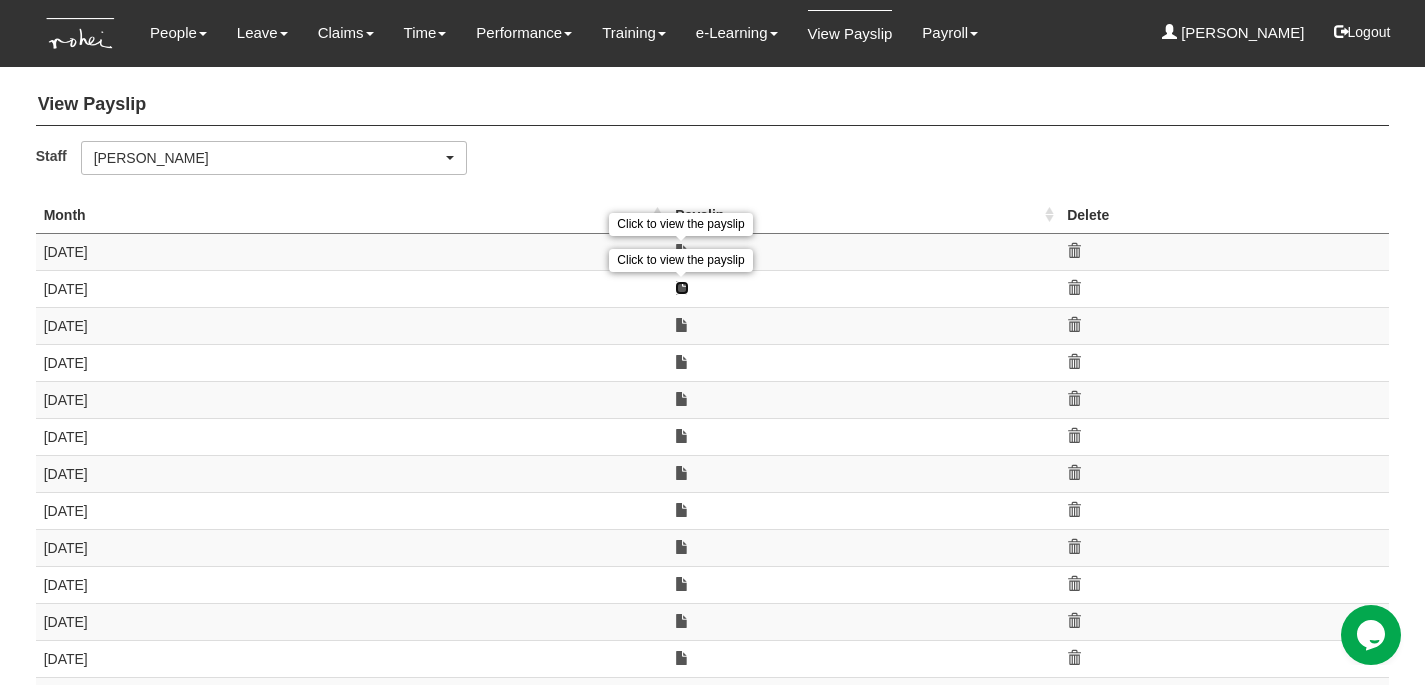 click at bounding box center [682, 288] 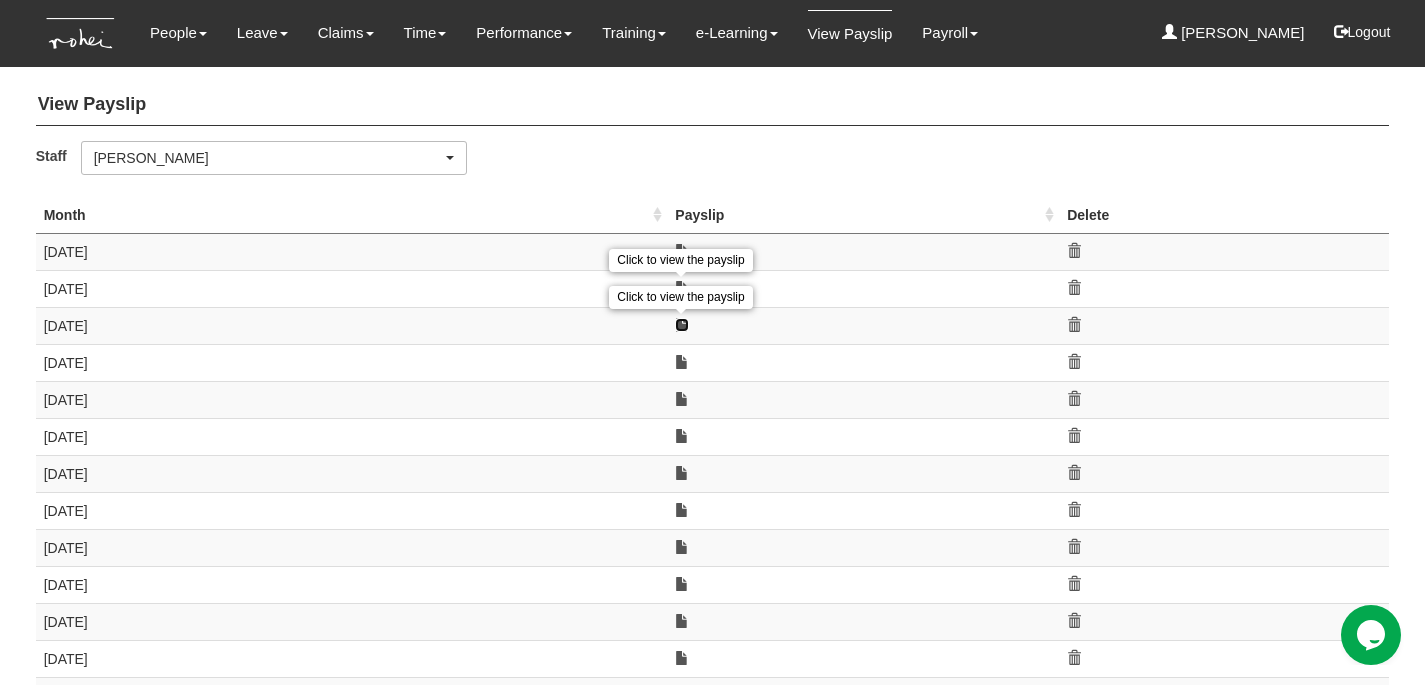 click at bounding box center [682, 325] 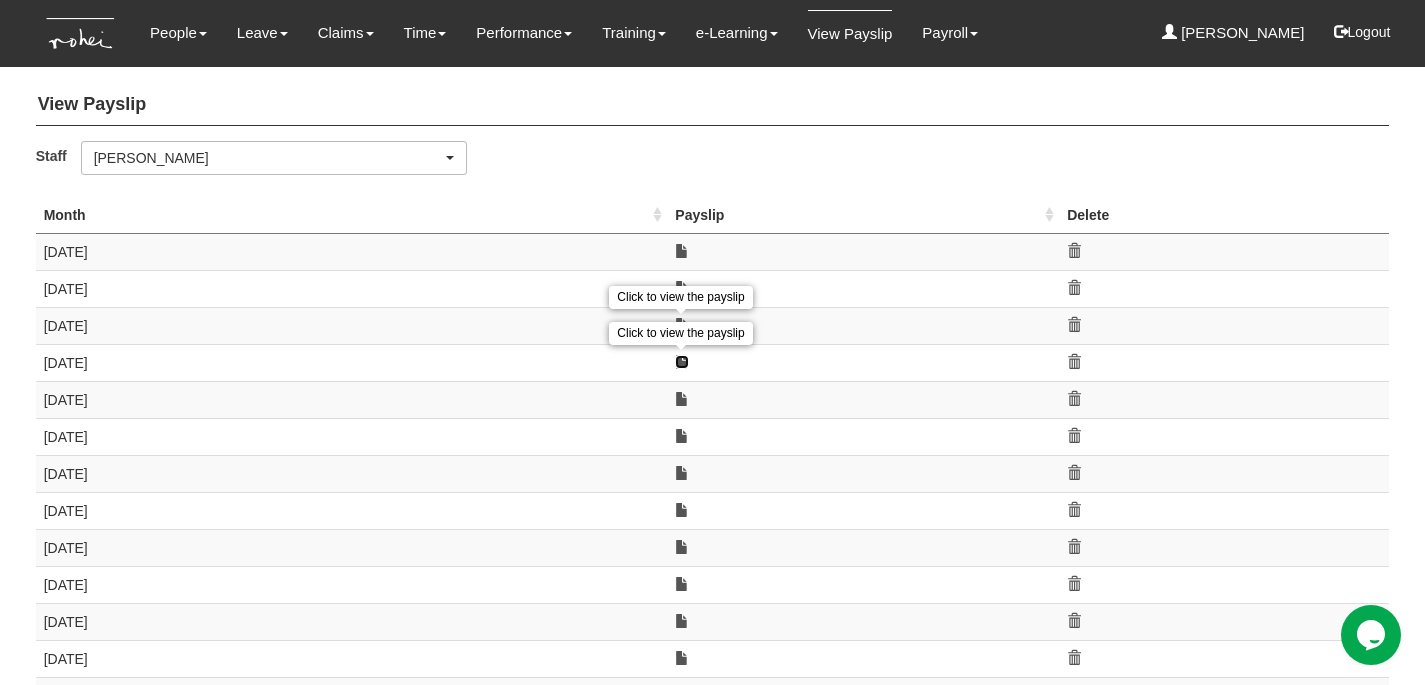 click at bounding box center [682, 362] 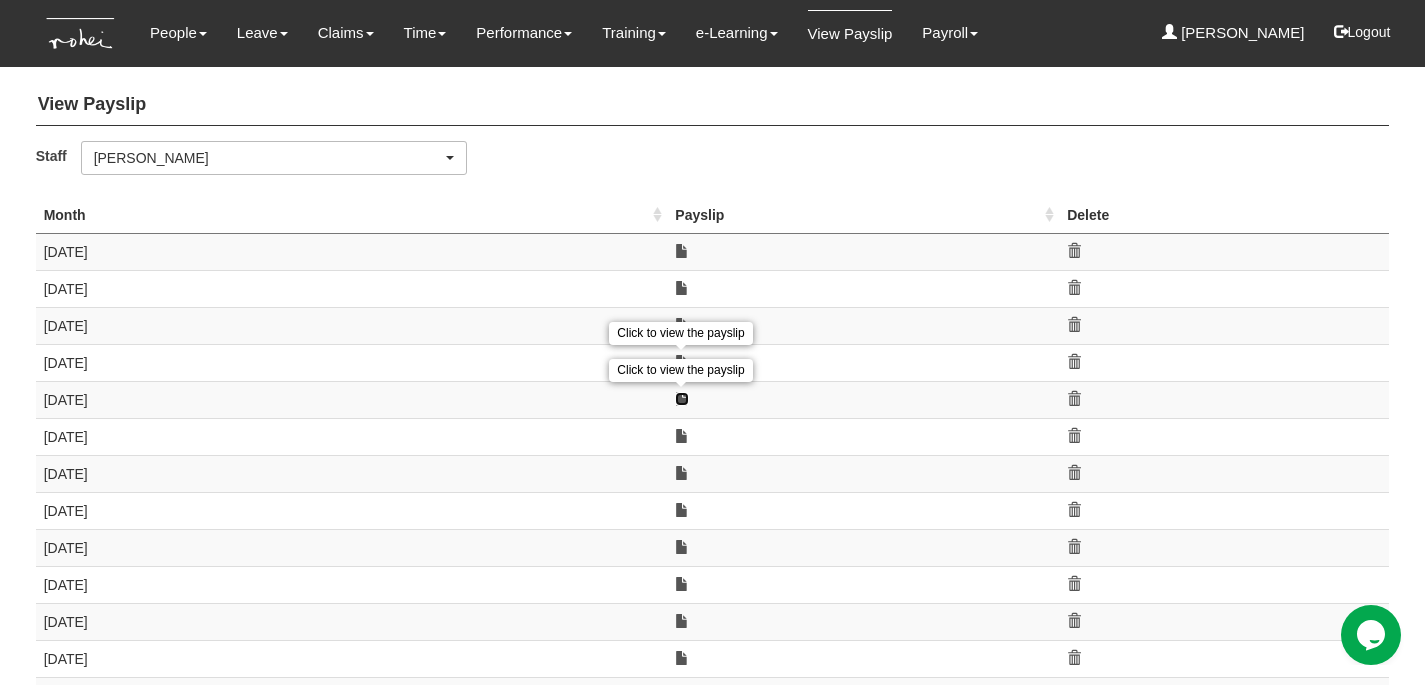 click at bounding box center [682, 399] 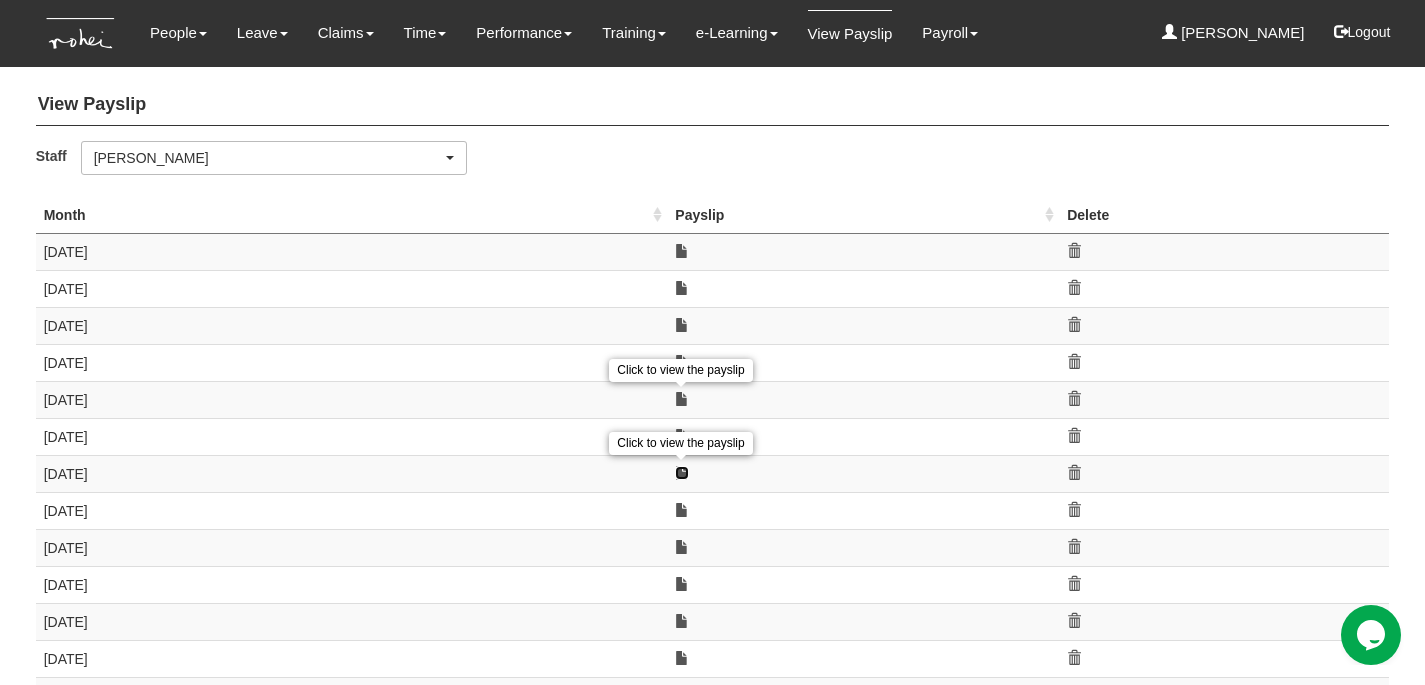 click at bounding box center (682, 473) 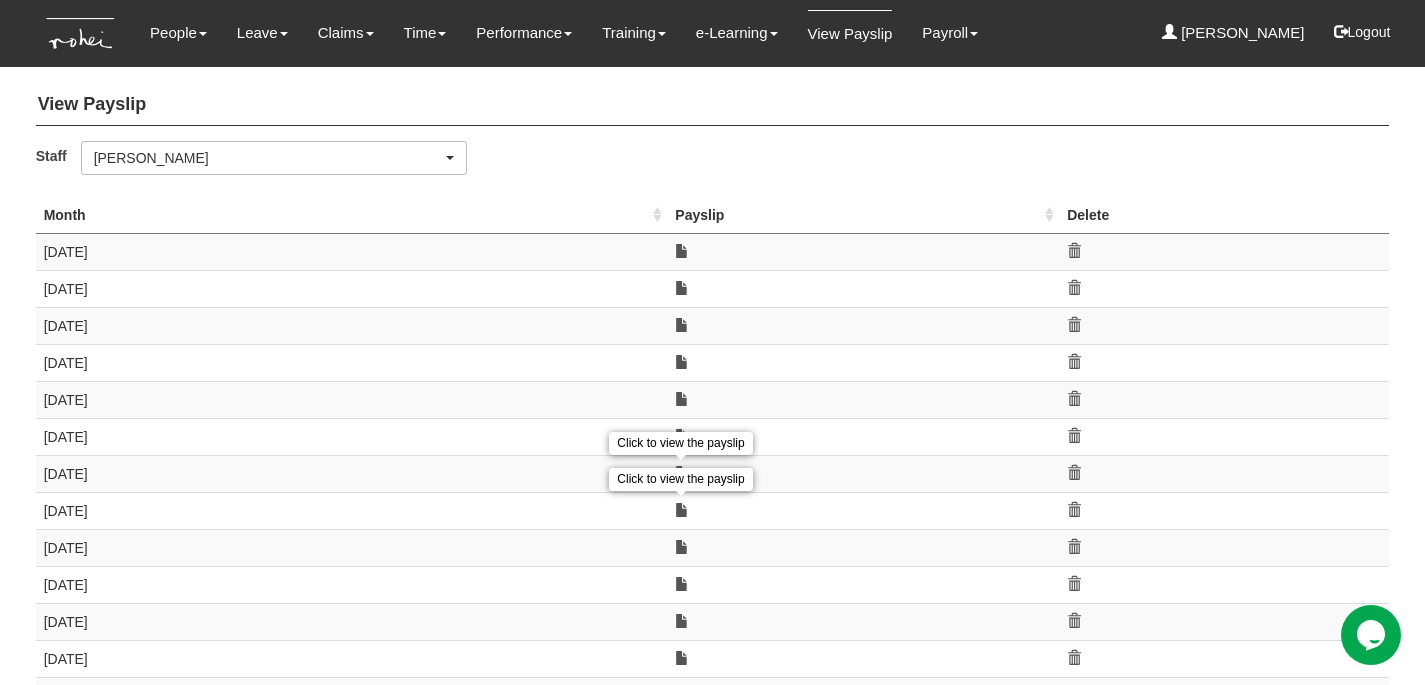 click on "Click to view the payslip" at bounding box center [863, 510] 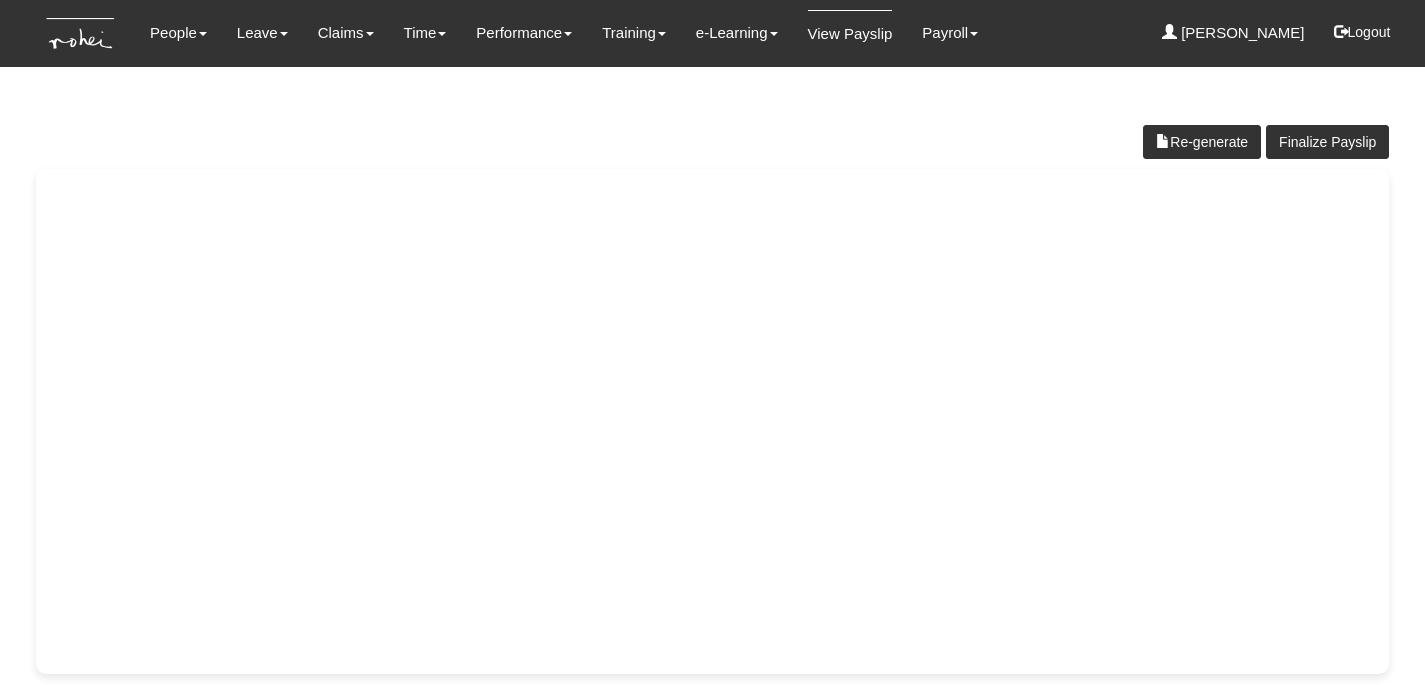 scroll, scrollTop: 0, scrollLeft: 0, axis: both 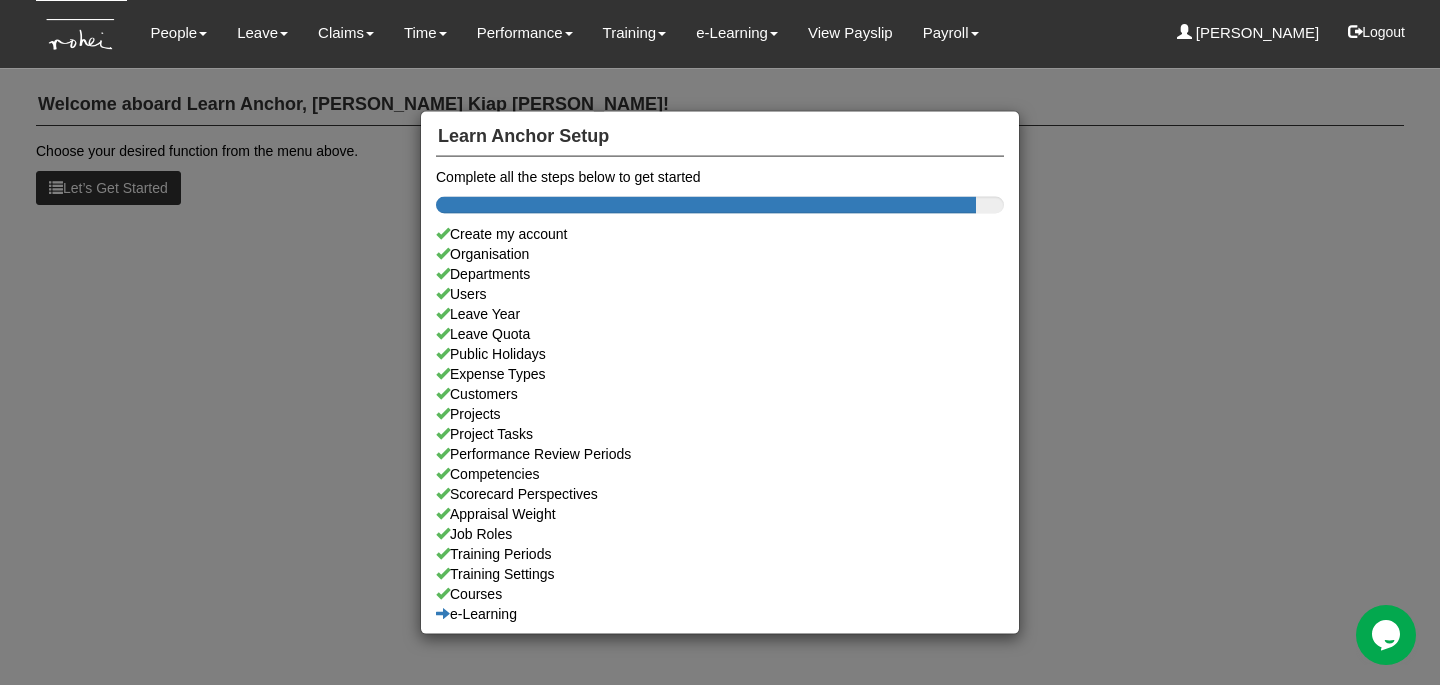 click on "Learn Anchor Setup
Complete all the steps below to get started
Create my account
Organisation
Departments
Users
Leave Year
Leave Quota
Public Holidays
Expense Types
Customers
Projects
Project Tasks
Performance Review Periods
Competencies
Scorecard Perspectives
Appraisal Weight
Job Roles
Training Periods
Training Settings
Courses
e-Learning" at bounding box center [720, 342] 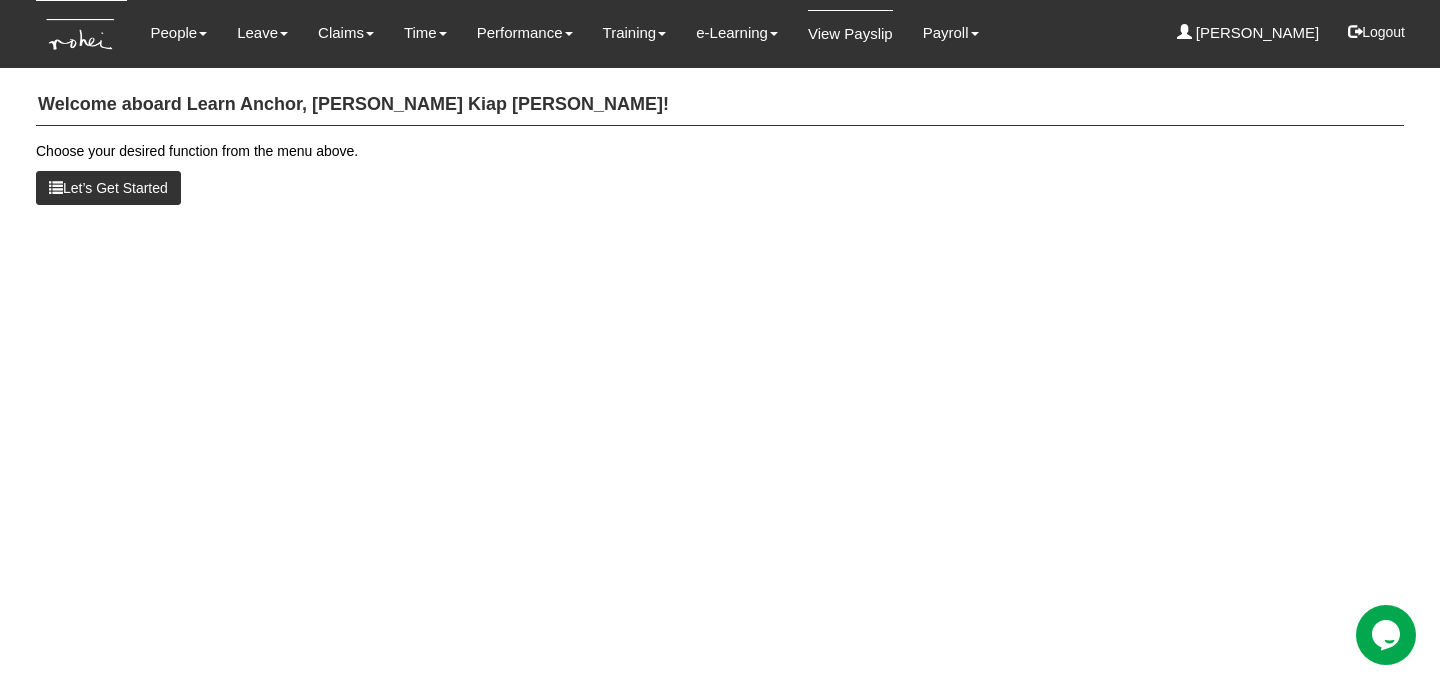 click on "View Payslip" at bounding box center [850, 33] 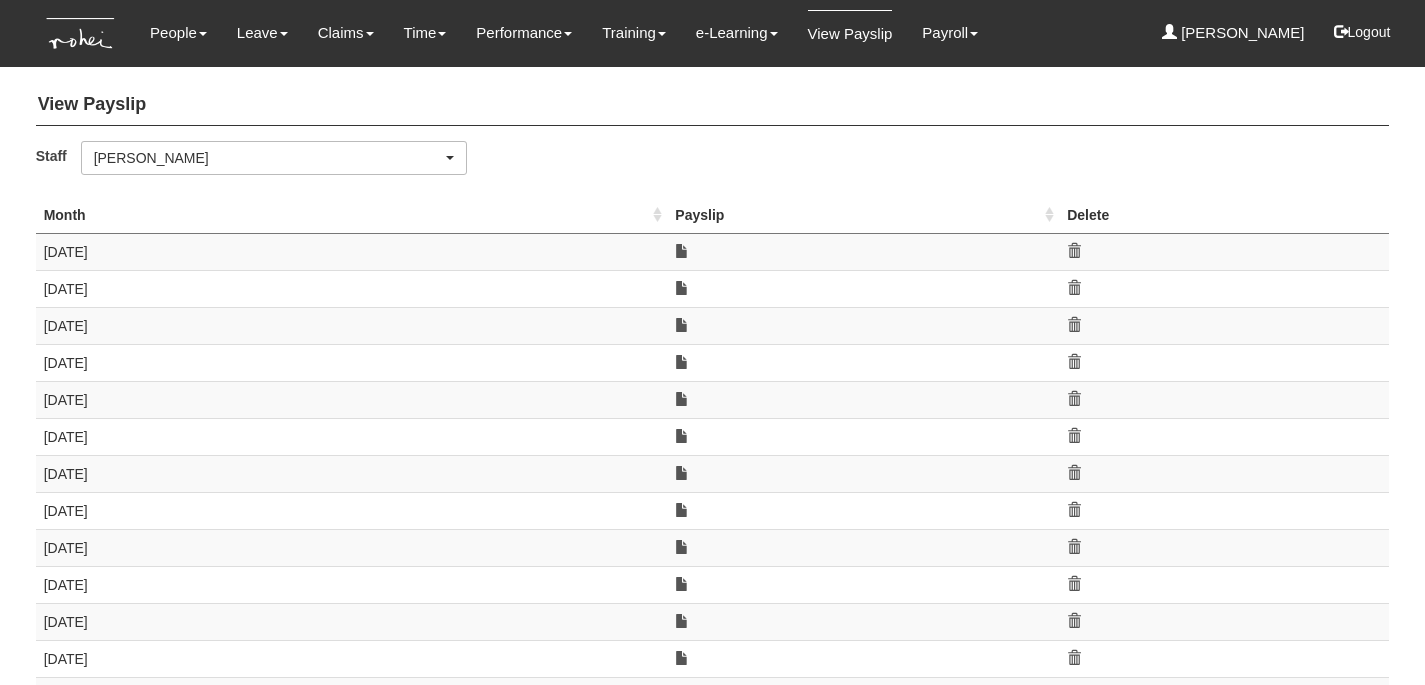 scroll, scrollTop: 0, scrollLeft: 0, axis: both 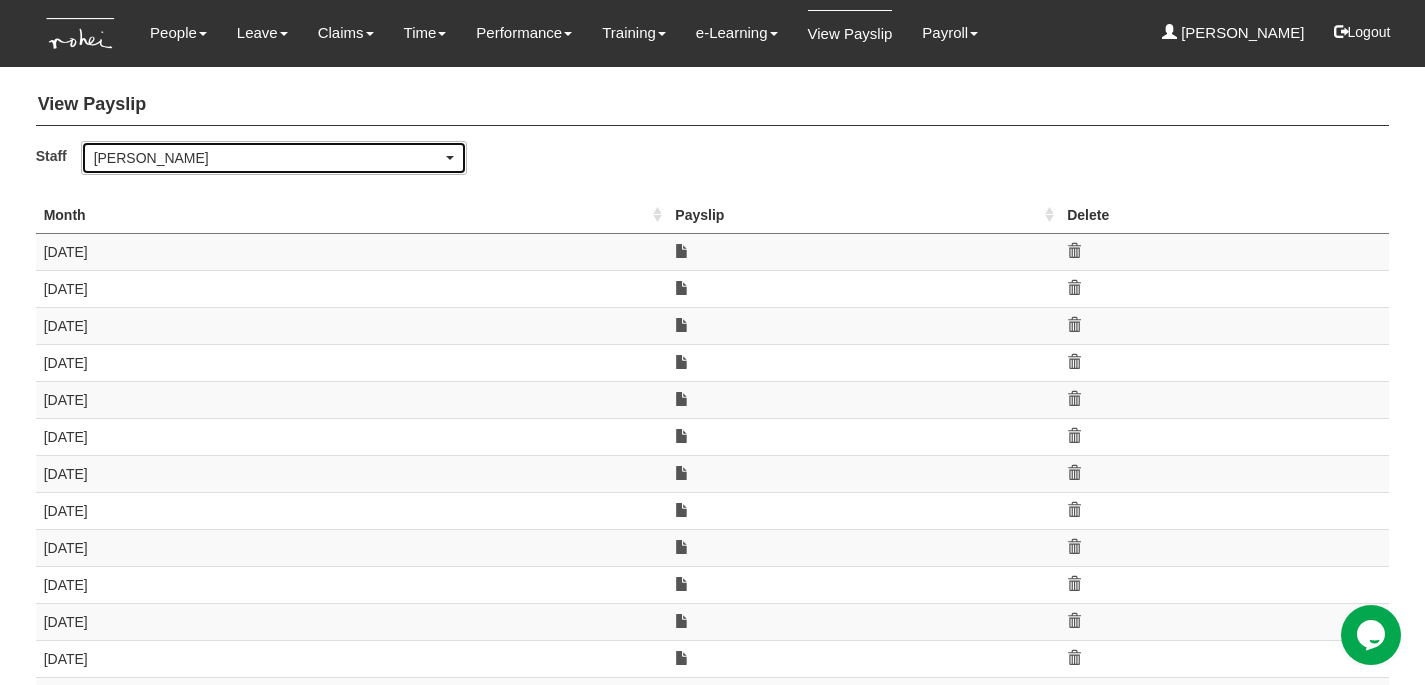 click on "[PERSON_NAME]" at bounding box center [268, 158] 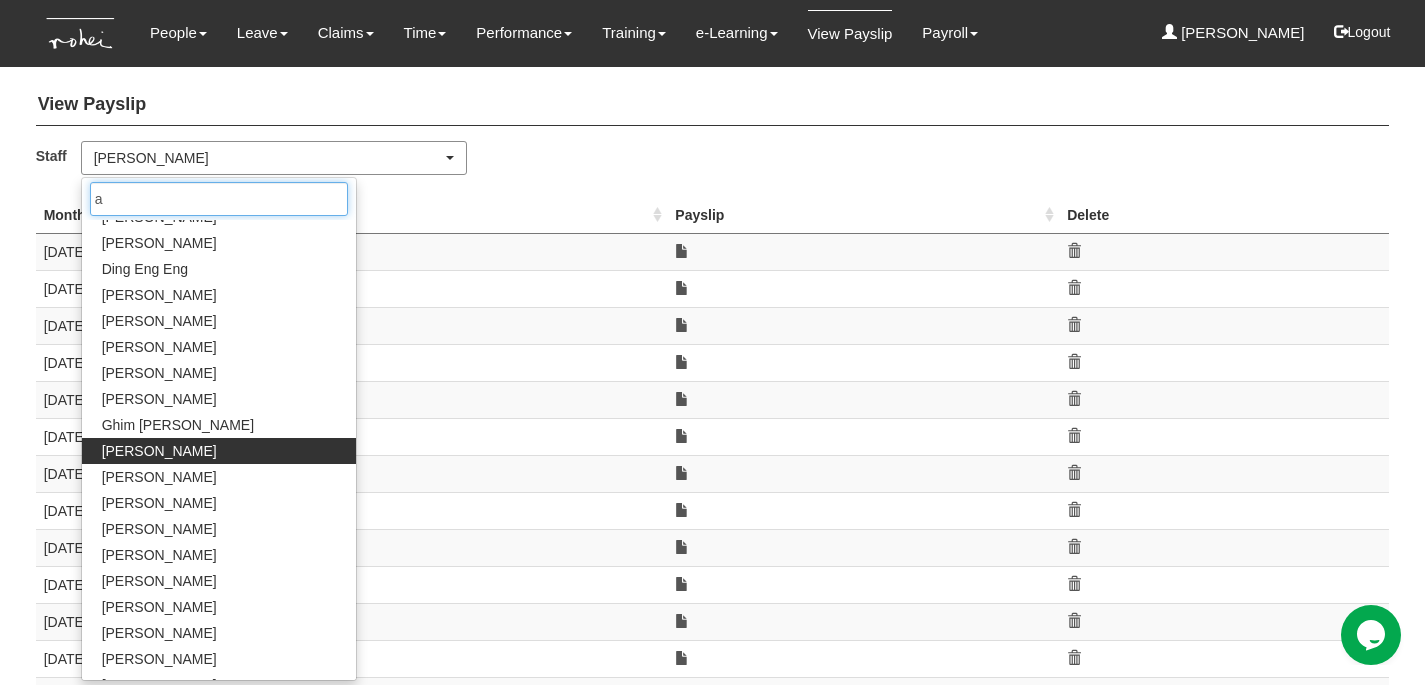 scroll, scrollTop: 0, scrollLeft: 0, axis: both 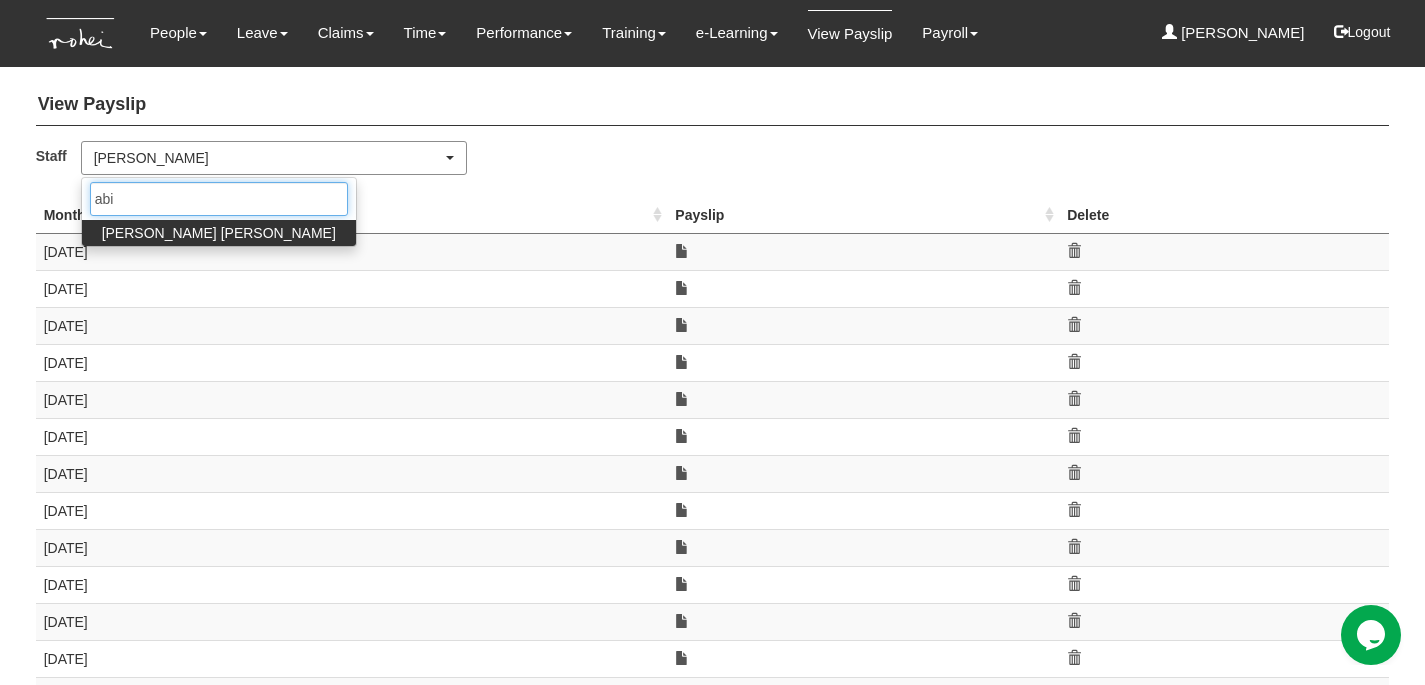 type on "abig" 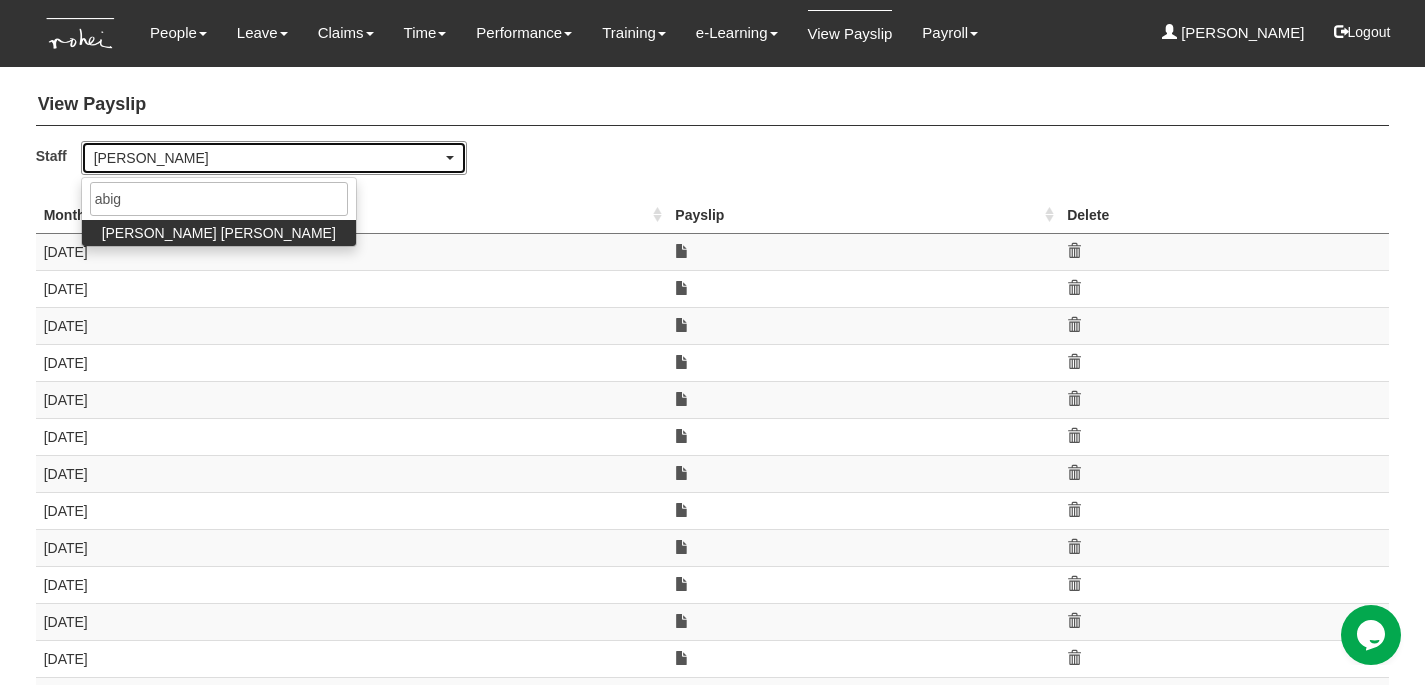 select on "b4a7269d-b071-43ec-b7b0-c31072540979" 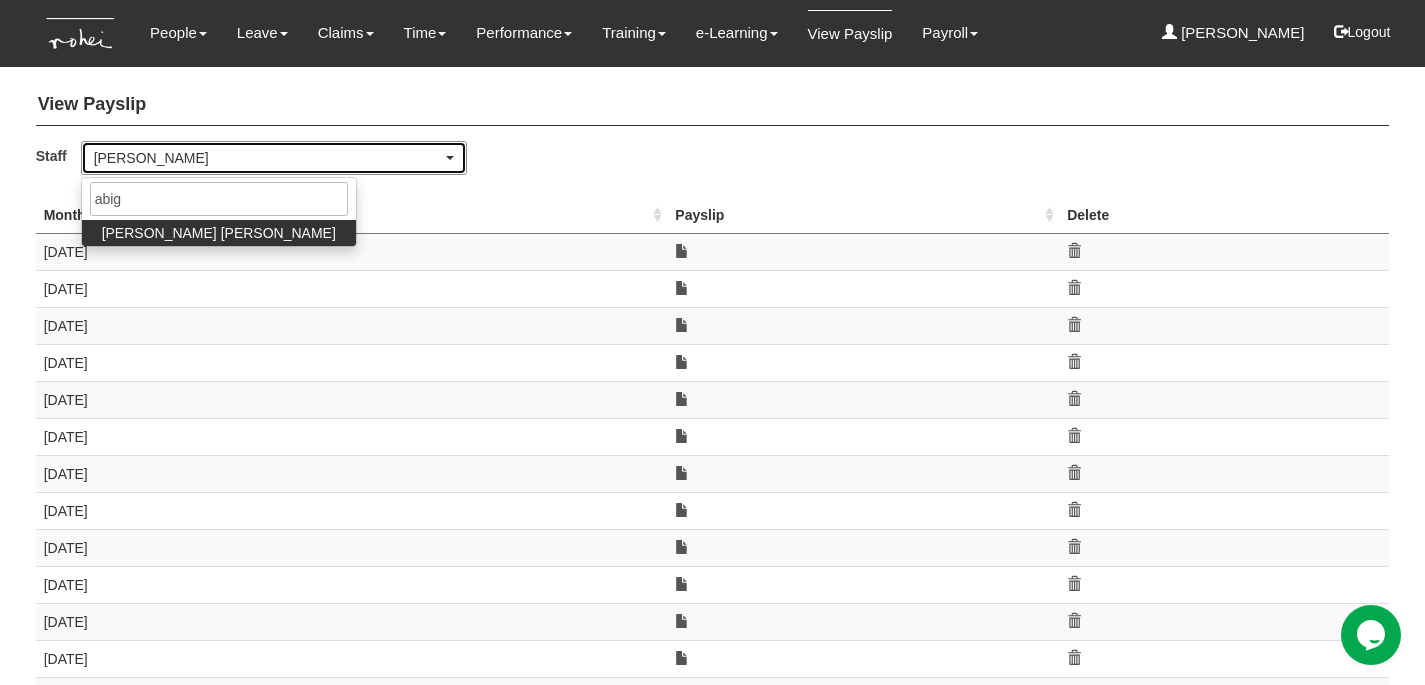 type 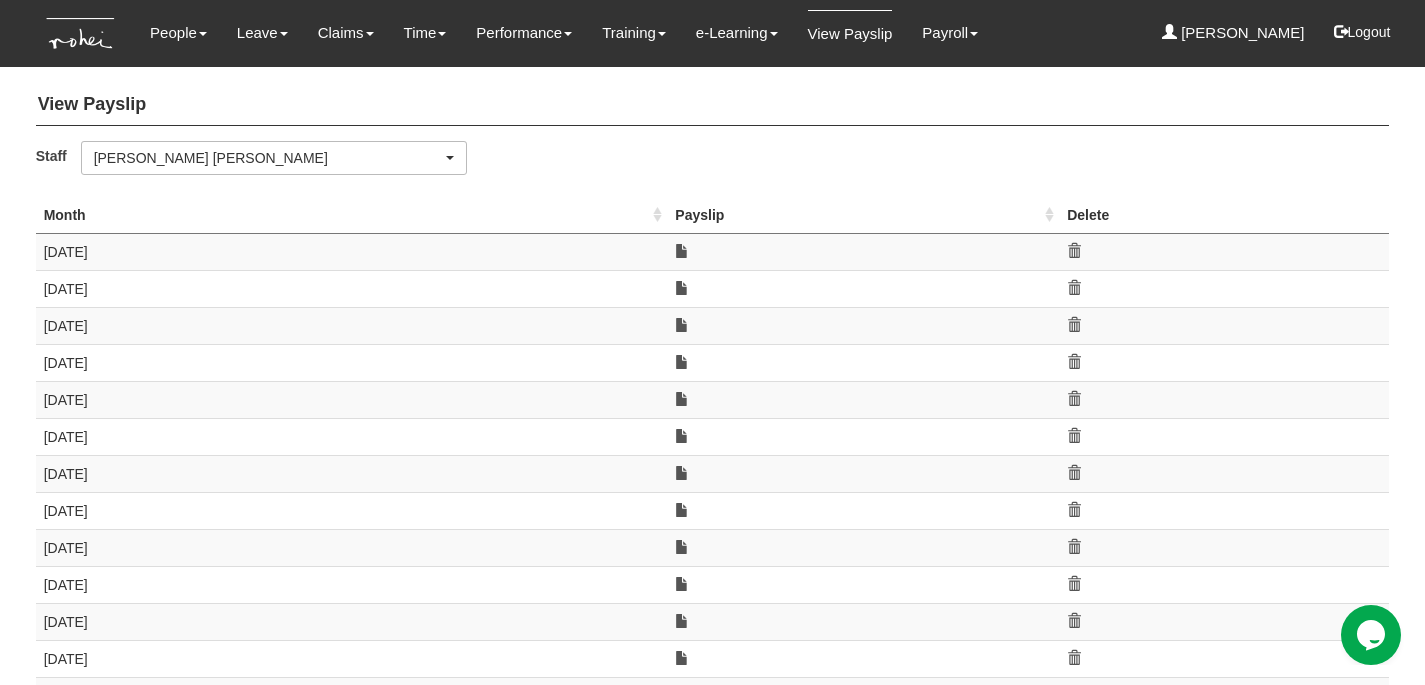 click at bounding box center (863, 251) 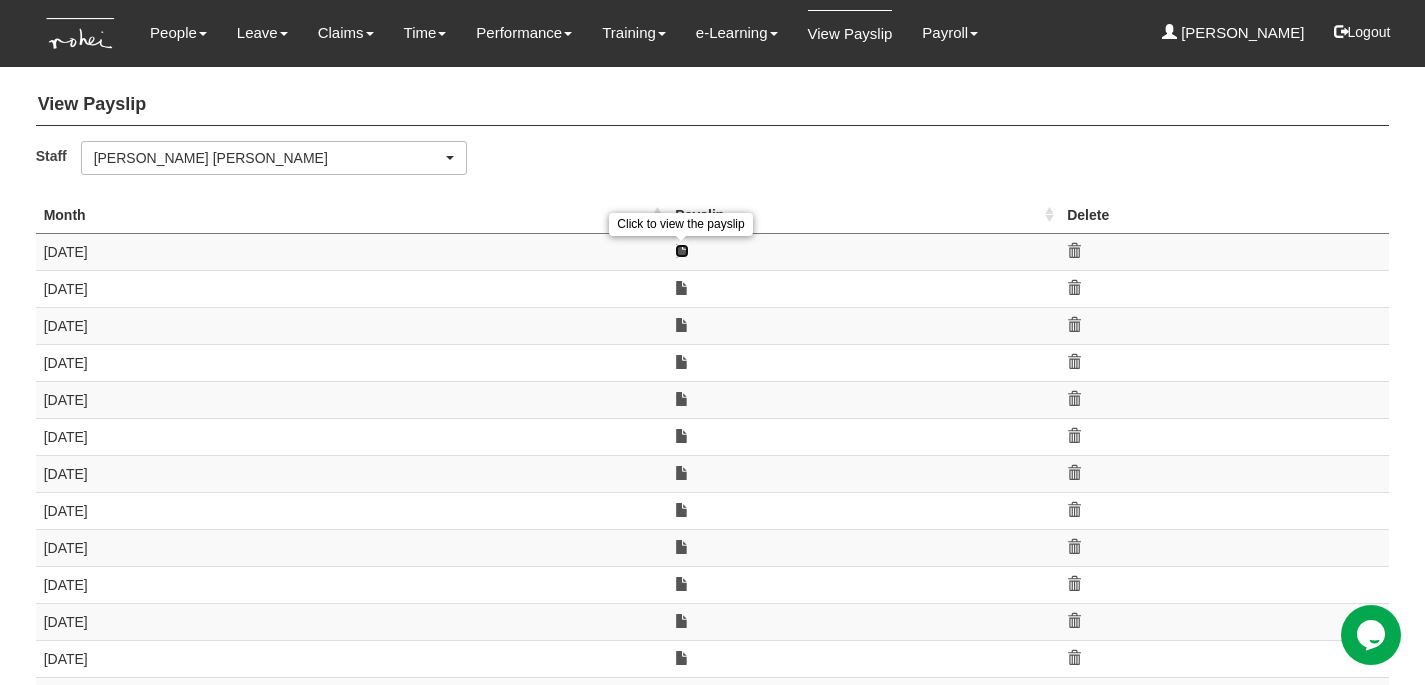 click at bounding box center (682, 251) 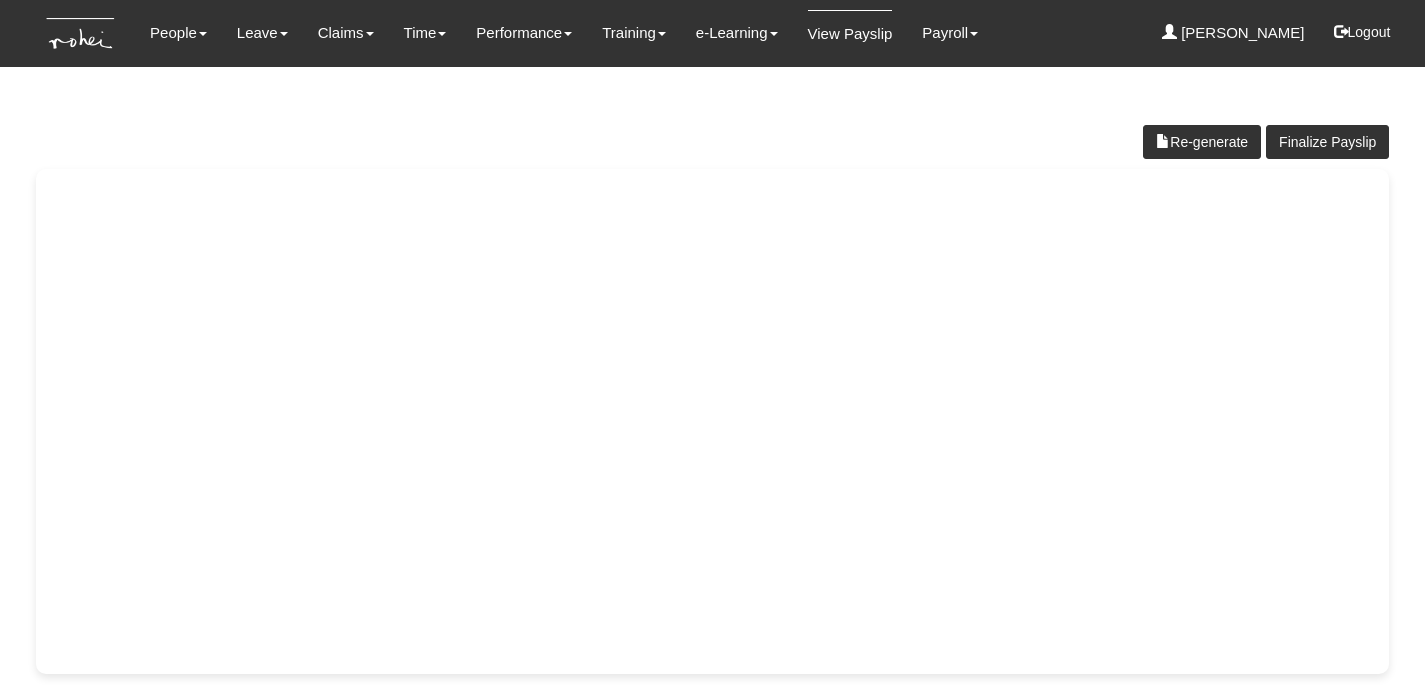 scroll, scrollTop: 0, scrollLeft: 0, axis: both 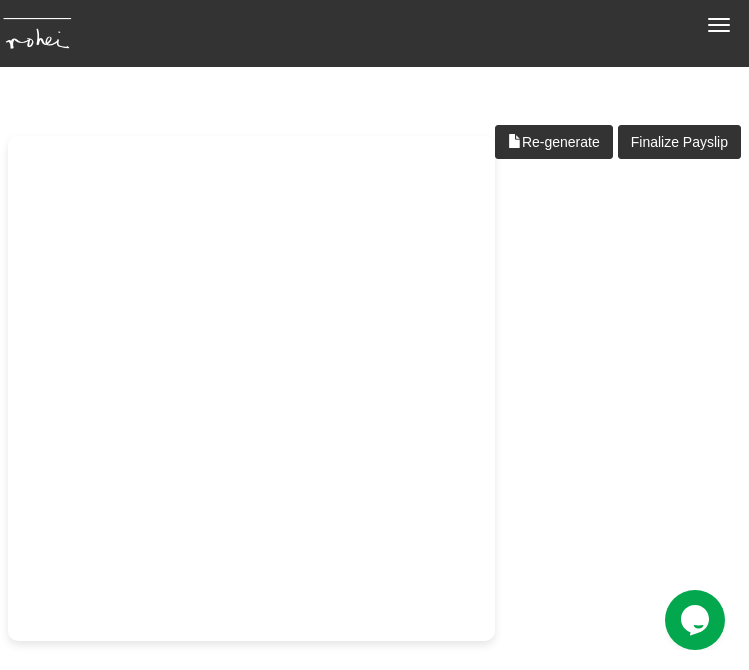 click at bounding box center (374, 388) 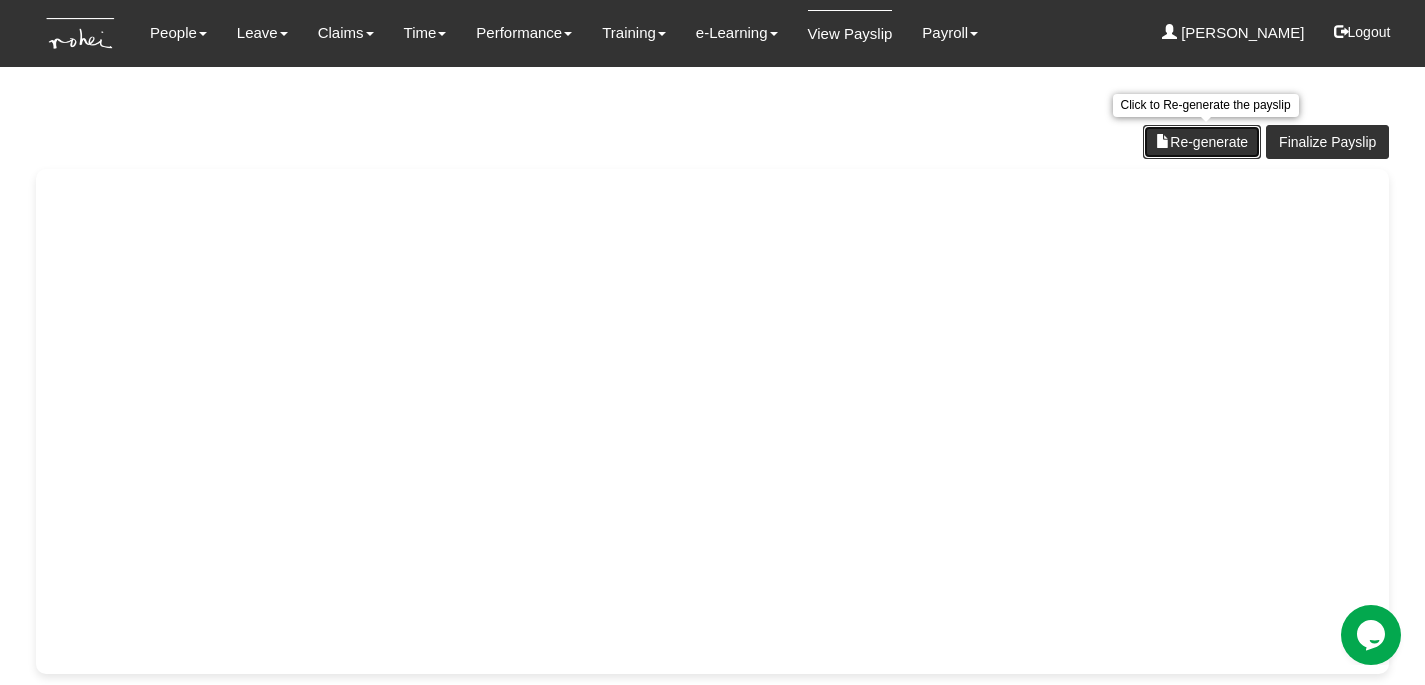 click on "Re-generate" at bounding box center (1202, 142) 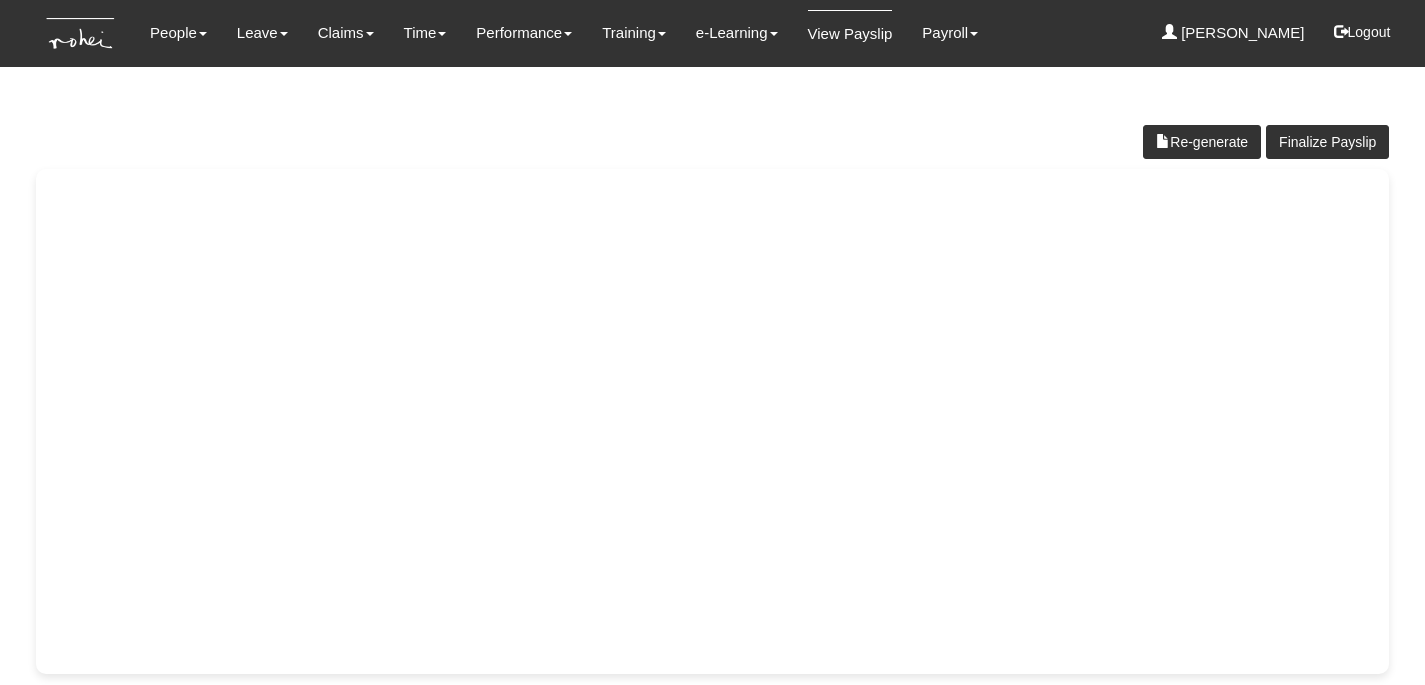 scroll, scrollTop: 0, scrollLeft: 0, axis: both 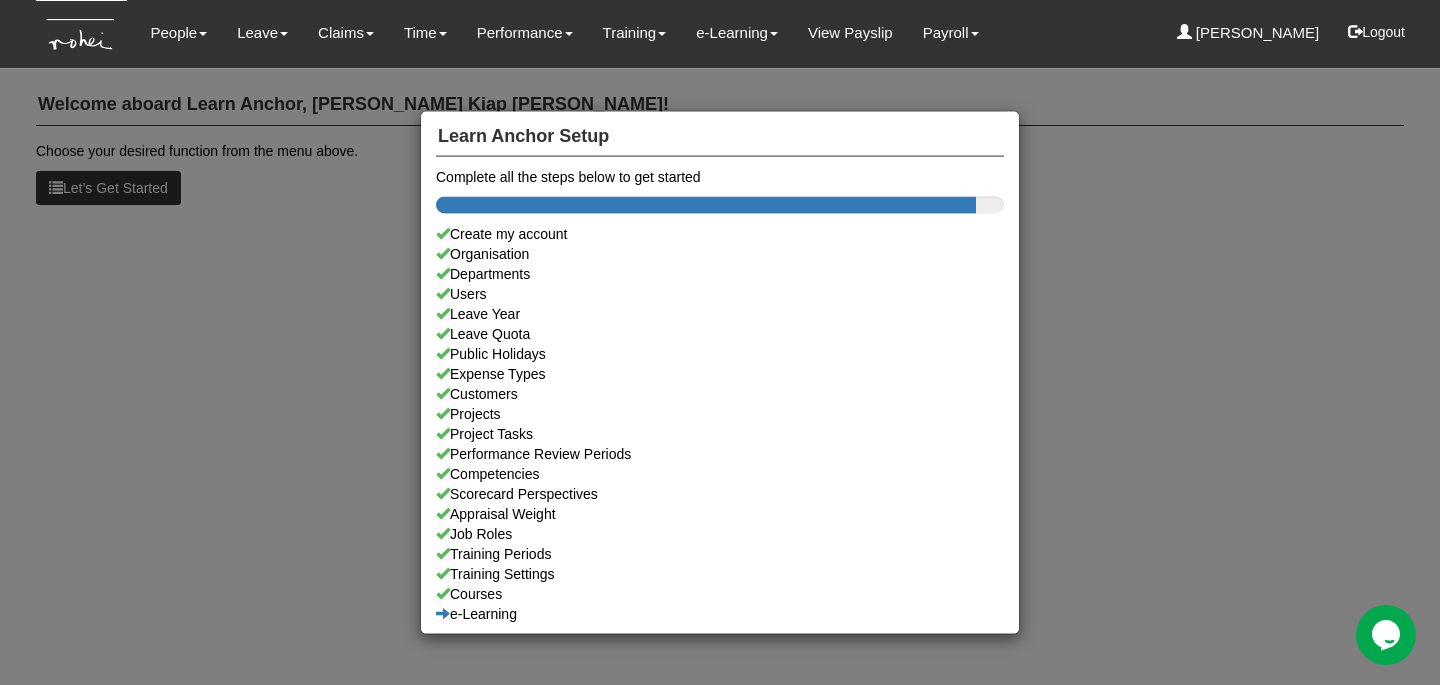 click on "Learn Anchor Setup
Complete all the steps below to get started
Create my account
Organisation
Departments
Users
Leave Year
Leave Quota
Public Holidays
Expense Types
Customers
Projects
Project Tasks
Performance Review Periods
Competencies
Scorecard Perspectives
Appraisal Weight
Job Roles
Training Periods
Training Settings
Courses
e-Learning" at bounding box center (720, 342) 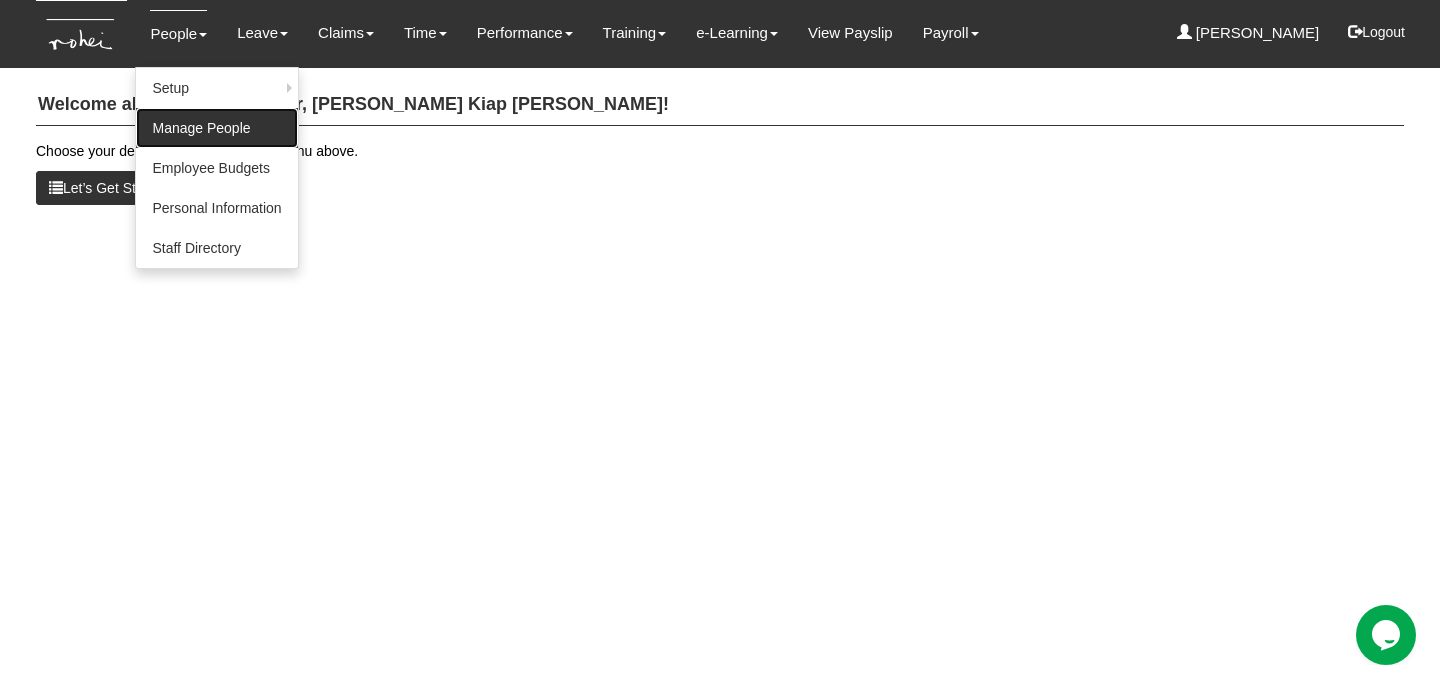 click on "Manage People" at bounding box center (216, 128) 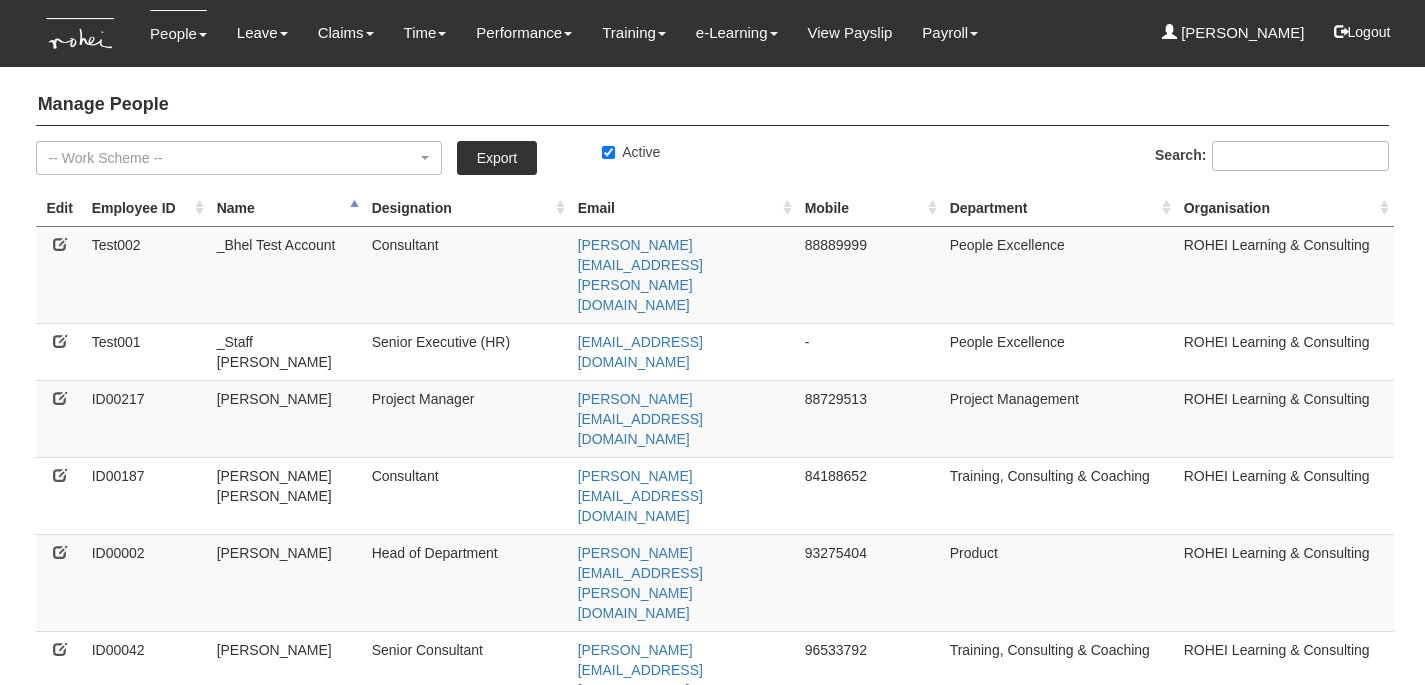 select on "50" 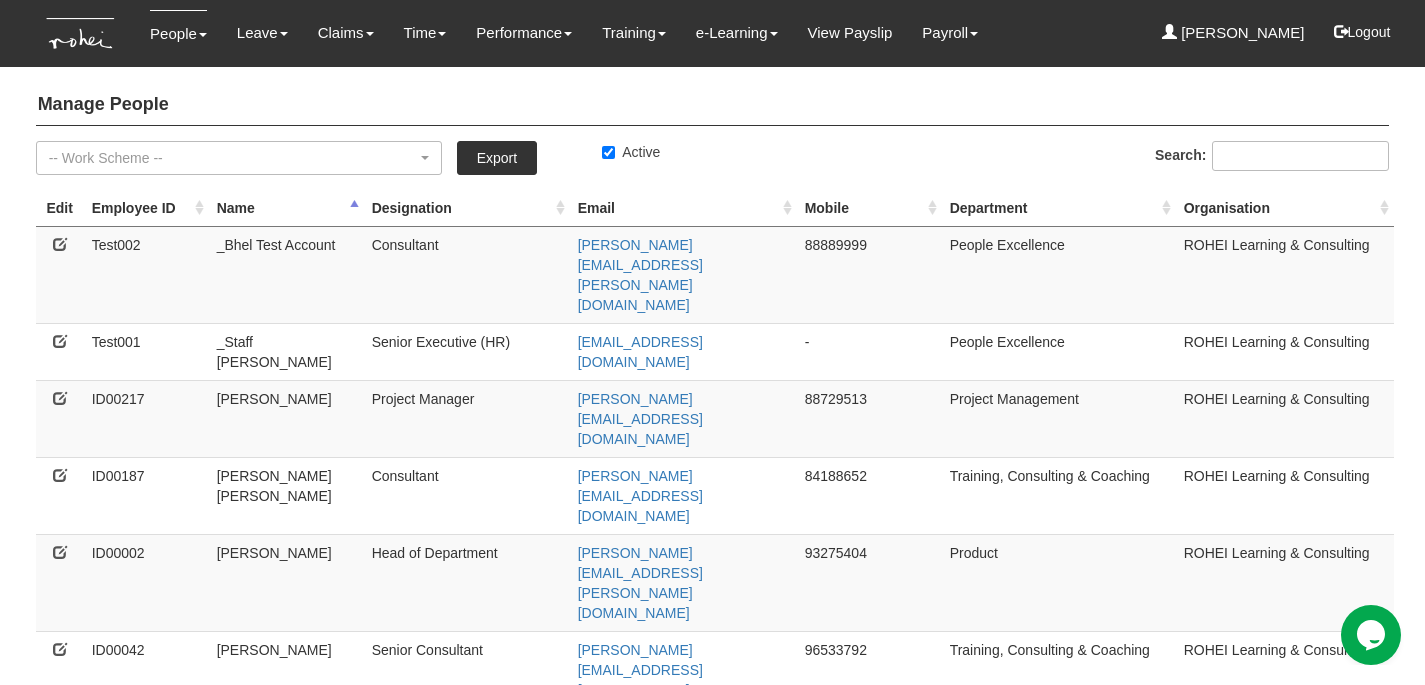 scroll, scrollTop: 0, scrollLeft: 0, axis: both 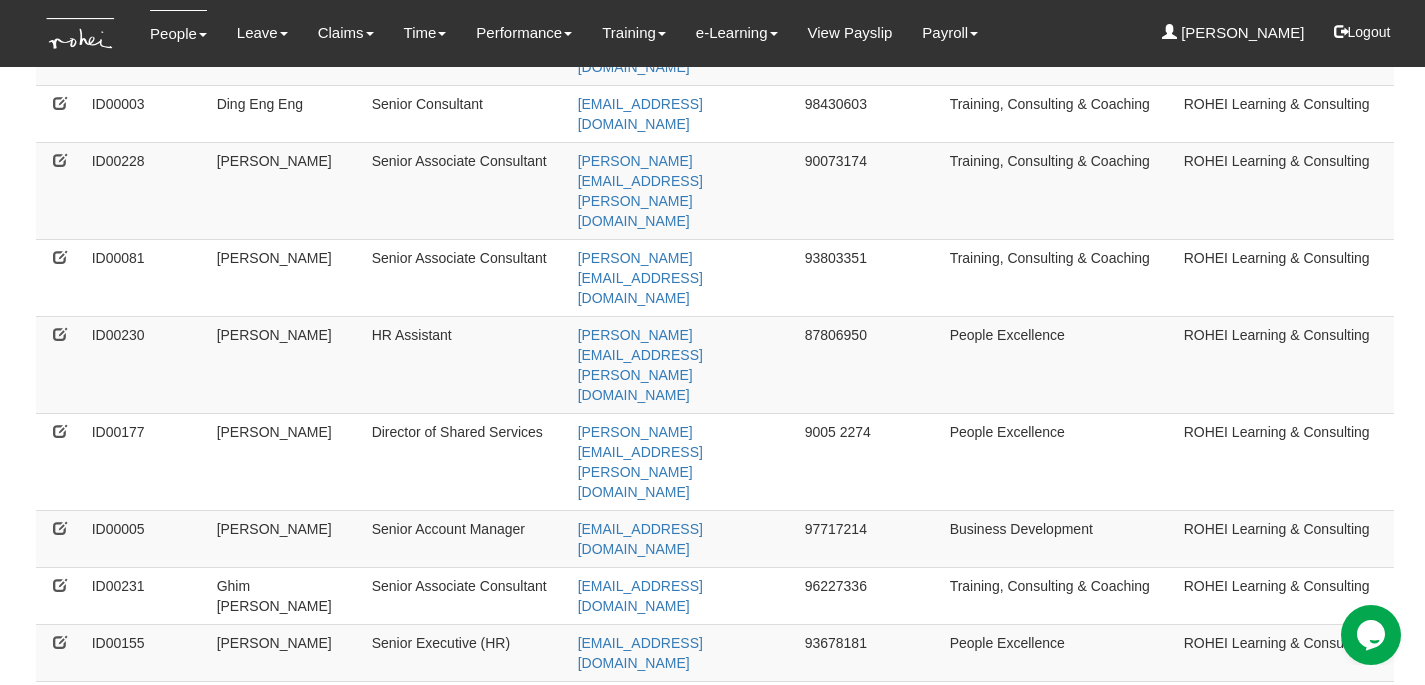 click on "2" at bounding box center [118, 2761] 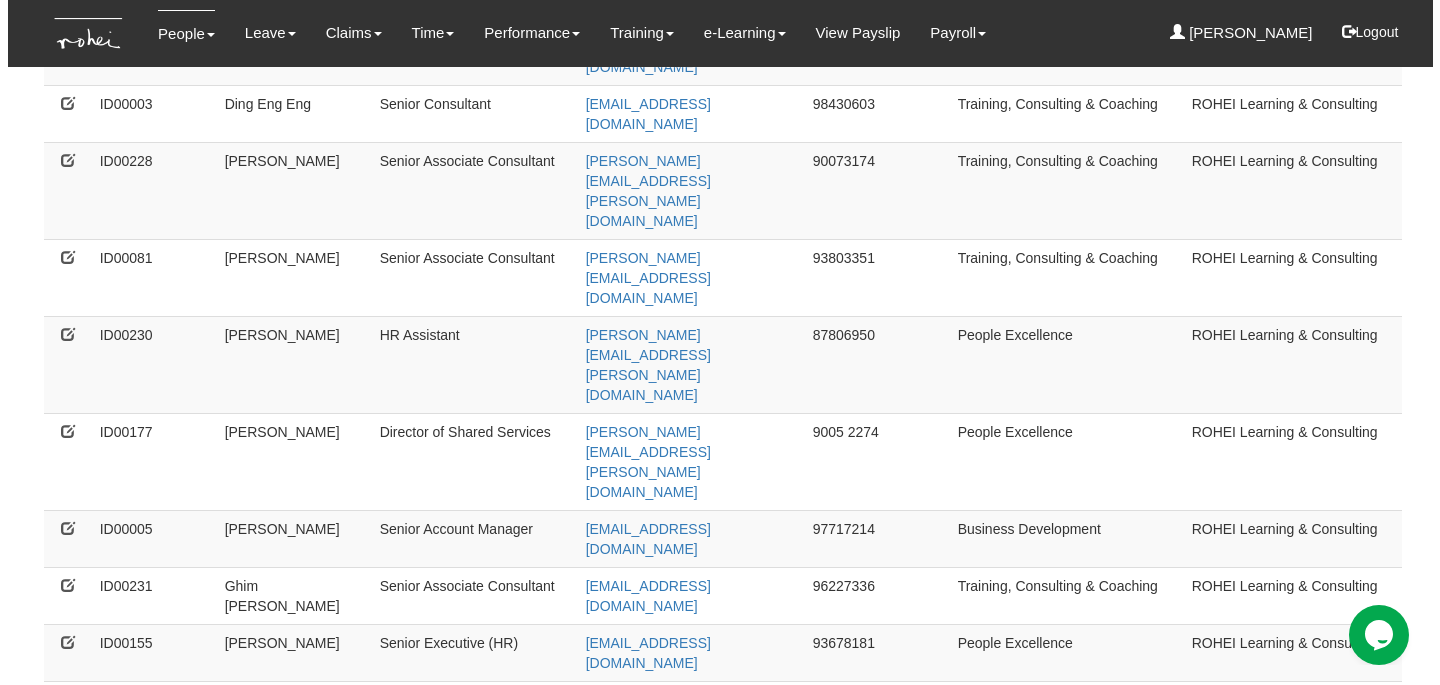 scroll, scrollTop: 0, scrollLeft: 0, axis: both 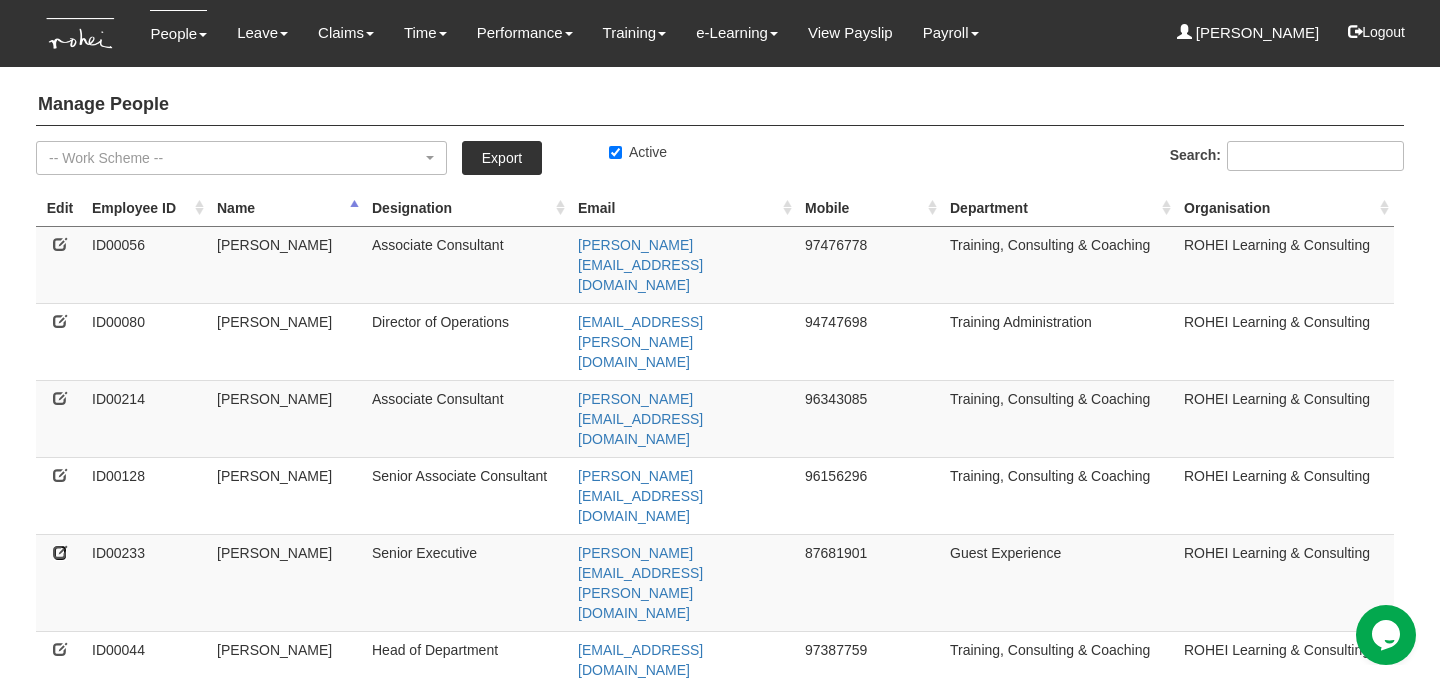 click at bounding box center (60, 552) 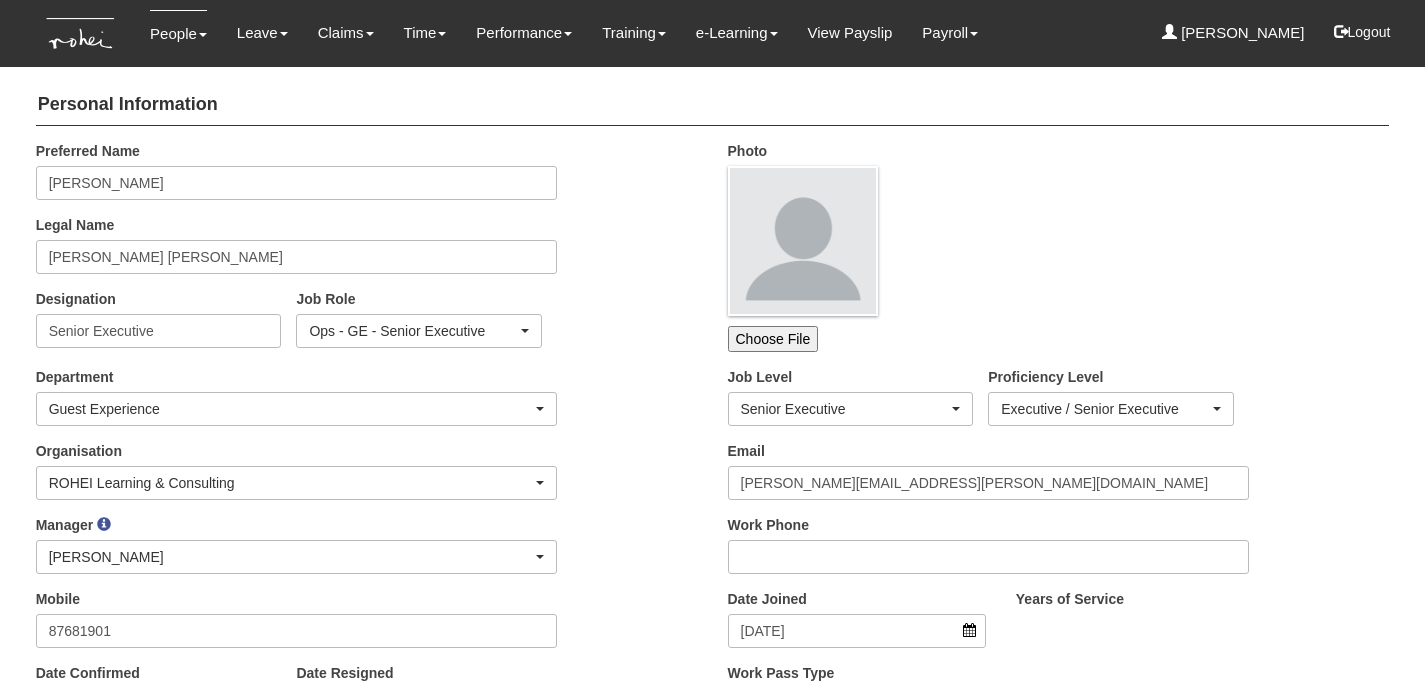 scroll, scrollTop: 0, scrollLeft: 0, axis: both 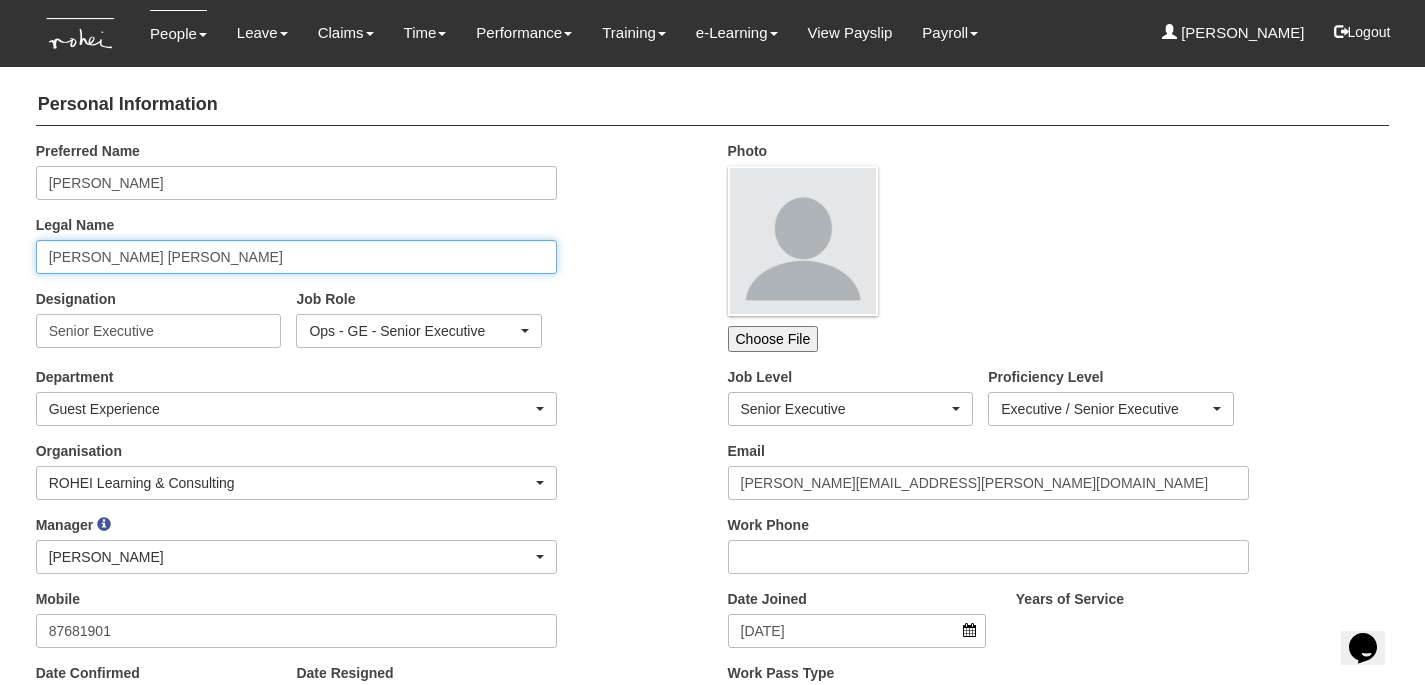 click on "Chui Jie Yi Valerie" at bounding box center [297, 257] 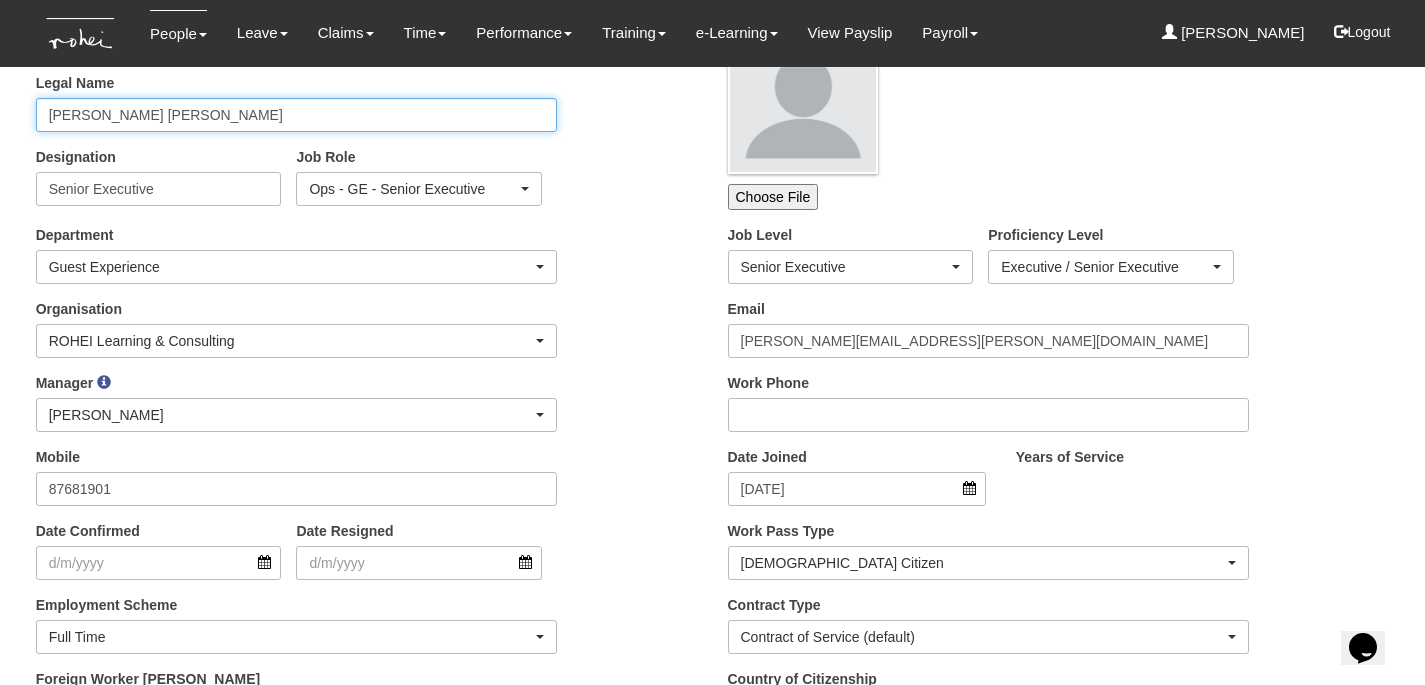 scroll, scrollTop: 156, scrollLeft: 0, axis: vertical 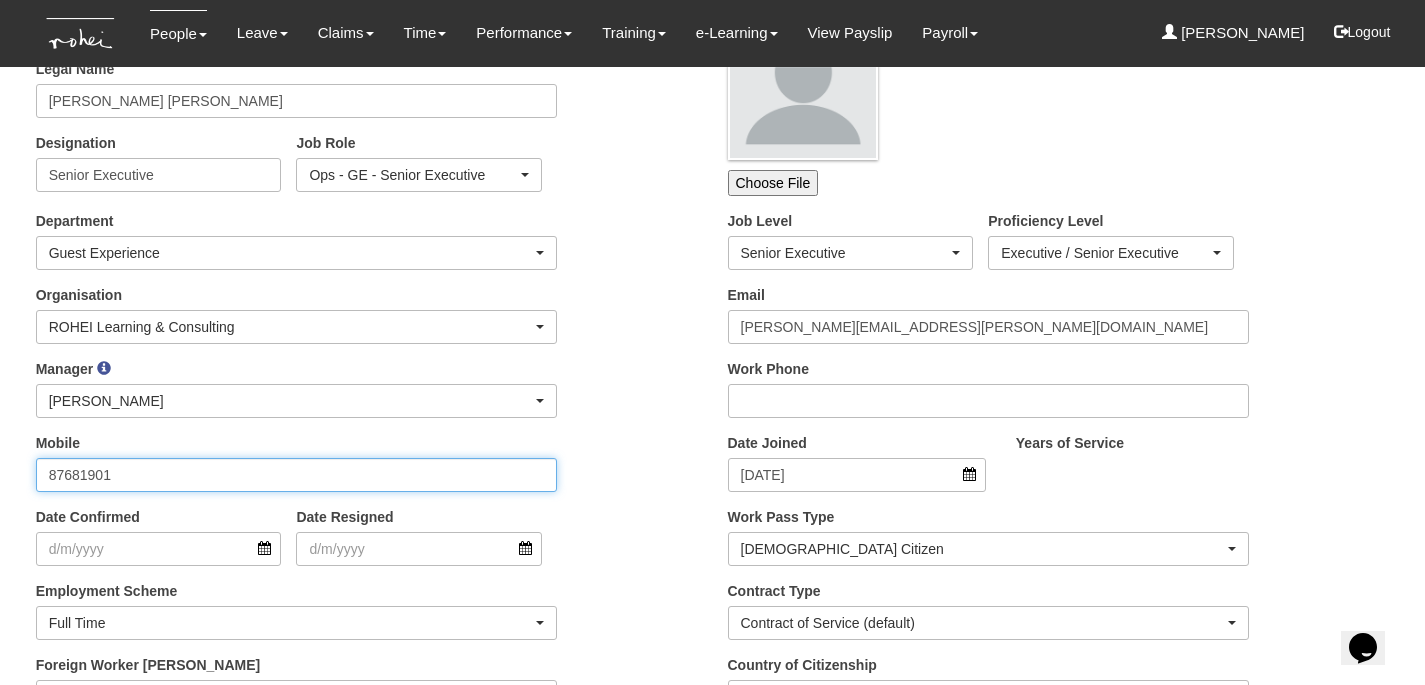 click on "87681901" at bounding box center [297, 475] 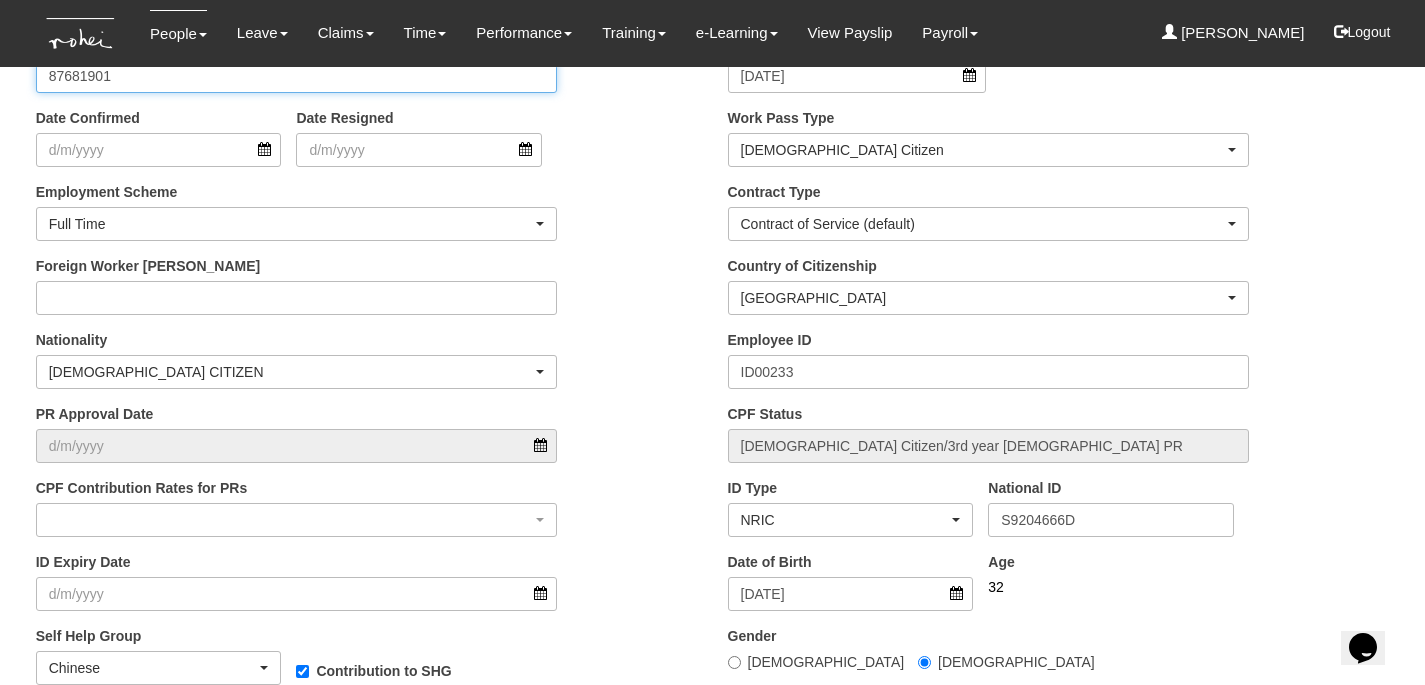 scroll, scrollTop: 557, scrollLeft: 0, axis: vertical 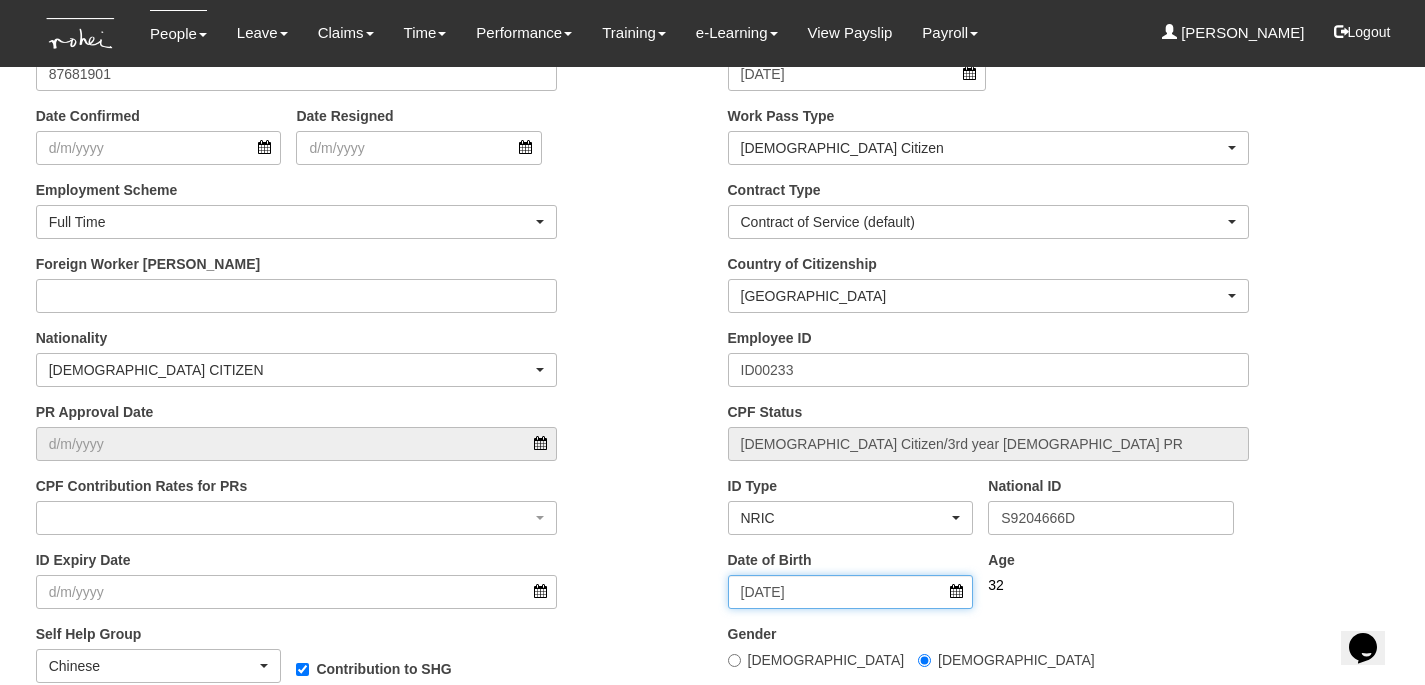 click on "6/2/1993" at bounding box center (851, 592) 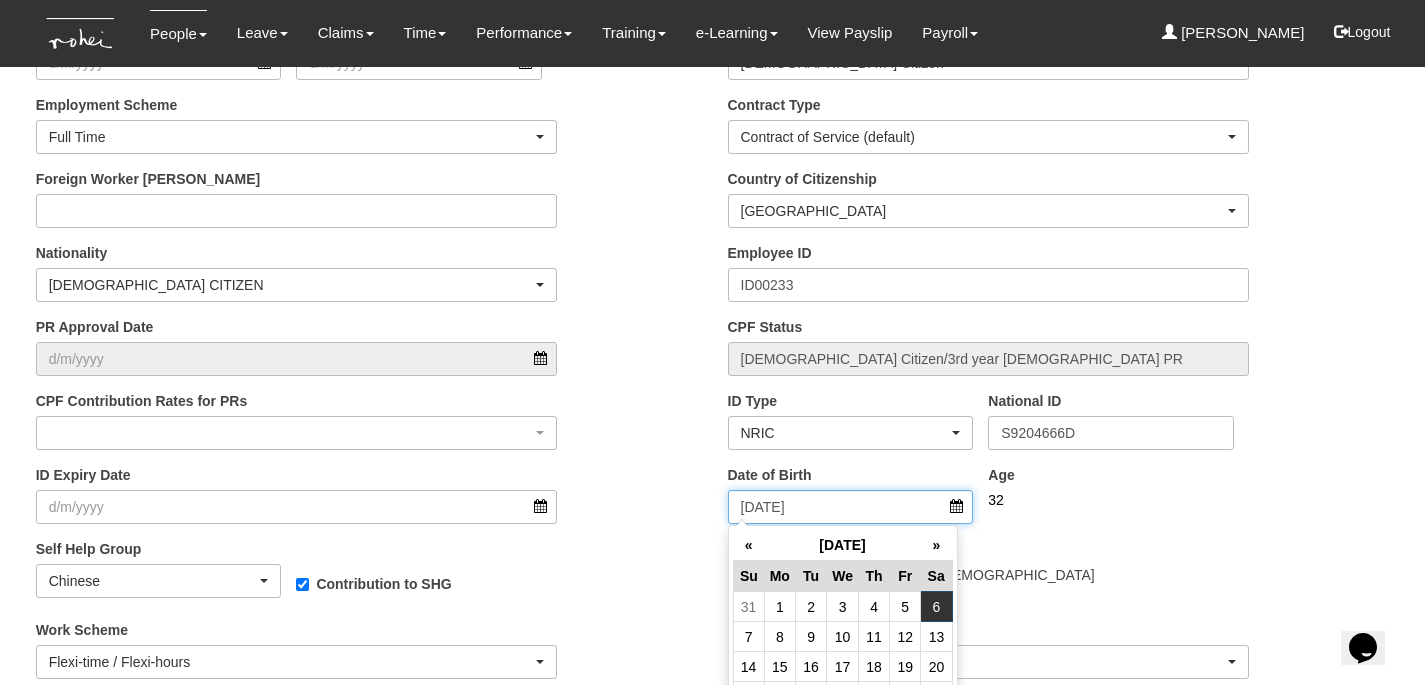 scroll, scrollTop: 644, scrollLeft: 0, axis: vertical 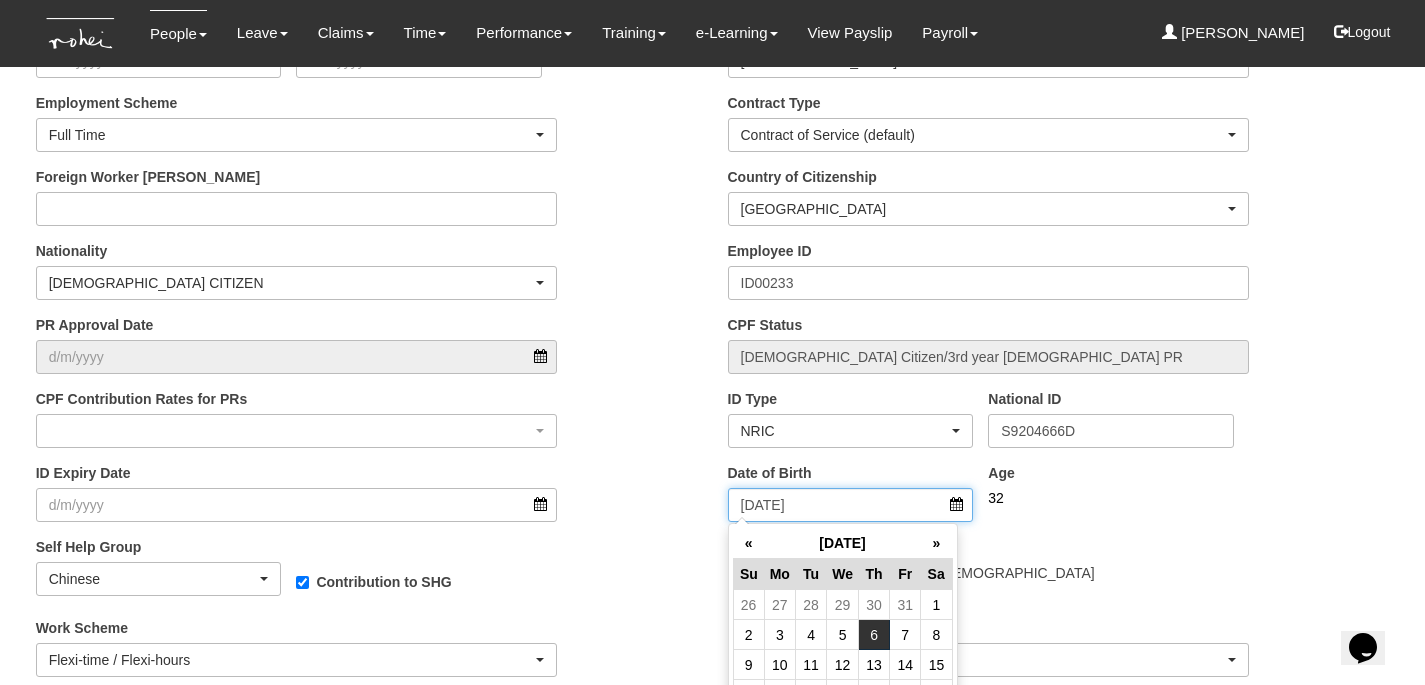 type on "6/2/1992" 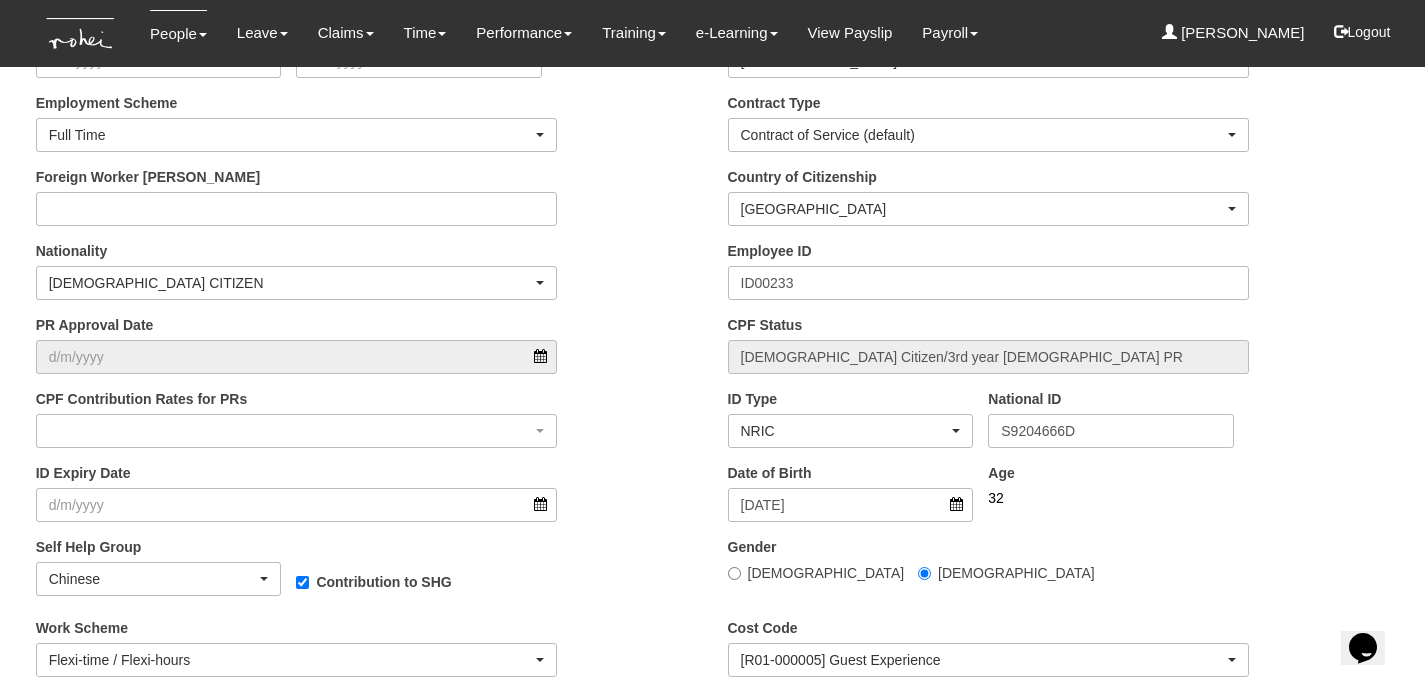 click on "Self Help Group
Chinese
Eurasian
Muslim
Indian
Others
Chinese
Contribution to SHG" at bounding box center [367, 577] 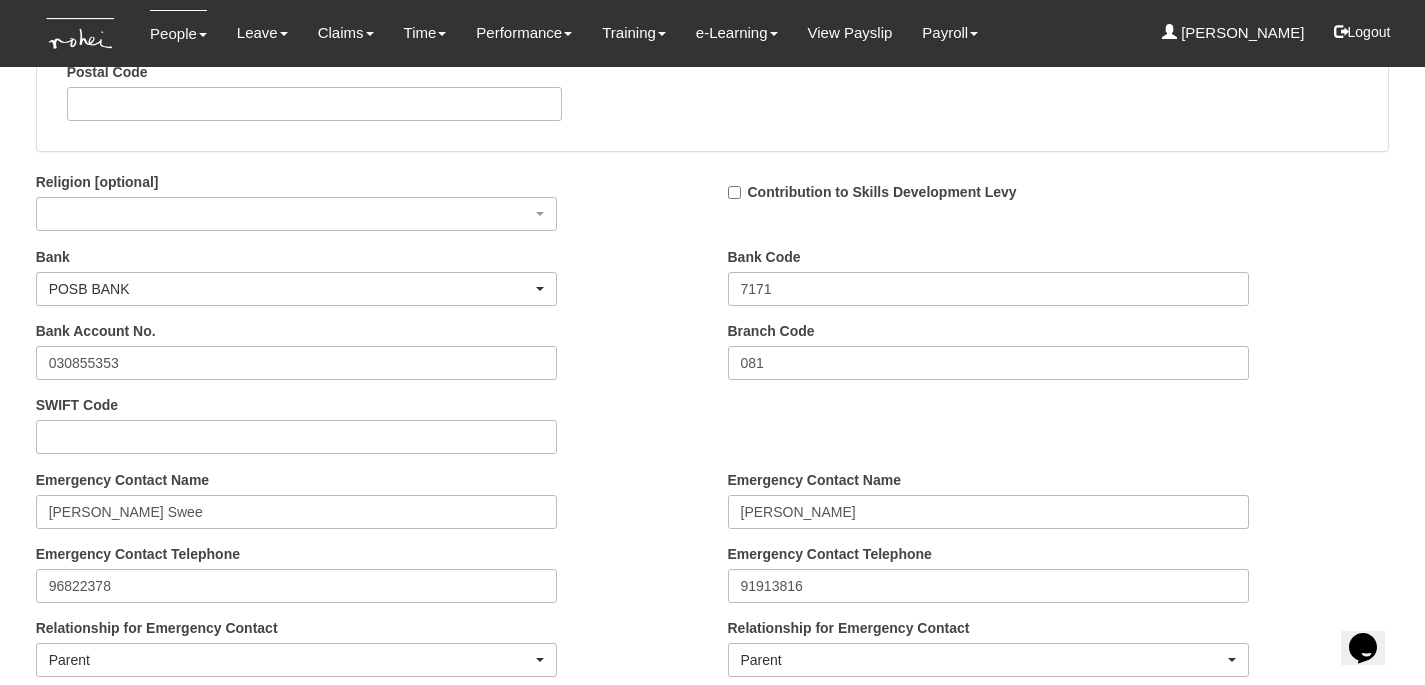 scroll, scrollTop: 2009, scrollLeft: 0, axis: vertical 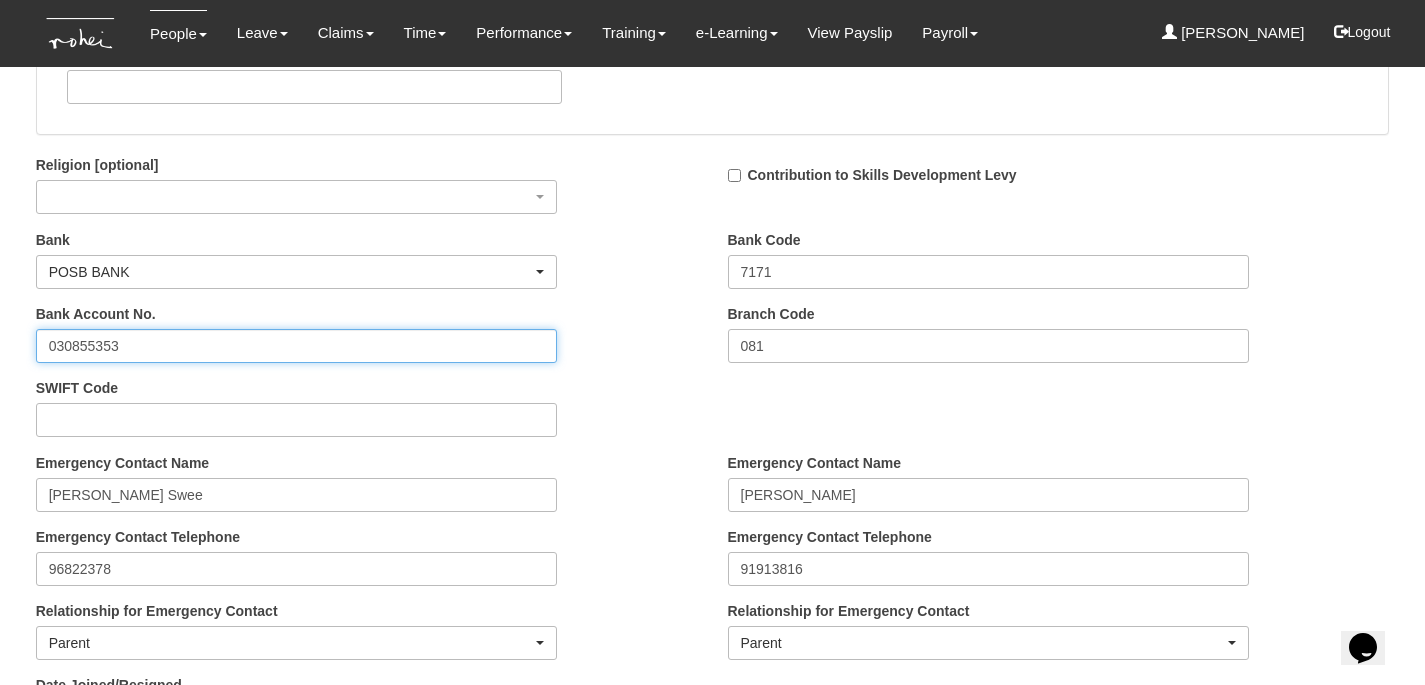 click on "030855353" at bounding box center [297, 346] 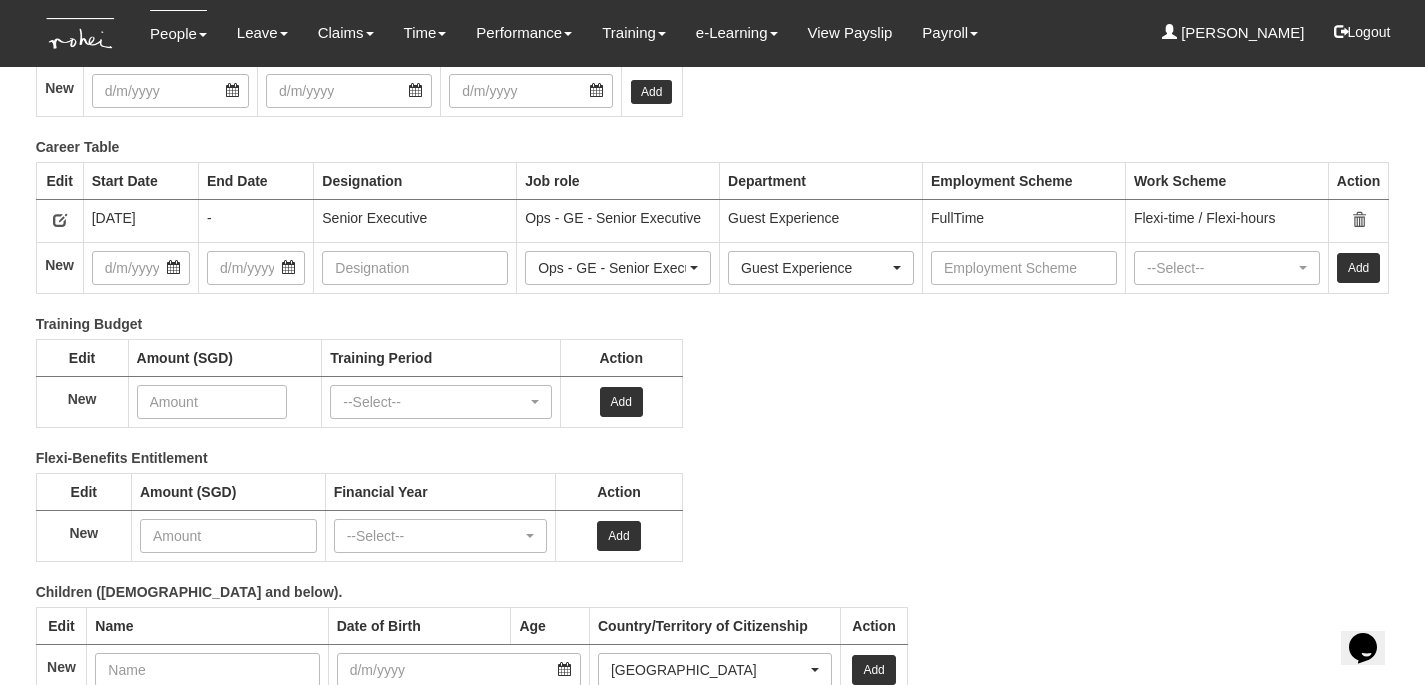 scroll, scrollTop: 2908, scrollLeft: 0, axis: vertical 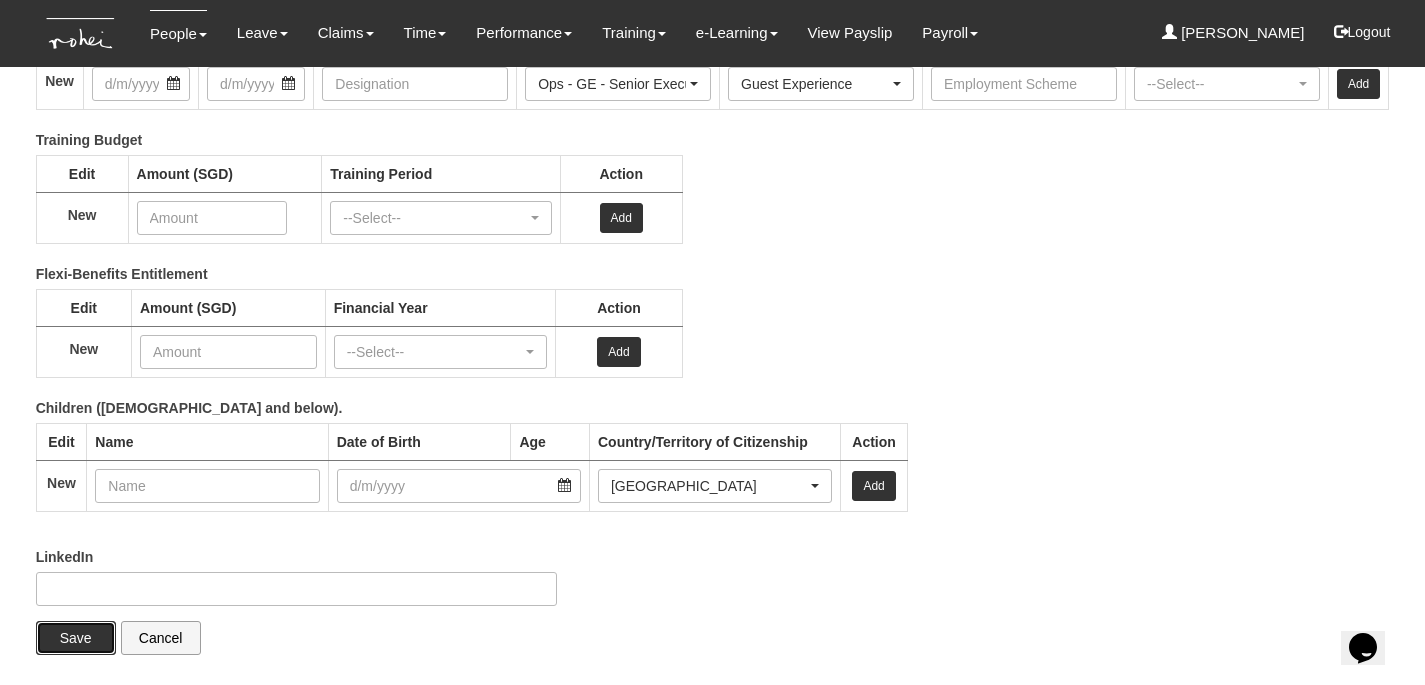click on "Save" at bounding box center [76, 638] 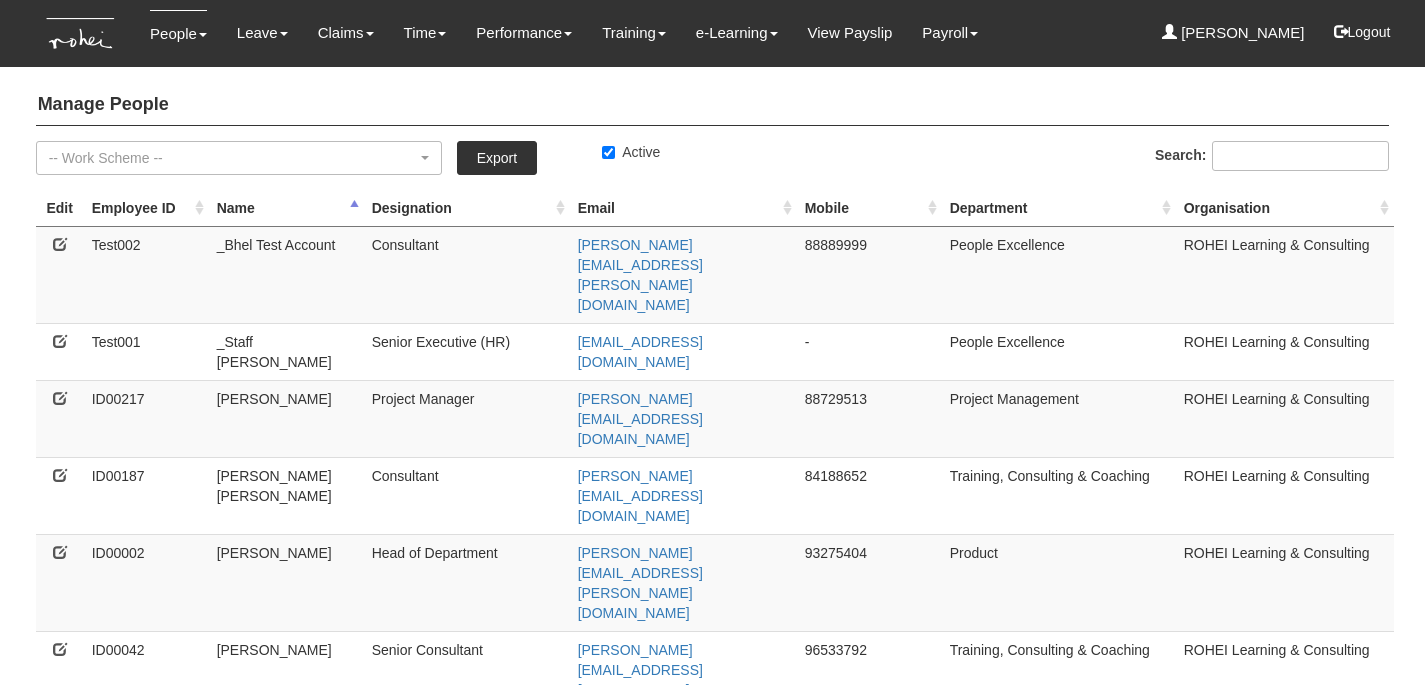 select on "50" 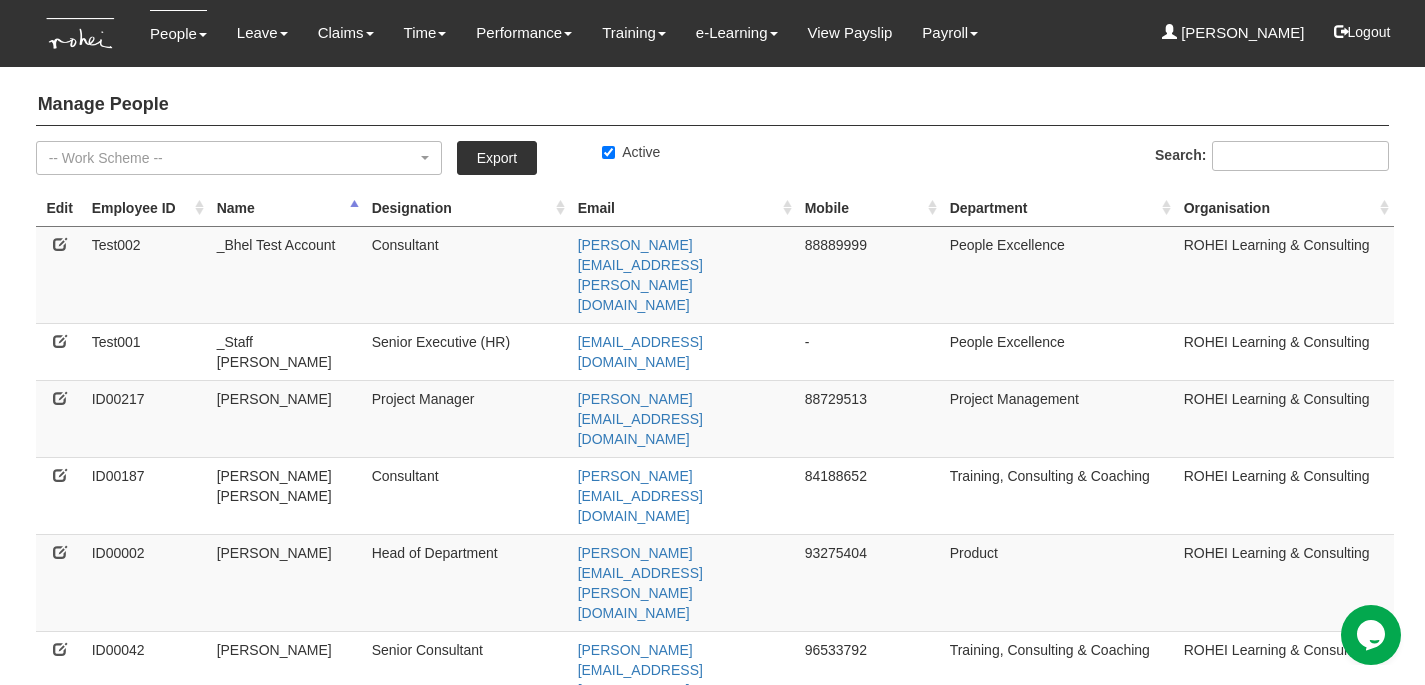 scroll, scrollTop: 0, scrollLeft: 0, axis: both 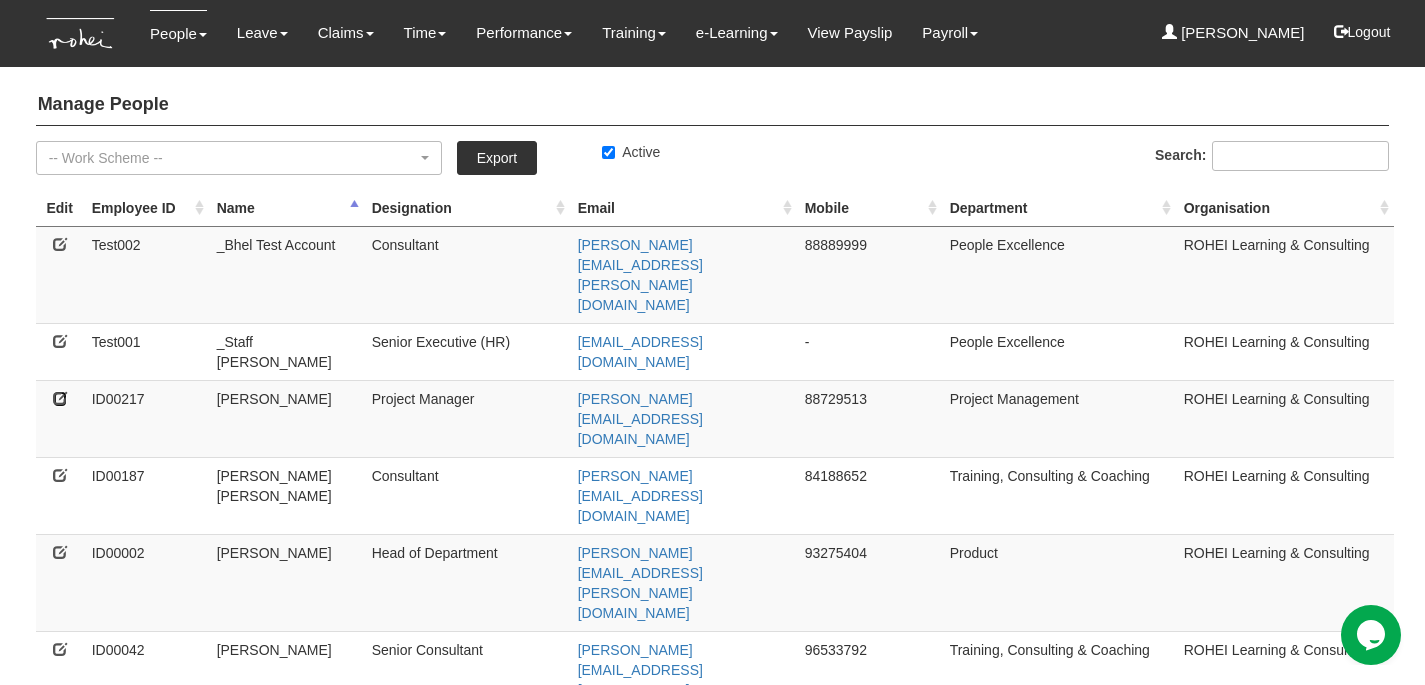 click at bounding box center (60, 398) 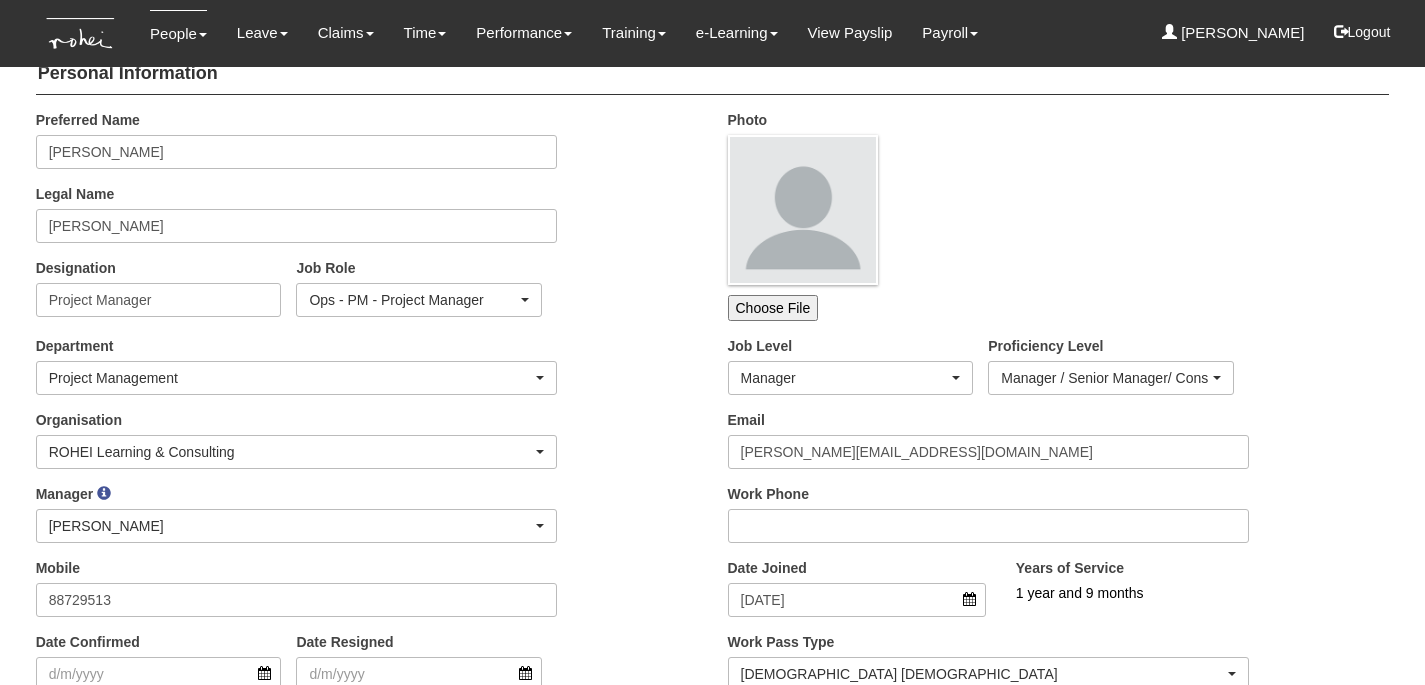 scroll, scrollTop: 34, scrollLeft: 0, axis: vertical 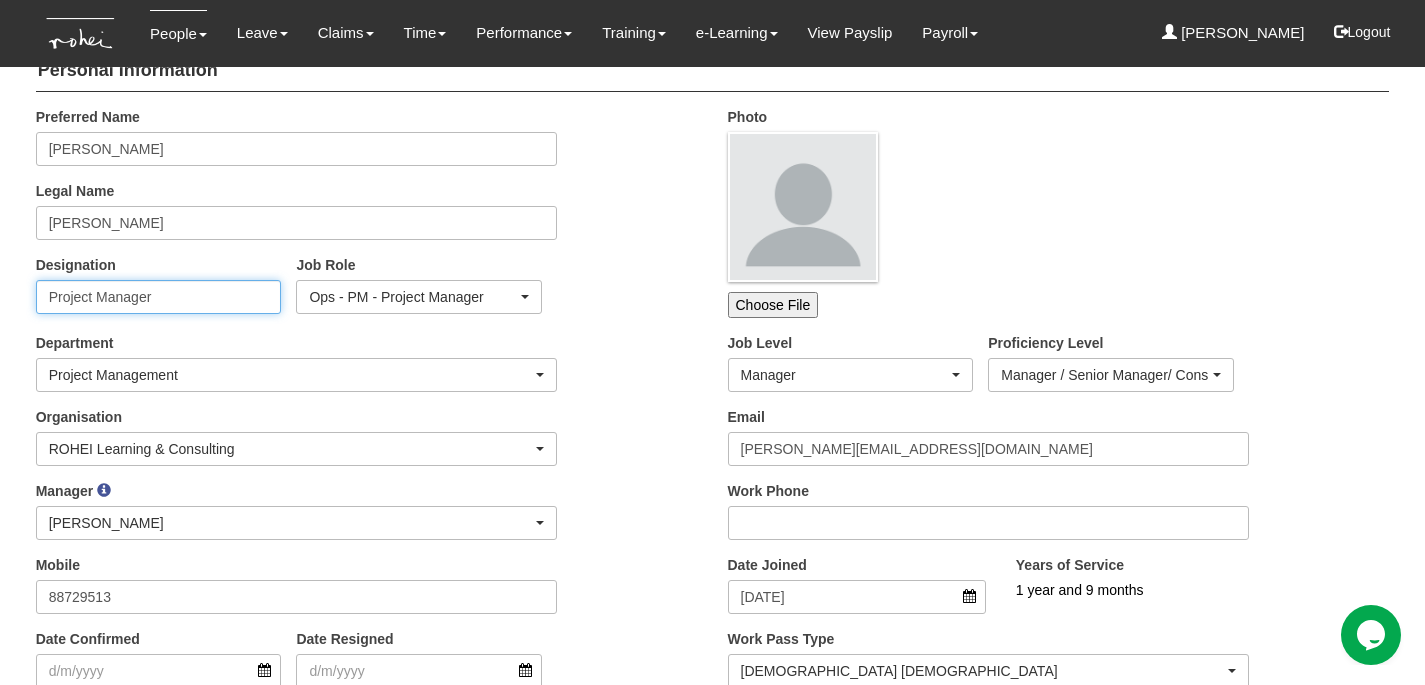 click on "Project Manager" at bounding box center (159, 297) 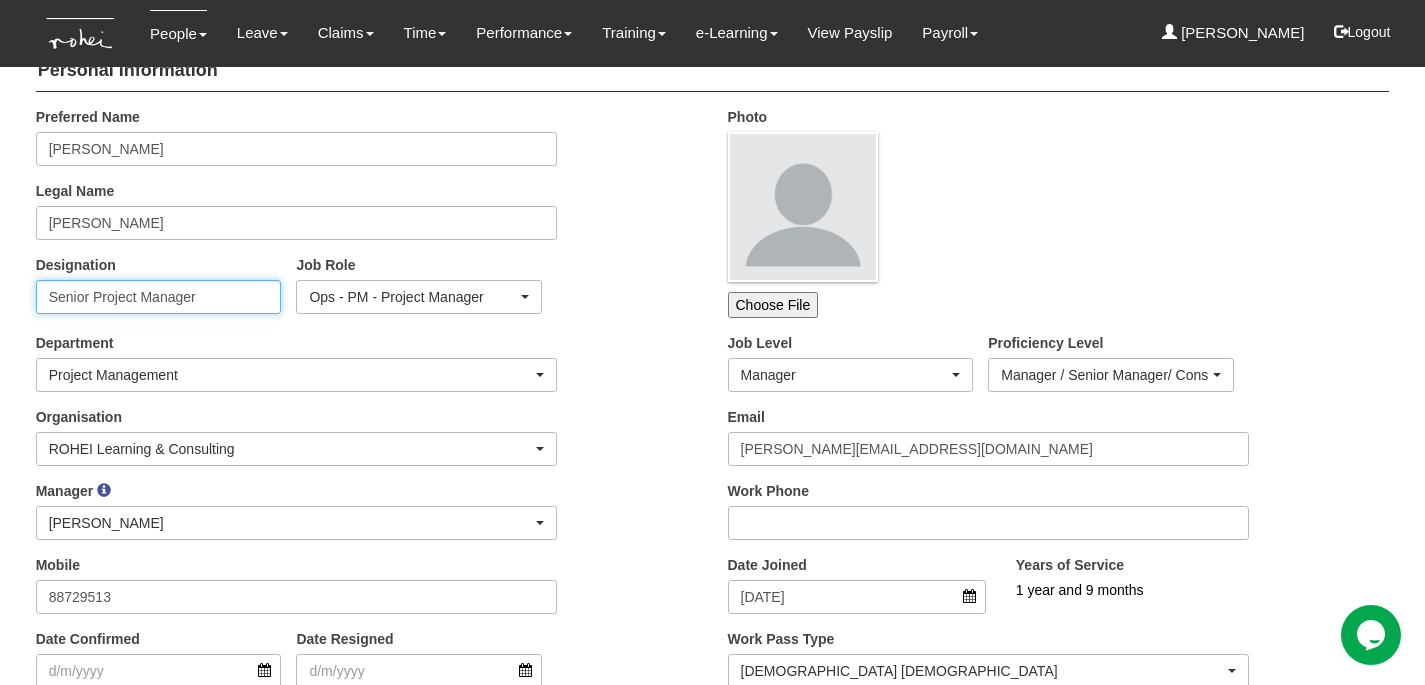 type on "Senior Project Manager" 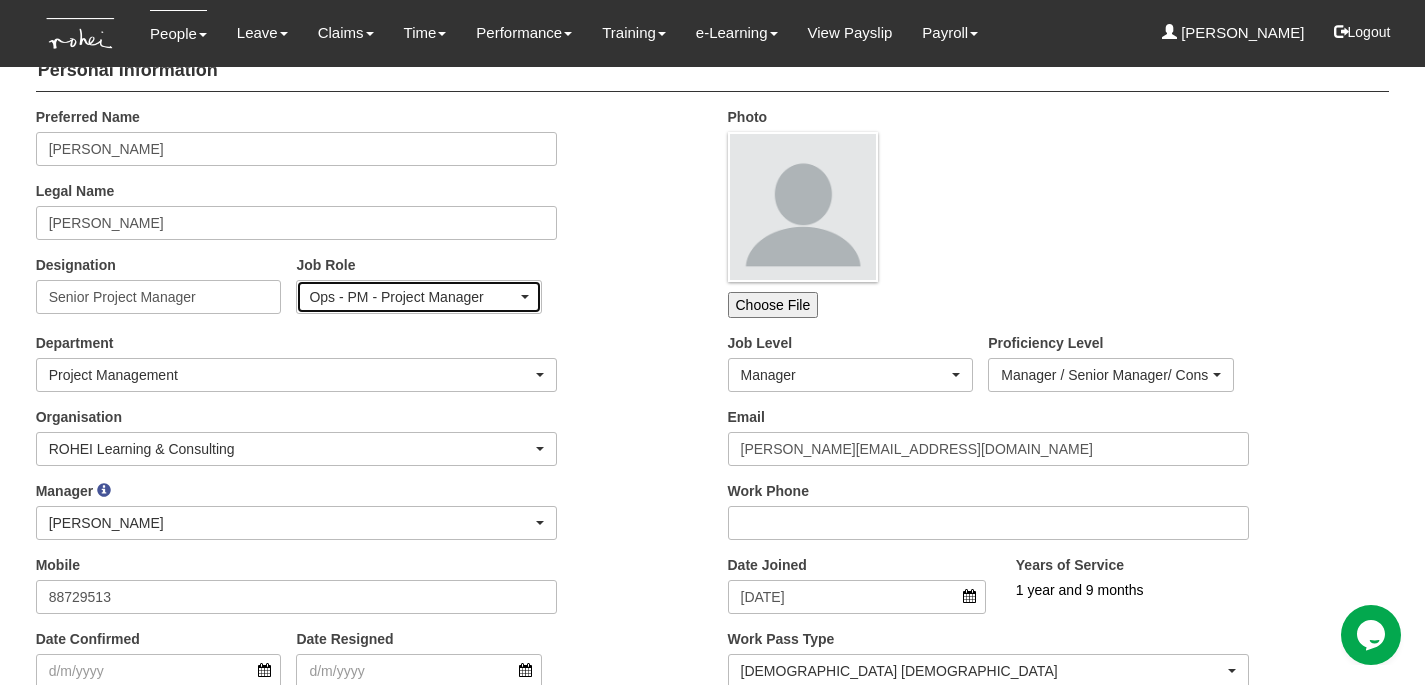 click on "Ops - PM - Project Manager" at bounding box center [413, 297] 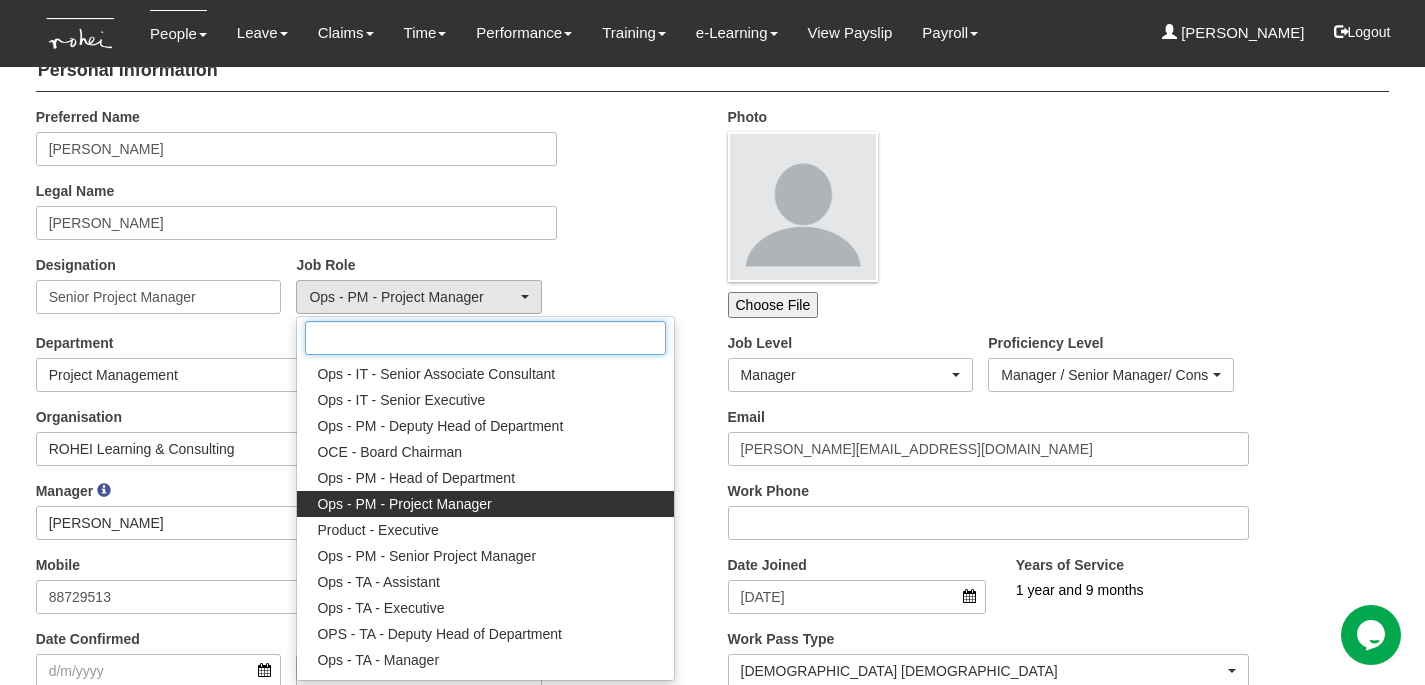 scroll, scrollTop: 1248, scrollLeft: 0, axis: vertical 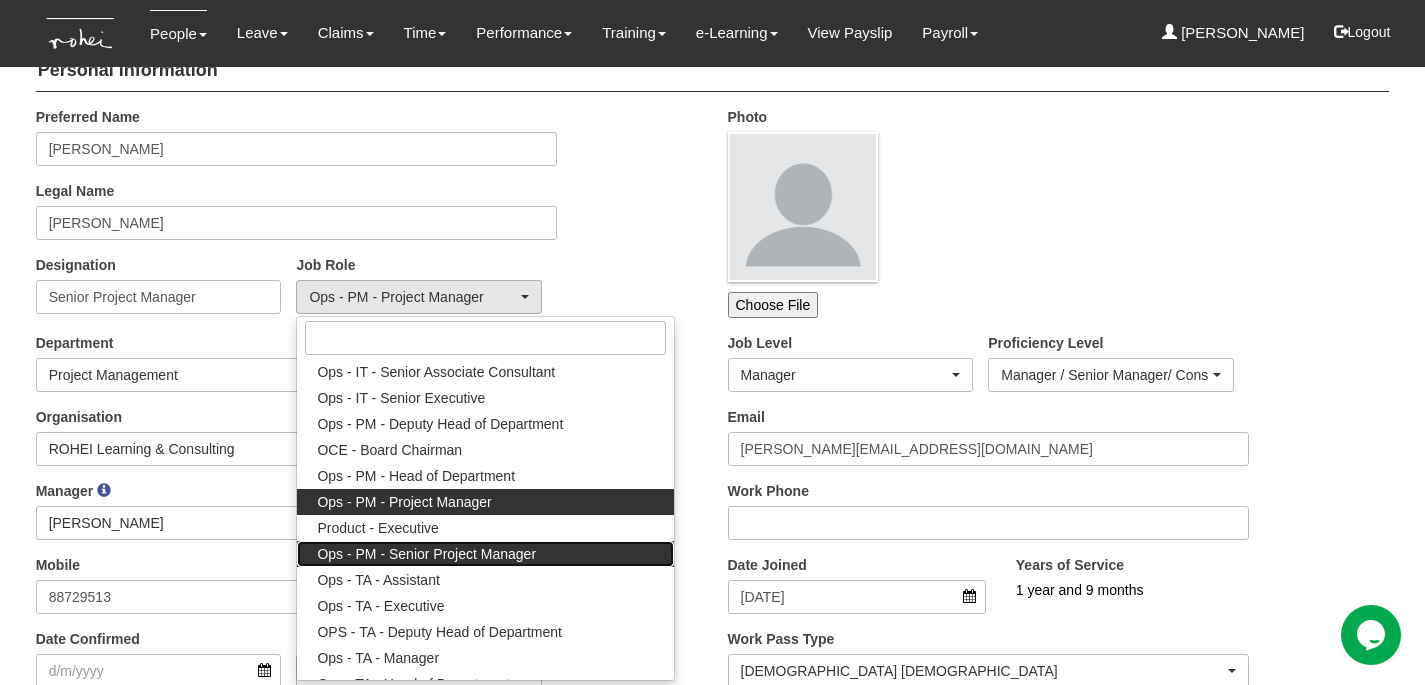 click on "Ops - PM - Senior Project Manager" at bounding box center (426, 554) 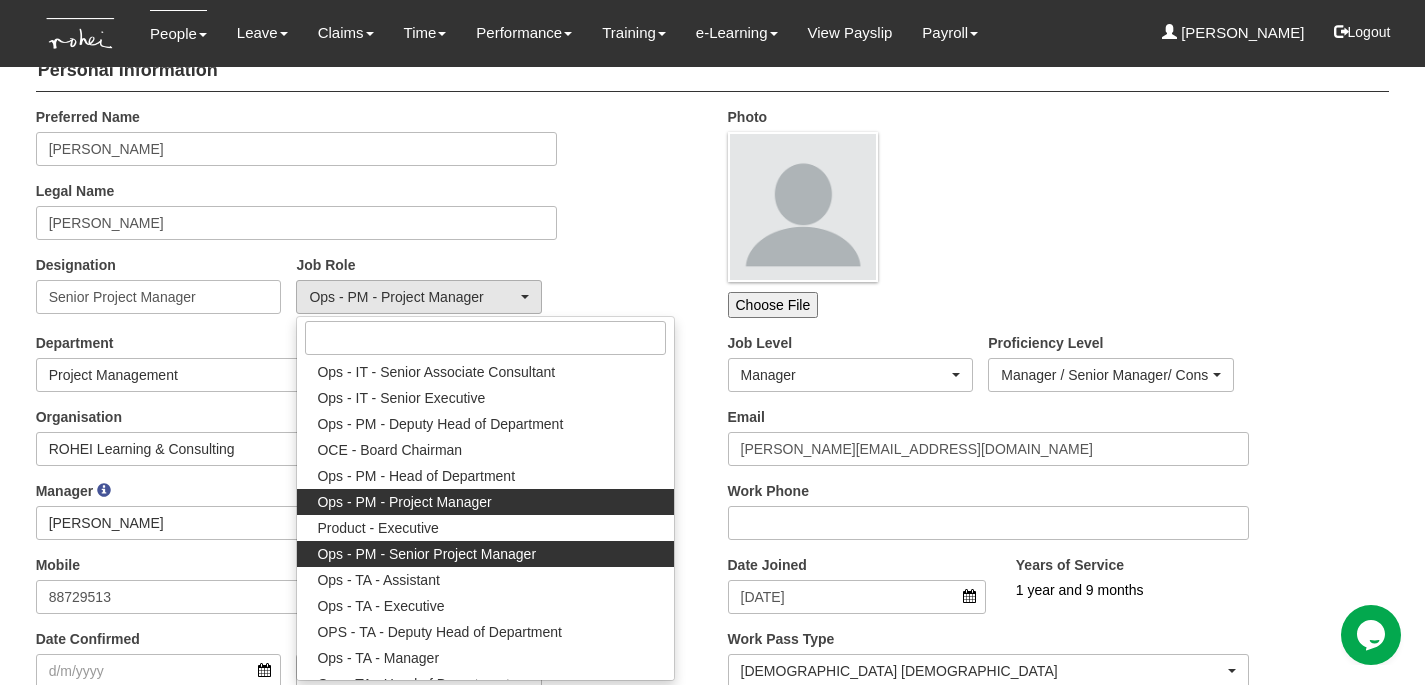 select on "184" 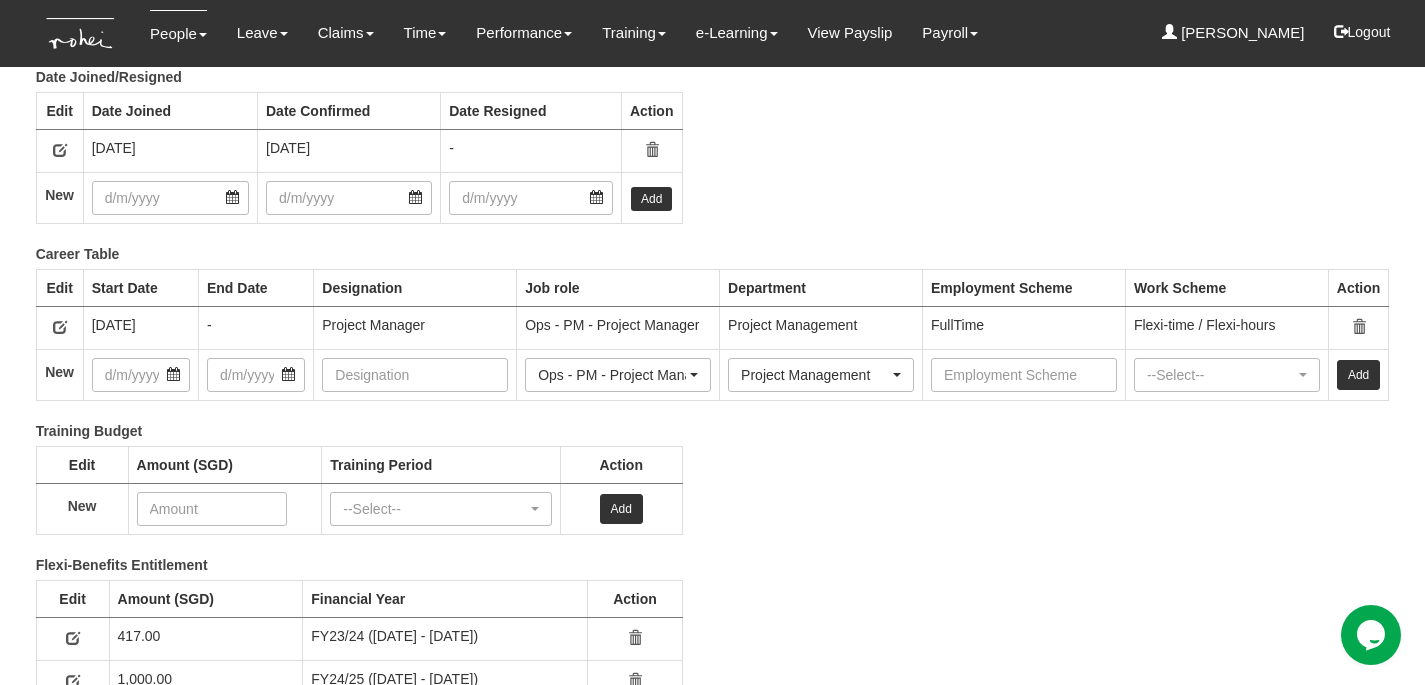 scroll, scrollTop: 2577, scrollLeft: 0, axis: vertical 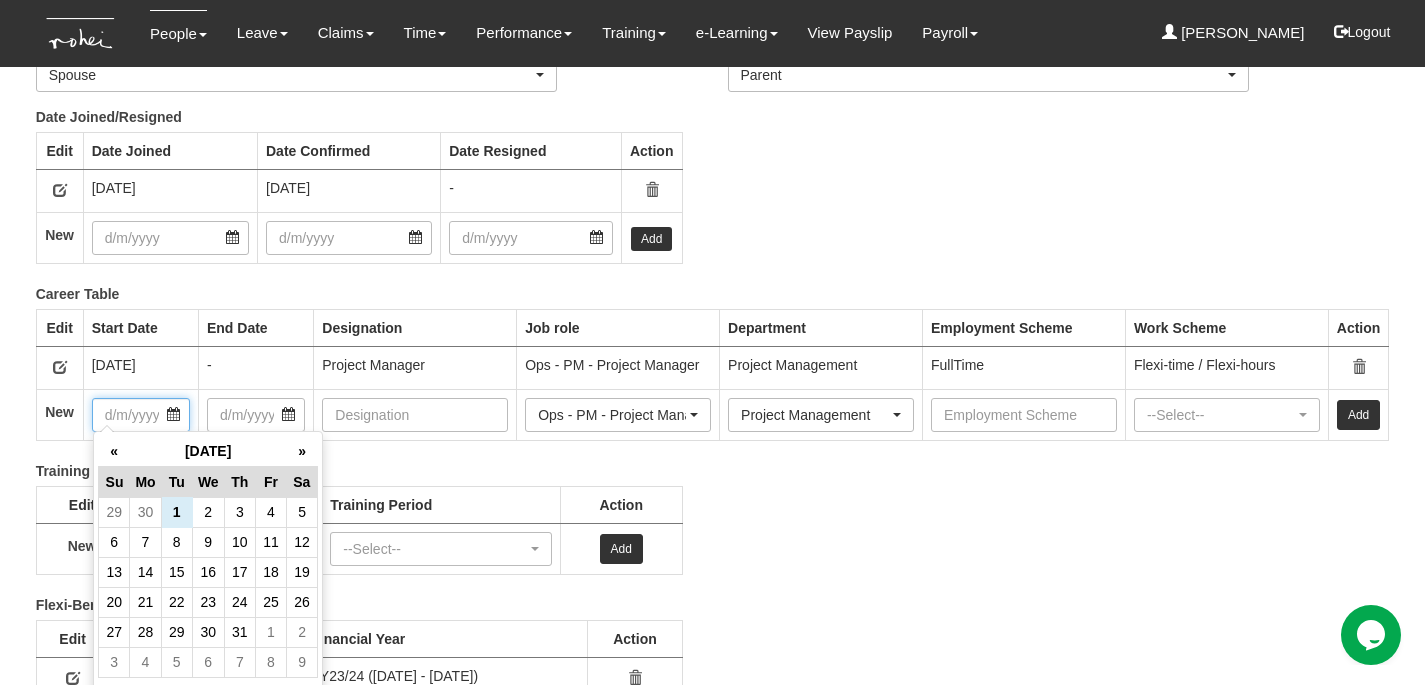 click at bounding box center [141, 415] 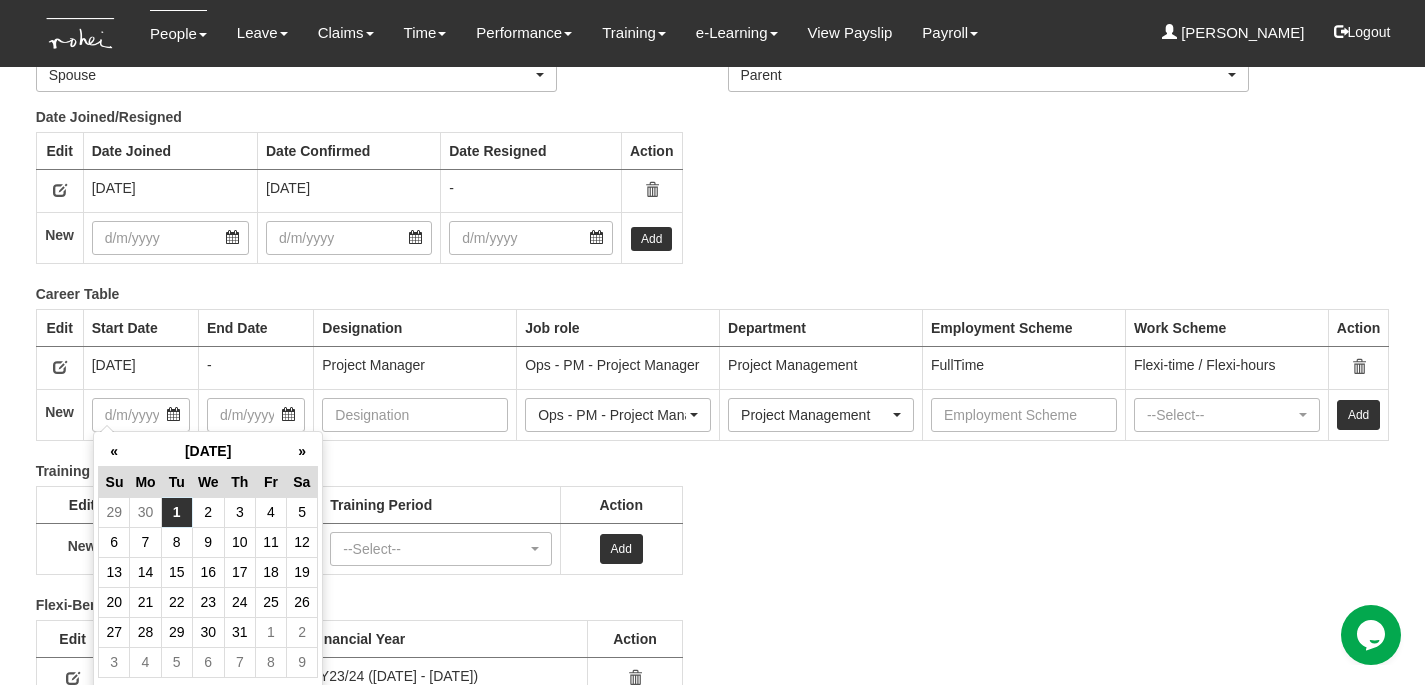 click on "1" at bounding box center [176, 512] 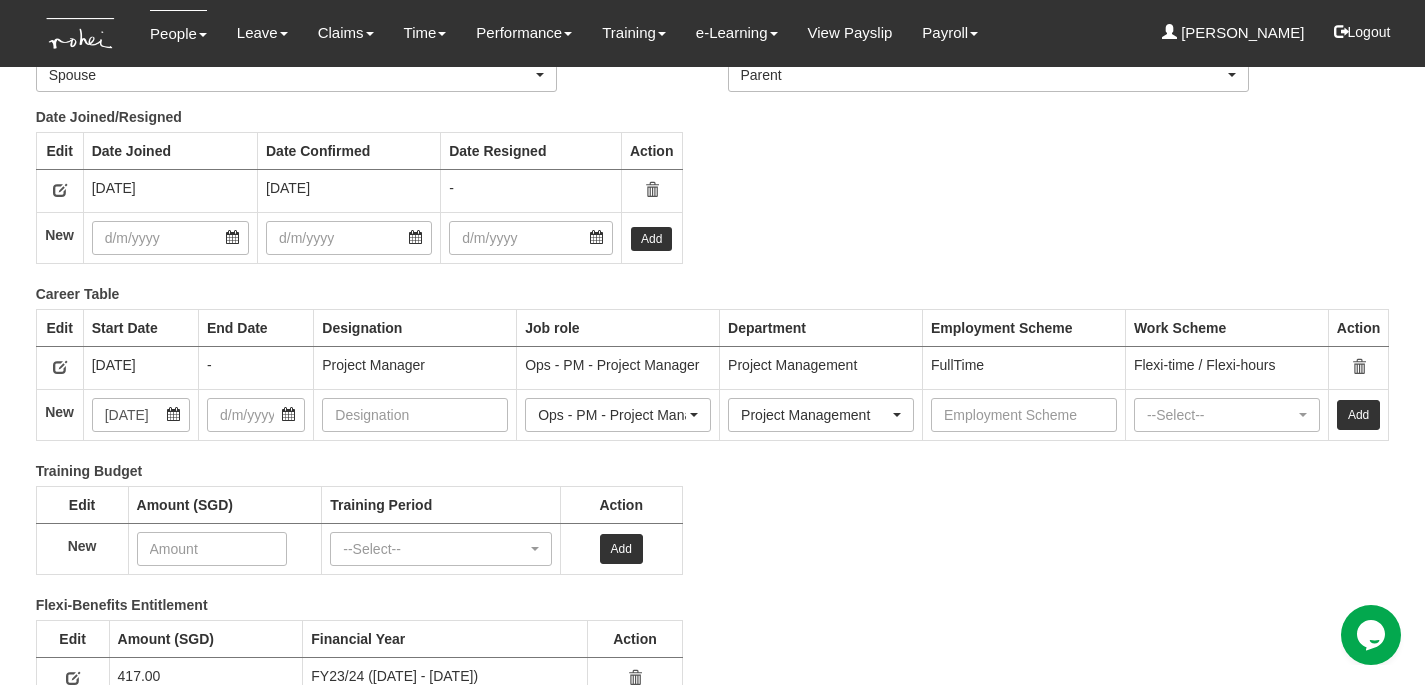 click at bounding box center [60, 368] 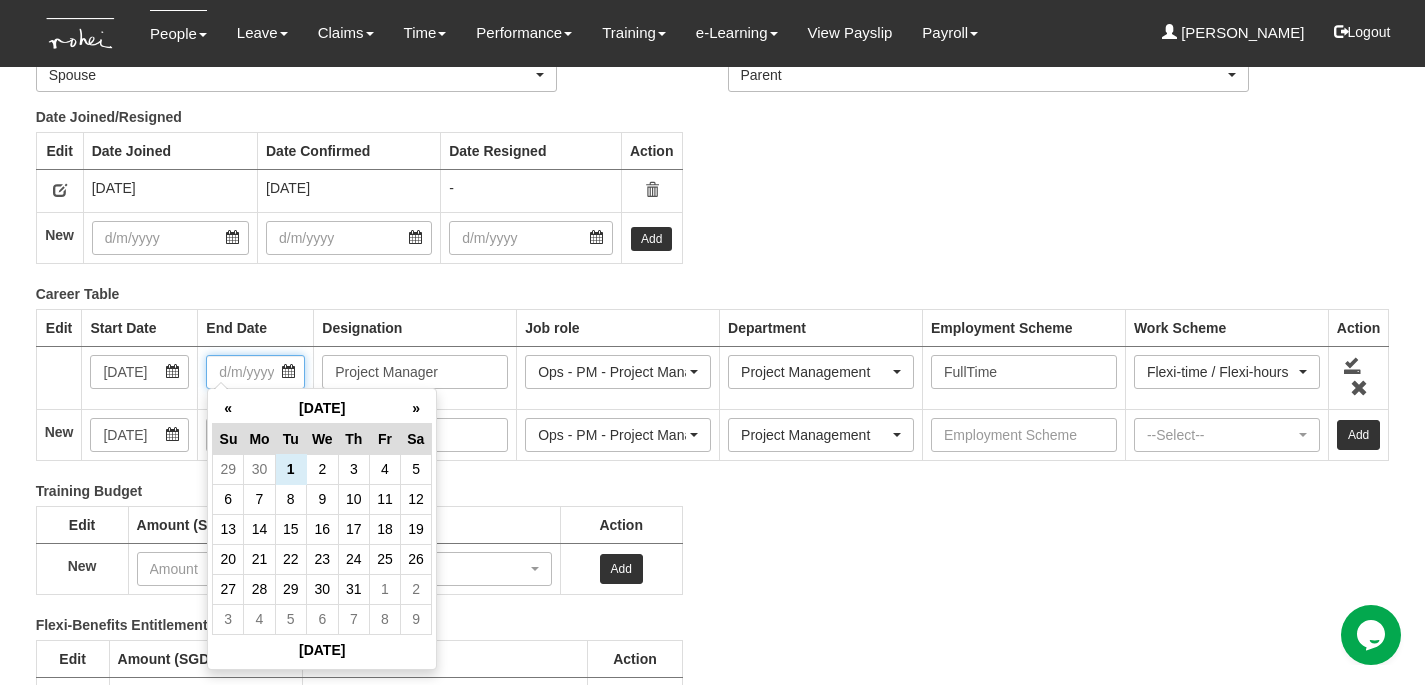 click at bounding box center [255, 372] 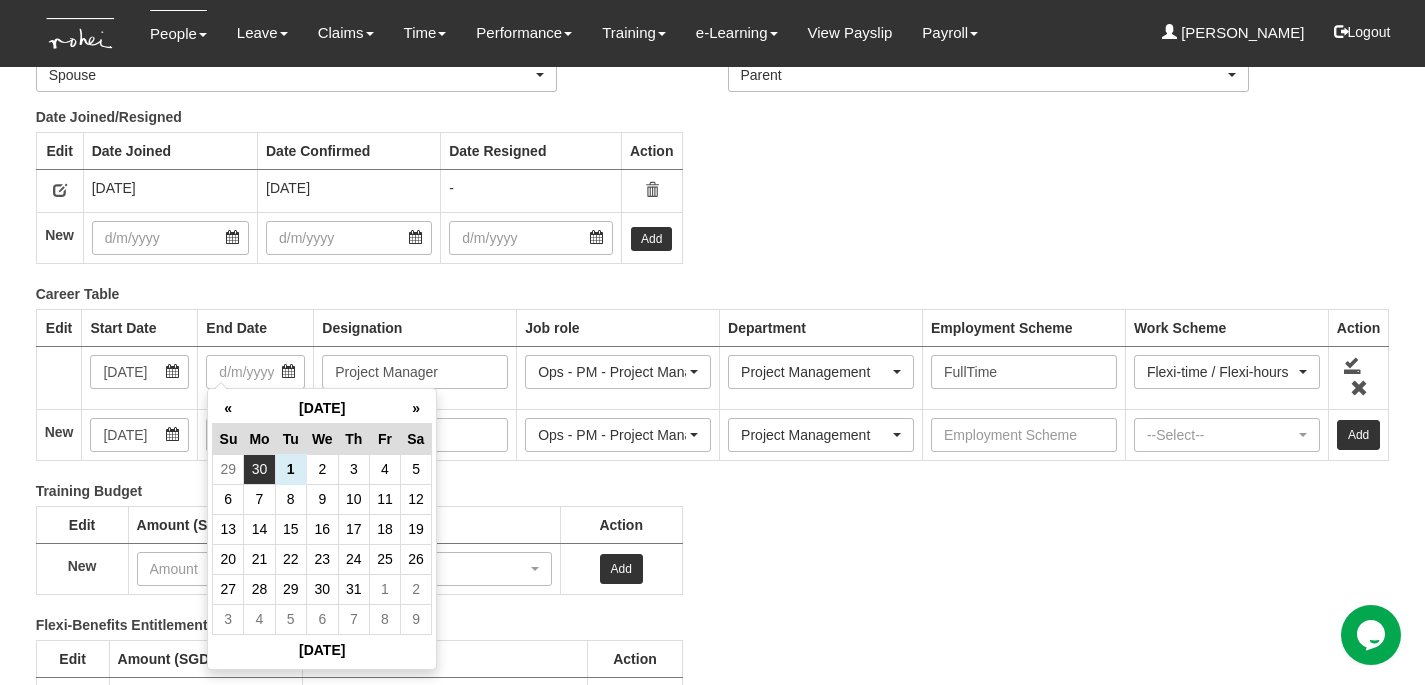 click on "30" at bounding box center (259, 469) 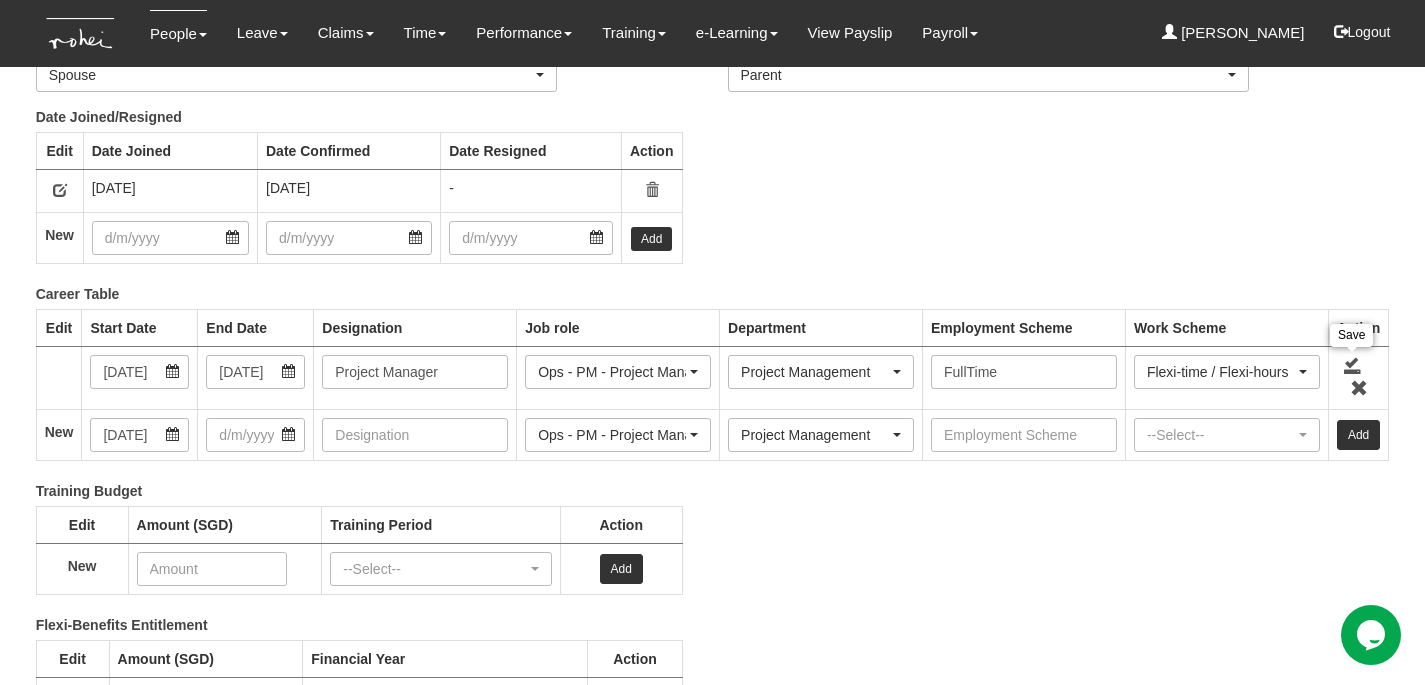 click at bounding box center [1353, 365] 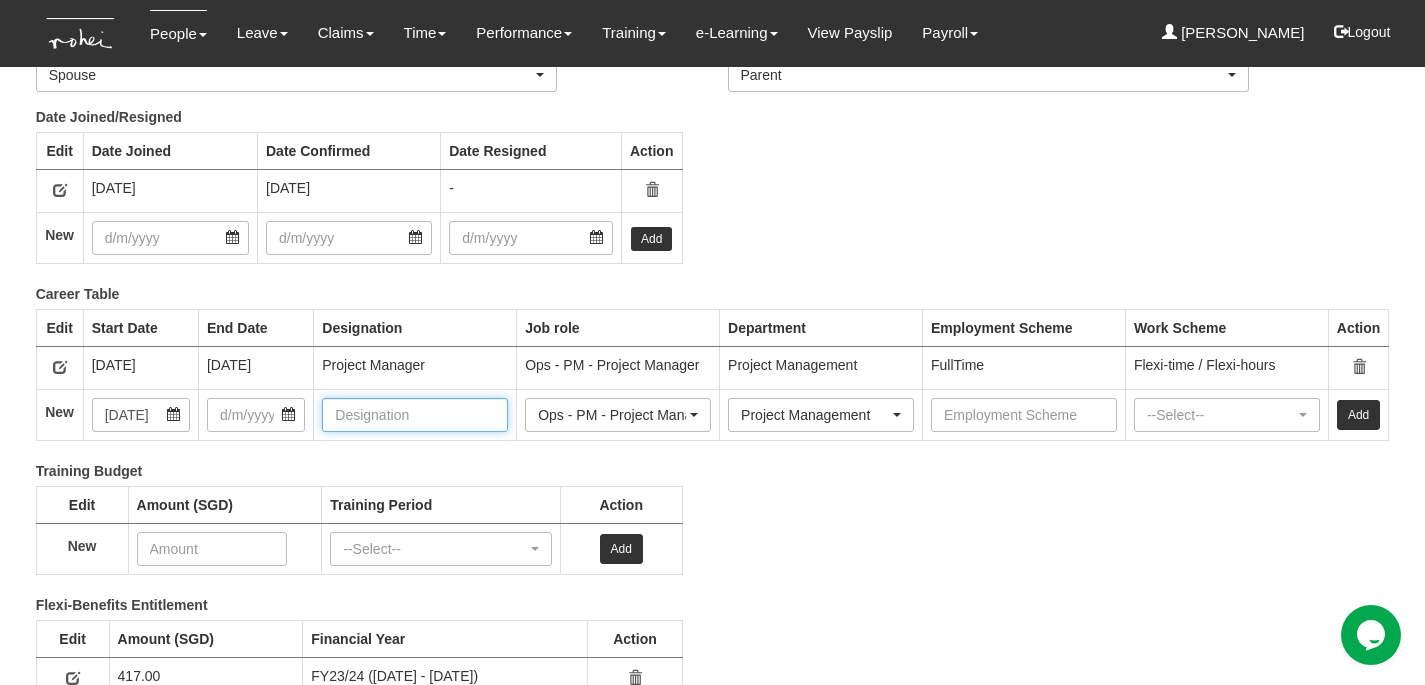 click at bounding box center [415, 415] 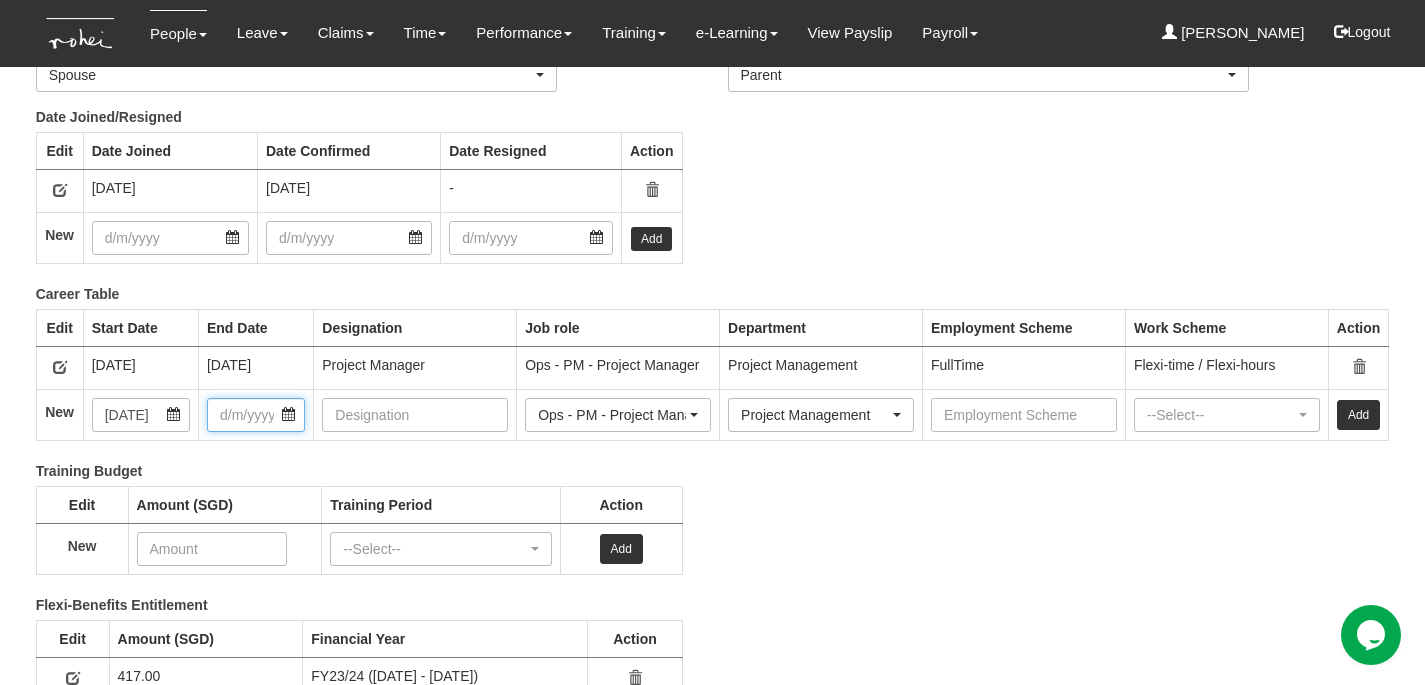 click at bounding box center [256, 415] 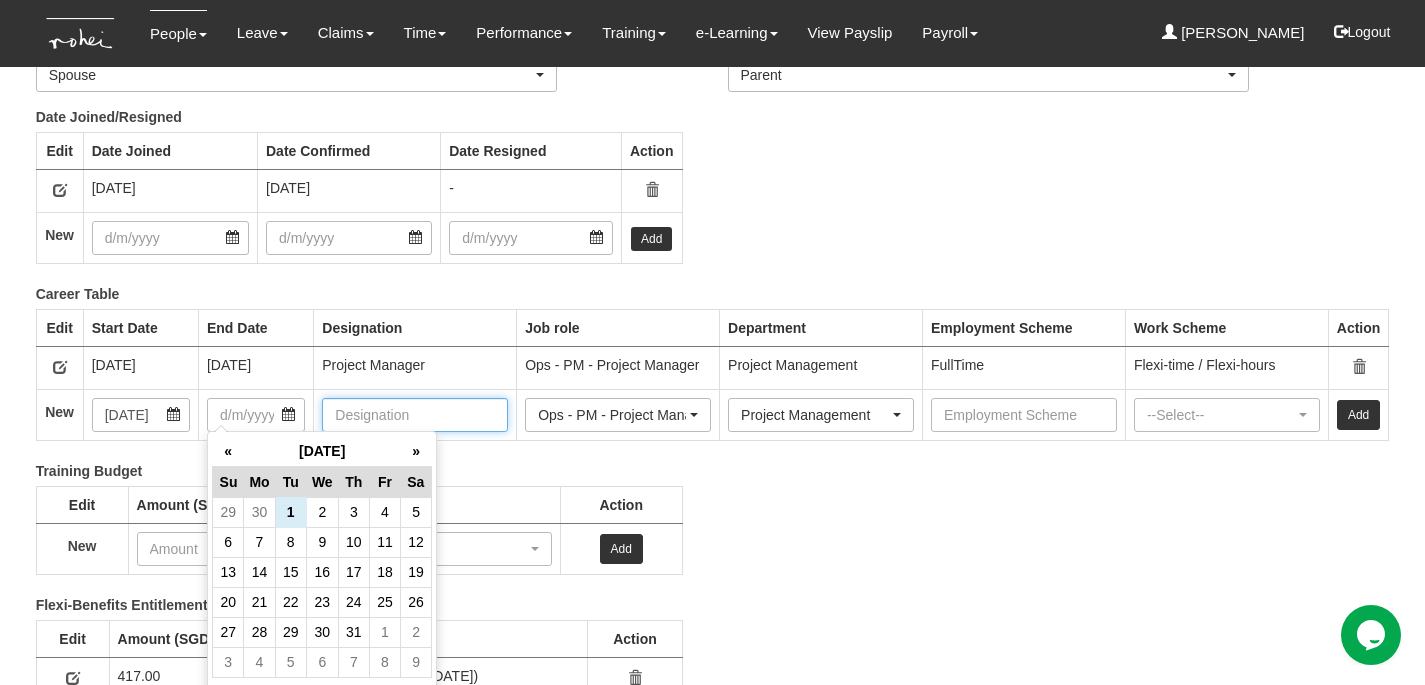 click at bounding box center (415, 415) 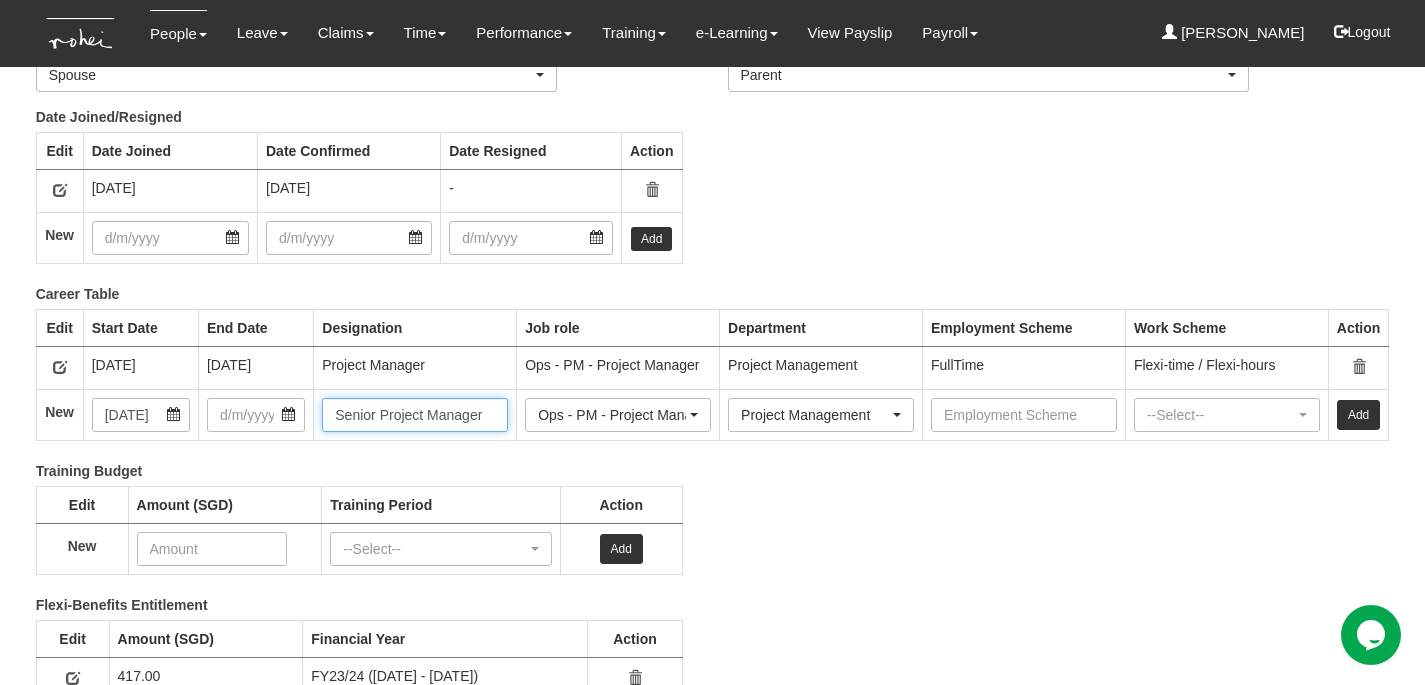 type on "Senior Project Manager" 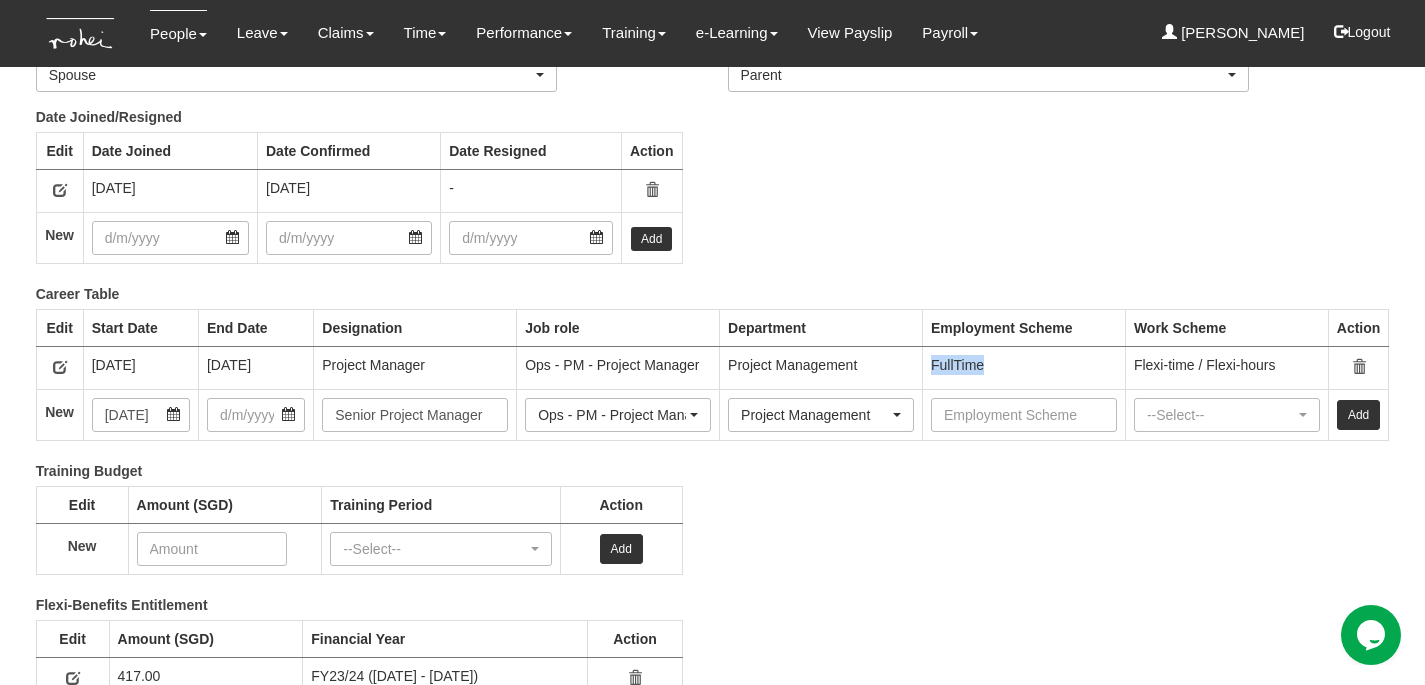 drag, startPoint x: 994, startPoint y: 365, endPoint x: 908, endPoint y: 365, distance: 86 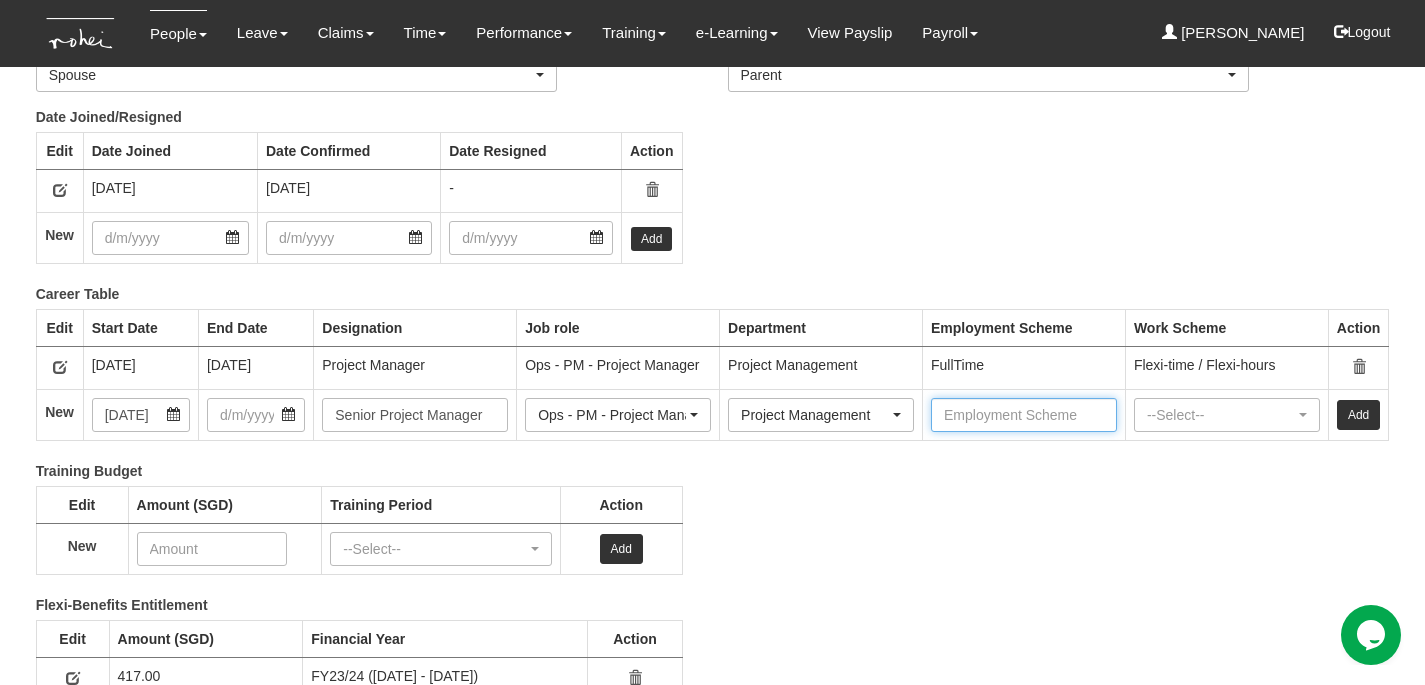 click at bounding box center [1024, 415] 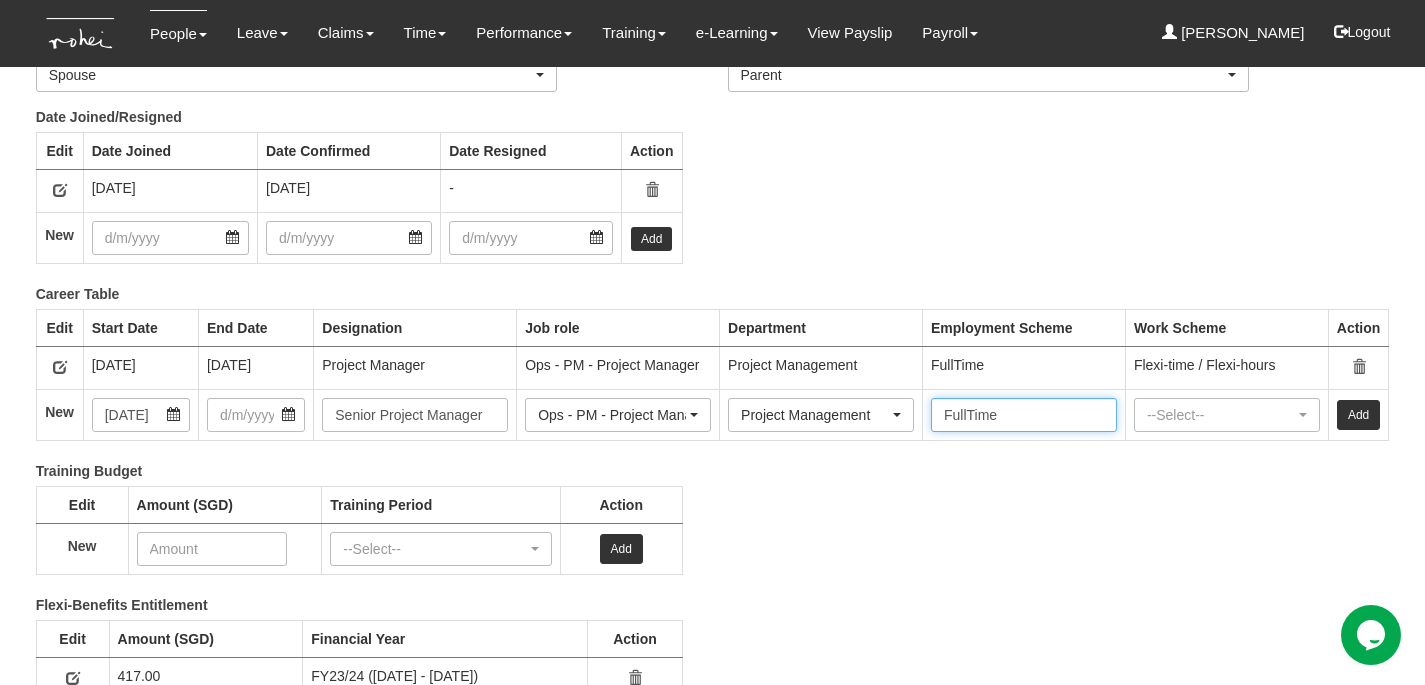 click on "FullTime" at bounding box center [1024, 415] 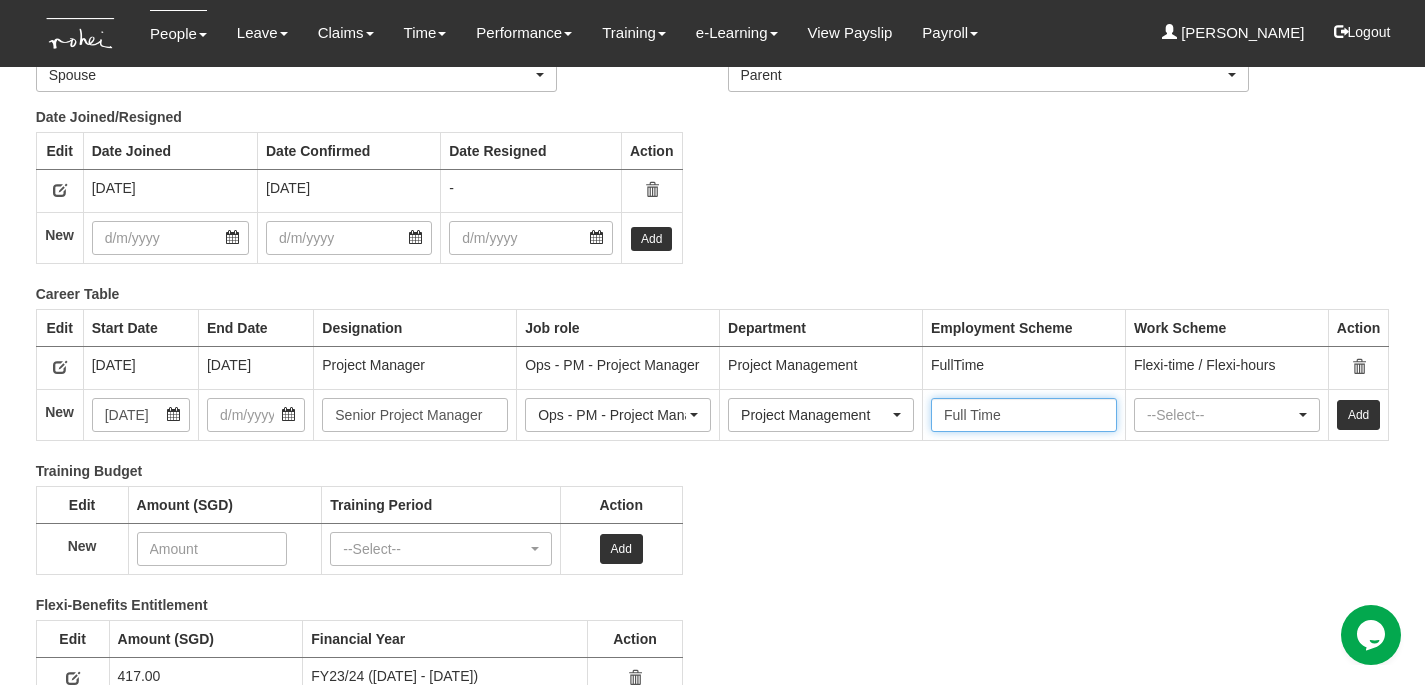 type on "Full Time" 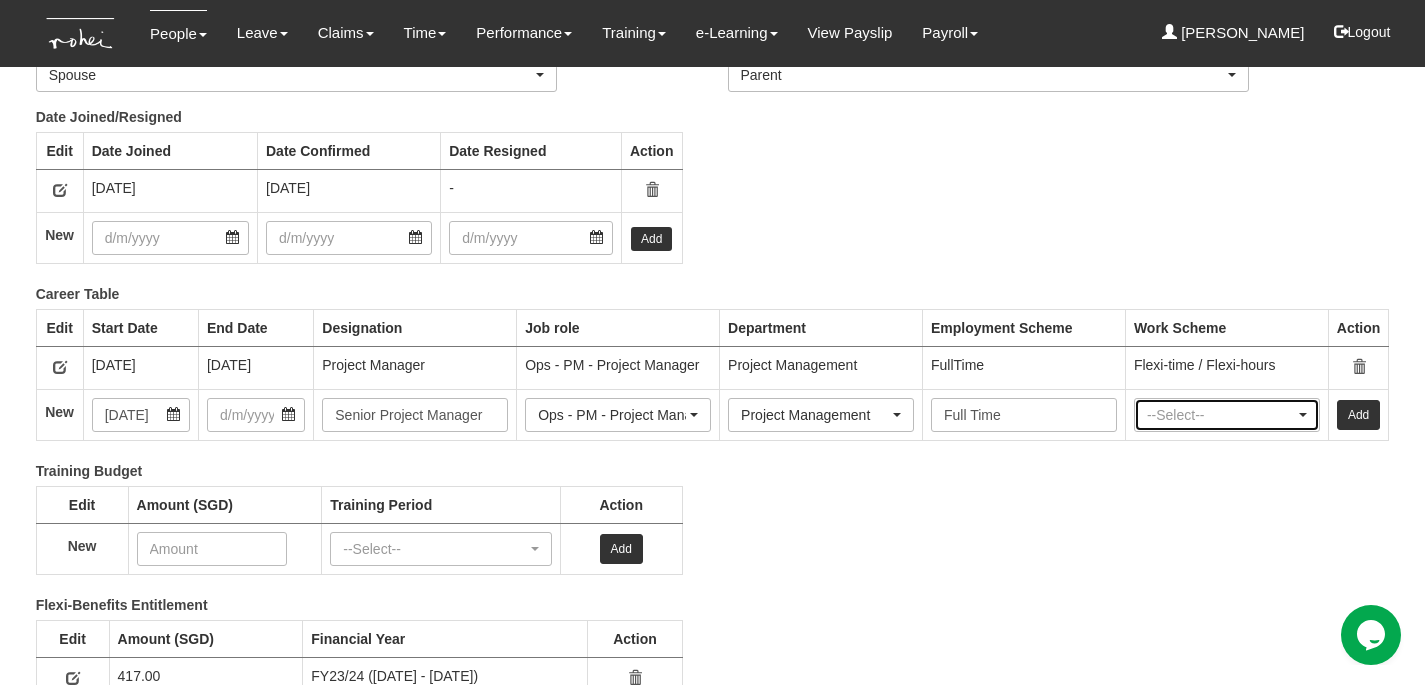 click on "--Select--" at bounding box center (1221, 415) 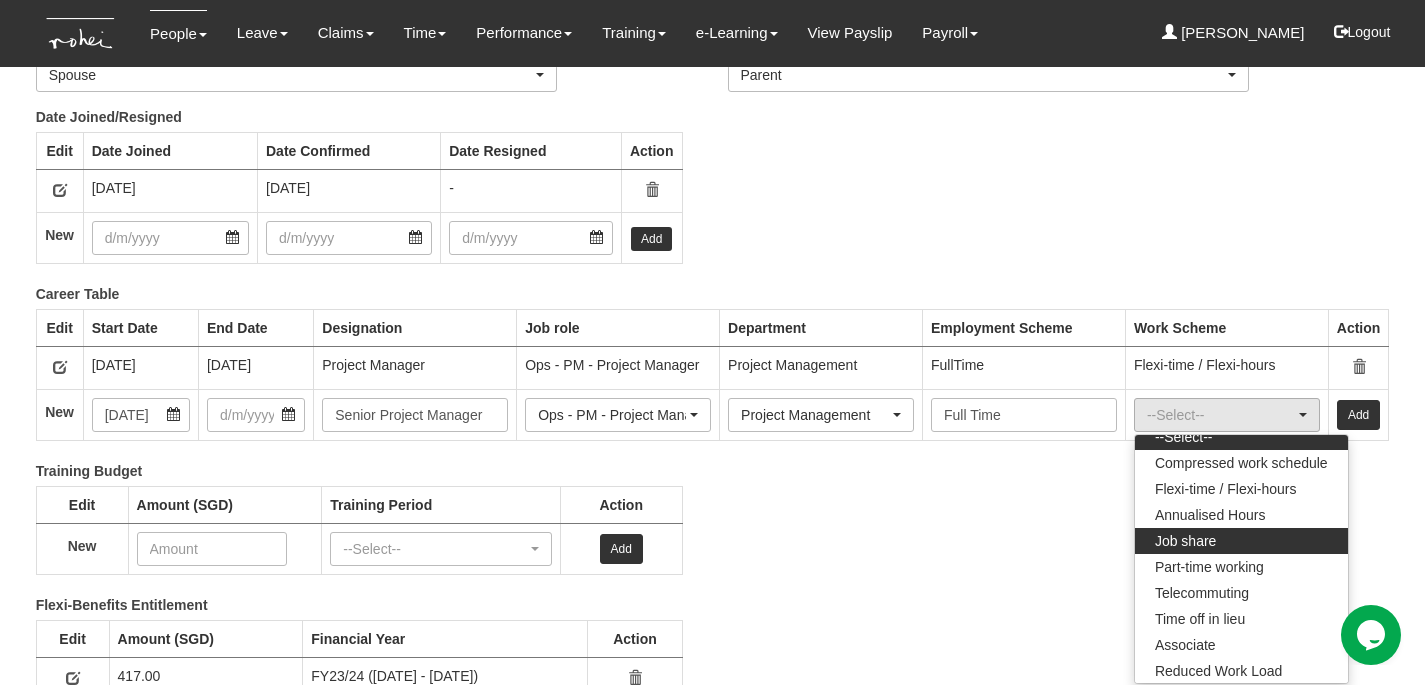 scroll, scrollTop: 10, scrollLeft: 0, axis: vertical 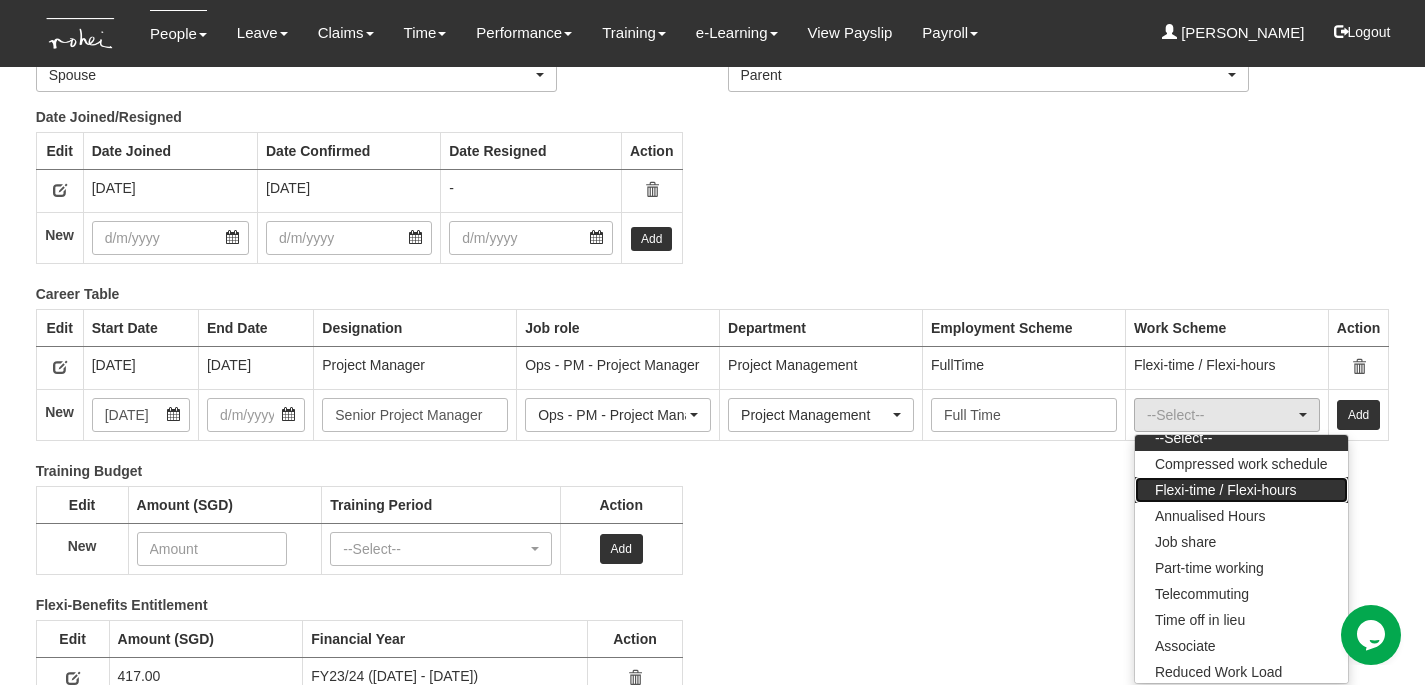 click on "Flexi-time / Flexi-hours" at bounding box center [1226, 490] 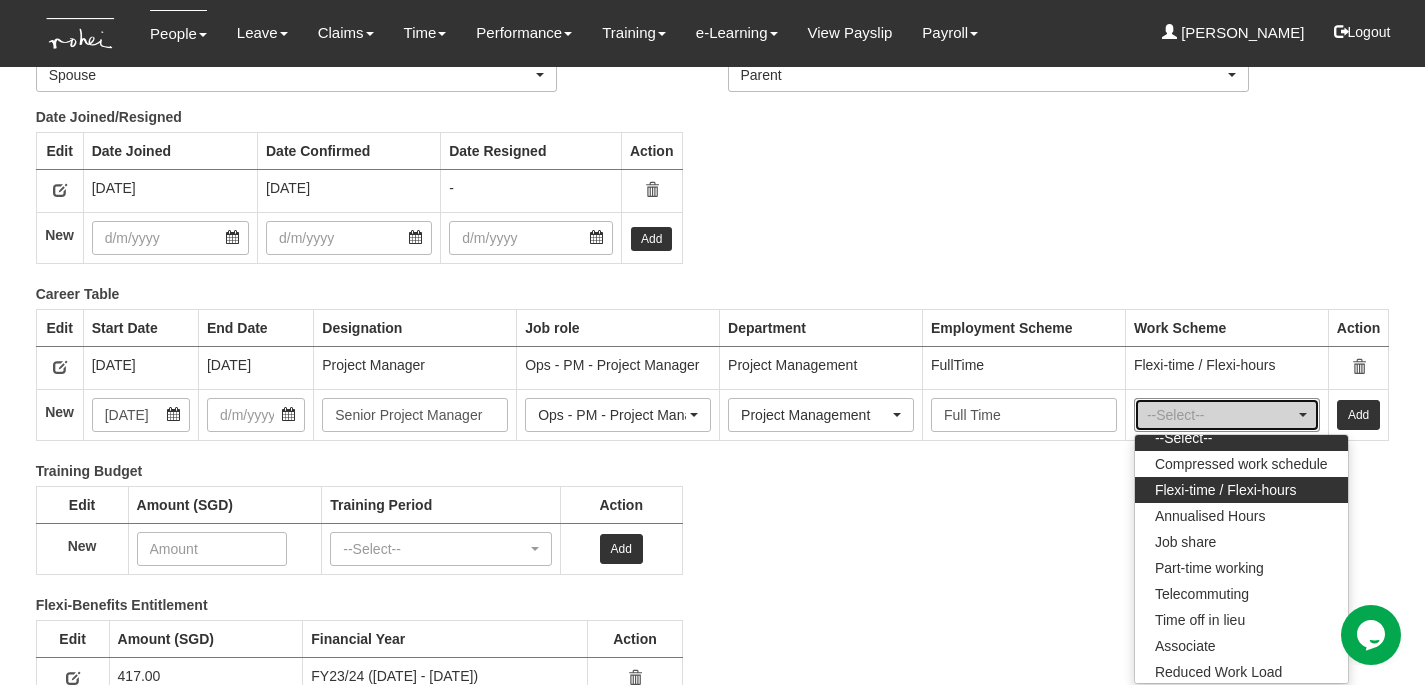 select on "Flexi-time / Flexi-hours" 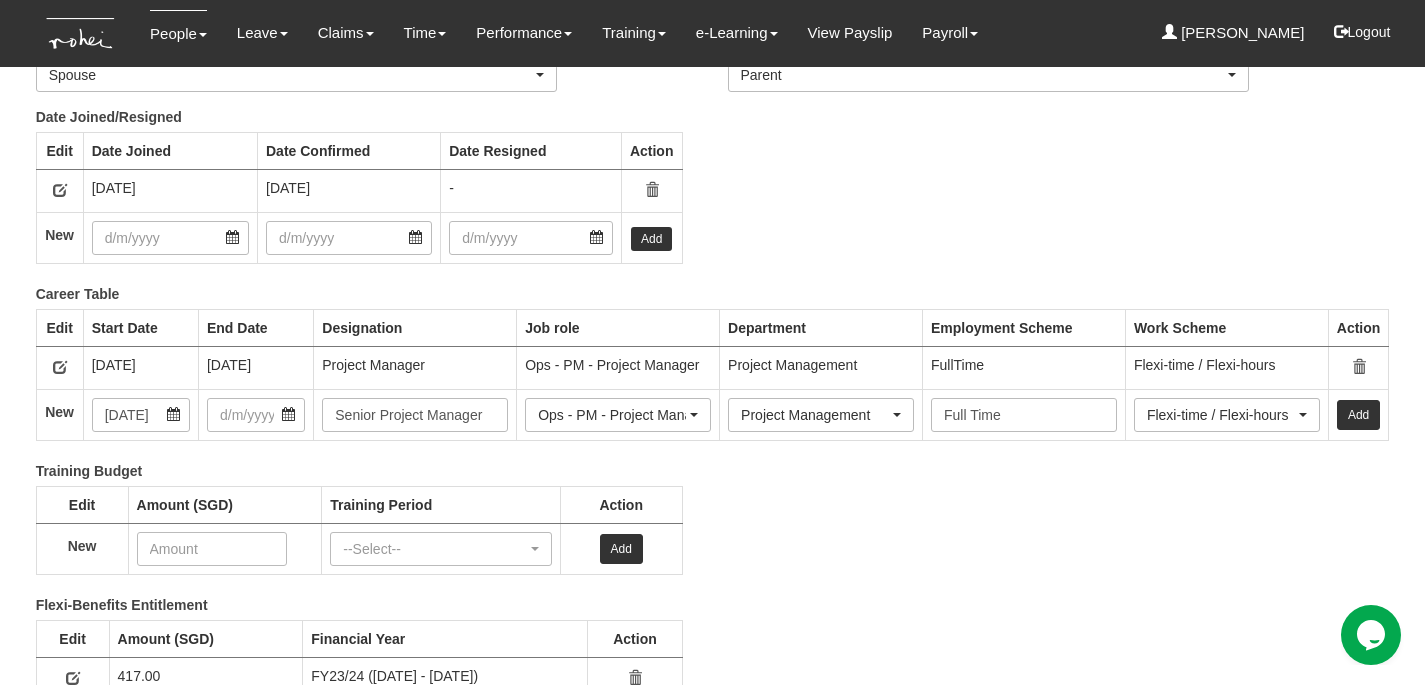 click on "Add" at bounding box center (1358, 415) 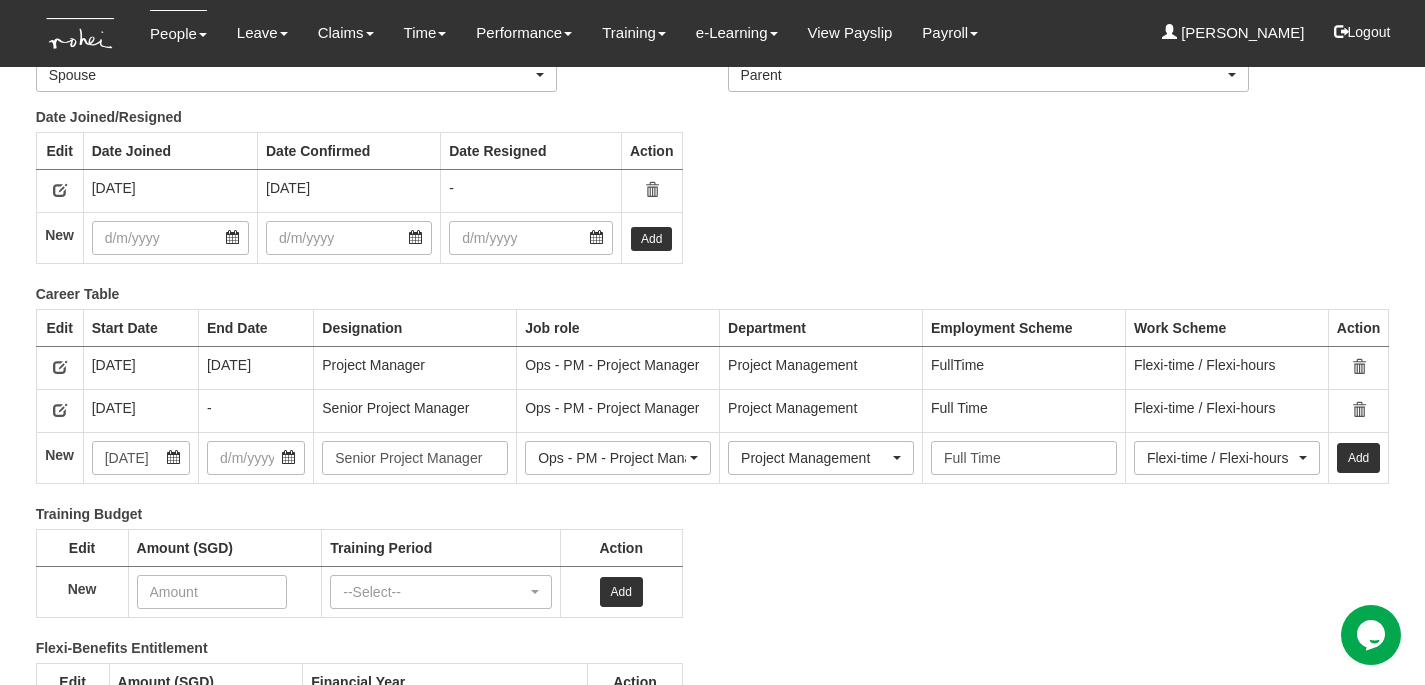 click at bounding box center (60, 367) 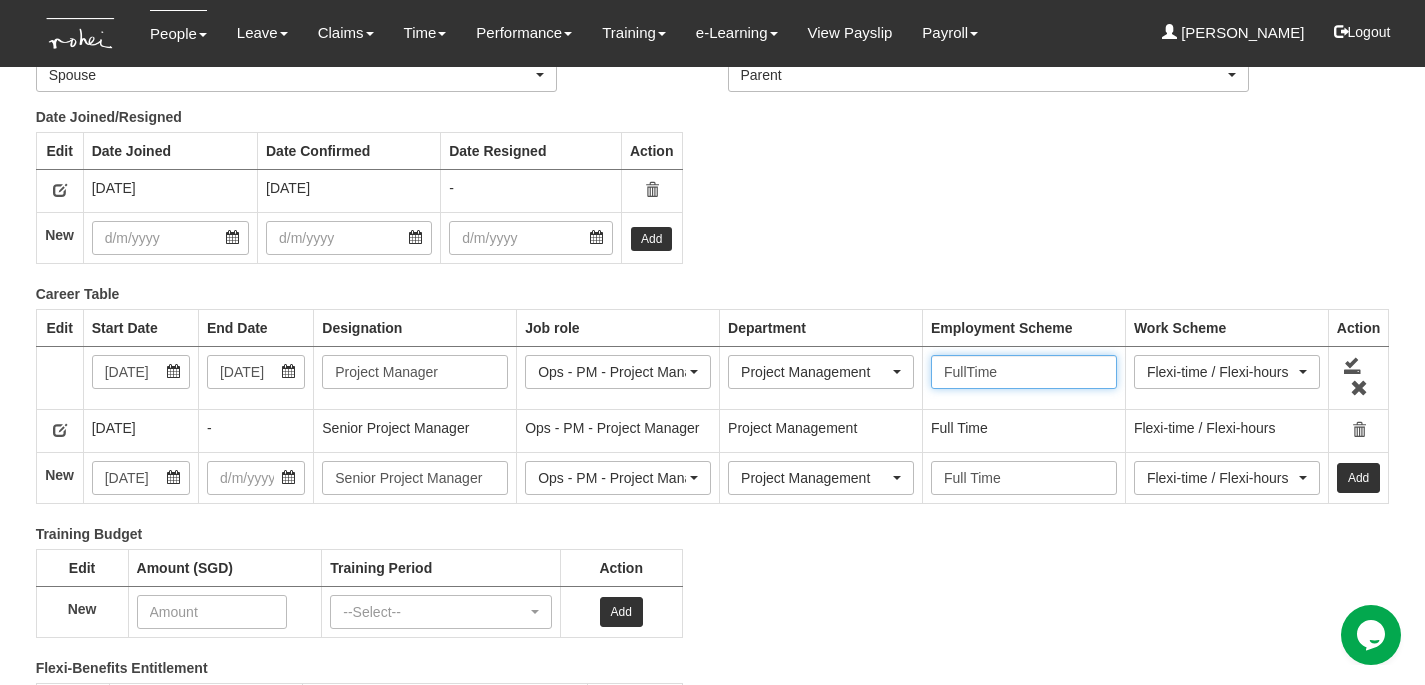 click on "FullTime" at bounding box center [1024, 372] 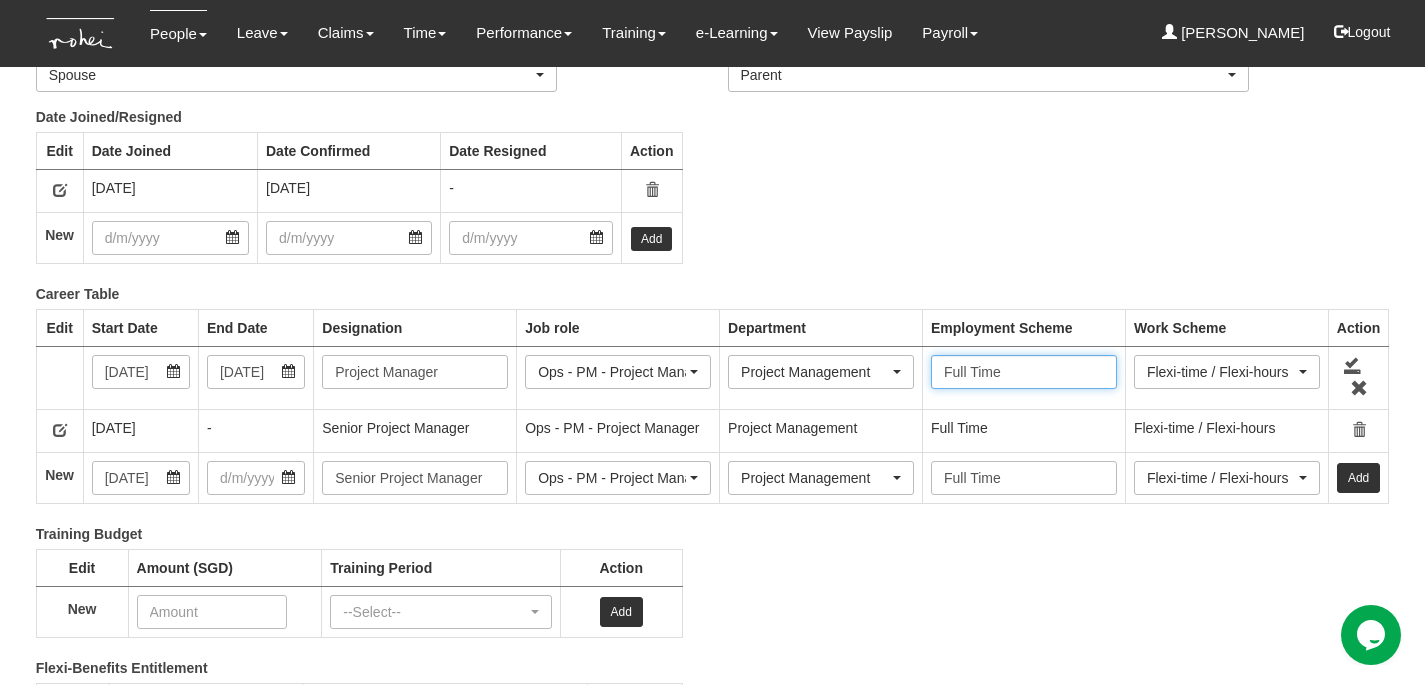 type on "Full Time" 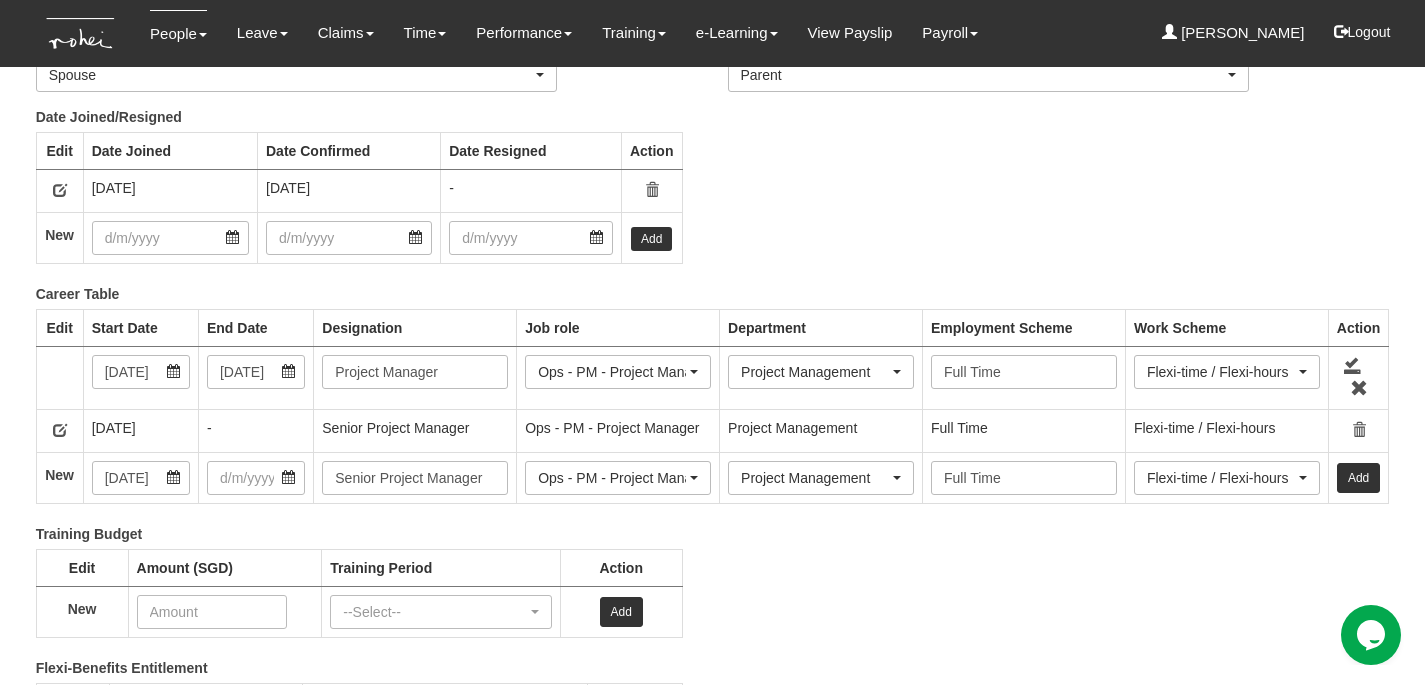 click at bounding box center (1358, 377) 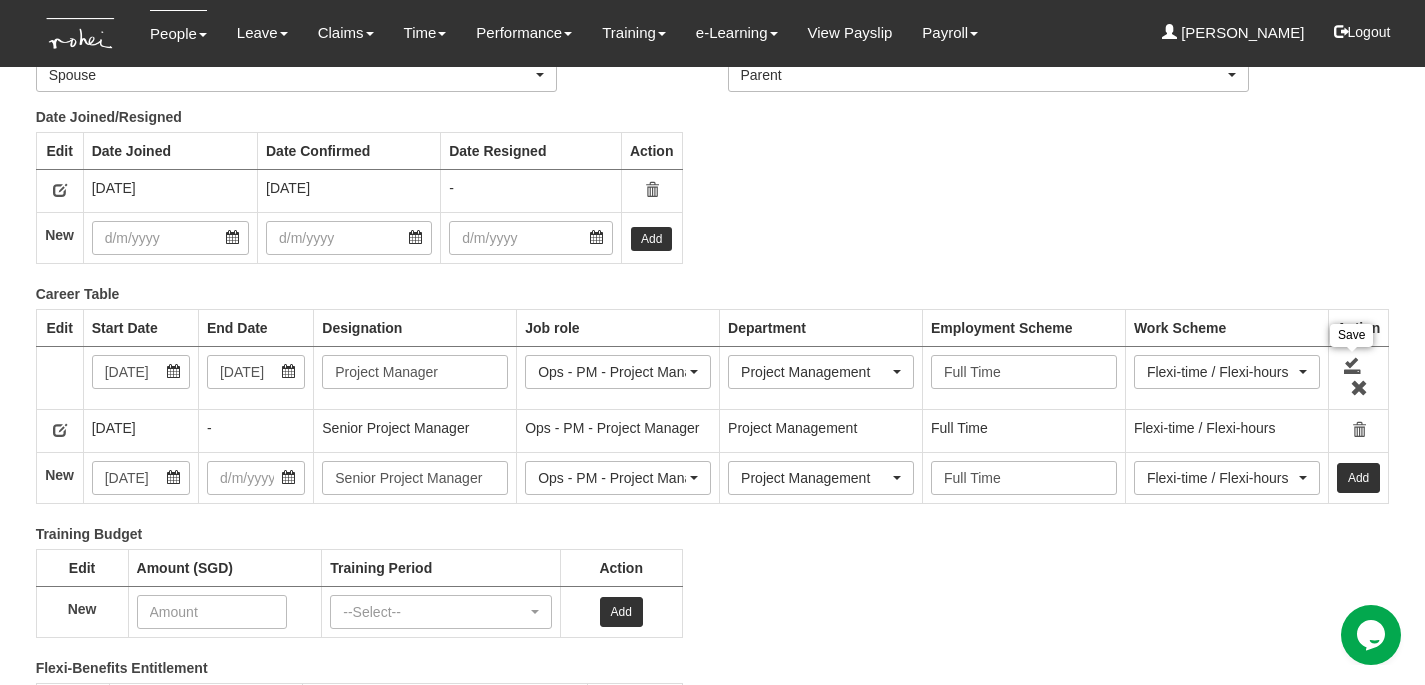 click at bounding box center [1353, 365] 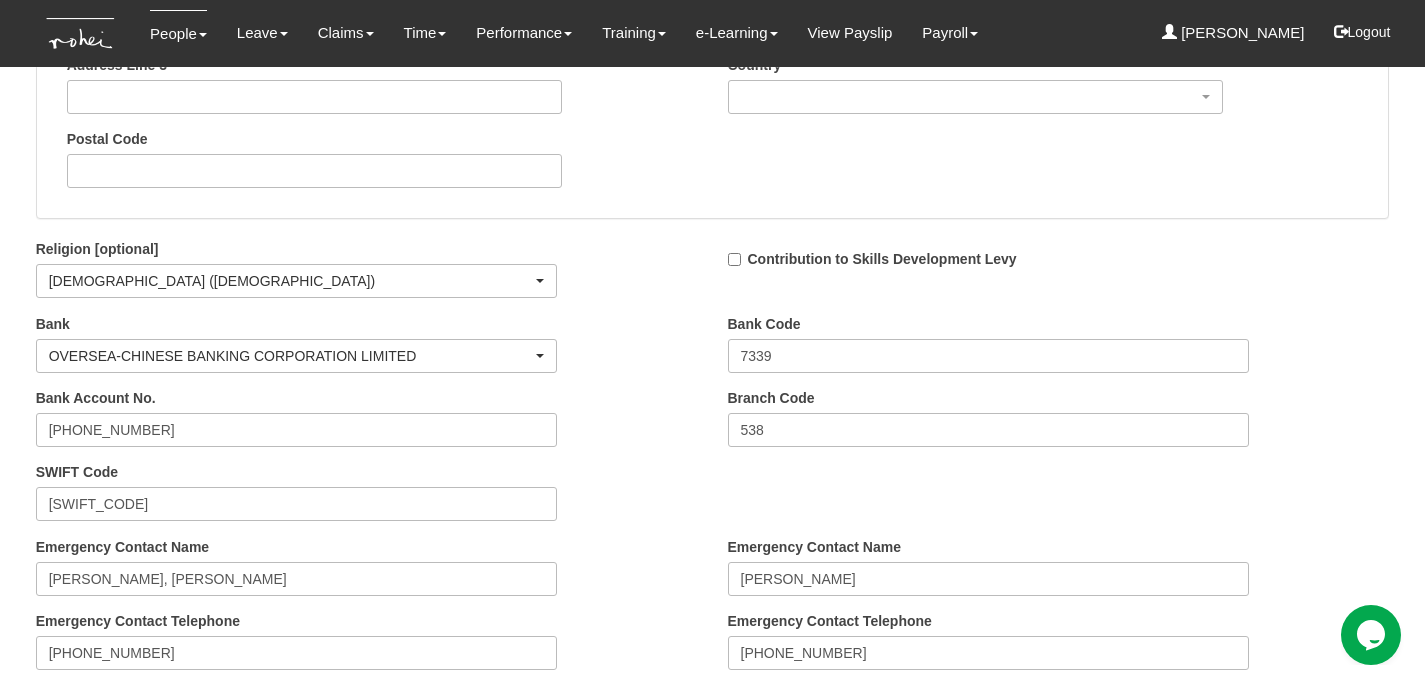 scroll, scrollTop: 3037, scrollLeft: 0, axis: vertical 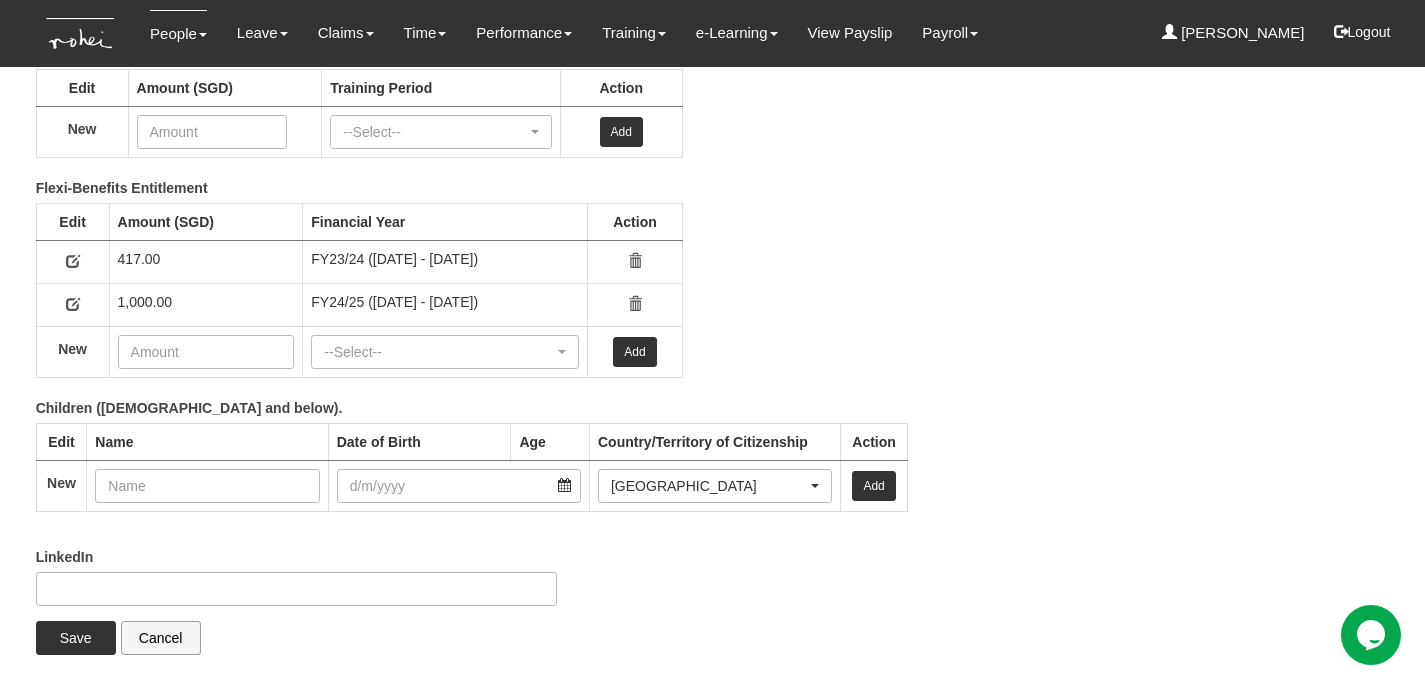 click on "×
An error occurred while updating the entries. See the inner exception for details.
Preferred  Name
Abel Tan
Legal Name
Abel Tan Aun Rue
Designation
Senior Project Manager
Job Role
Commercial - BD - Account Manager
Commercial - BD - Associate Consultant
Commercial - BD - BD Support
Commercial - BD - Executive
Commercial - BD - Deputy Head of Department" at bounding box center [713, -1113] 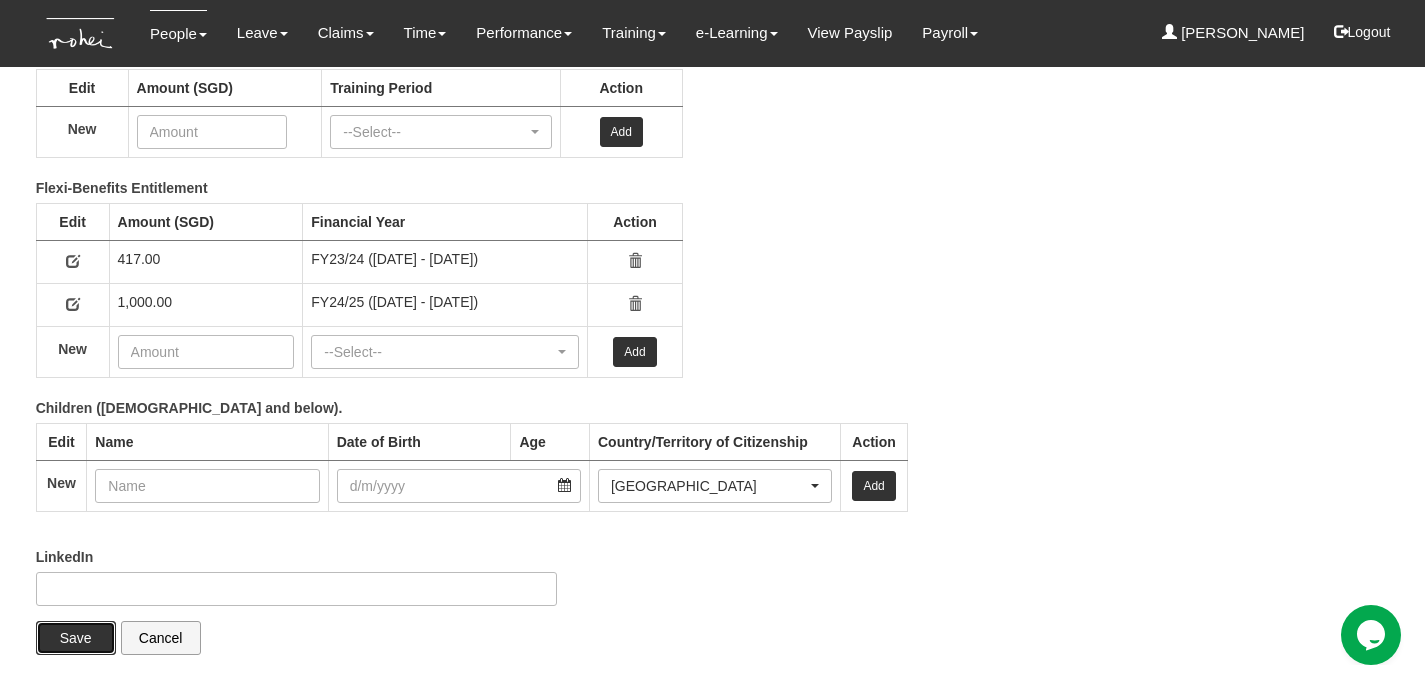 click on "Save" at bounding box center (76, 638) 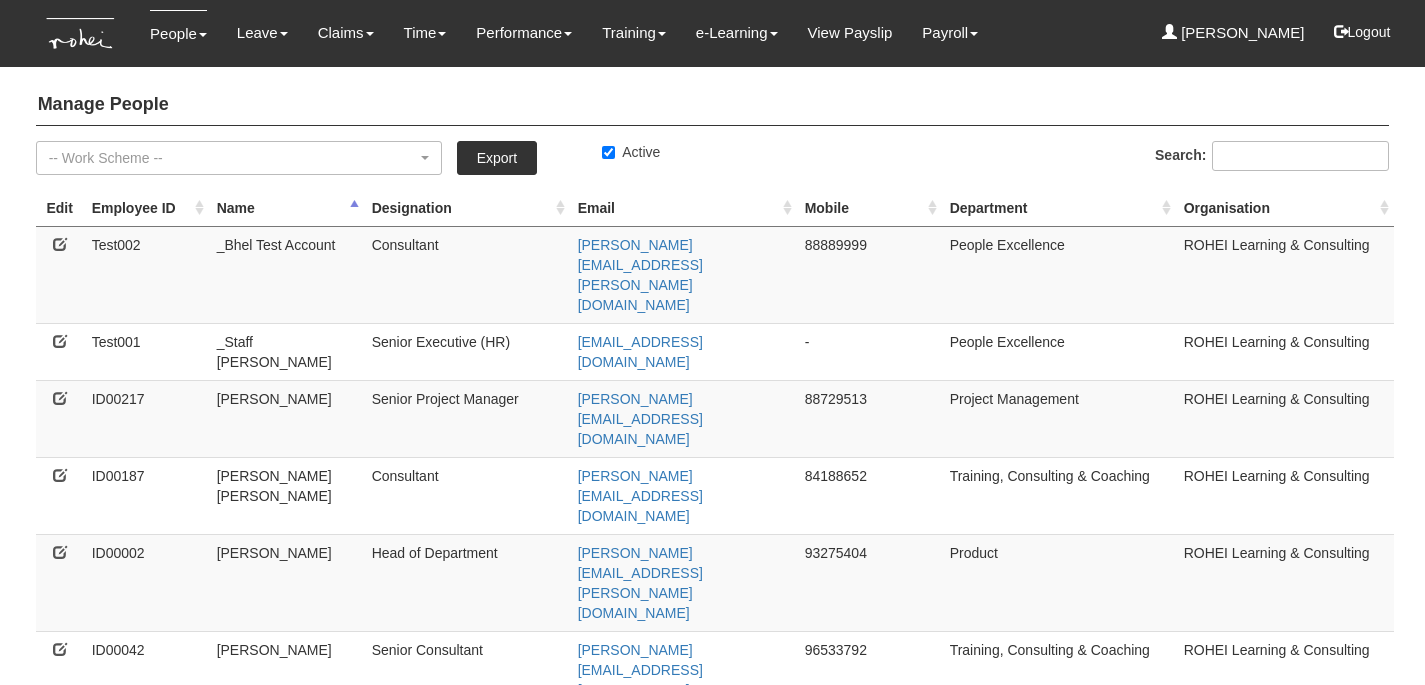 select on "50" 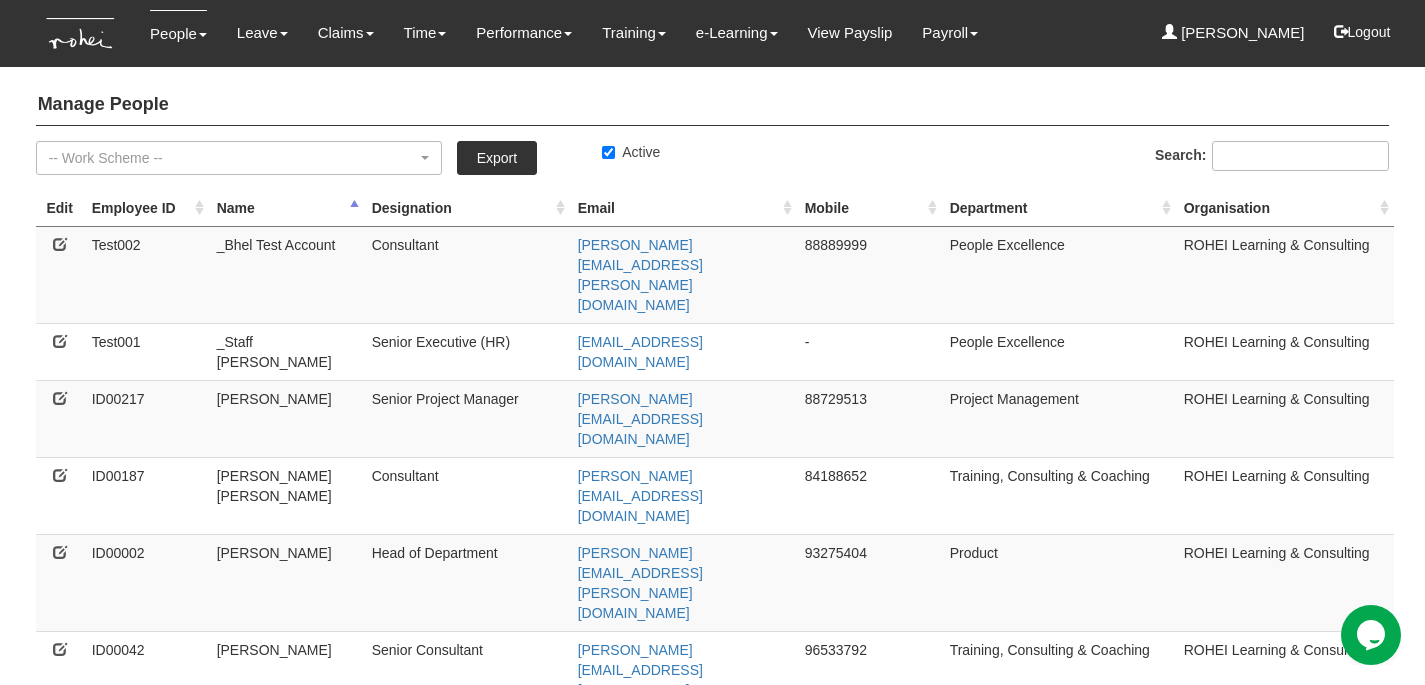 scroll, scrollTop: 0, scrollLeft: 0, axis: both 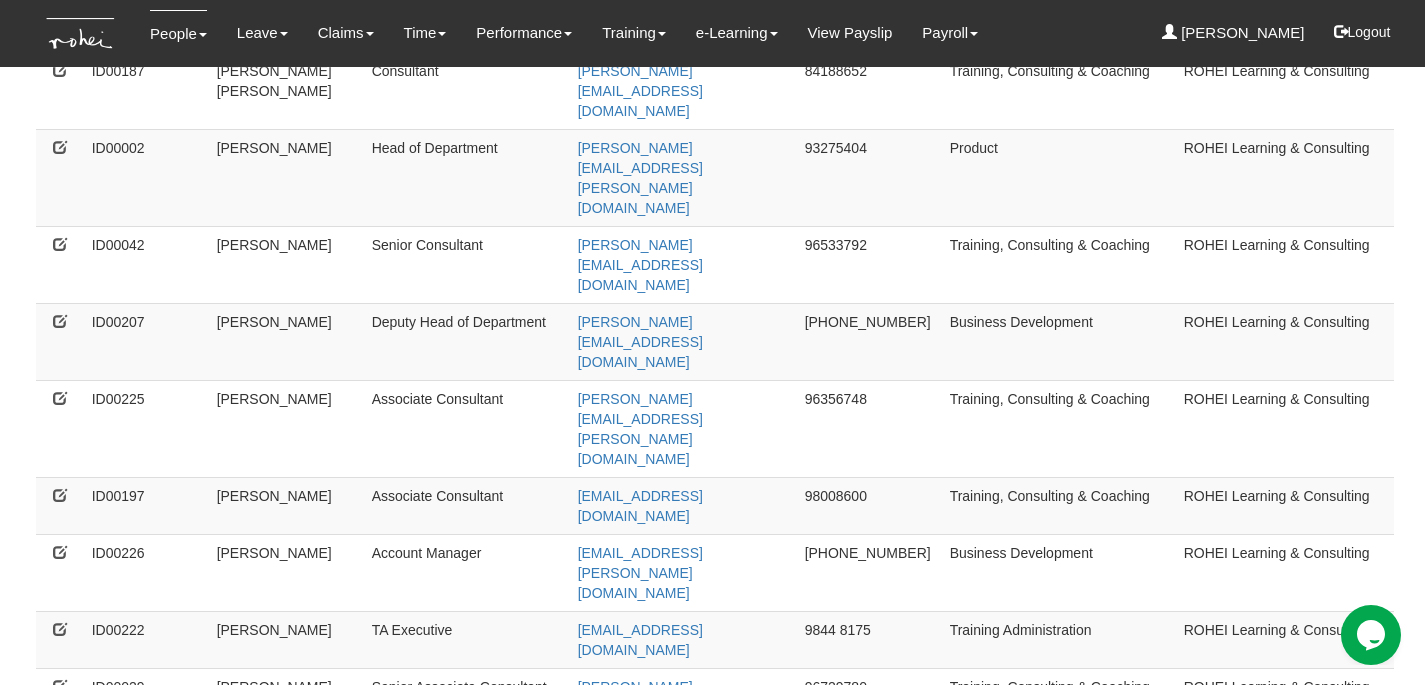 click at bounding box center [60, 1168] 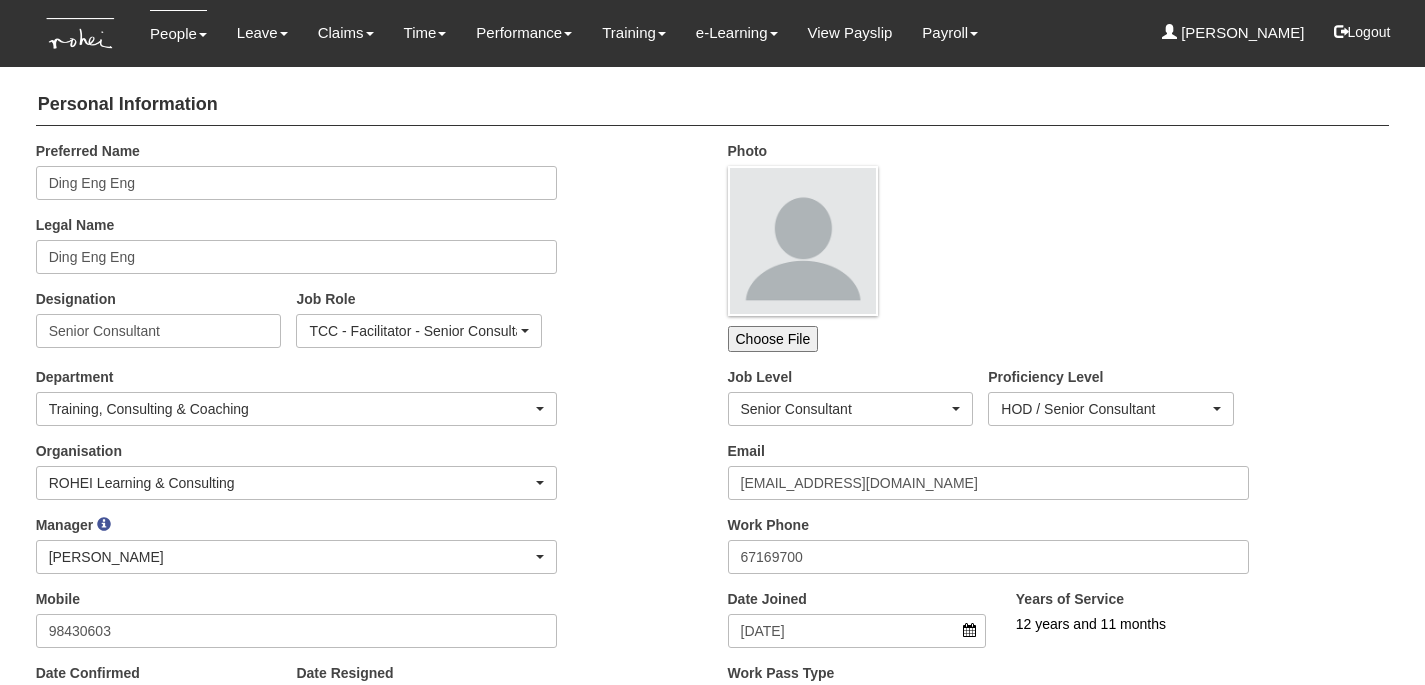 scroll, scrollTop: 0, scrollLeft: 0, axis: both 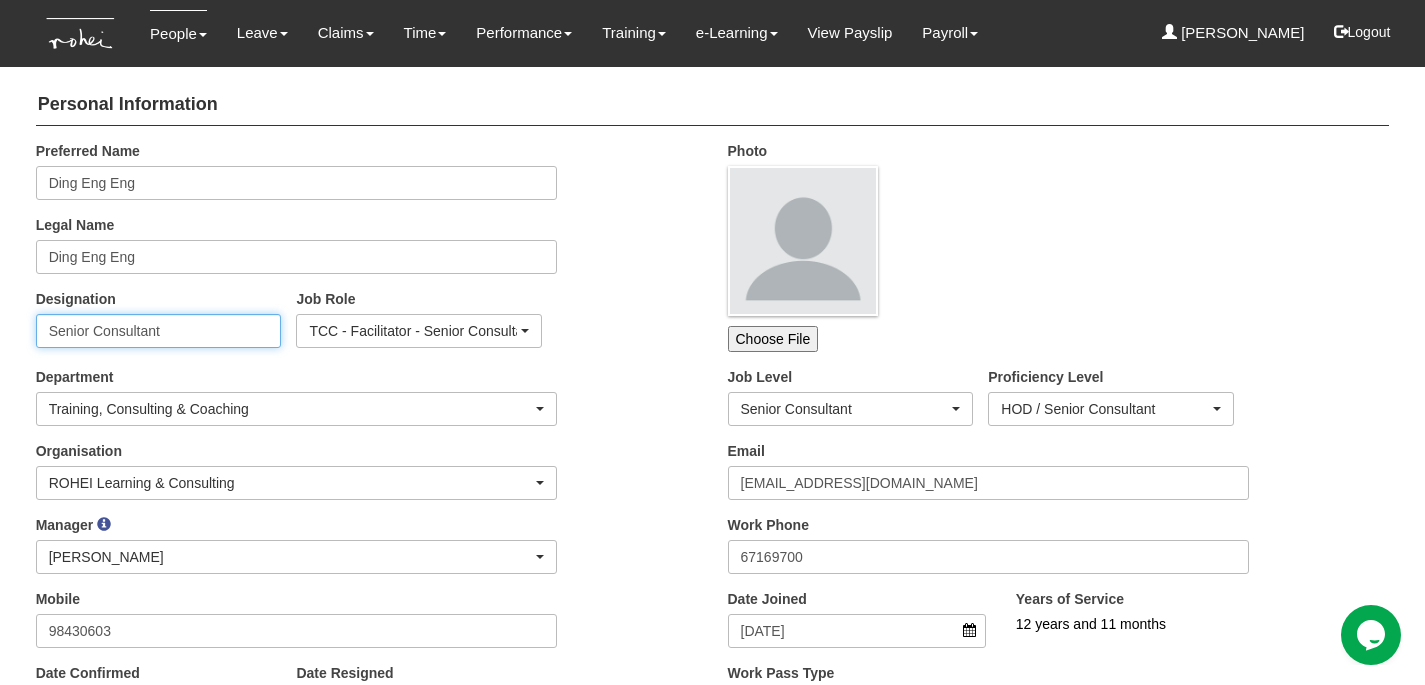 click on "Senior Consultant" at bounding box center [159, 331] 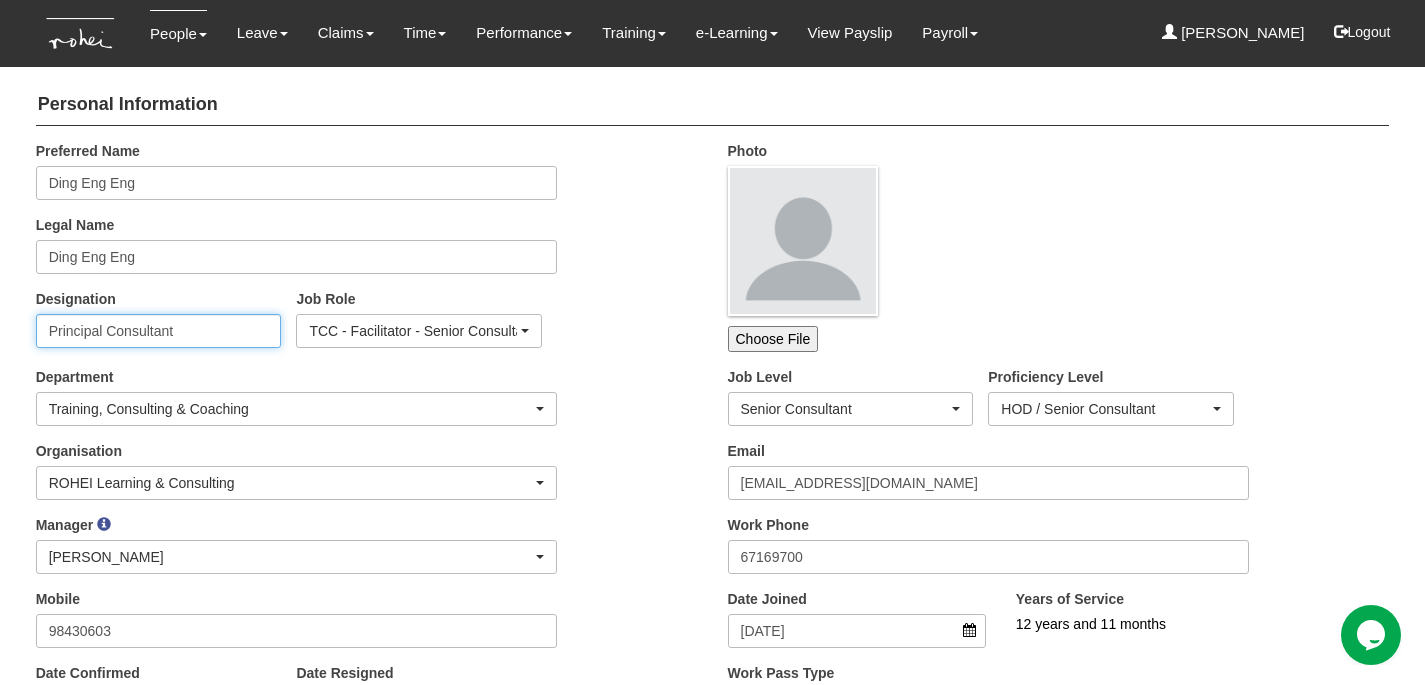 type on "Principal Consultant" 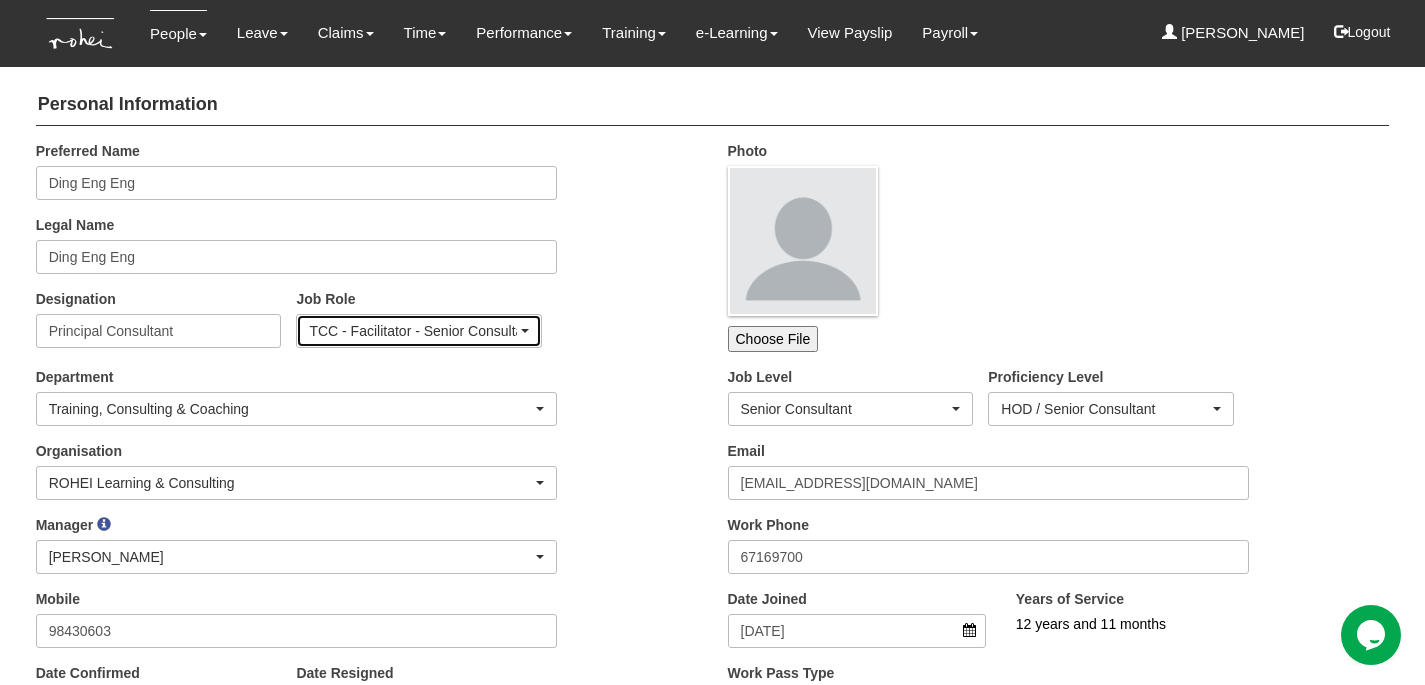 click on "TCC - Facilitator - Senior Consultant" at bounding box center [413, 331] 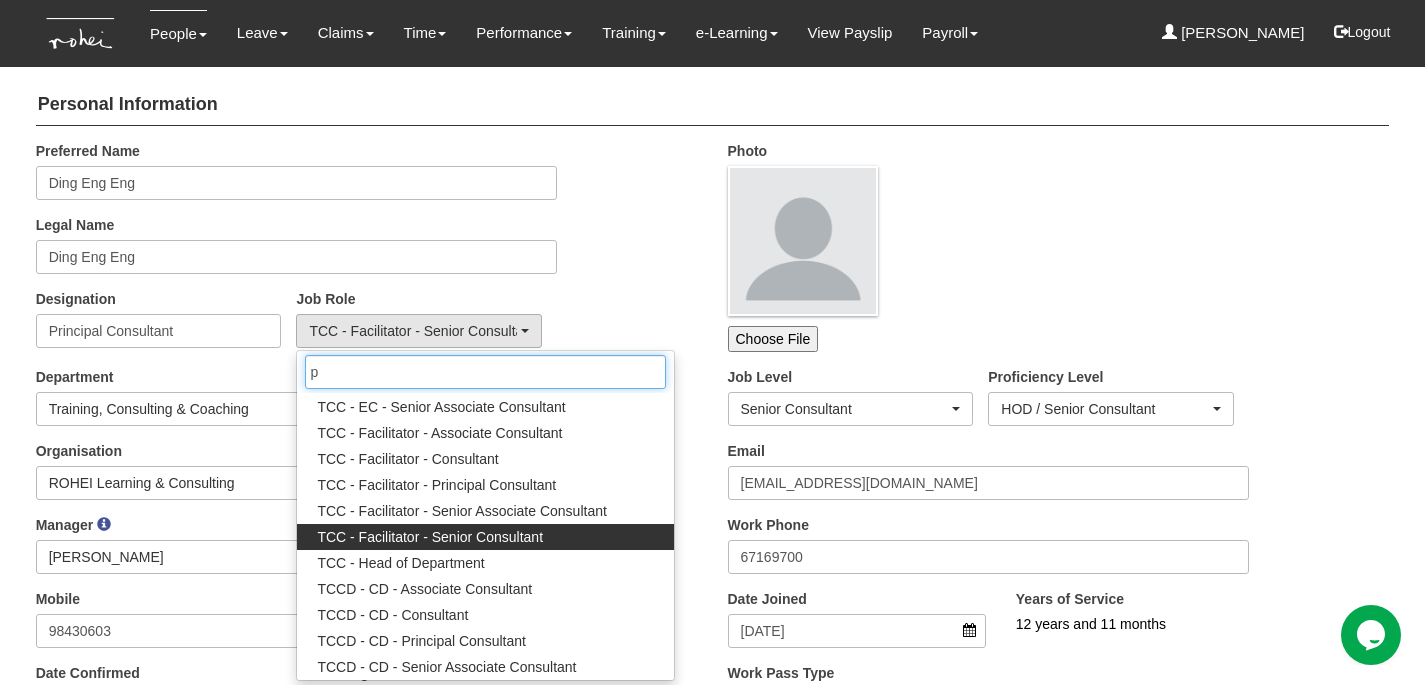 scroll, scrollTop: 0, scrollLeft: 0, axis: both 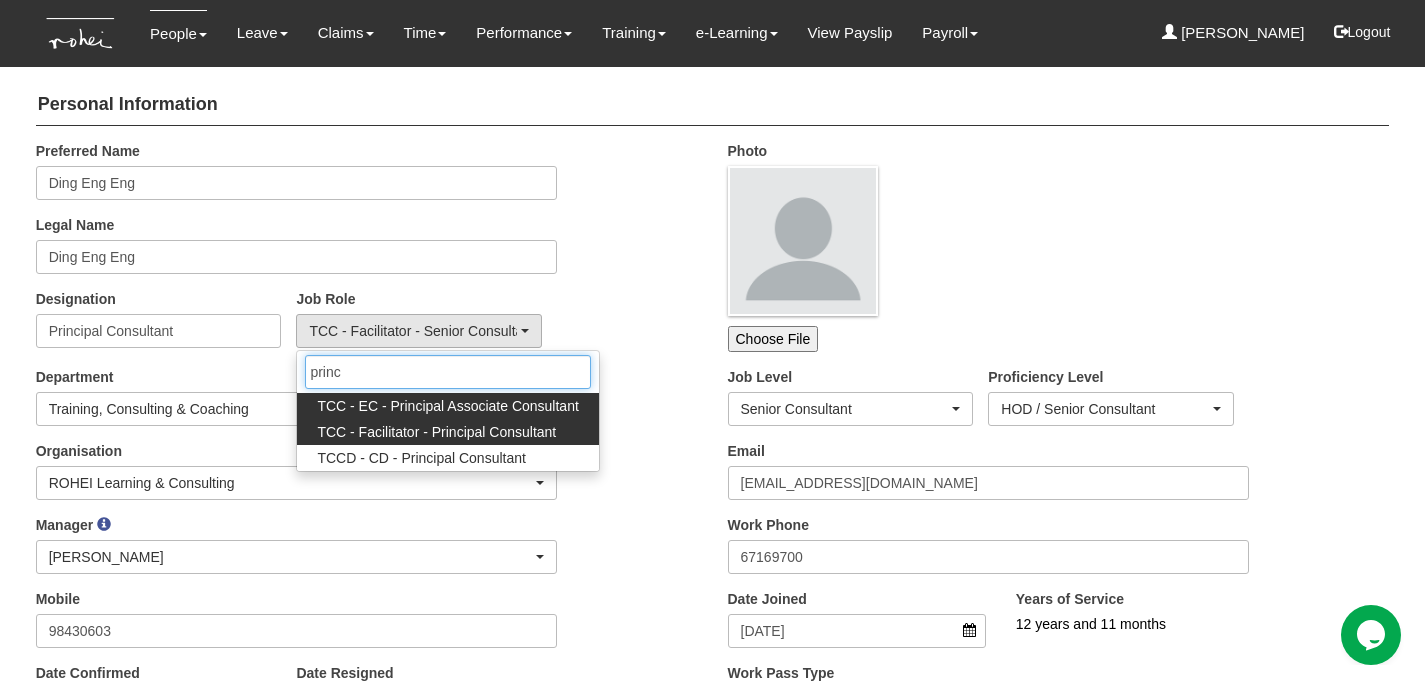type on "princ" 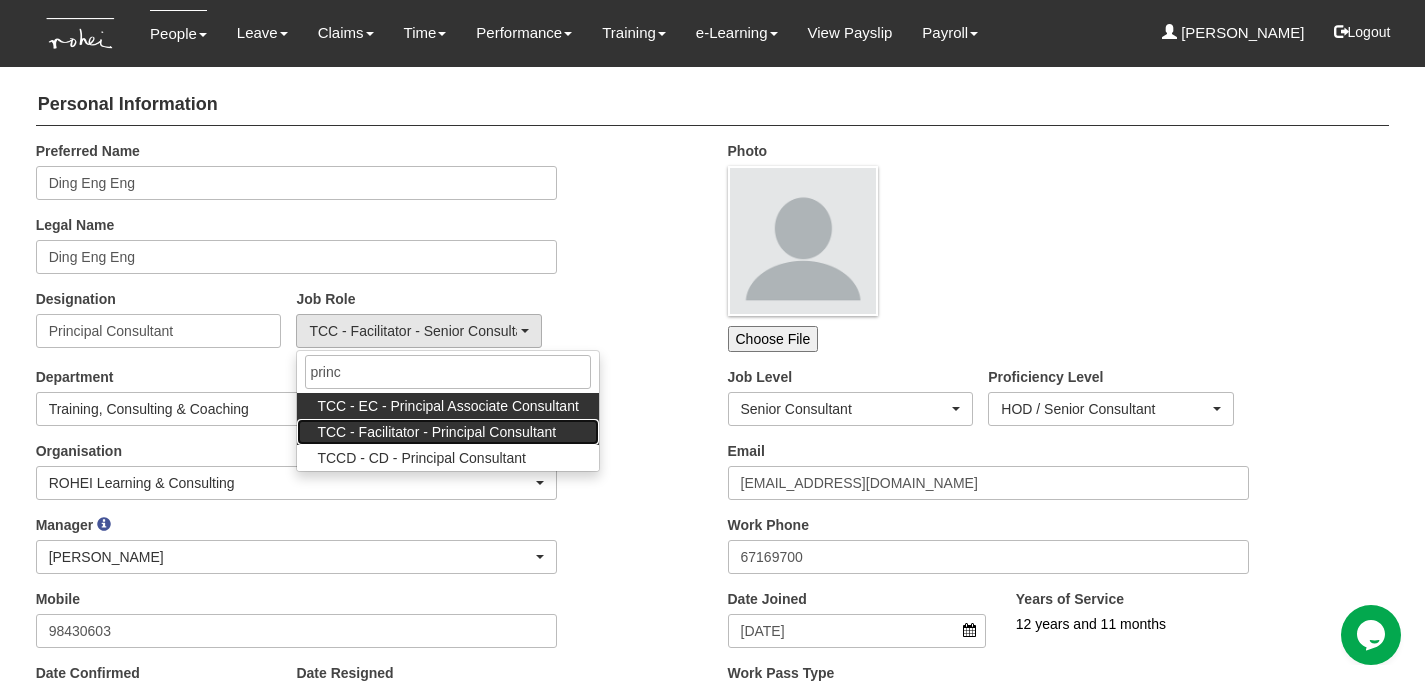 click on "TCC - Facilitator - Principal Consultant" at bounding box center [436, 432] 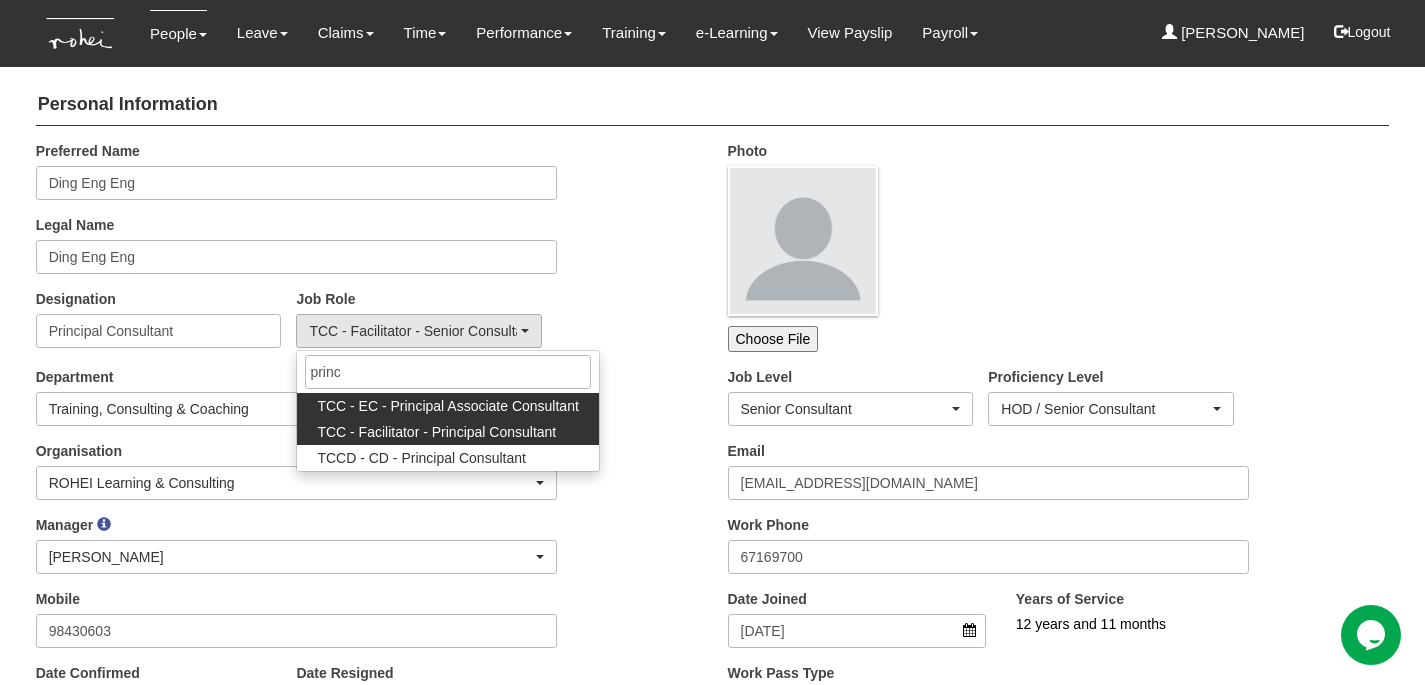 select on "177" 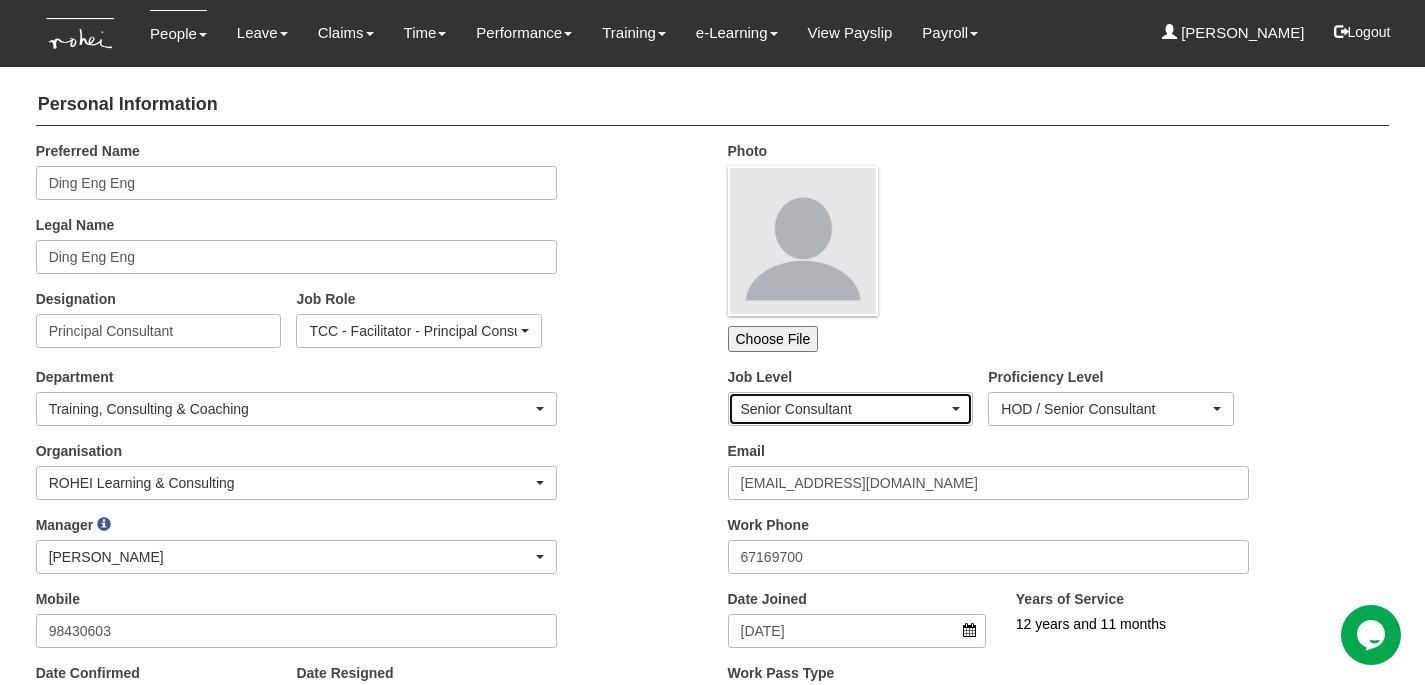 click on "Senior Consultant" at bounding box center (845, 409) 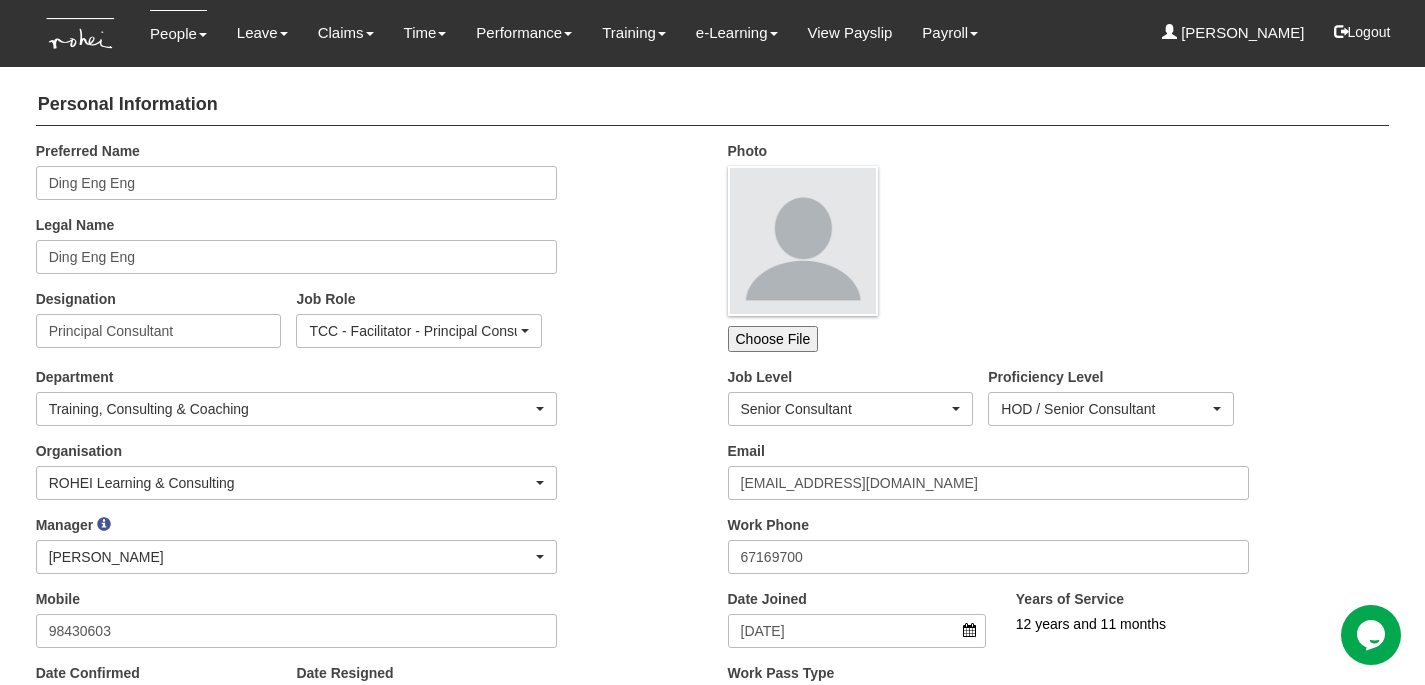 scroll, scrollTop: 90, scrollLeft: 0, axis: vertical 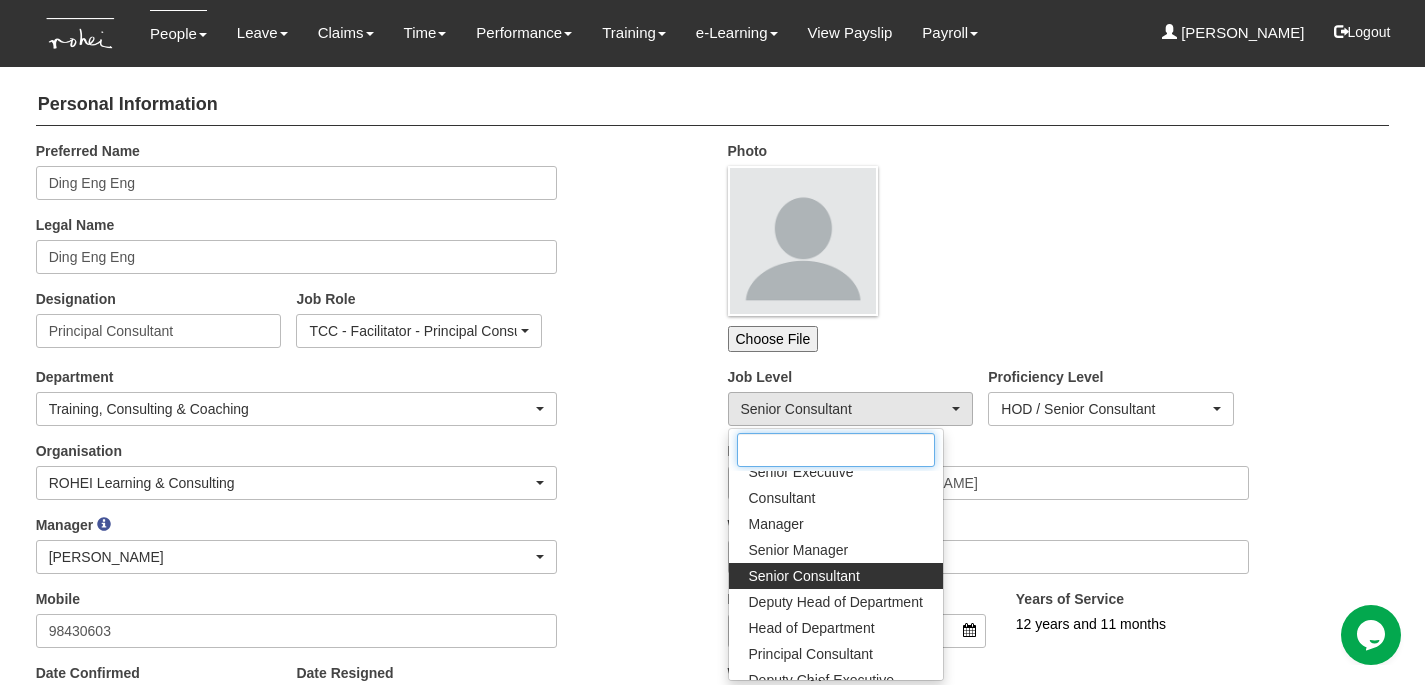 click at bounding box center [836, 450] 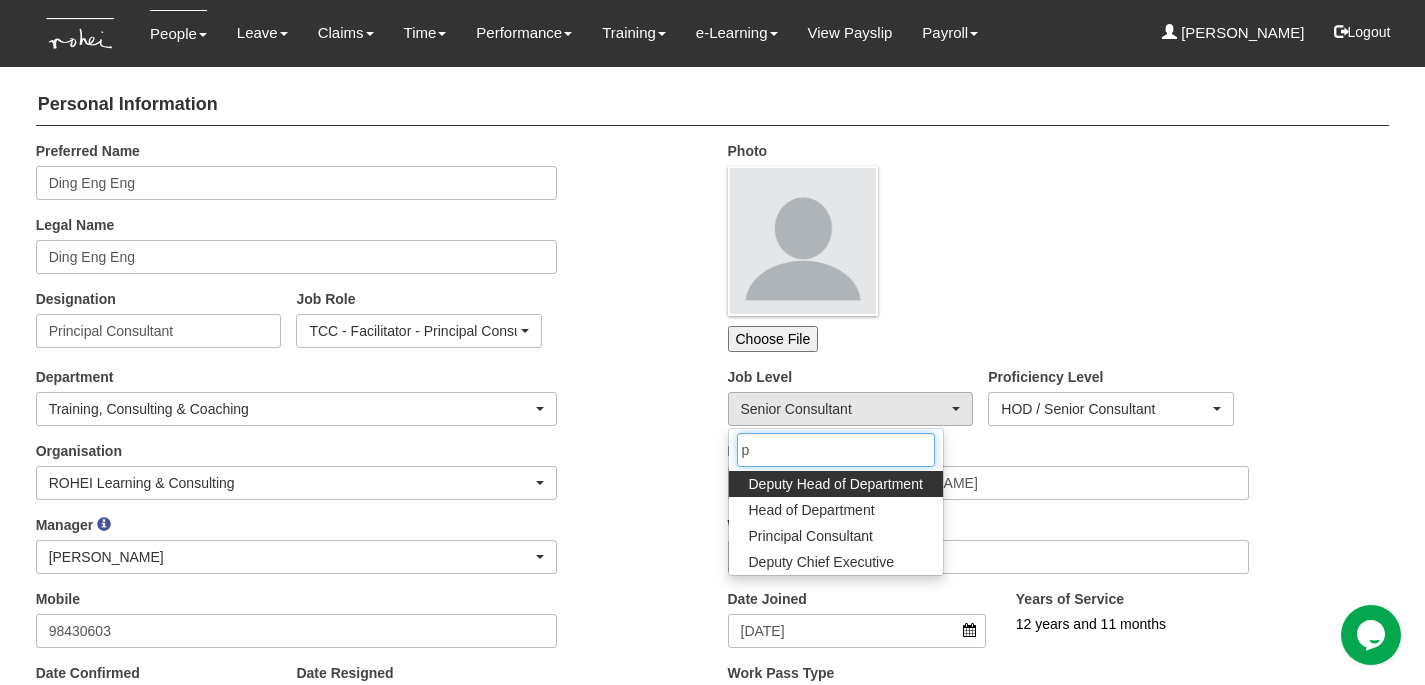 scroll, scrollTop: 0, scrollLeft: 0, axis: both 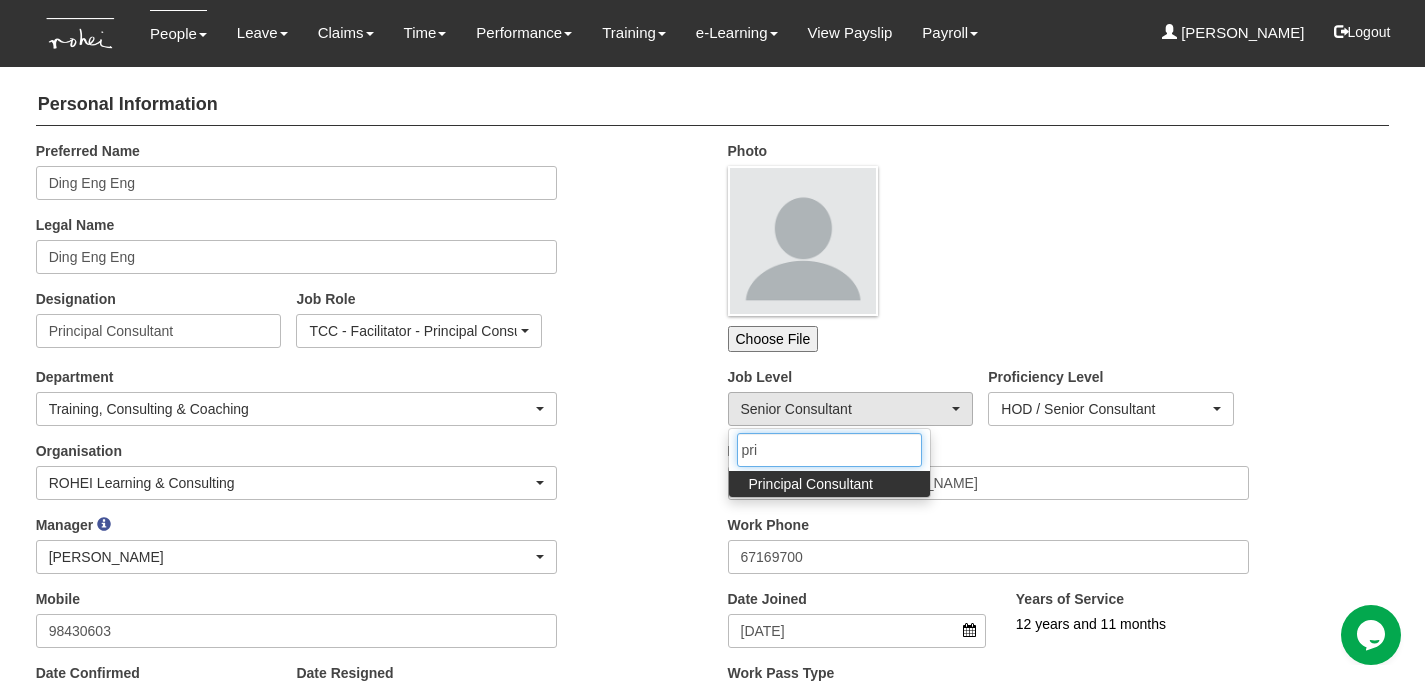 type on "prin" 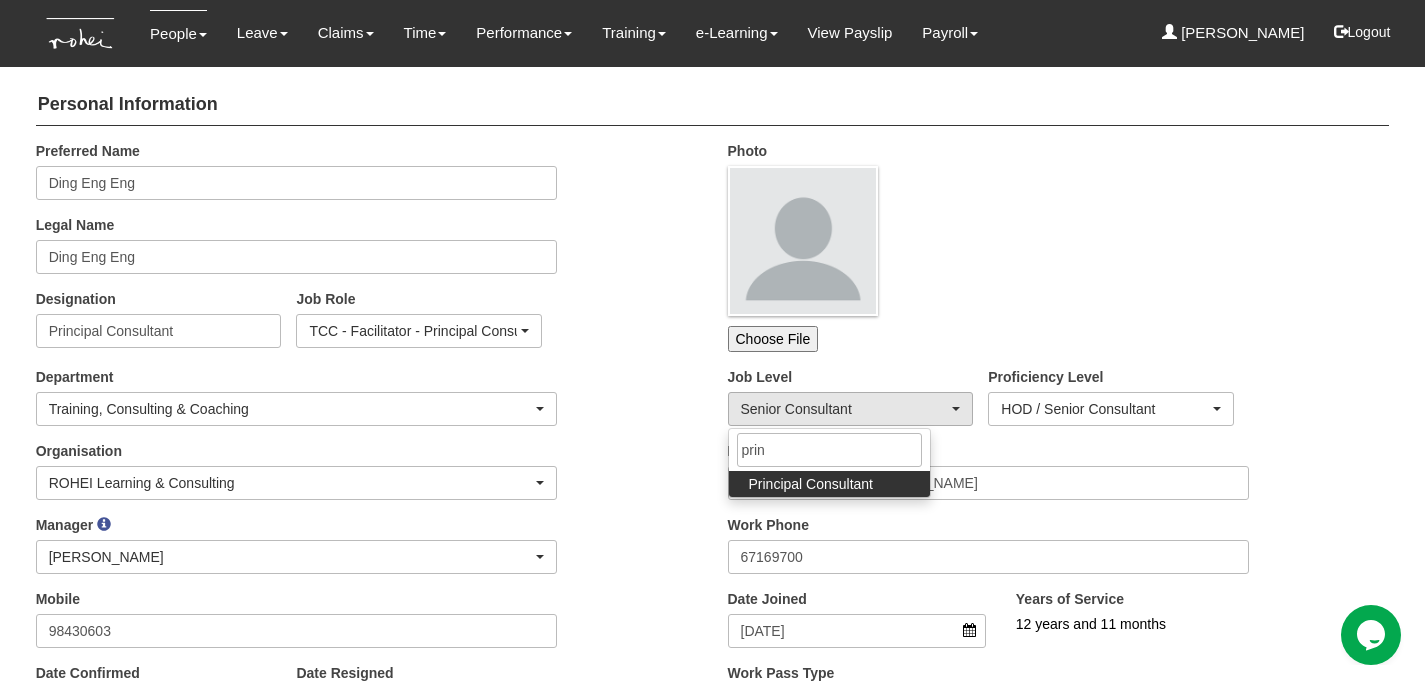 select on "23" 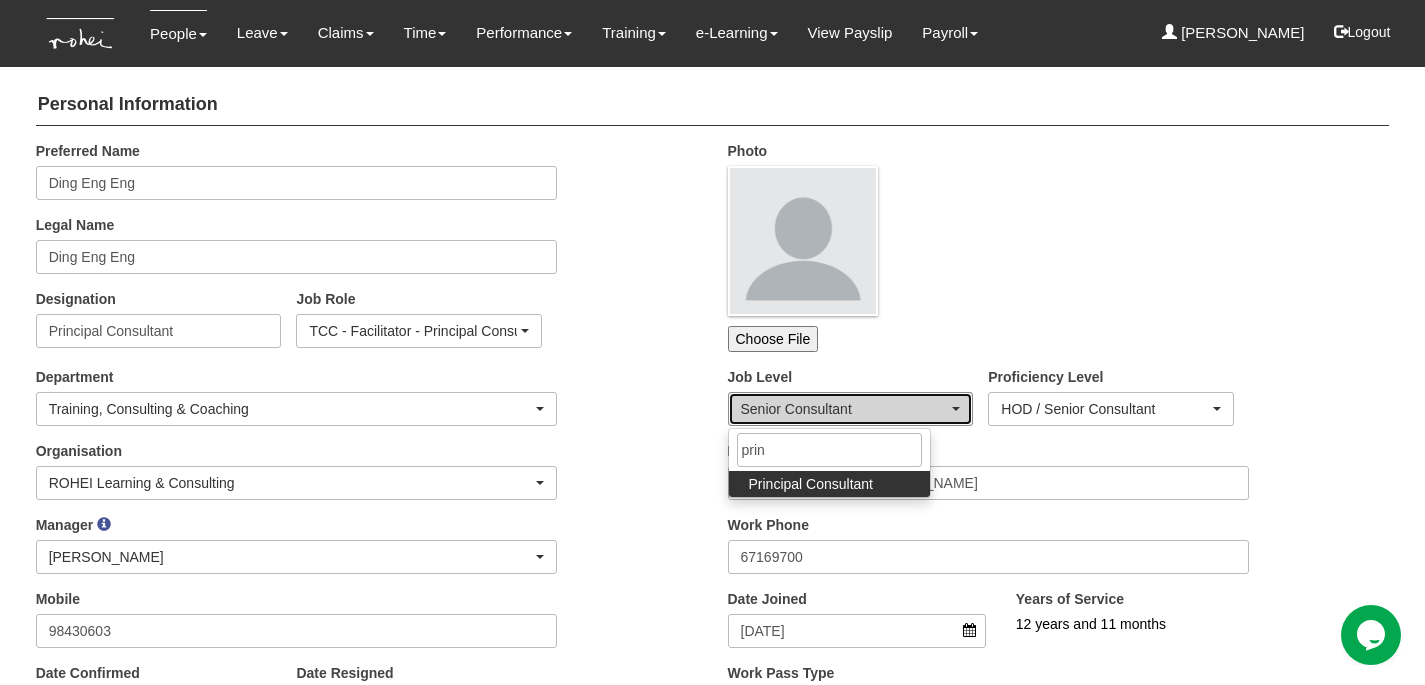 type 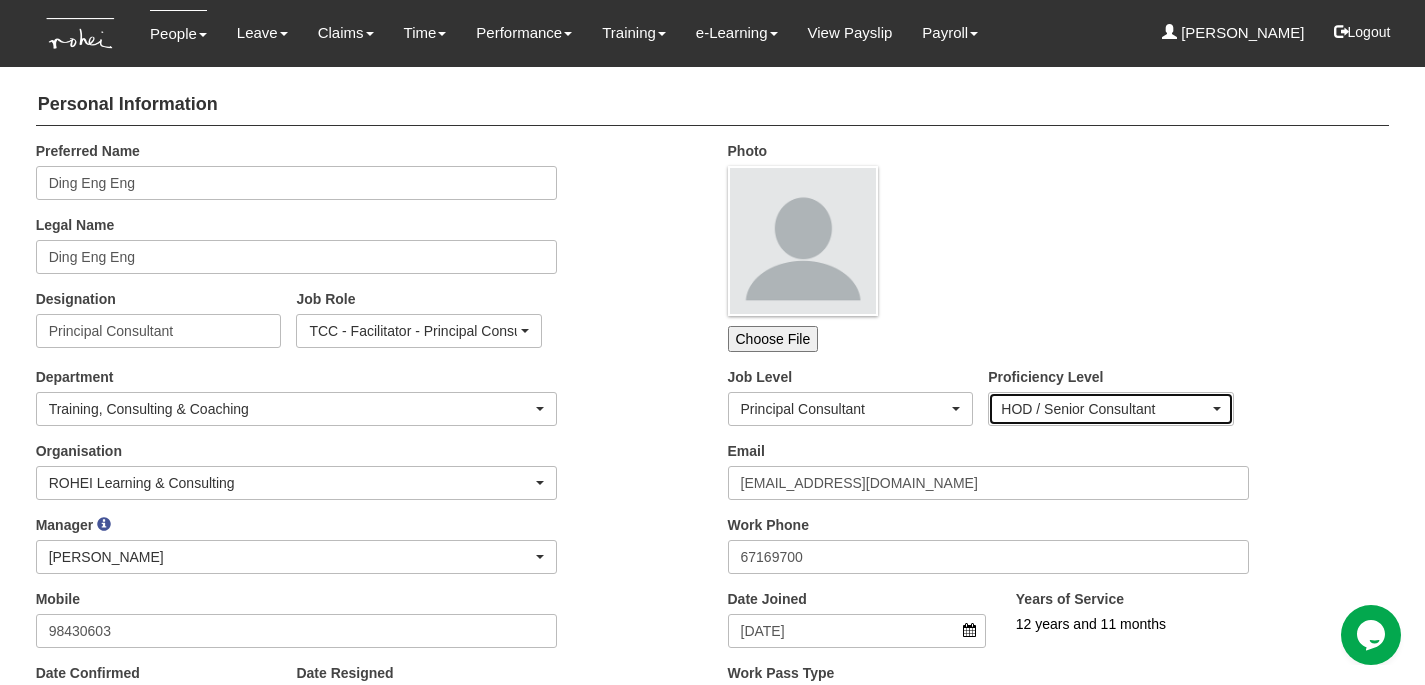 click on "HOD / Senior Consultant" at bounding box center (1105, 409) 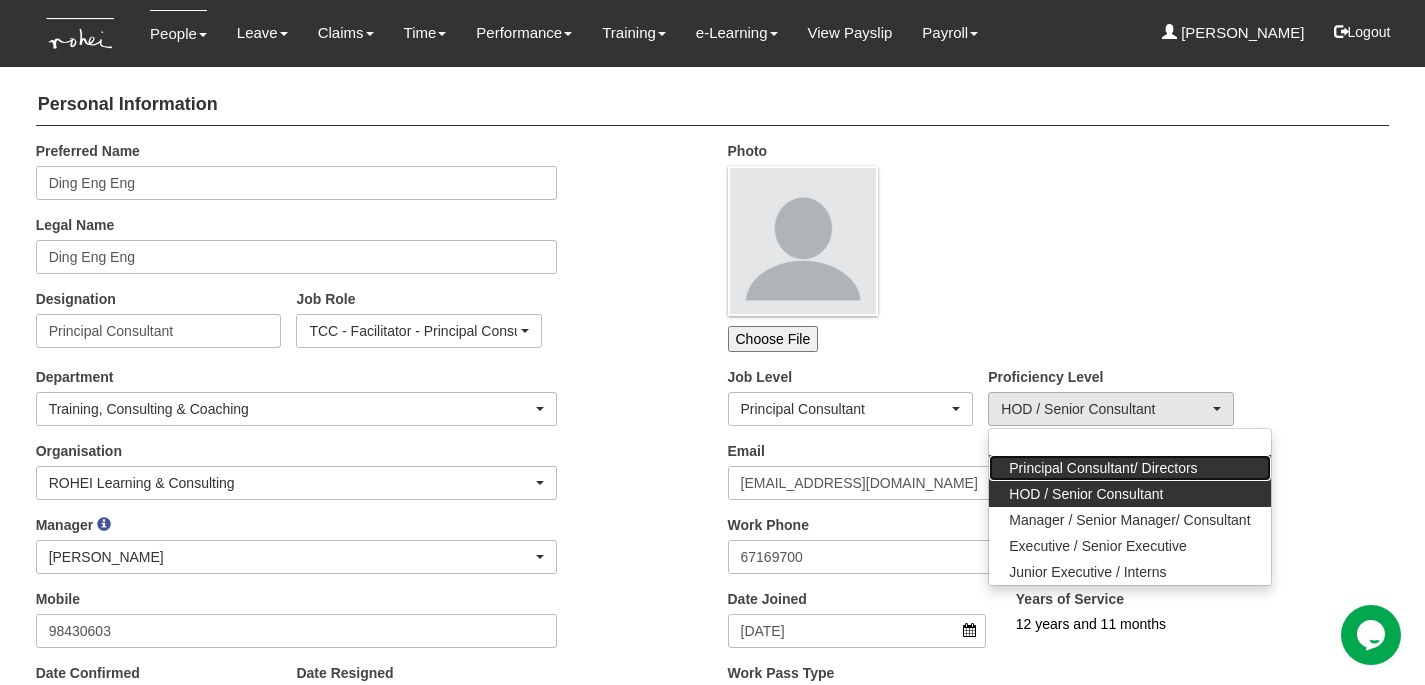 click on "Principal Consultant/ Directors" at bounding box center (1103, 468) 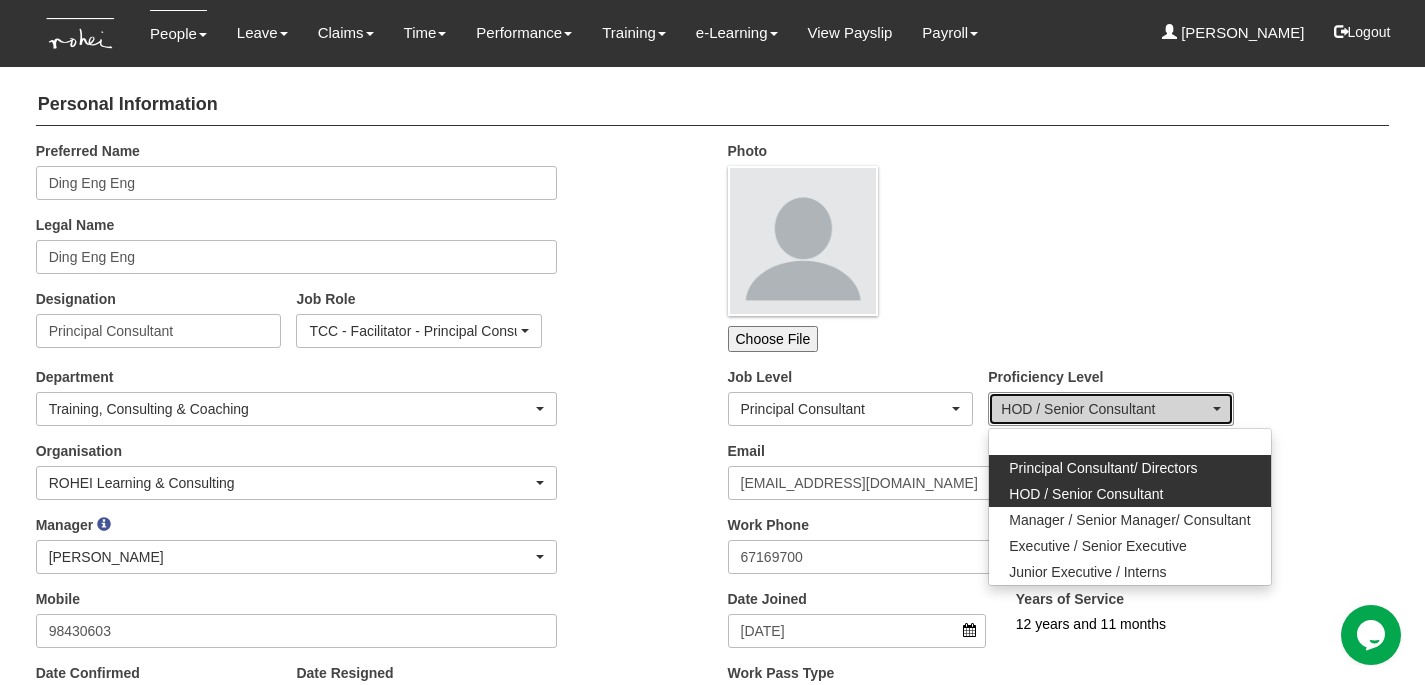 select on "16" 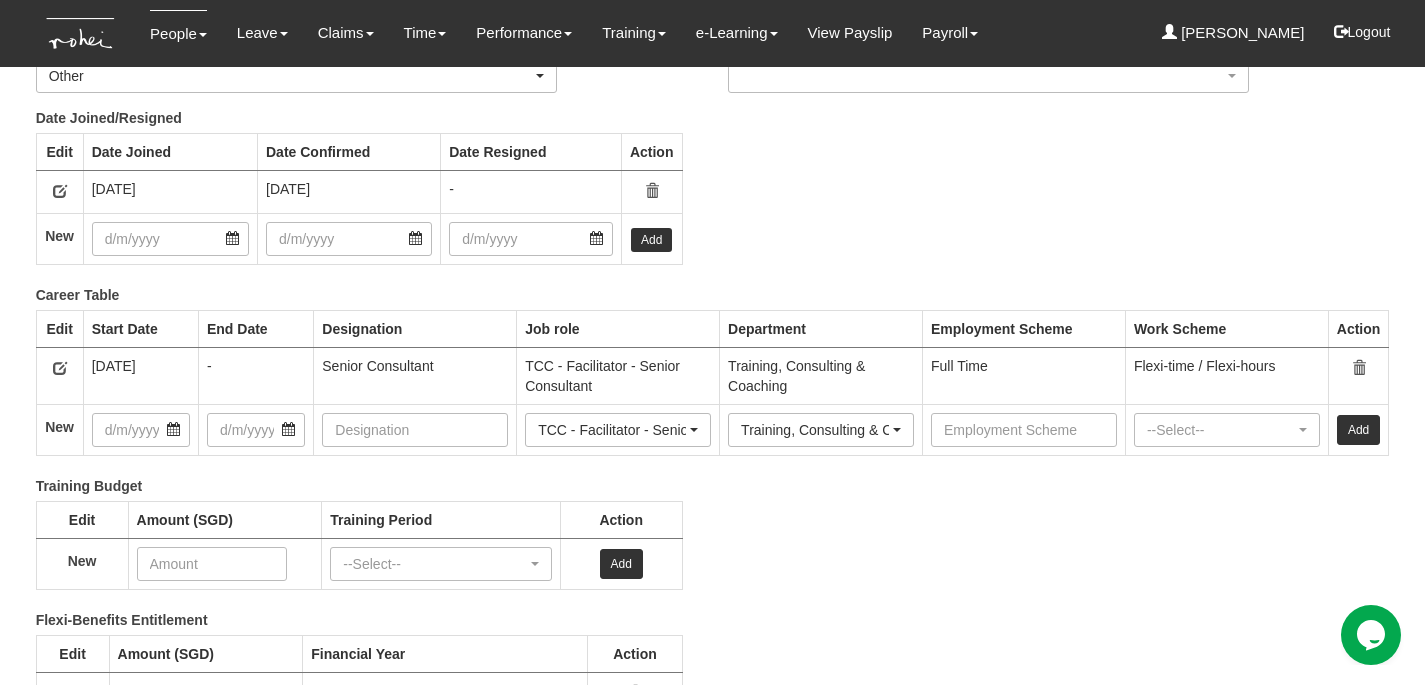 scroll, scrollTop: 2580, scrollLeft: 0, axis: vertical 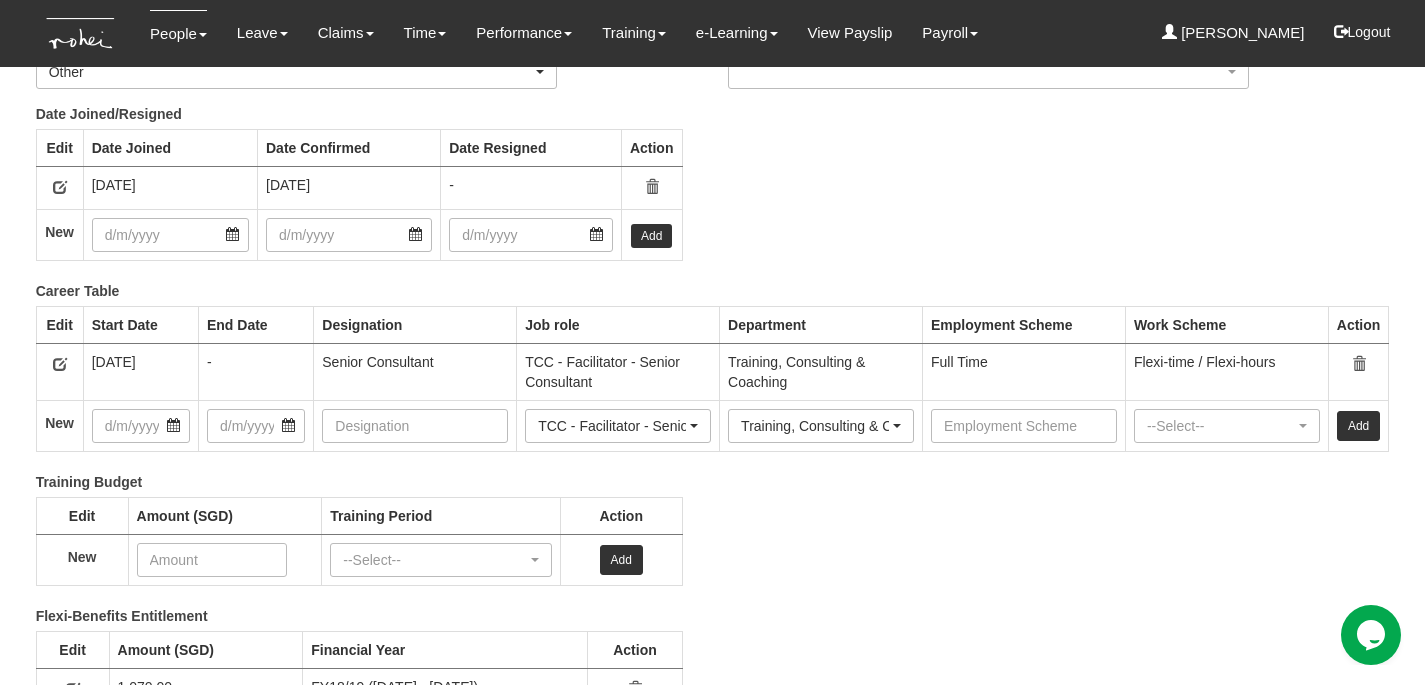 click at bounding box center [60, 364] 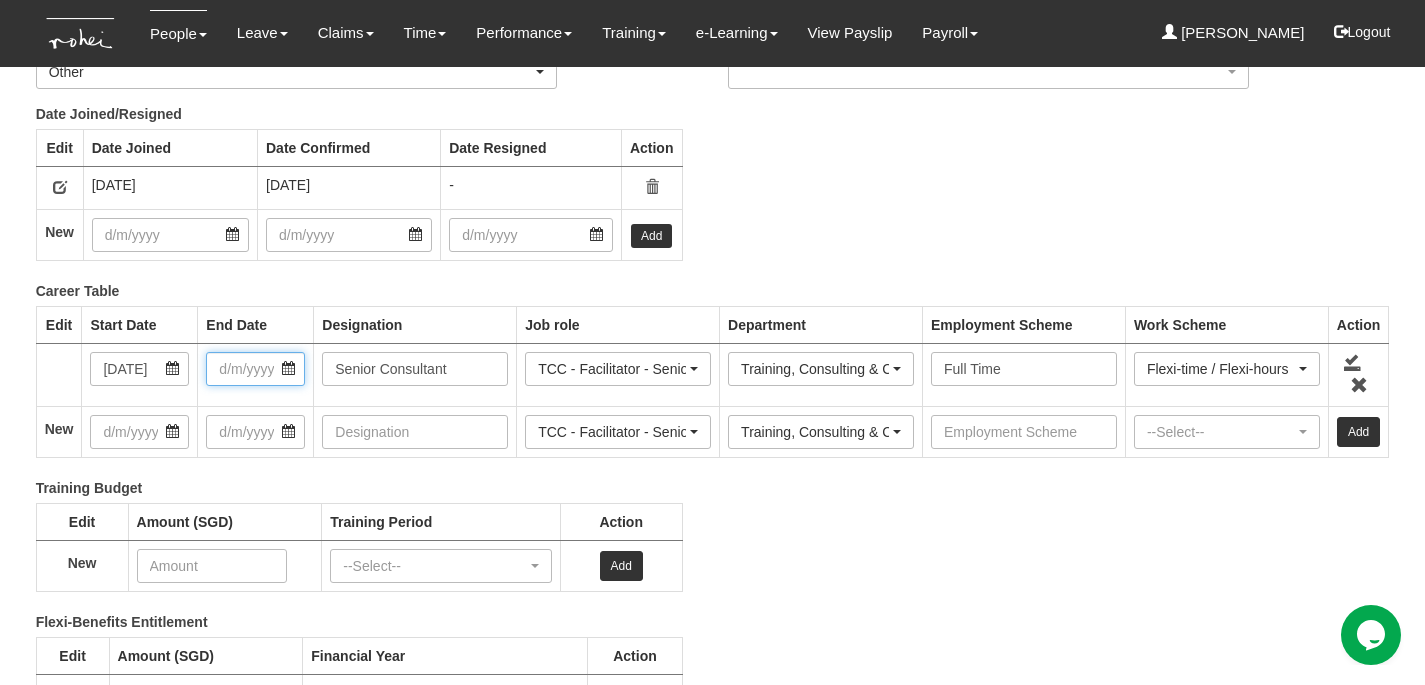 click at bounding box center [255, 369] 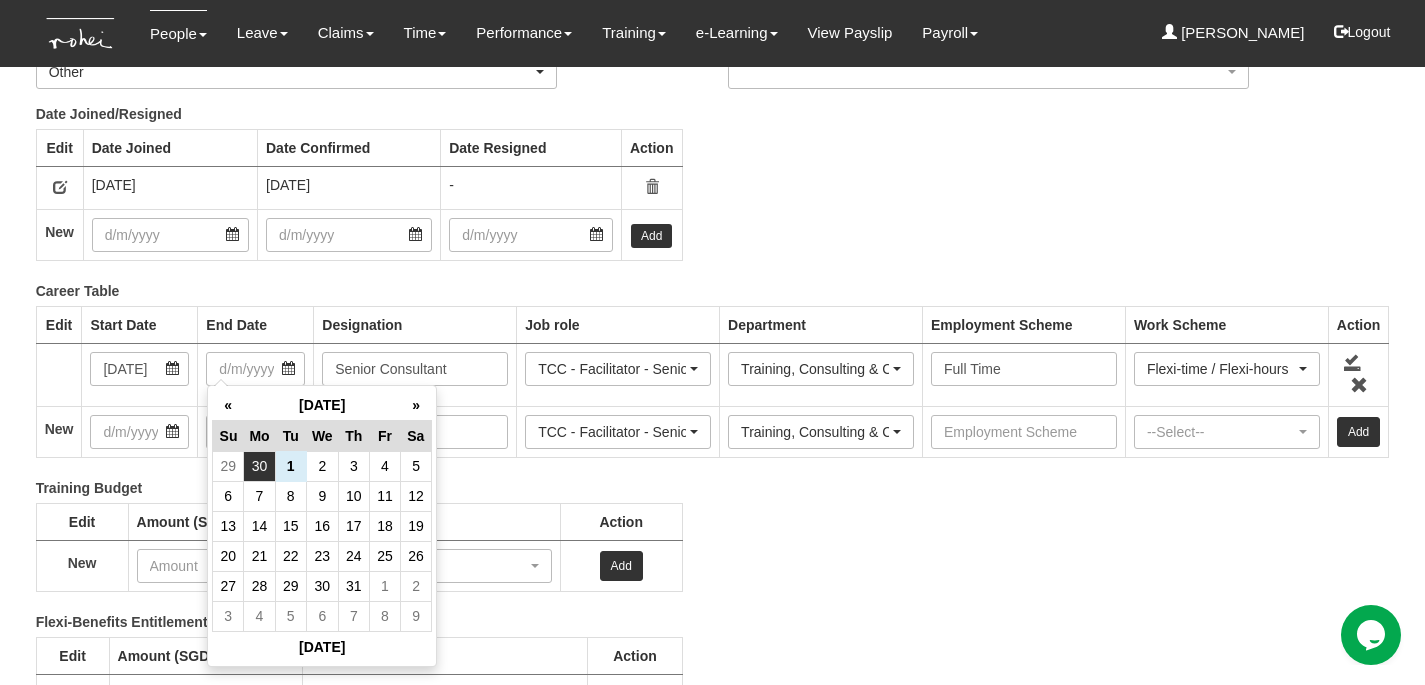 click on "30" at bounding box center (259, 466) 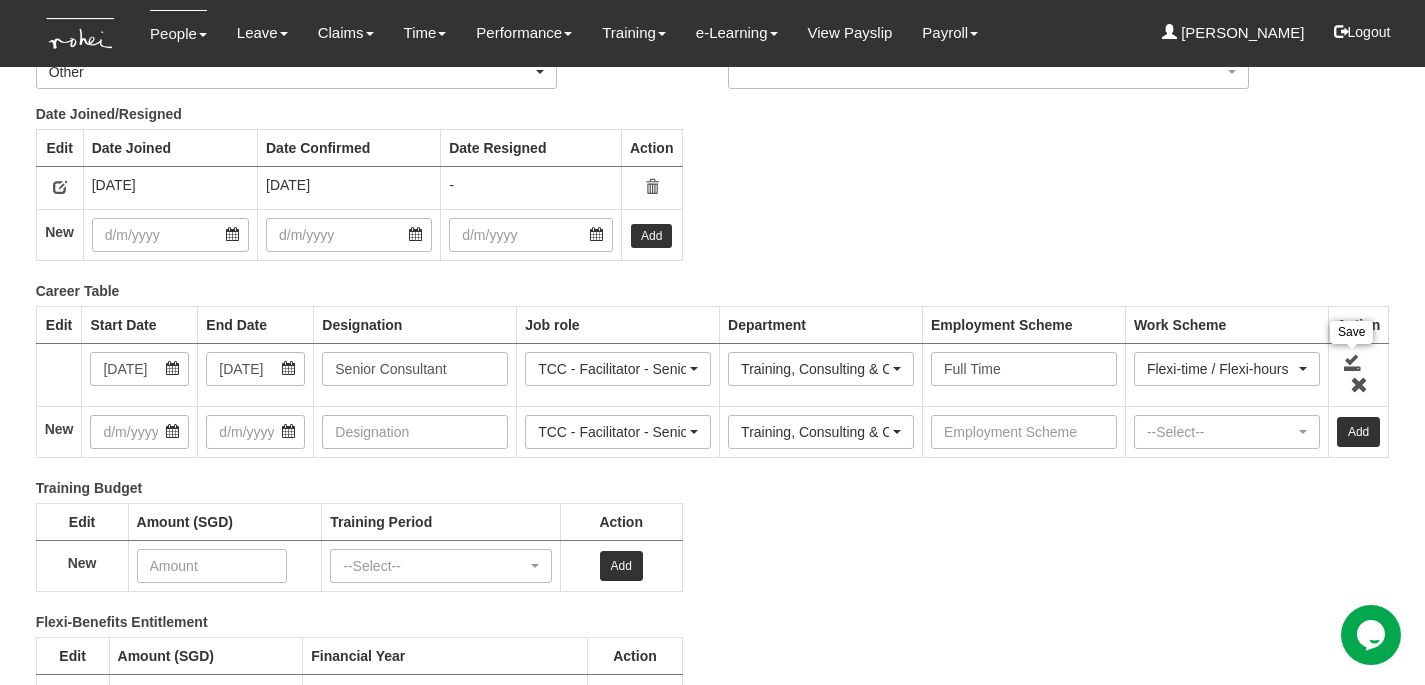 click at bounding box center [1353, 362] 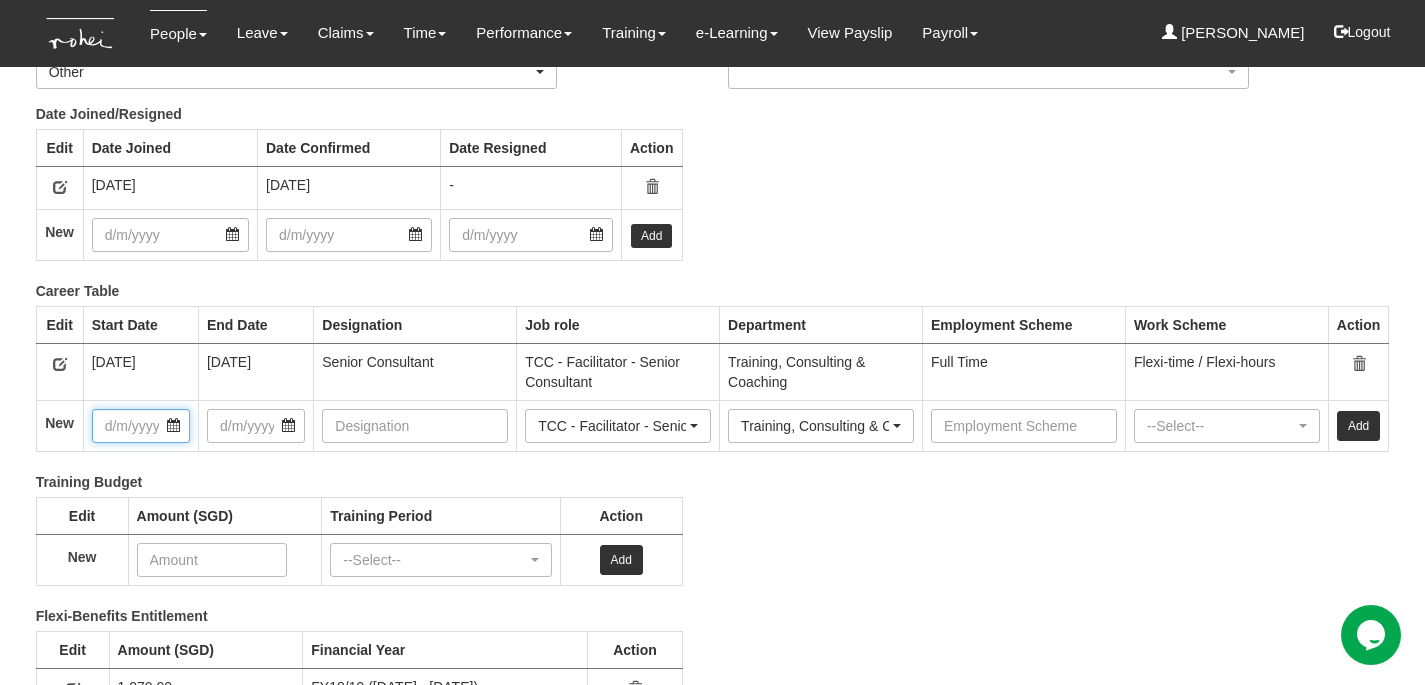 click at bounding box center [141, 426] 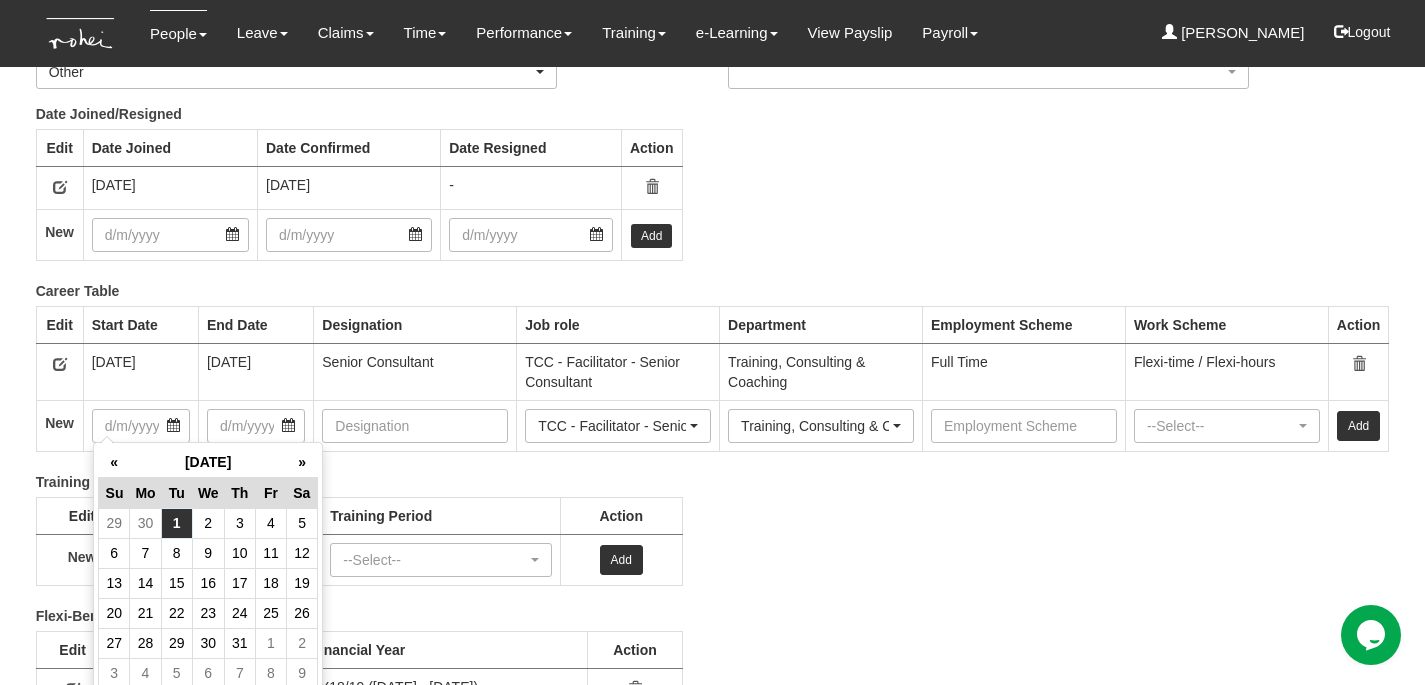click on "1" at bounding box center [176, 523] 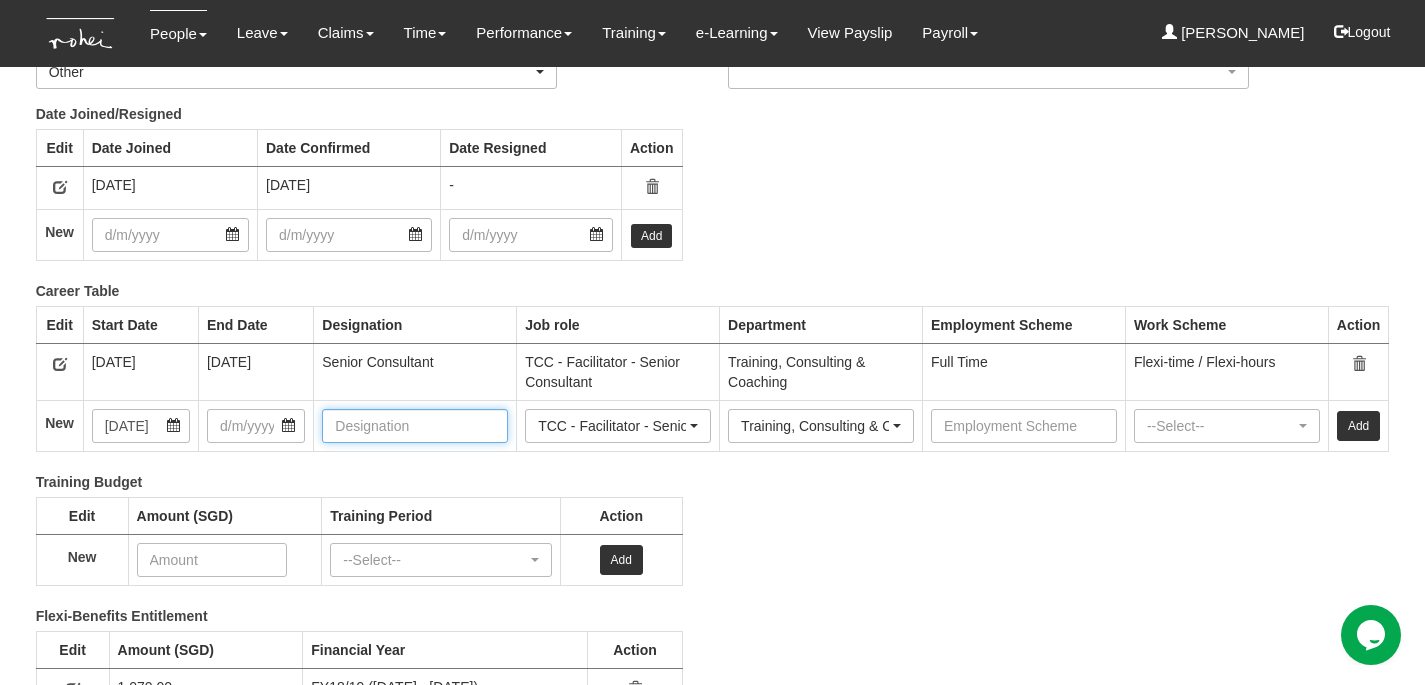 click at bounding box center [415, 426] 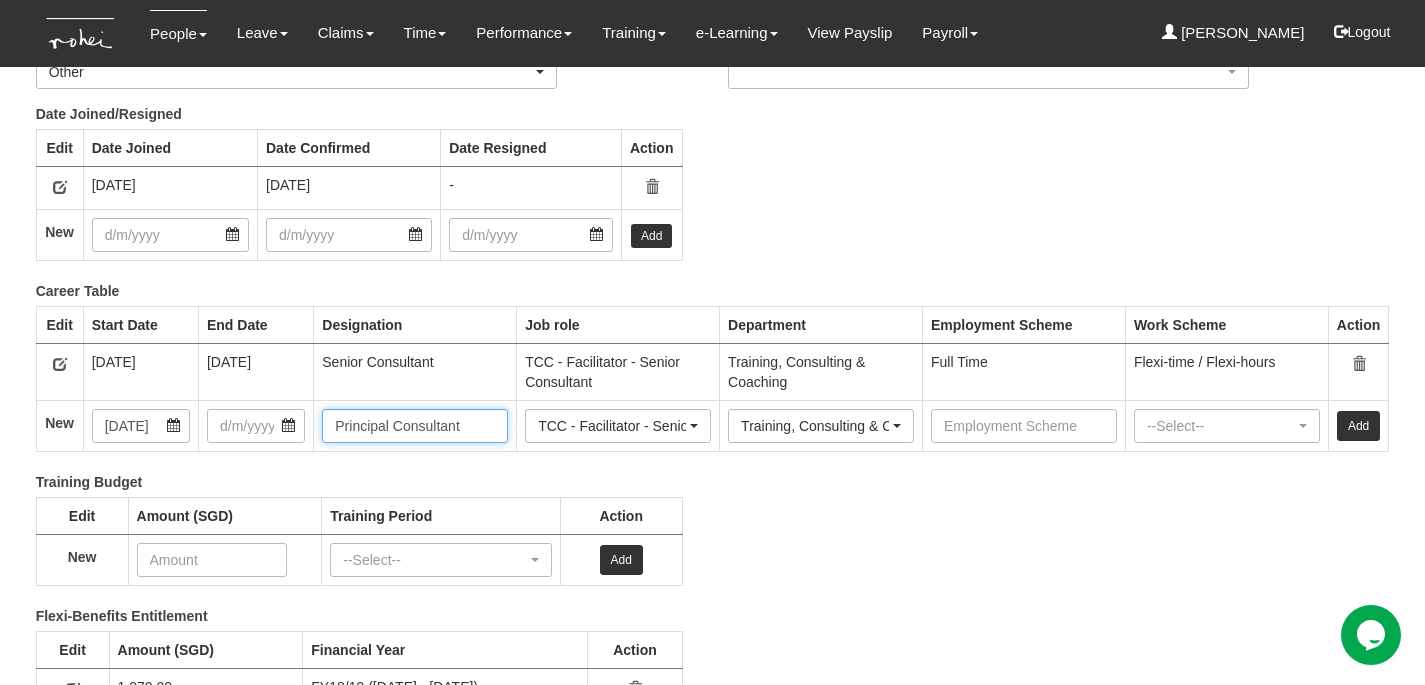 type on "Principal Consultant" 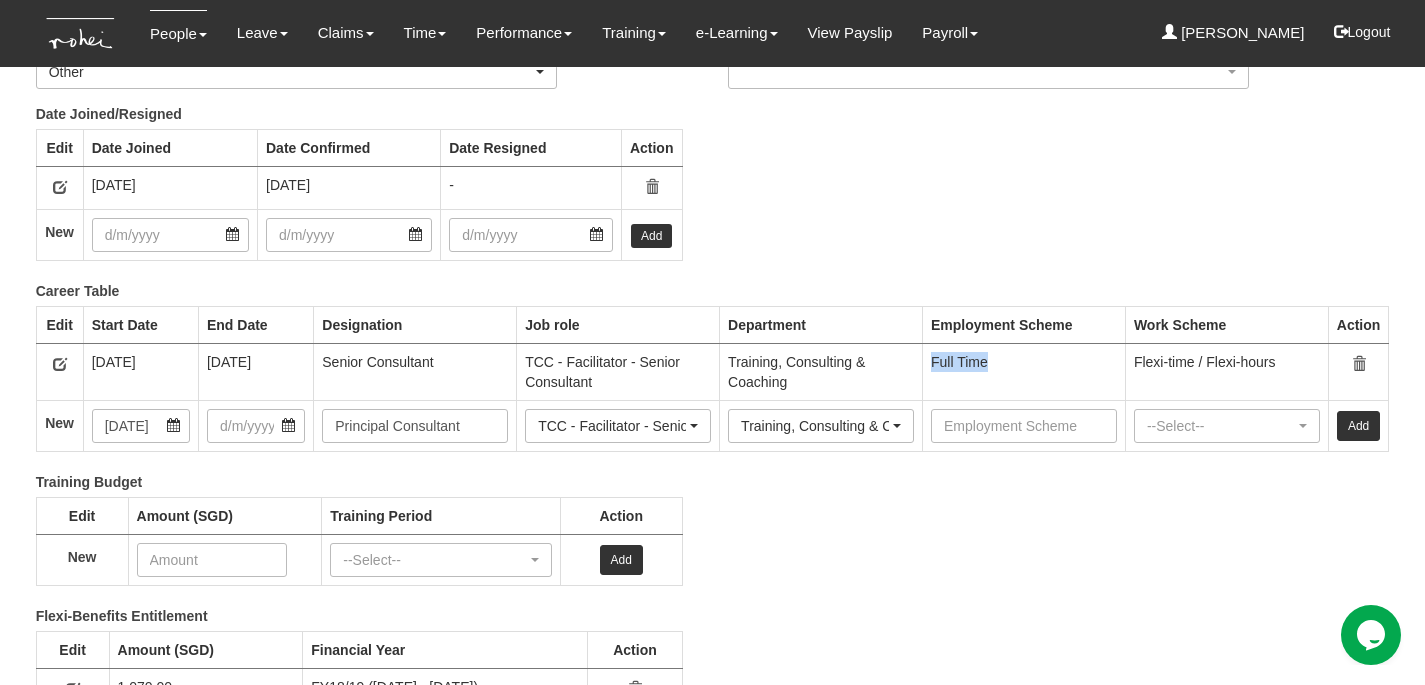 copy on "Full Time" 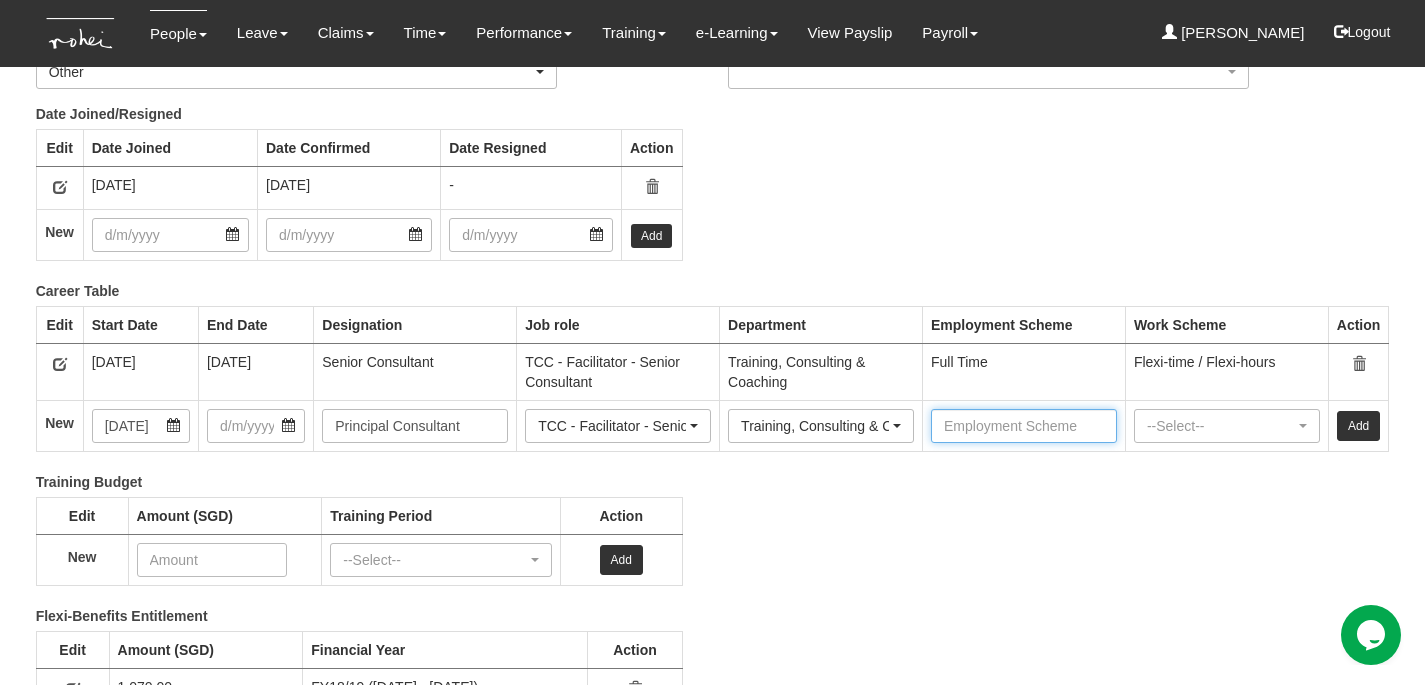 click at bounding box center [1024, 426] 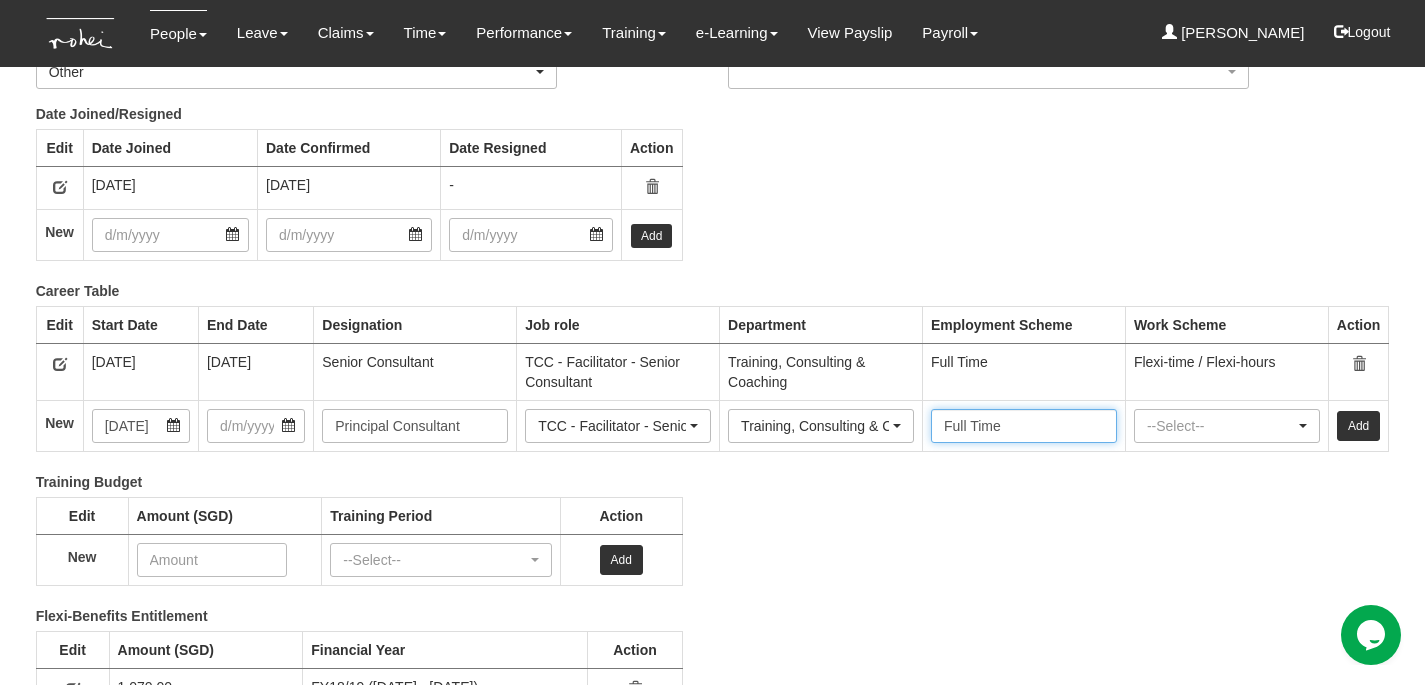 type on "Full Time" 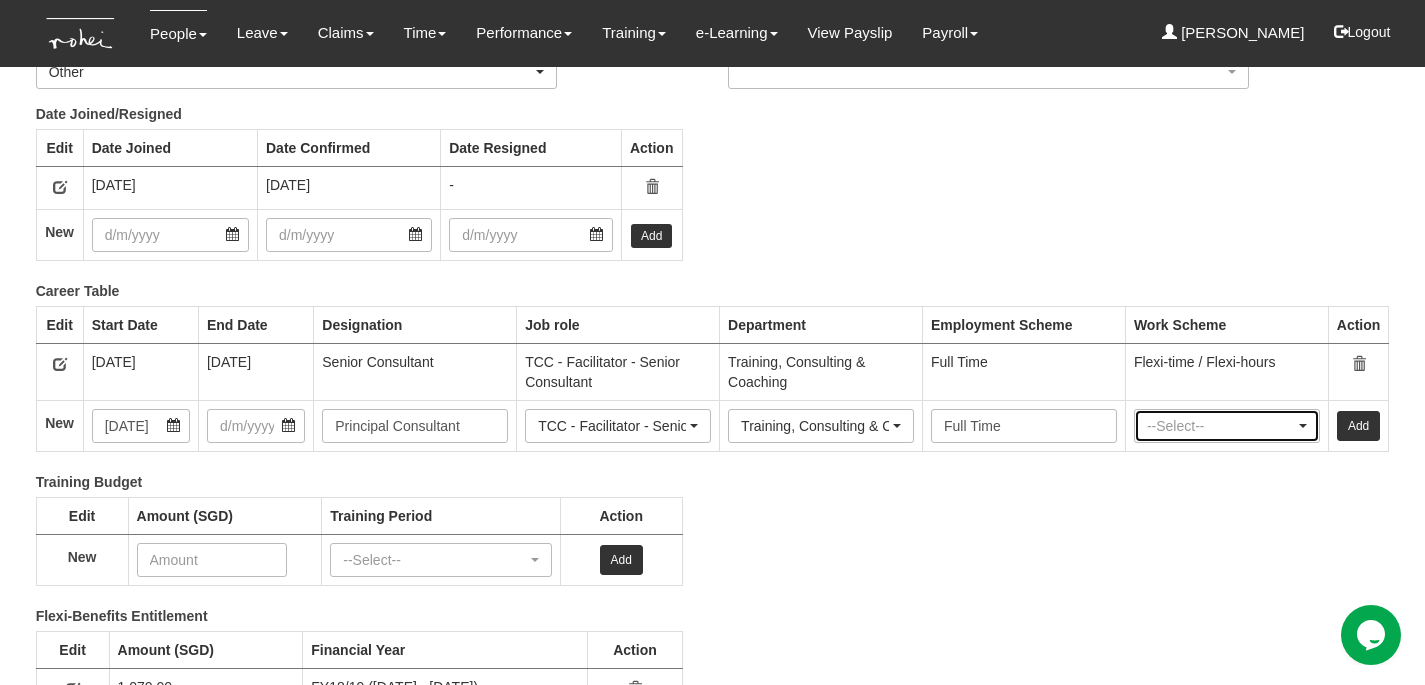 click on "--Select--" at bounding box center [1221, 426] 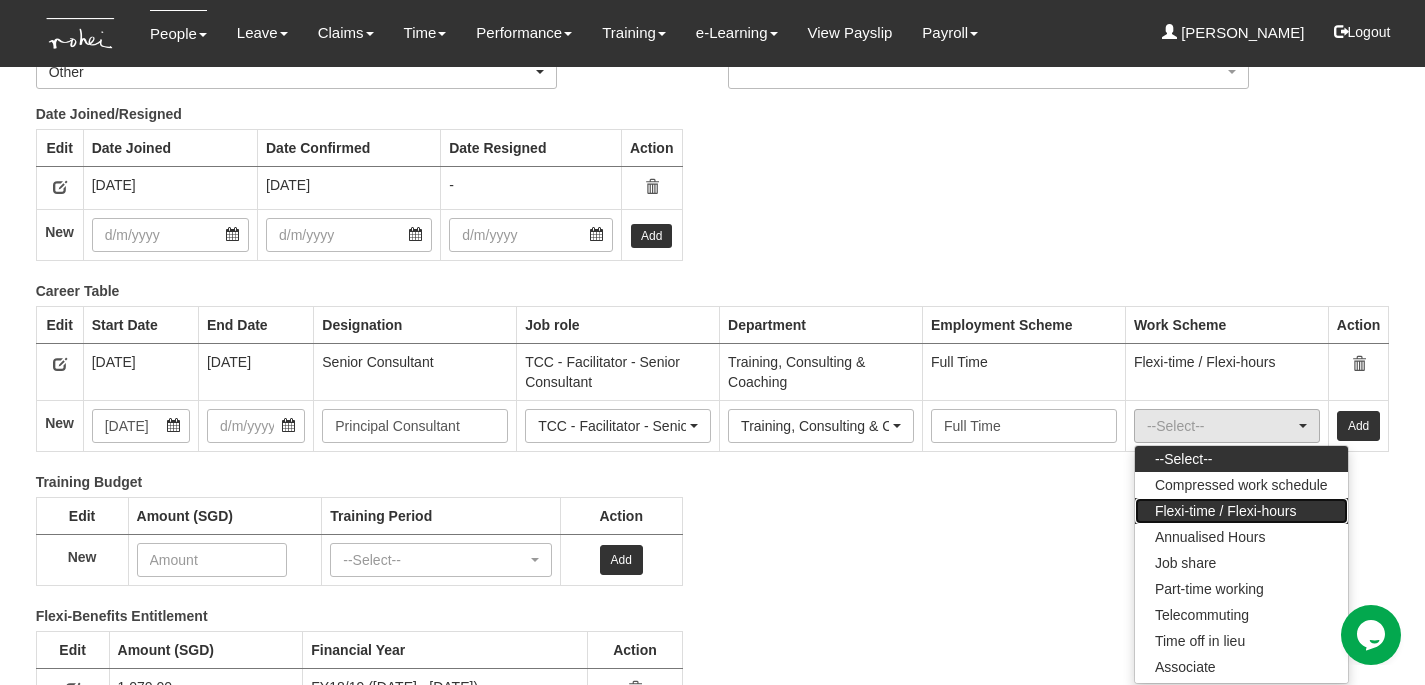 click on "Flexi-time / Flexi-hours" at bounding box center [1226, 511] 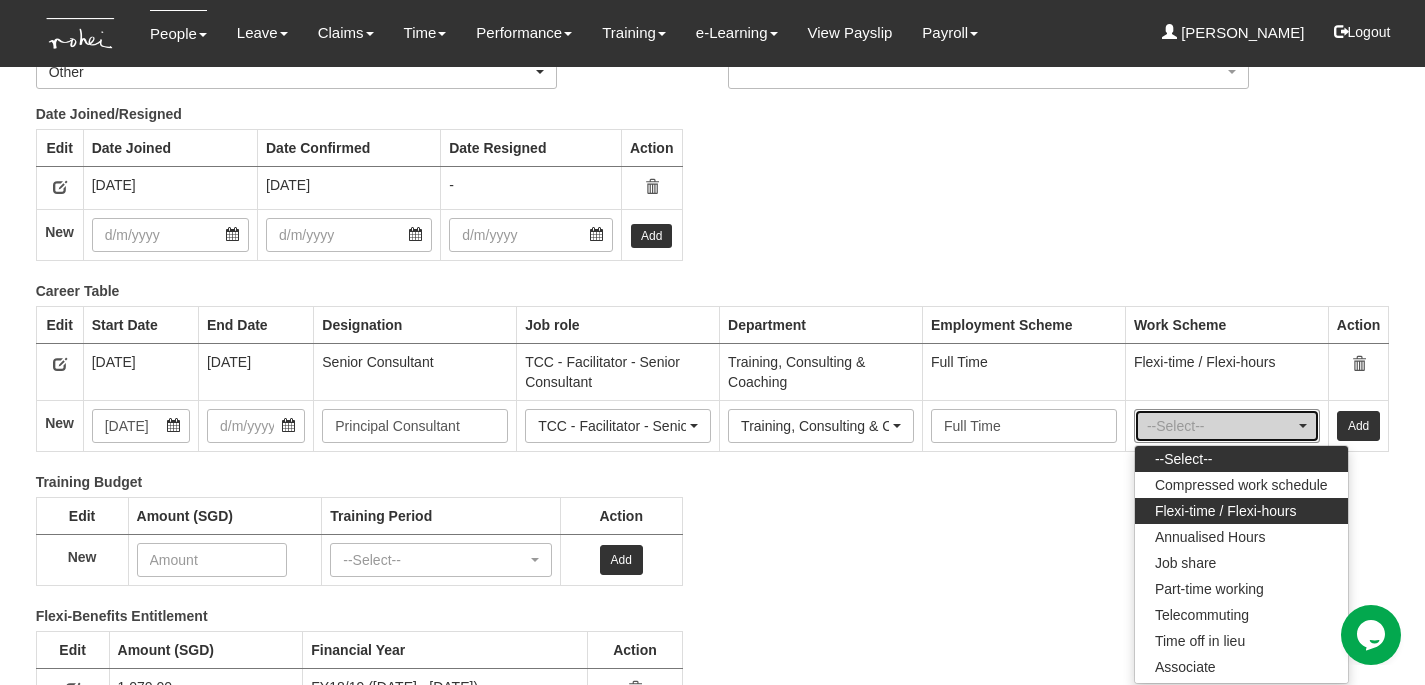 select on "Flexi-time / Flexi-hours" 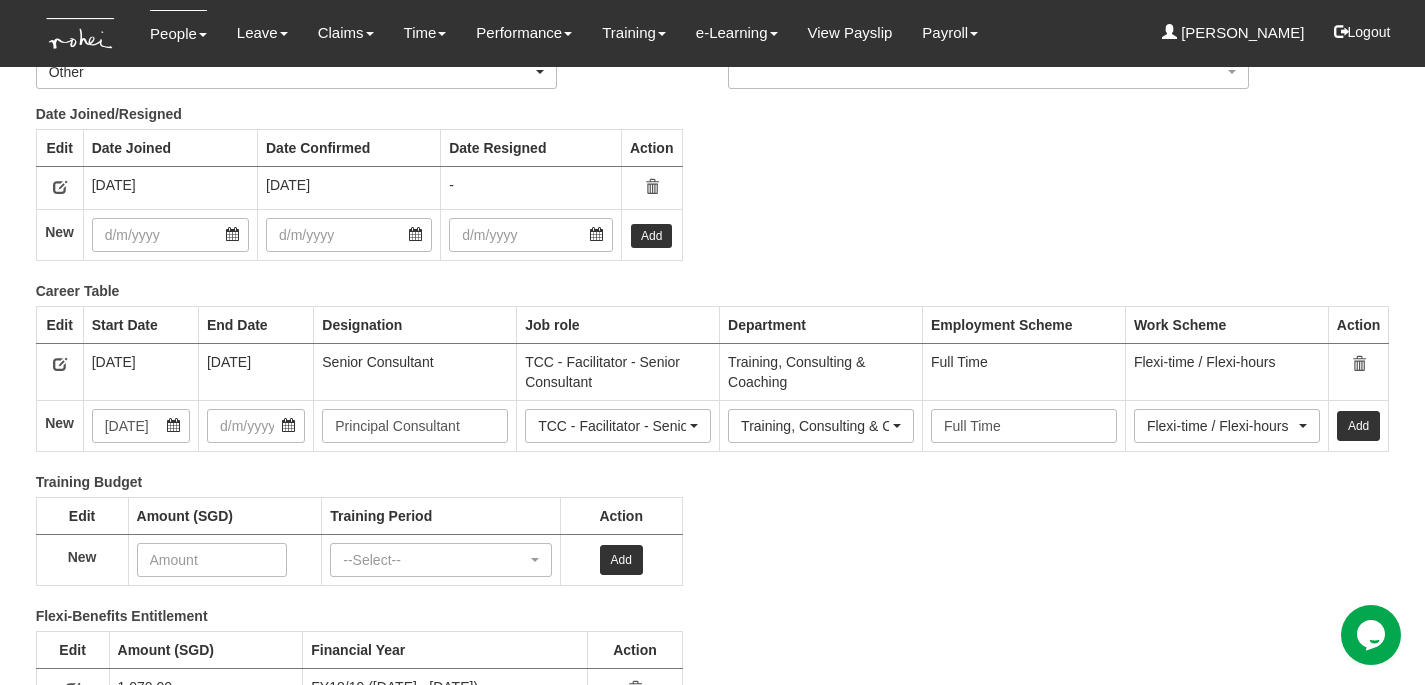 click on "Add" at bounding box center (1358, 426) 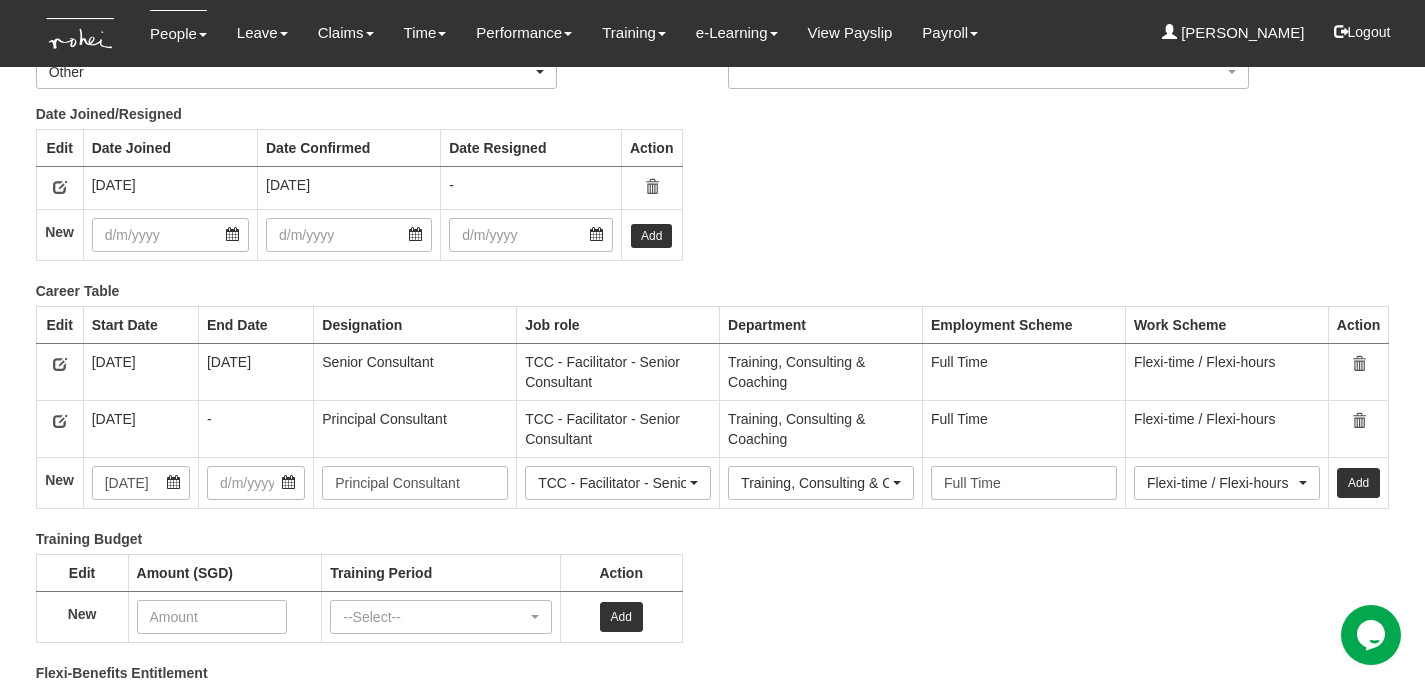 scroll, scrollTop: 3280, scrollLeft: 0, axis: vertical 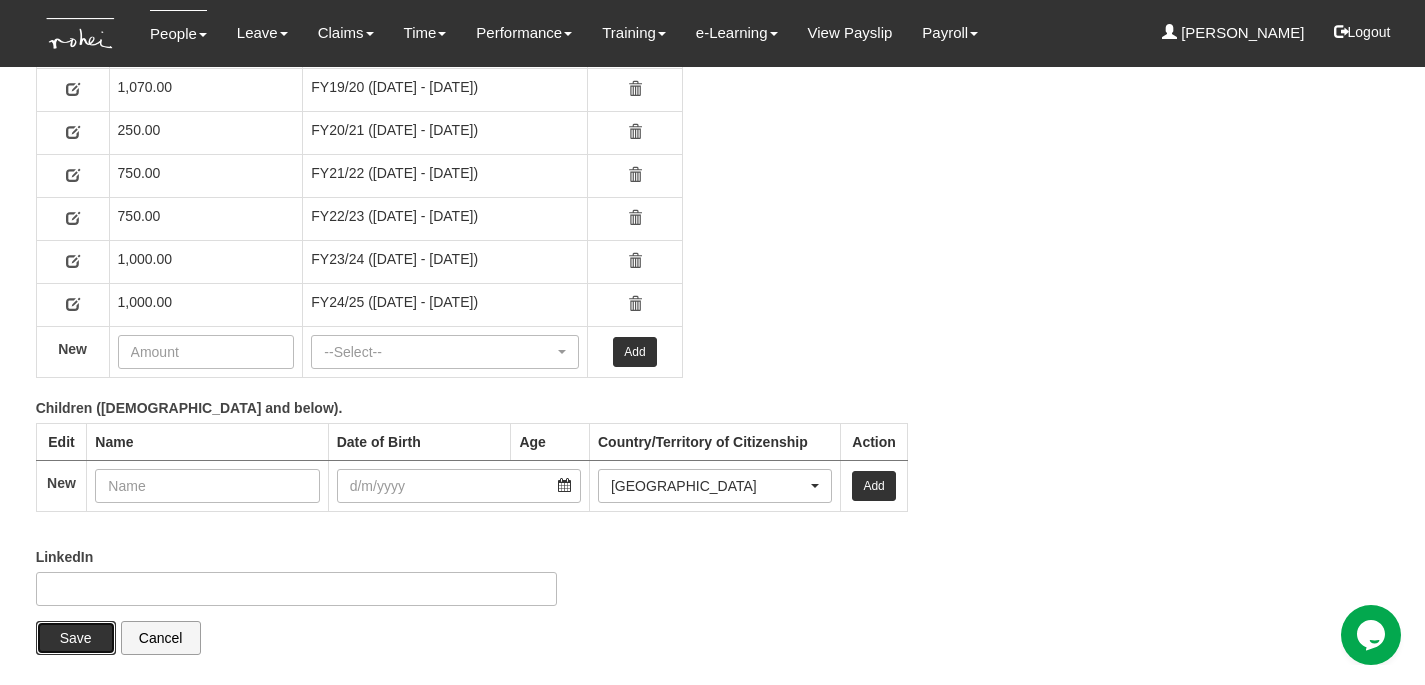 click on "Save" at bounding box center [76, 638] 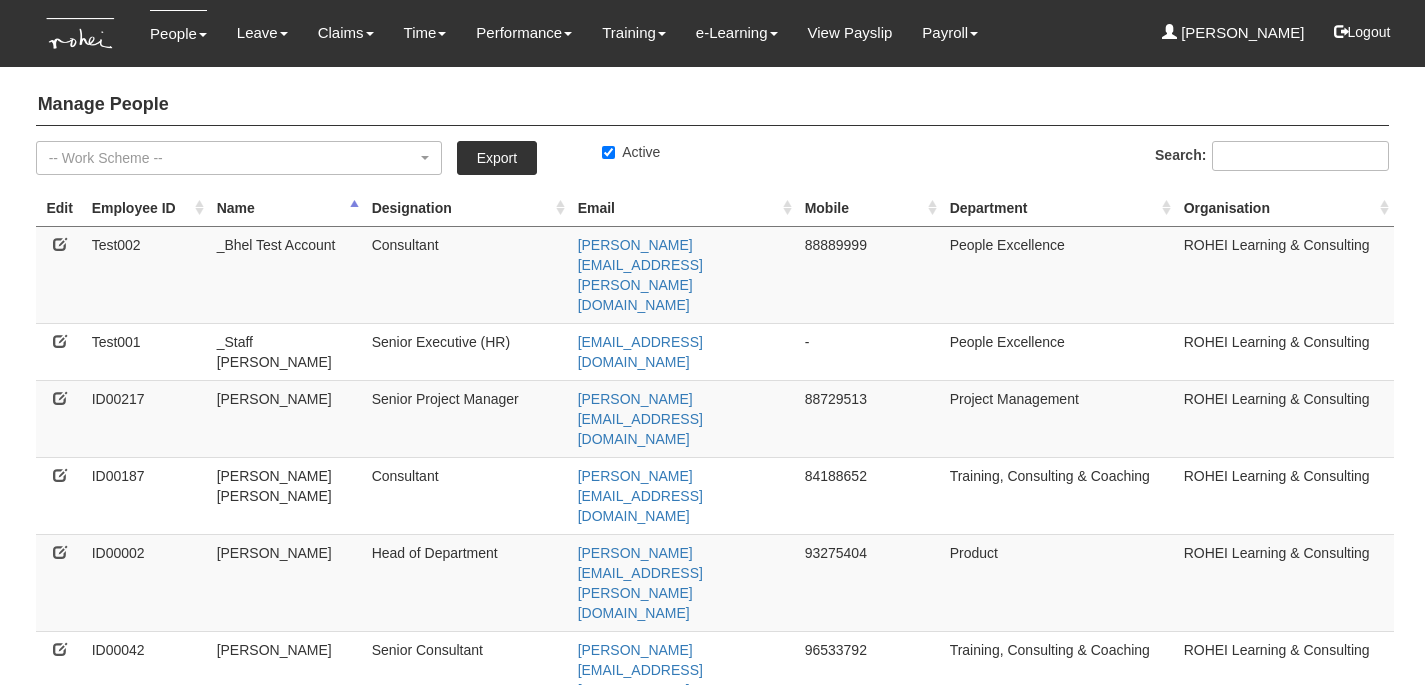 select on "50" 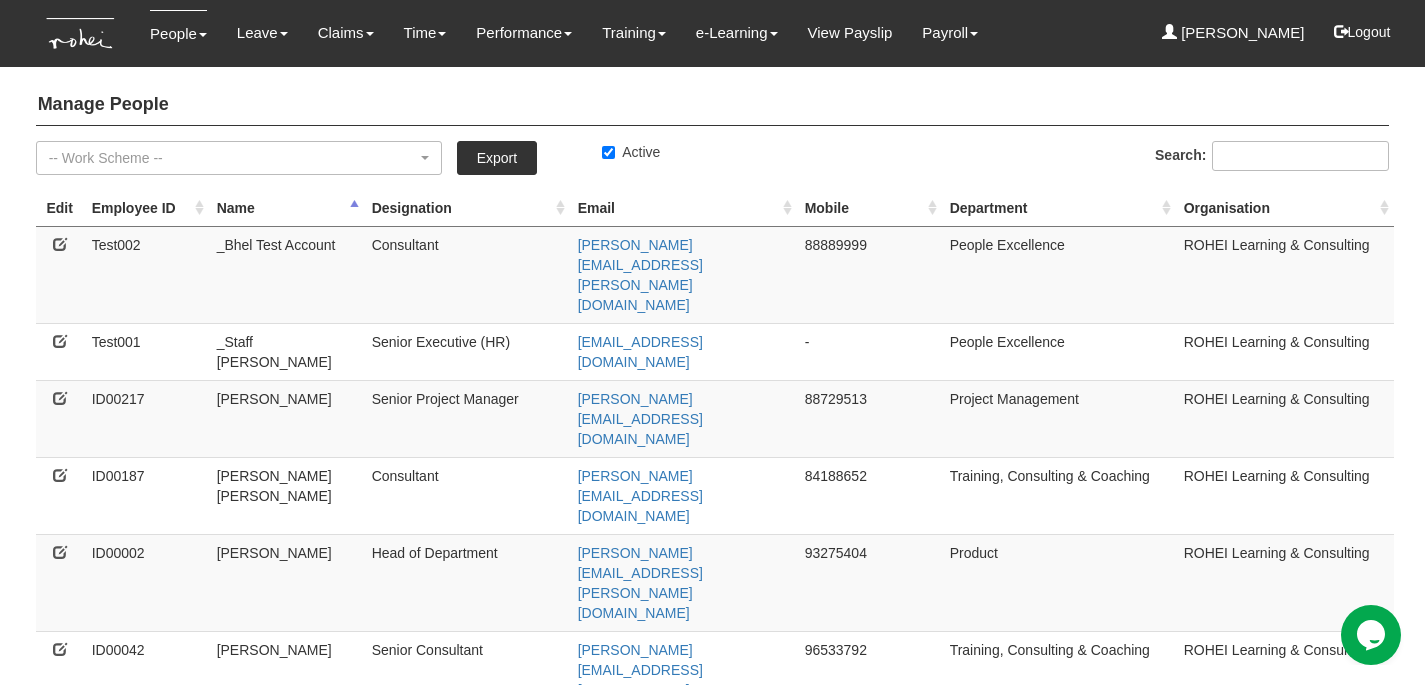 scroll, scrollTop: 0, scrollLeft: 0, axis: both 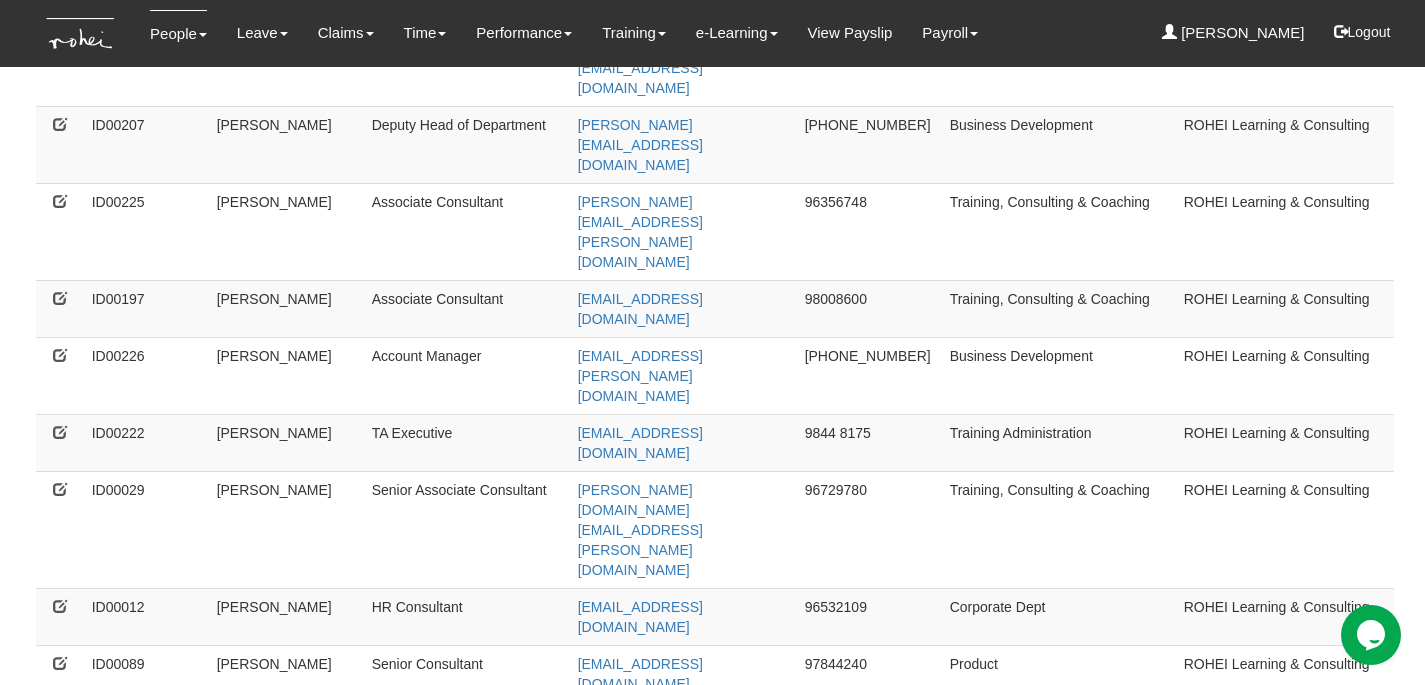 click at bounding box center (60, 1510) 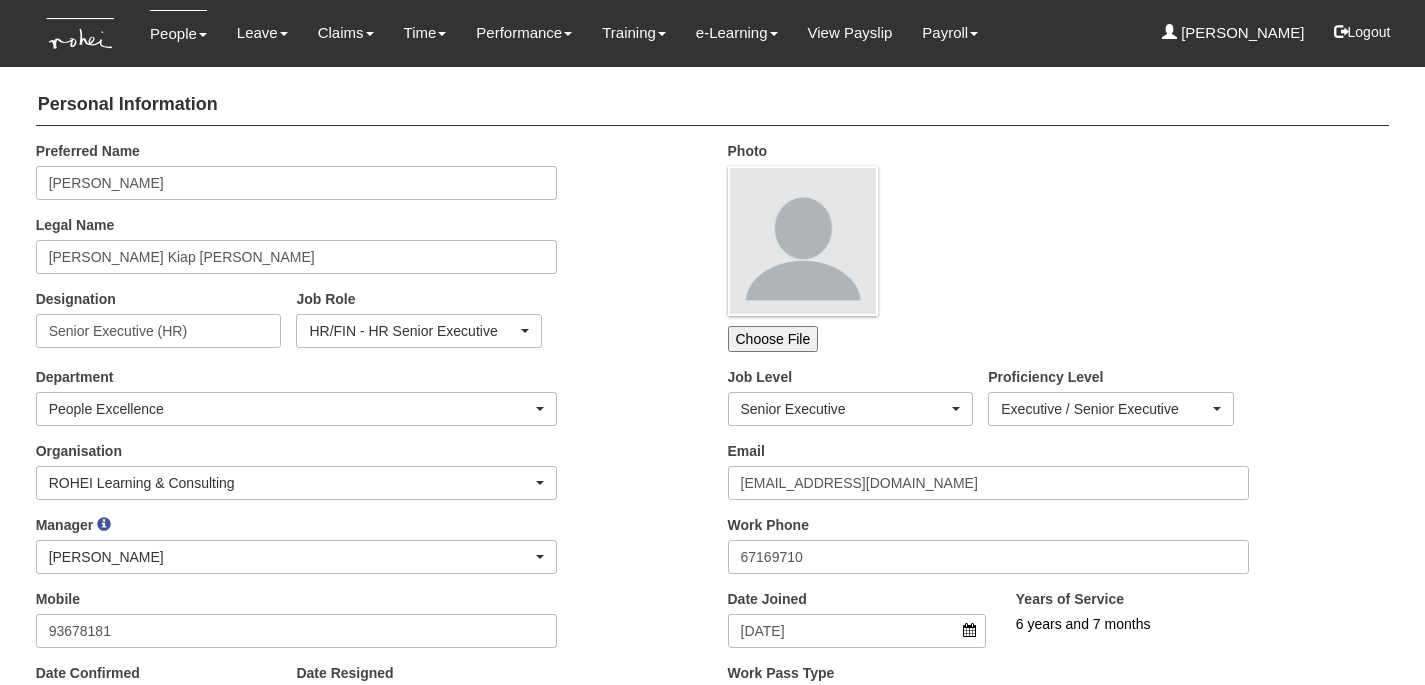 scroll, scrollTop: 0, scrollLeft: 0, axis: both 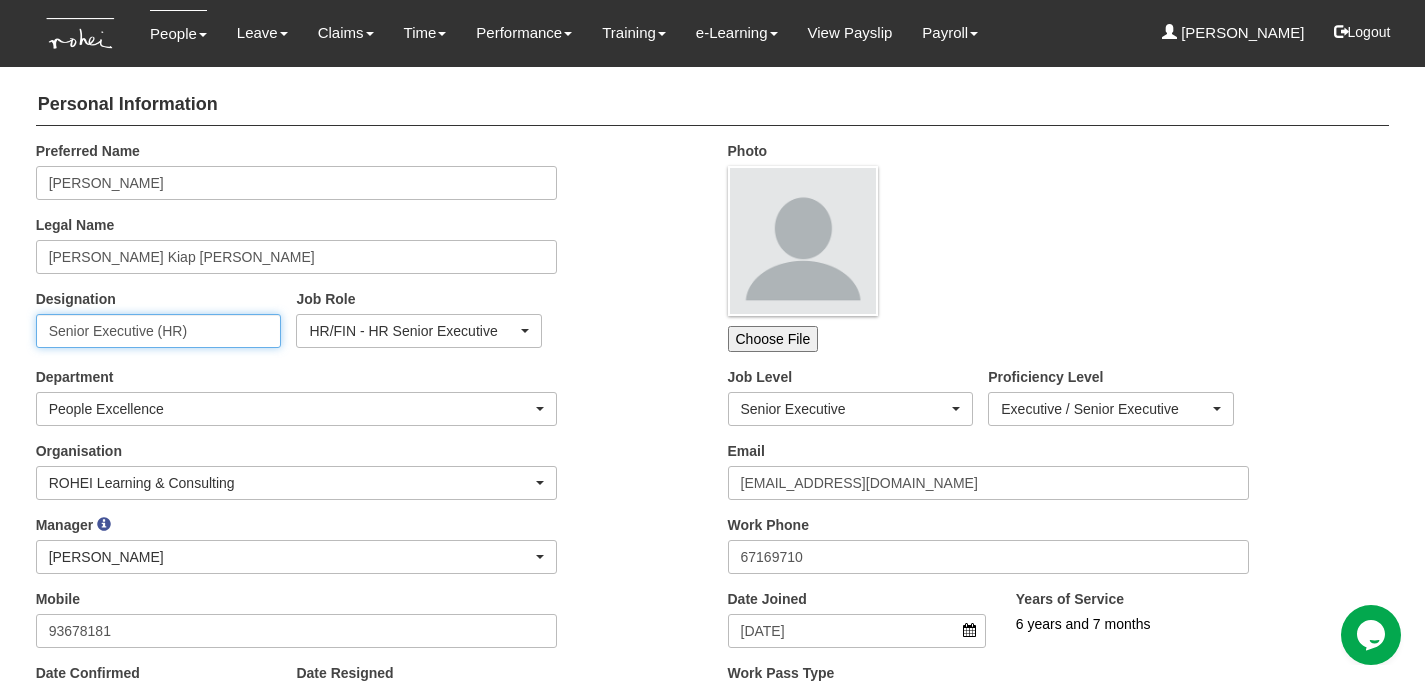 click on "Senior Executive (HR)" at bounding box center (159, 331) 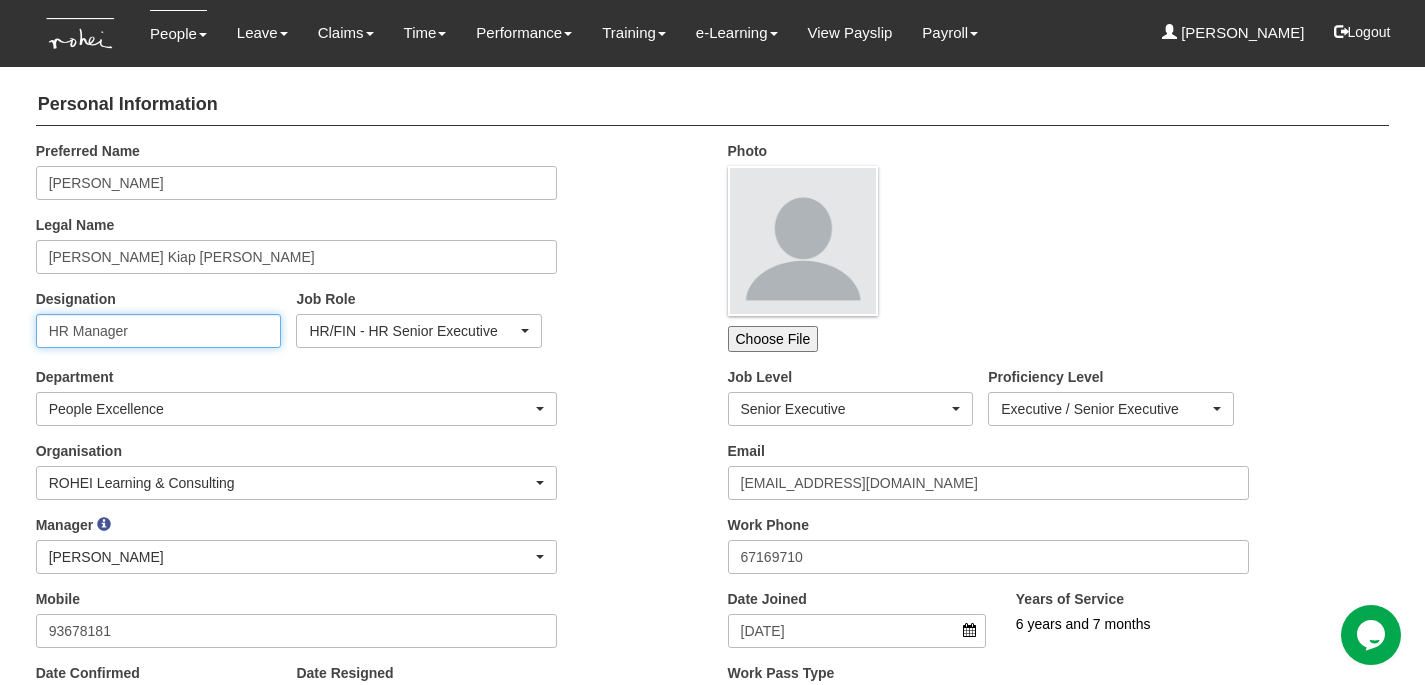 type on "HR Manager" 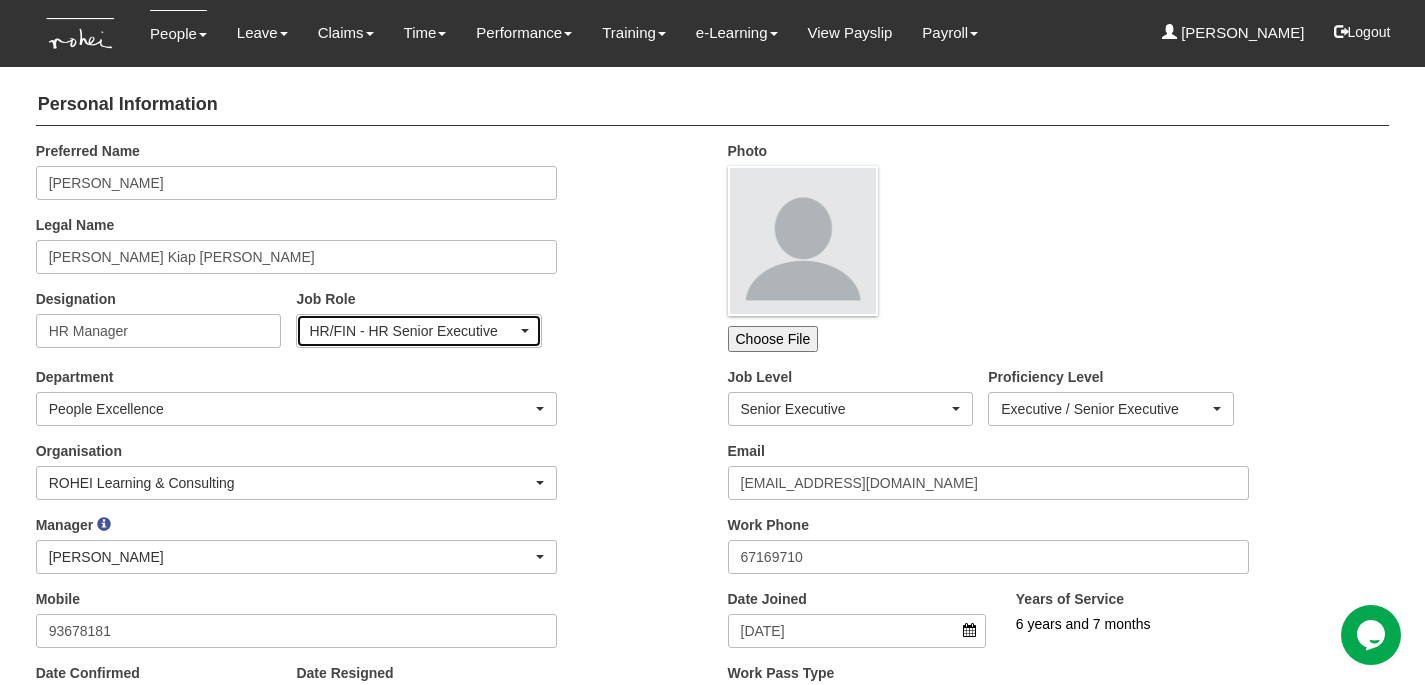 click on "HR/FIN - HR Senior Executive" at bounding box center [413, 331] 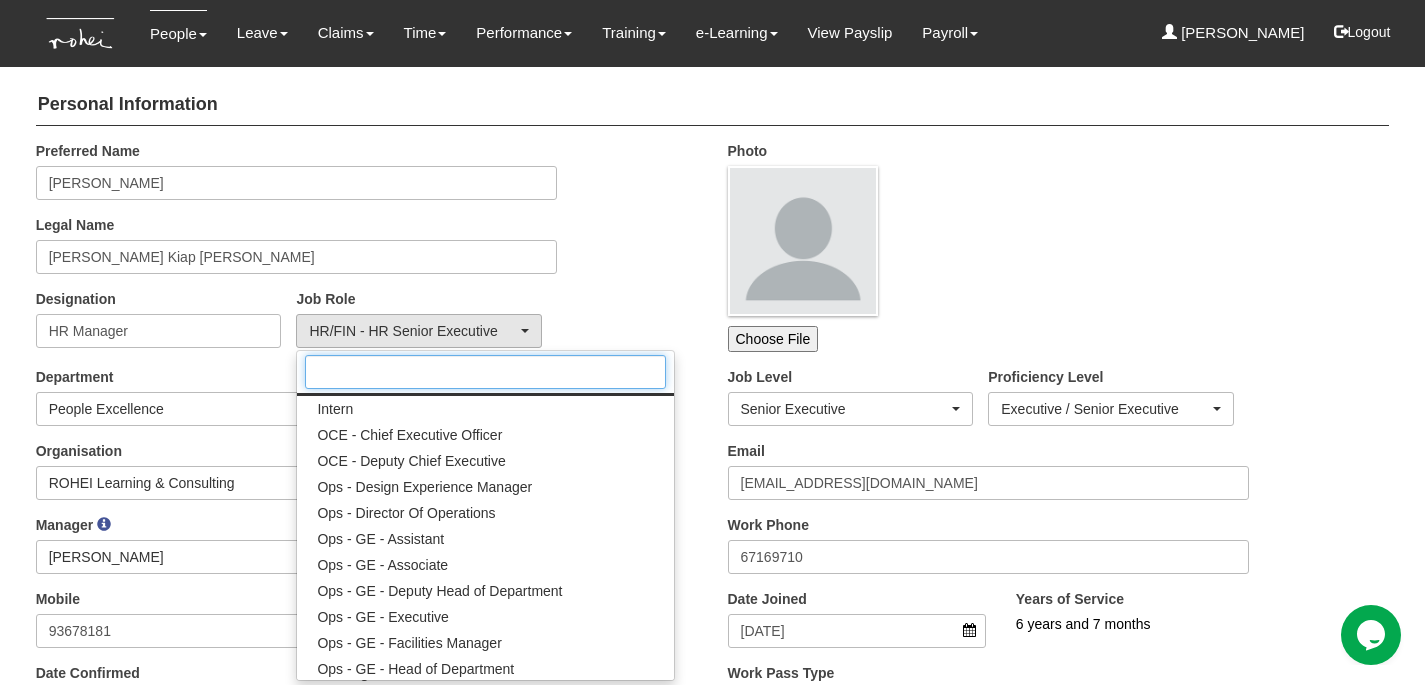 scroll, scrollTop: 808, scrollLeft: 0, axis: vertical 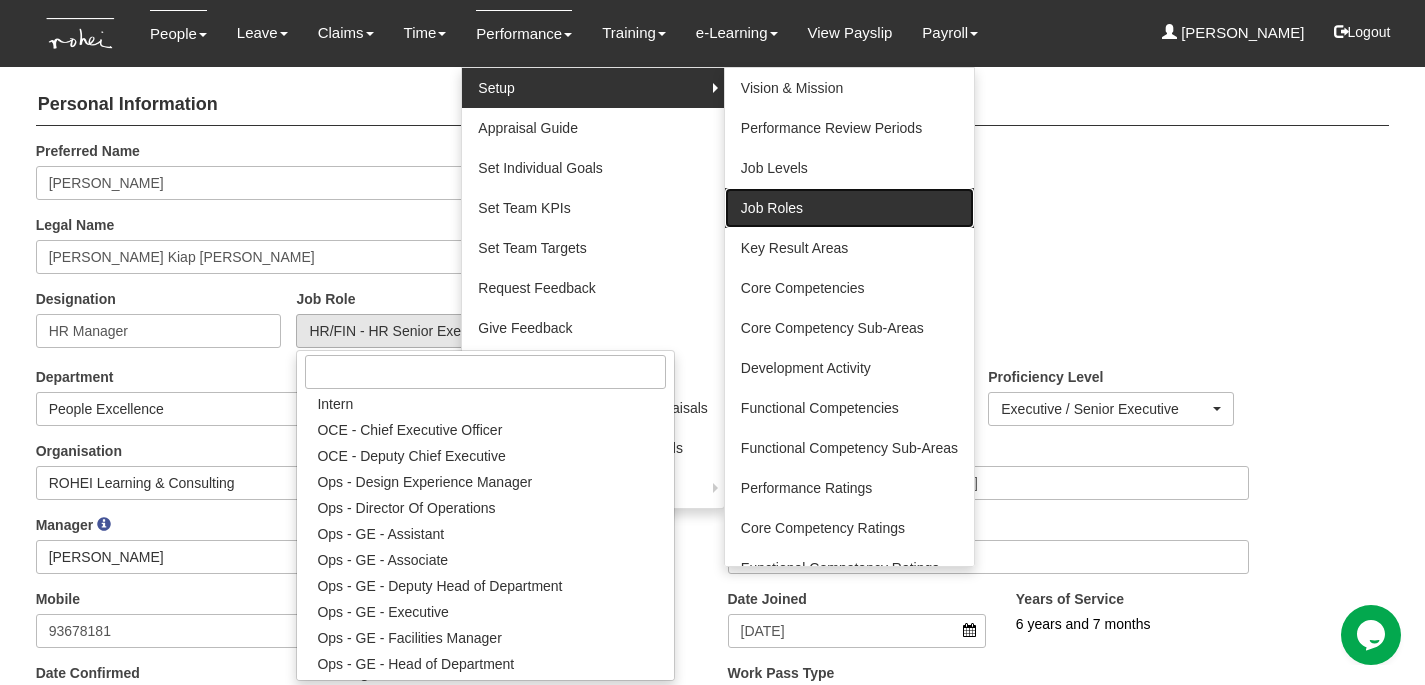 click on "Job Roles" at bounding box center [849, 208] 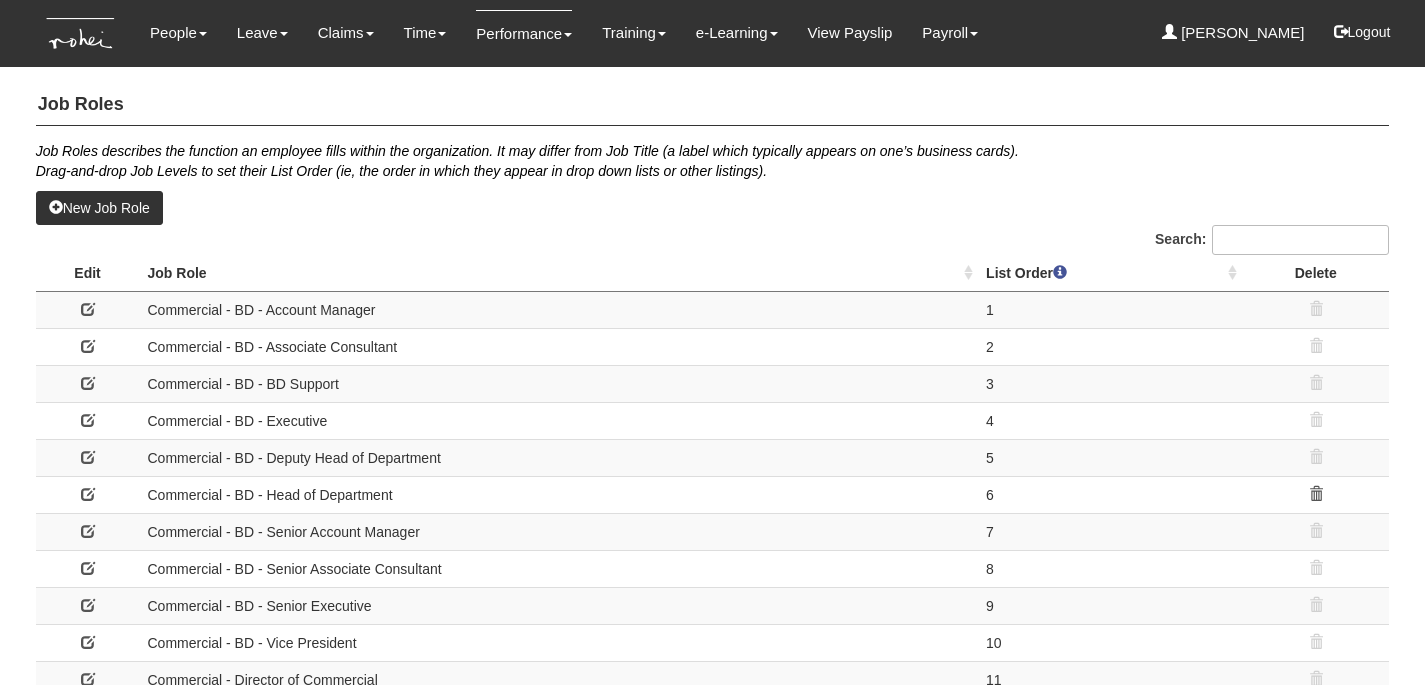 select on "50" 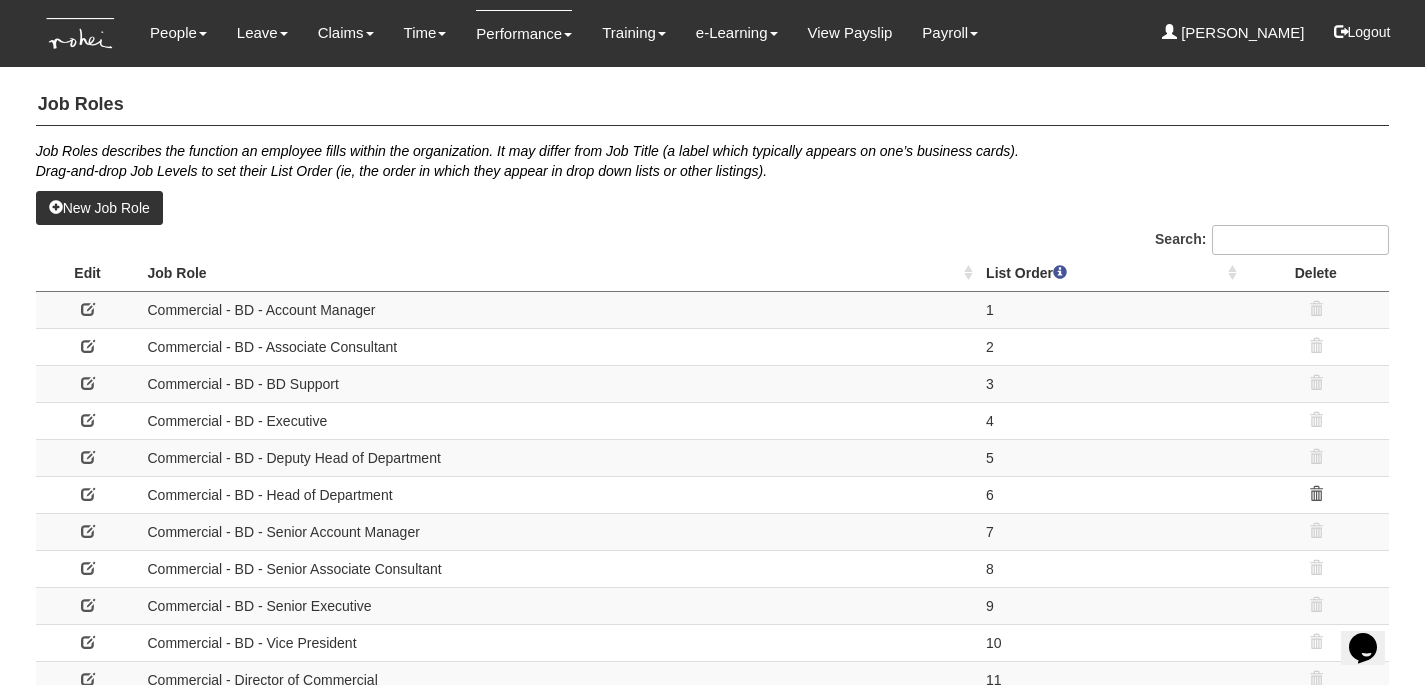 scroll, scrollTop: 0, scrollLeft: 0, axis: both 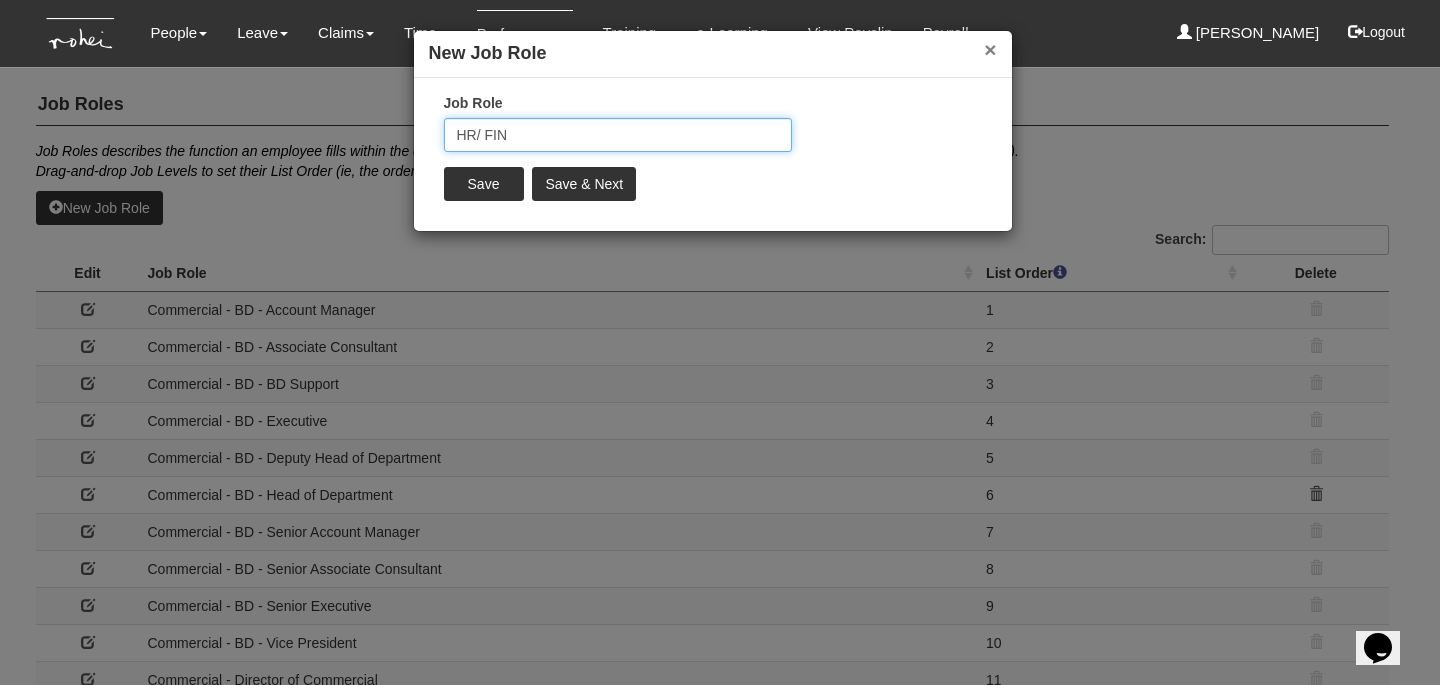 type on "HR/ FIN" 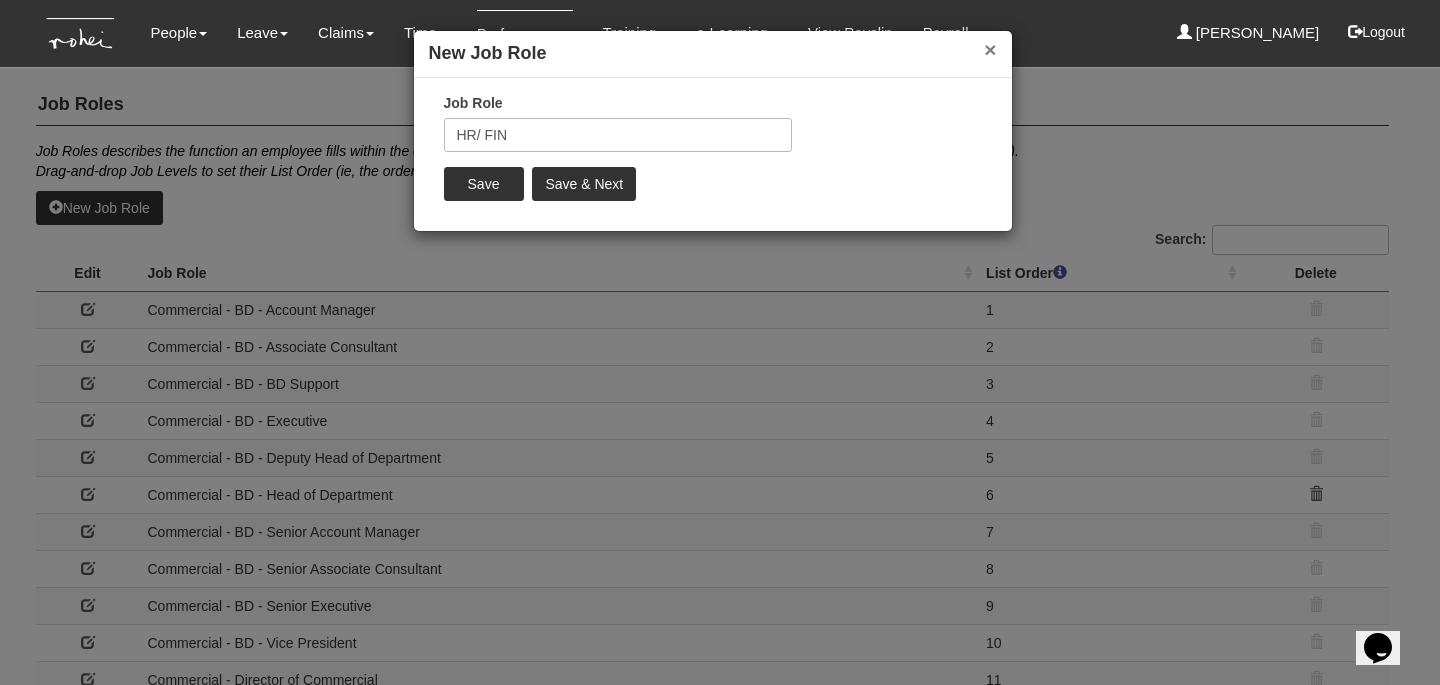 click on "×" at bounding box center [990, 49] 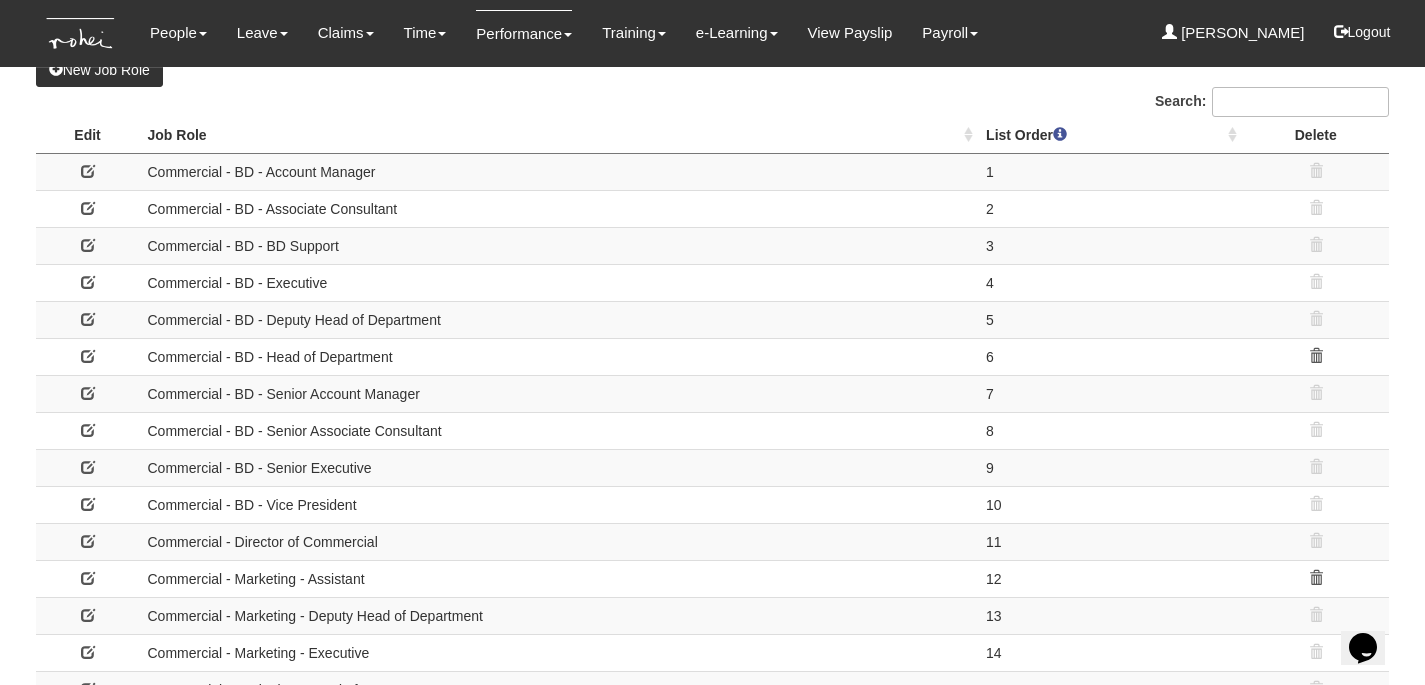 scroll, scrollTop: 0, scrollLeft: 0, axis: both 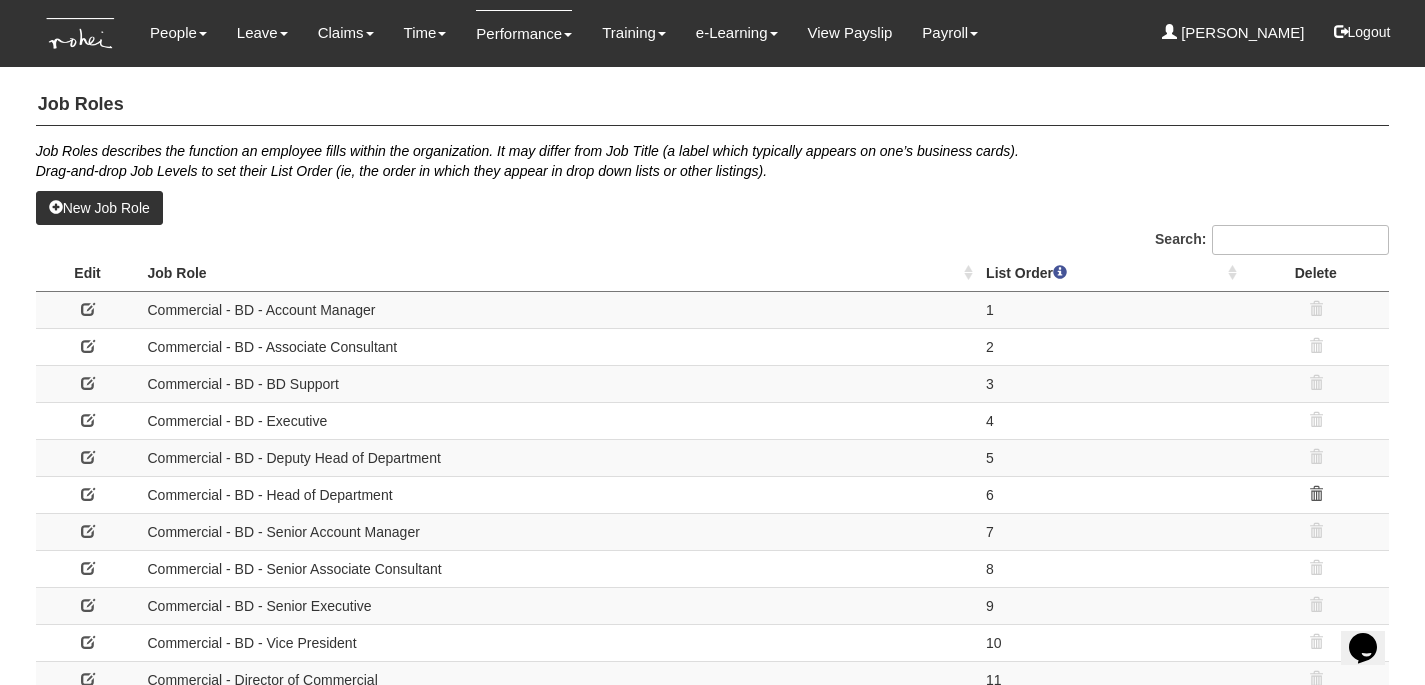 click on "New Job Role" at bounding box center (99, 208) 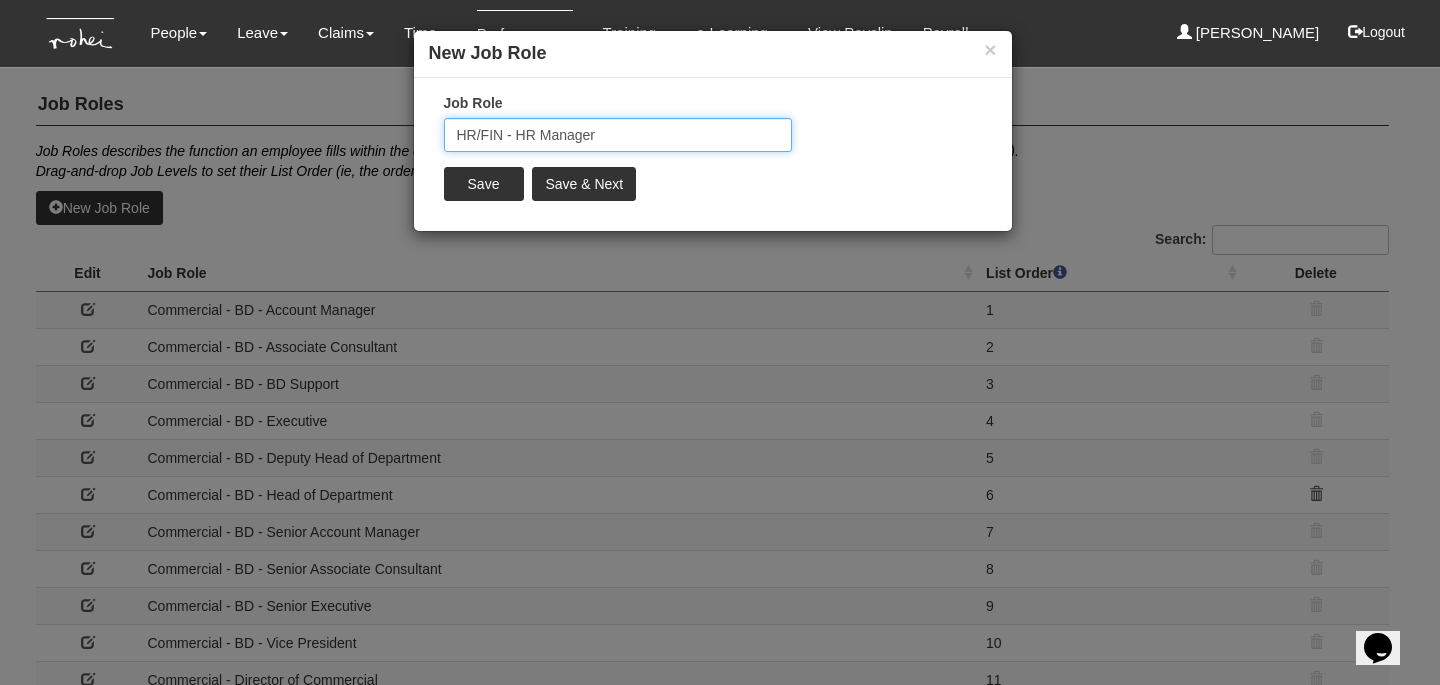 type on "HR/FIN - HR Manager" 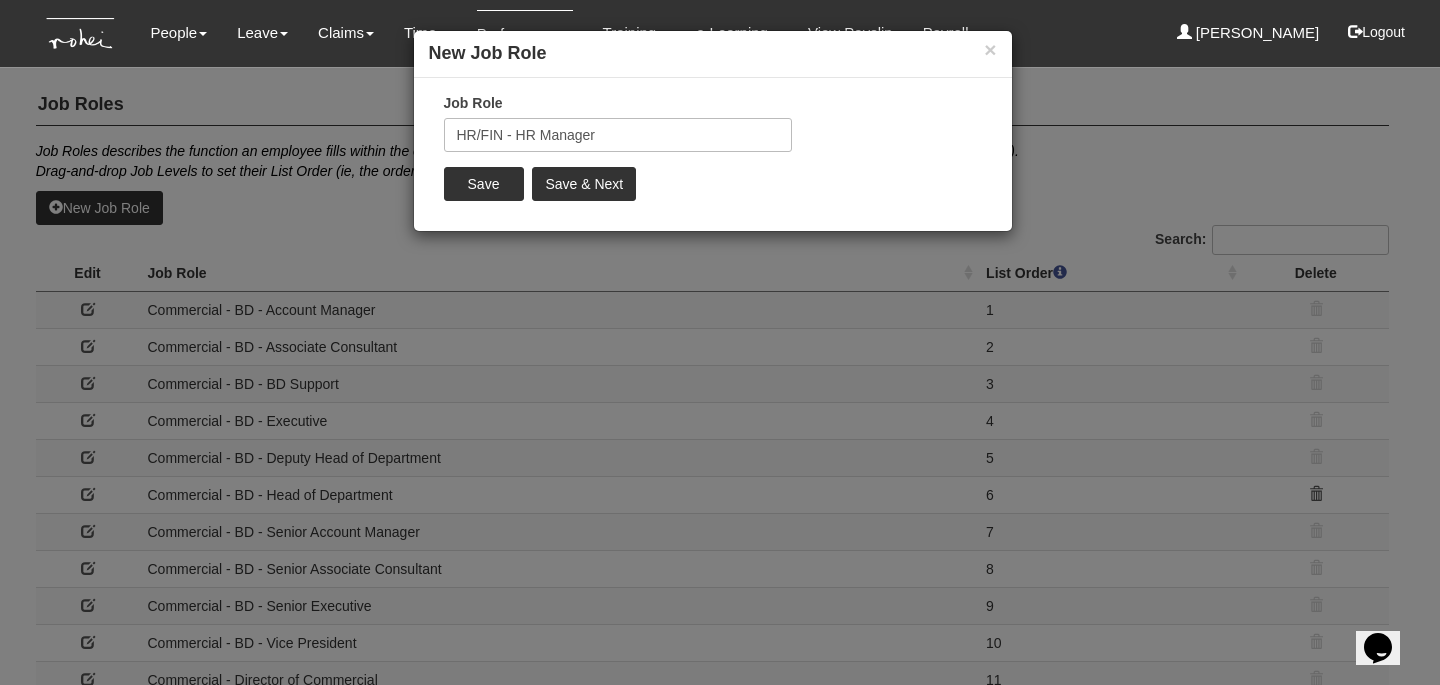click on "Job Role
HR/FIN - HR Manager
Save
Save & Next" at bounding box center (618, 154) 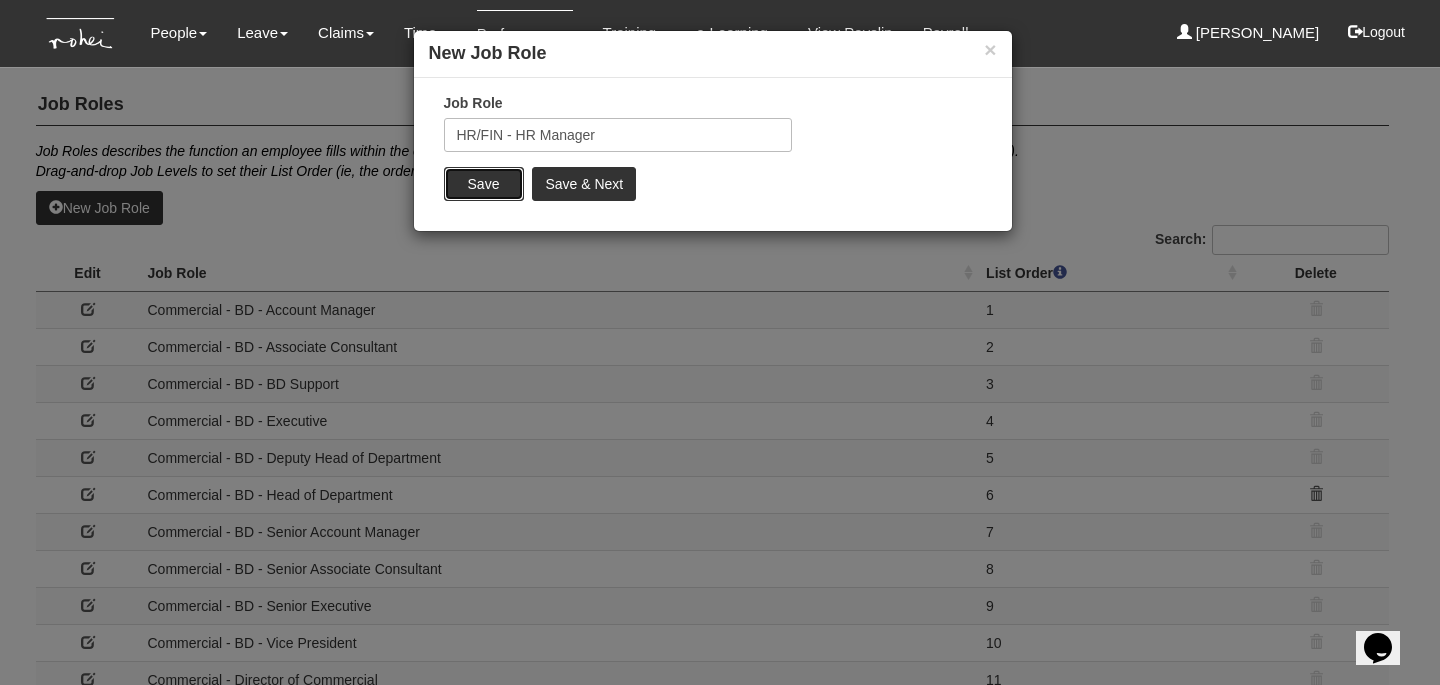click on "Save" at bounding box center [484, 184] 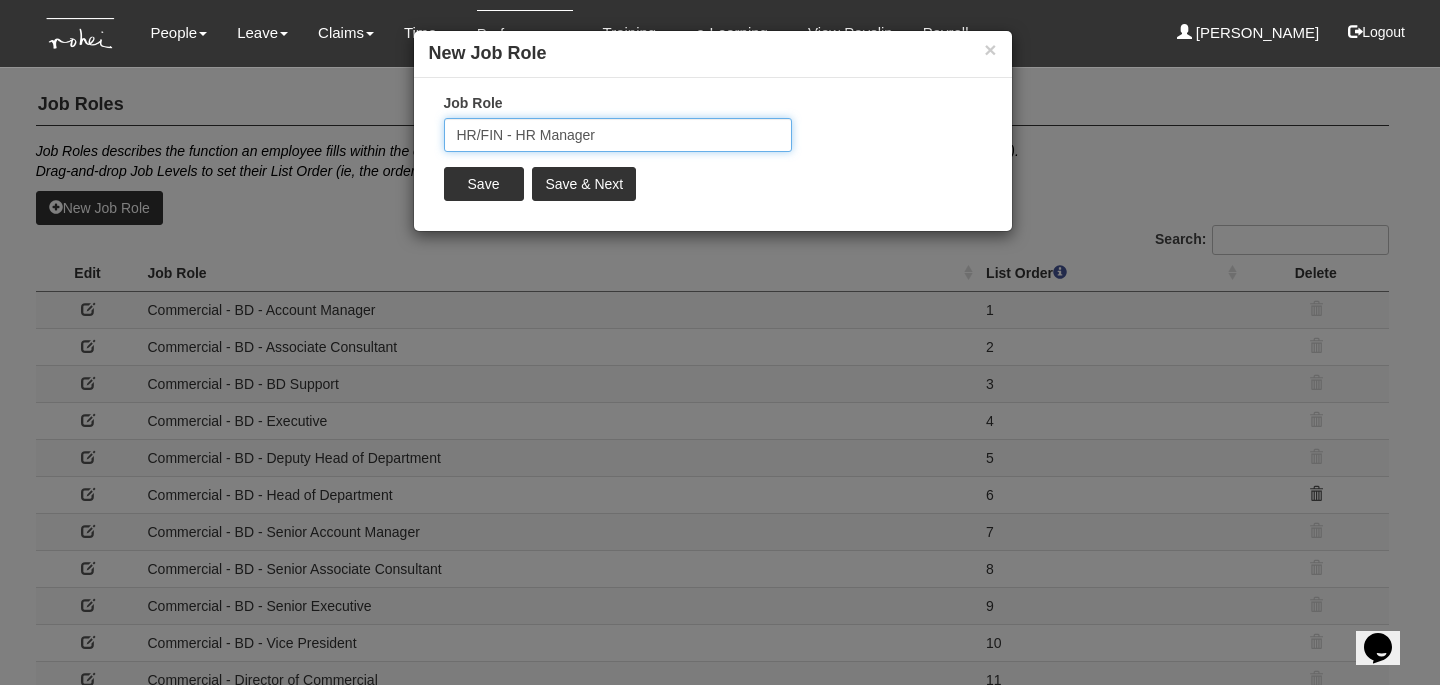 type 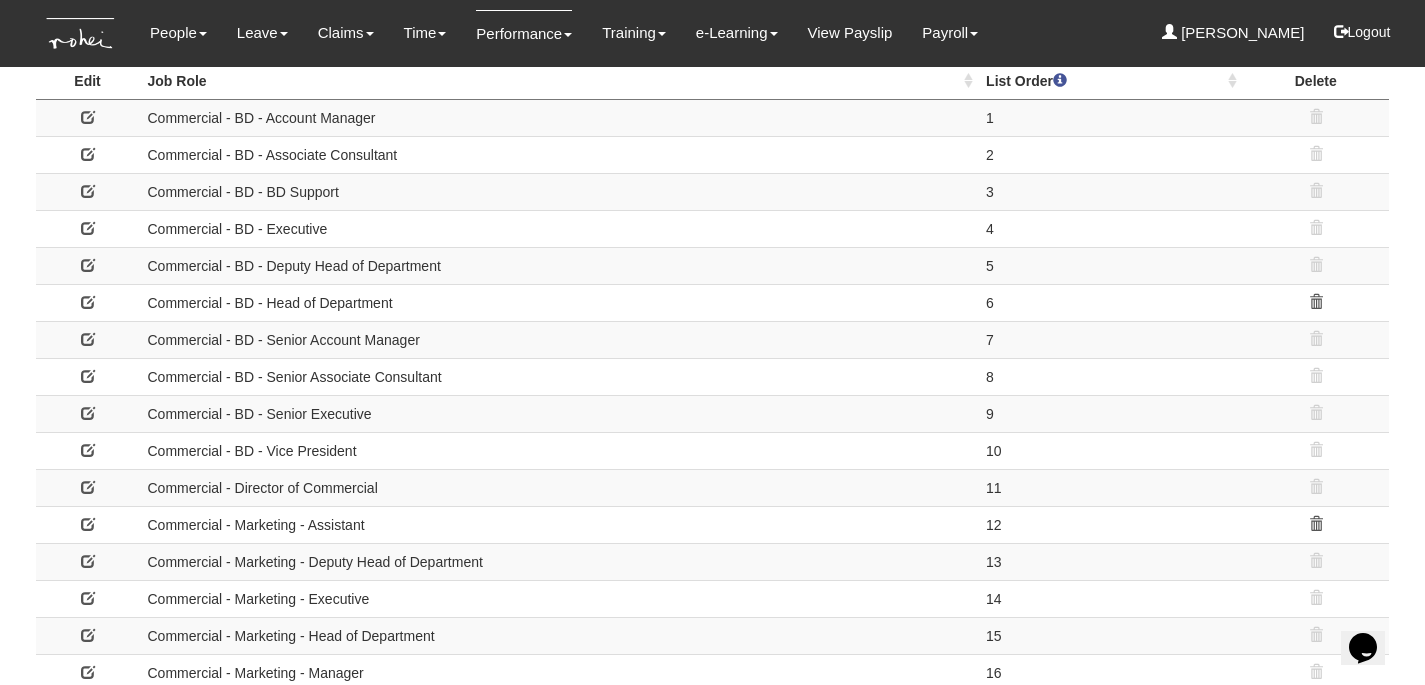 scroll, scrollTop: 269, scrollLeft: 0, axis: vertical 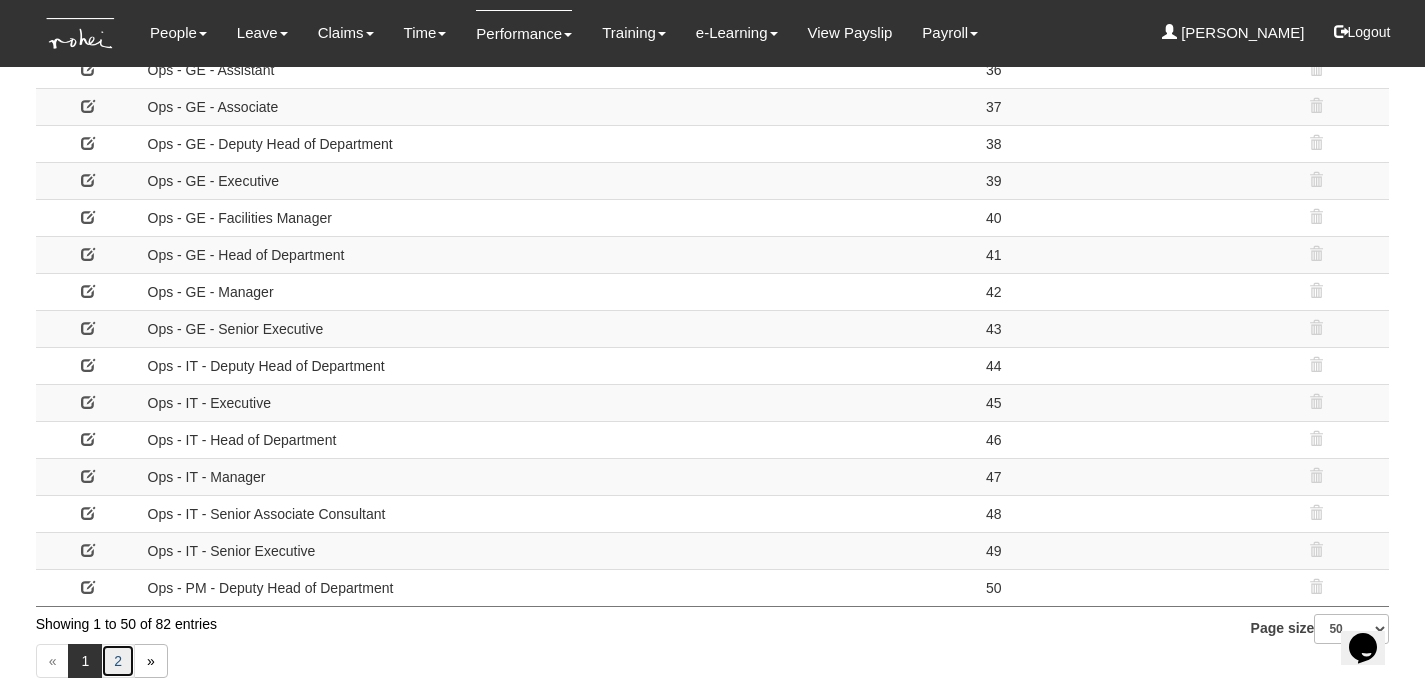 click on "2" at bounding box center (118, 661) 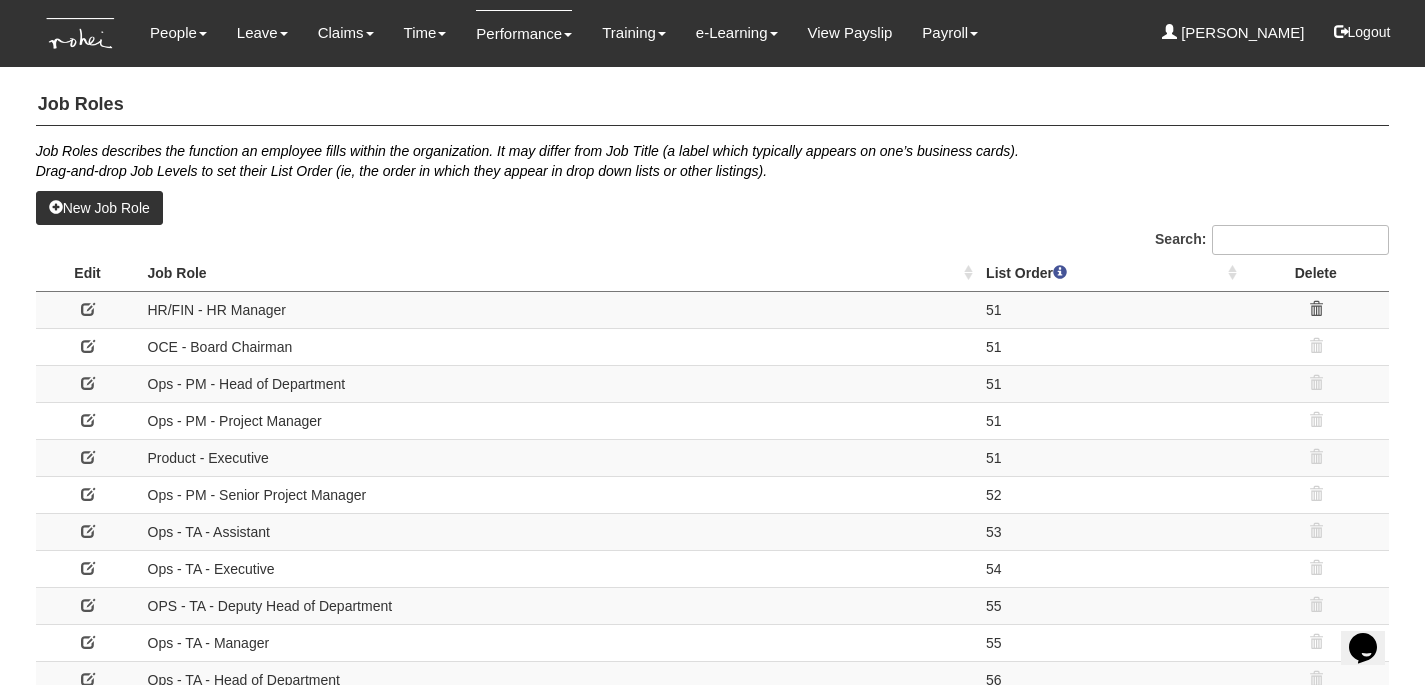 scroll, scrollTop: 878, scrollLeft: 0, axis: vertical 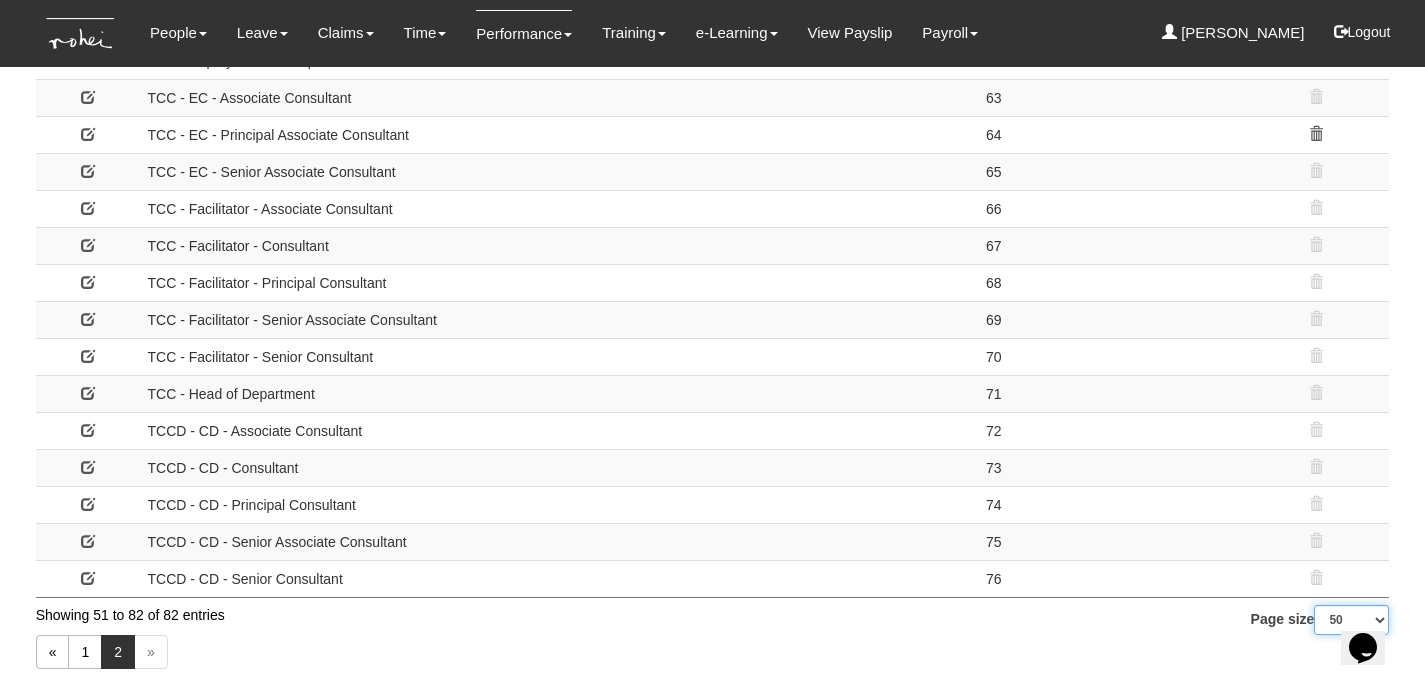 click on "10 25 50 100" at bounding box center (1351, 620) 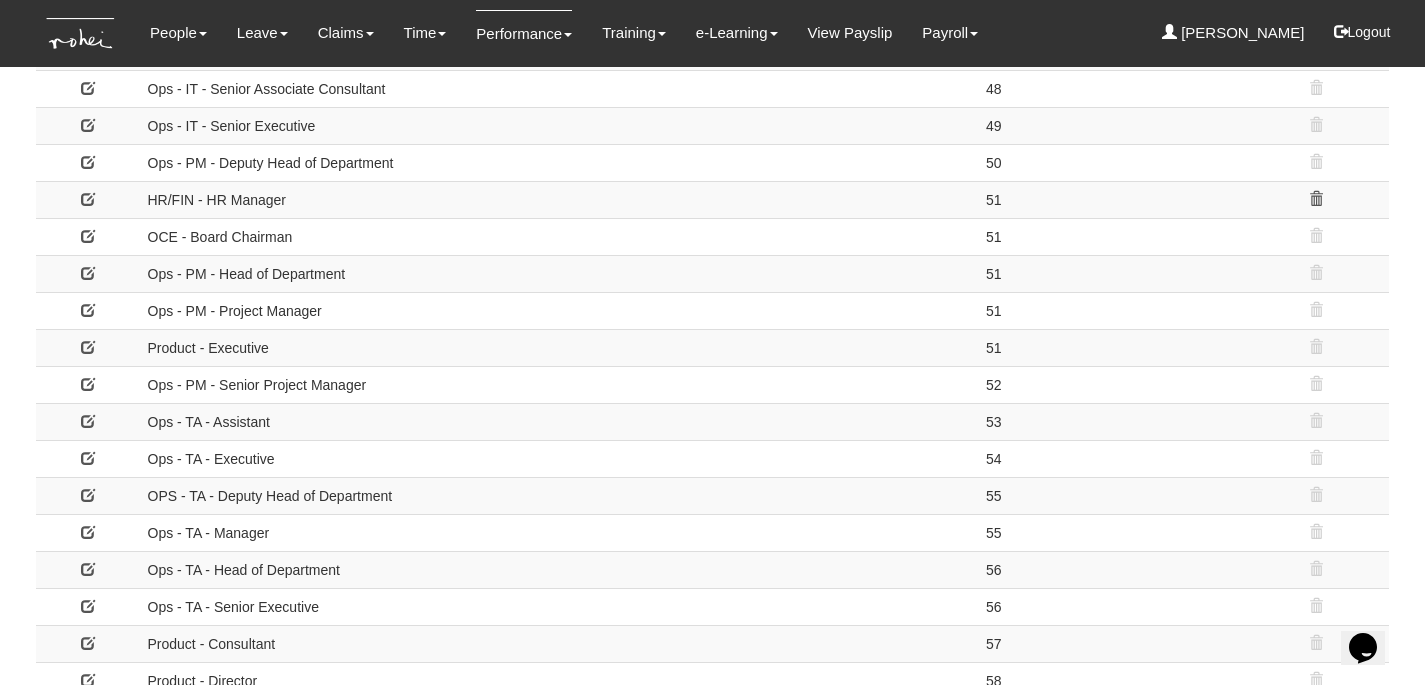scroll, scrollTop: 1957, scrollLeft: 0, axis: vertical 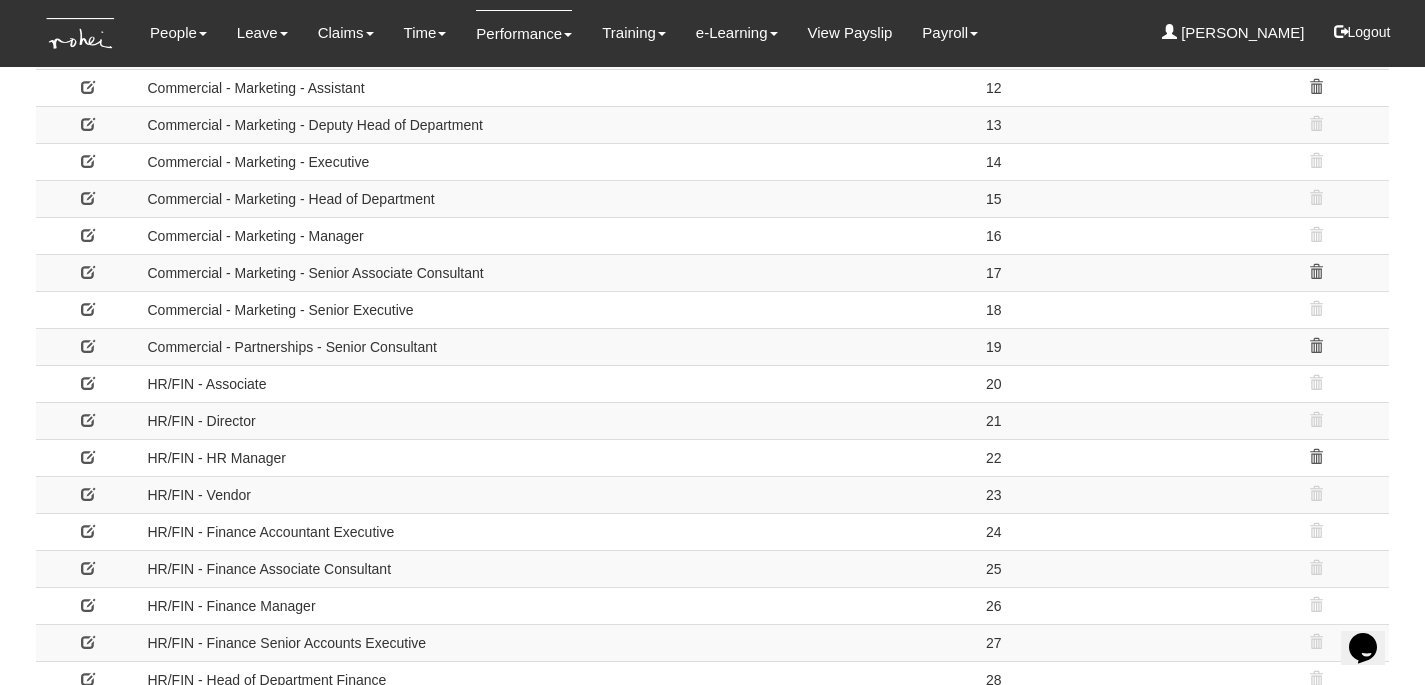 click at bounding box center [88, 457] 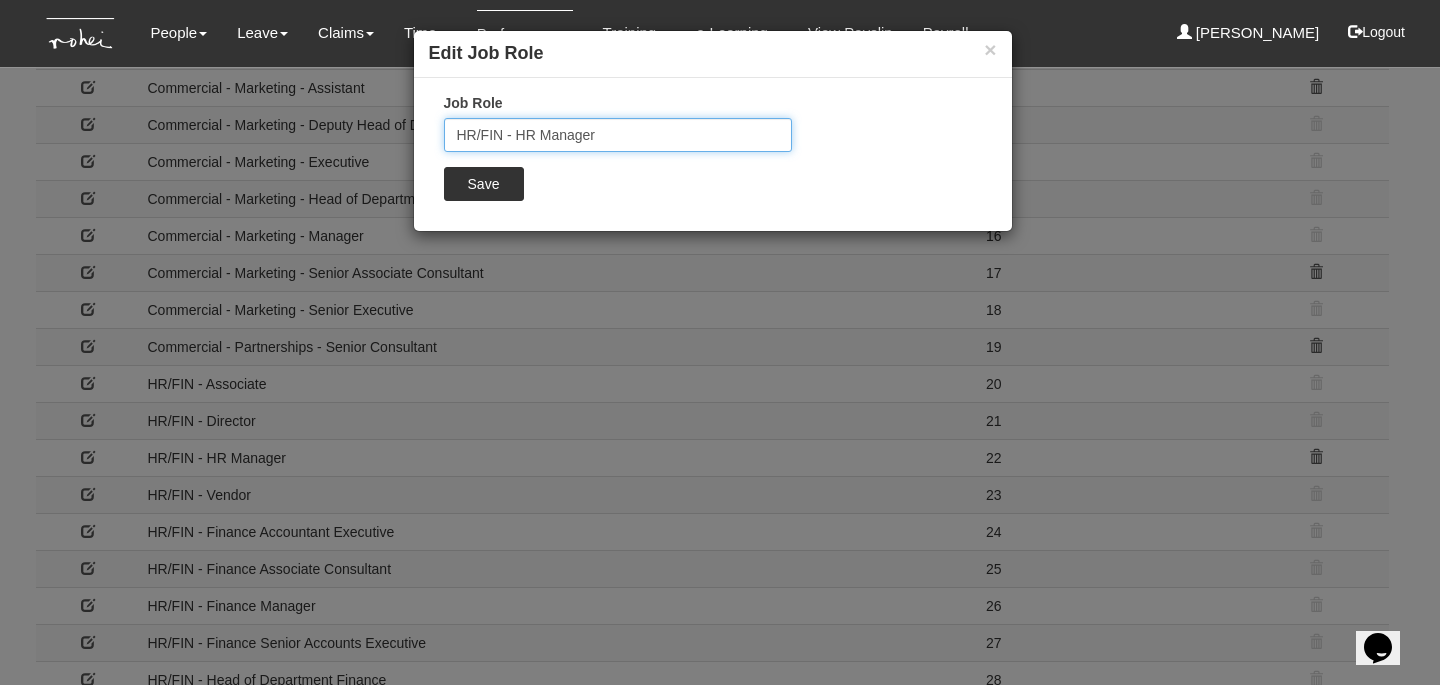 click on "HR/FIN - HR Manager" at bounding box center [618, 135] 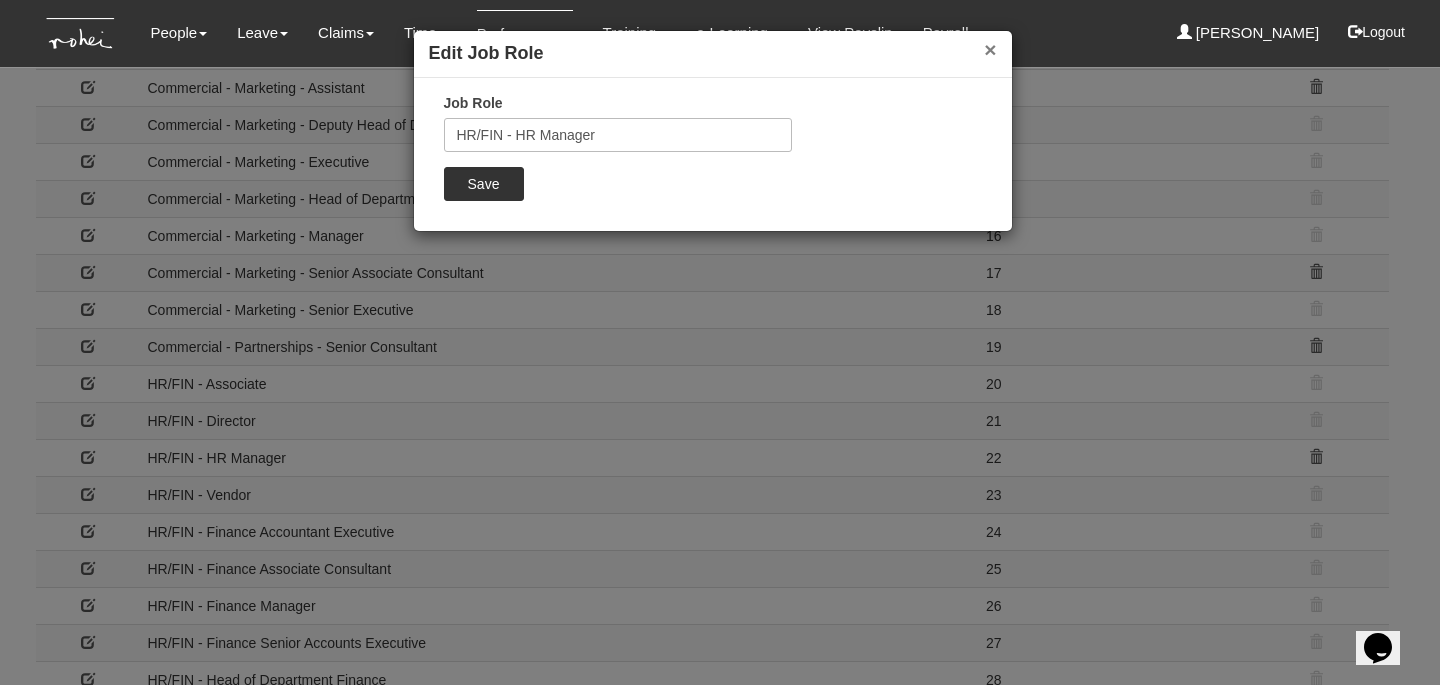 click on "×" at bounding box center [990, 49] 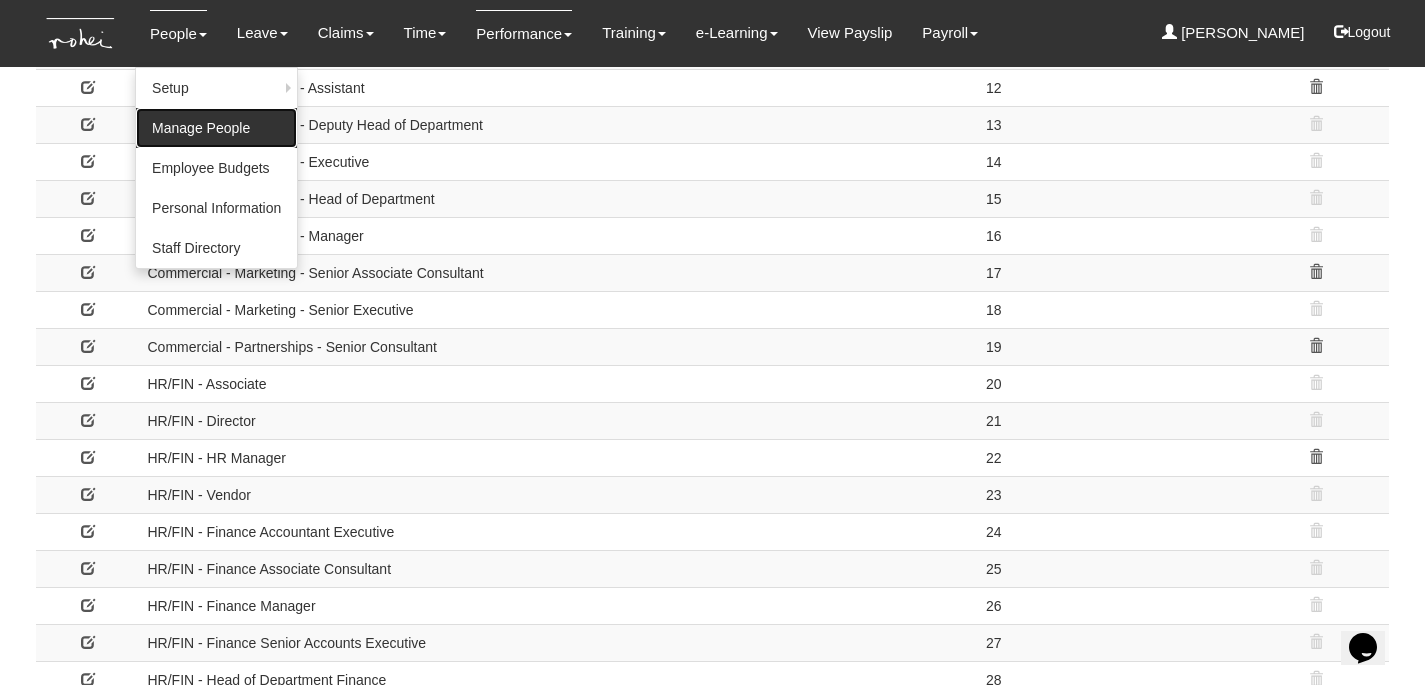 click on "Manage People" at bounding box center (216, 128) 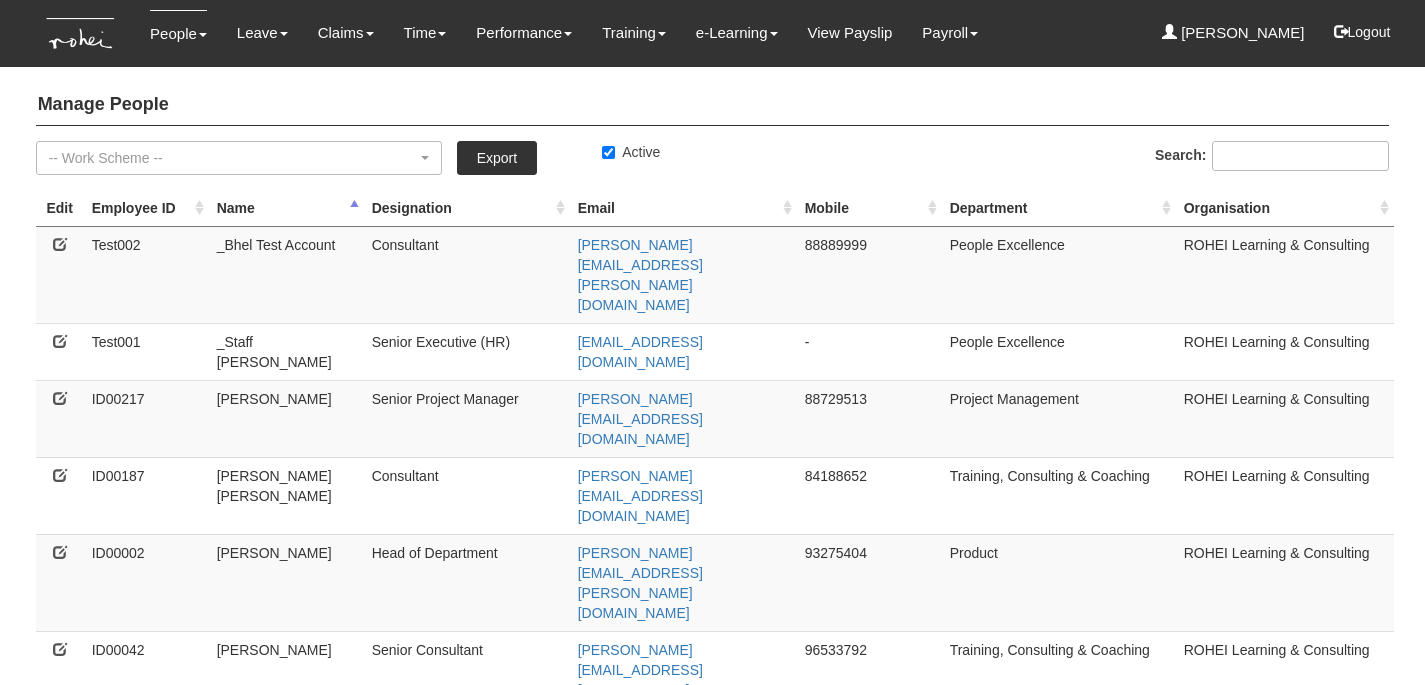 select on "50" 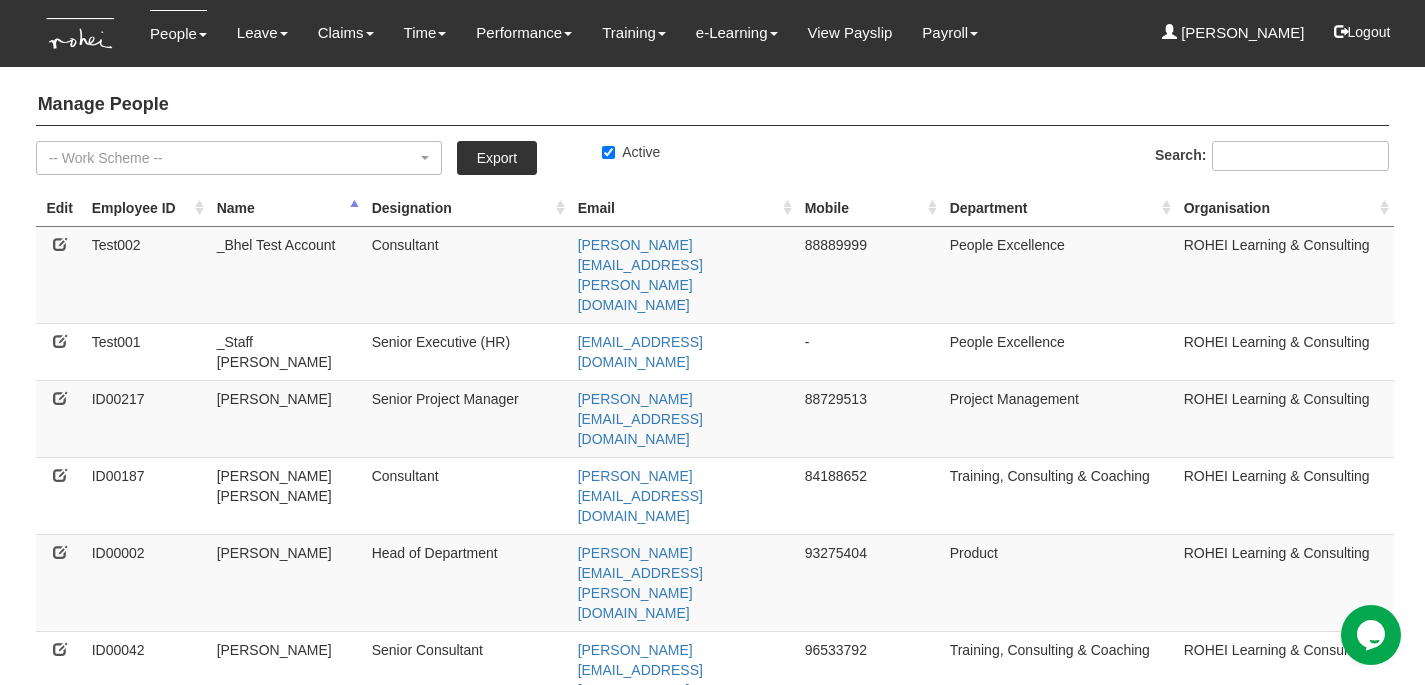 scroll, scrollTop: 0, scrollLeft: 0, axis: both 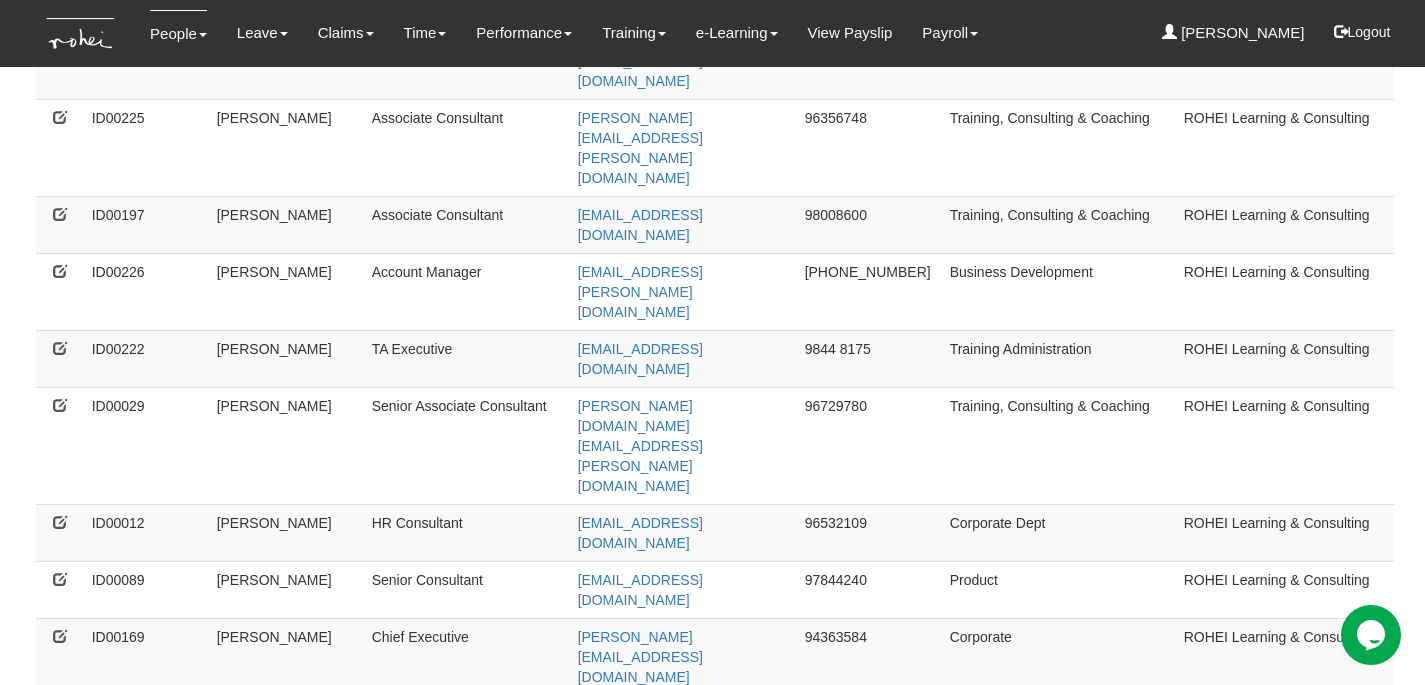 click at bounding box center [60, 1426] 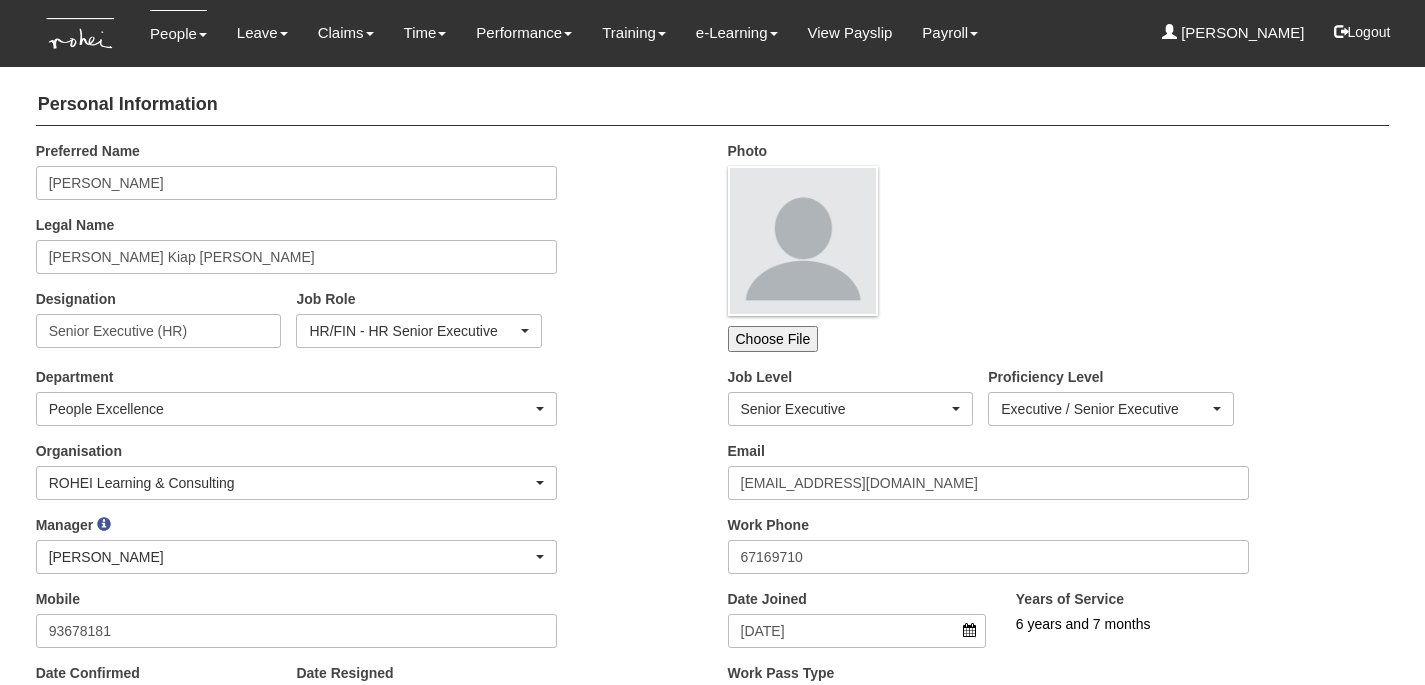 scroll, scrollTop: 0, scrollLeft: 0, axis: both 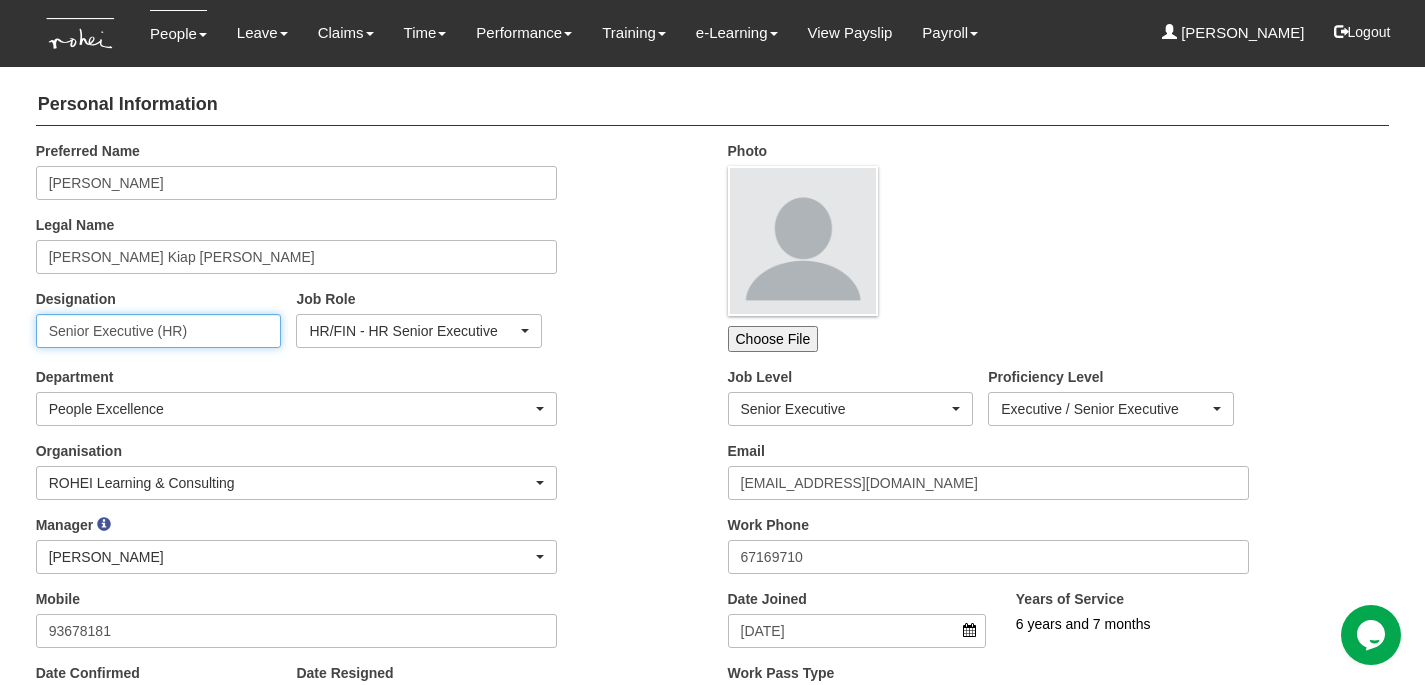 click on "Senior Executive (HR)" at bounding box center (159, 331) 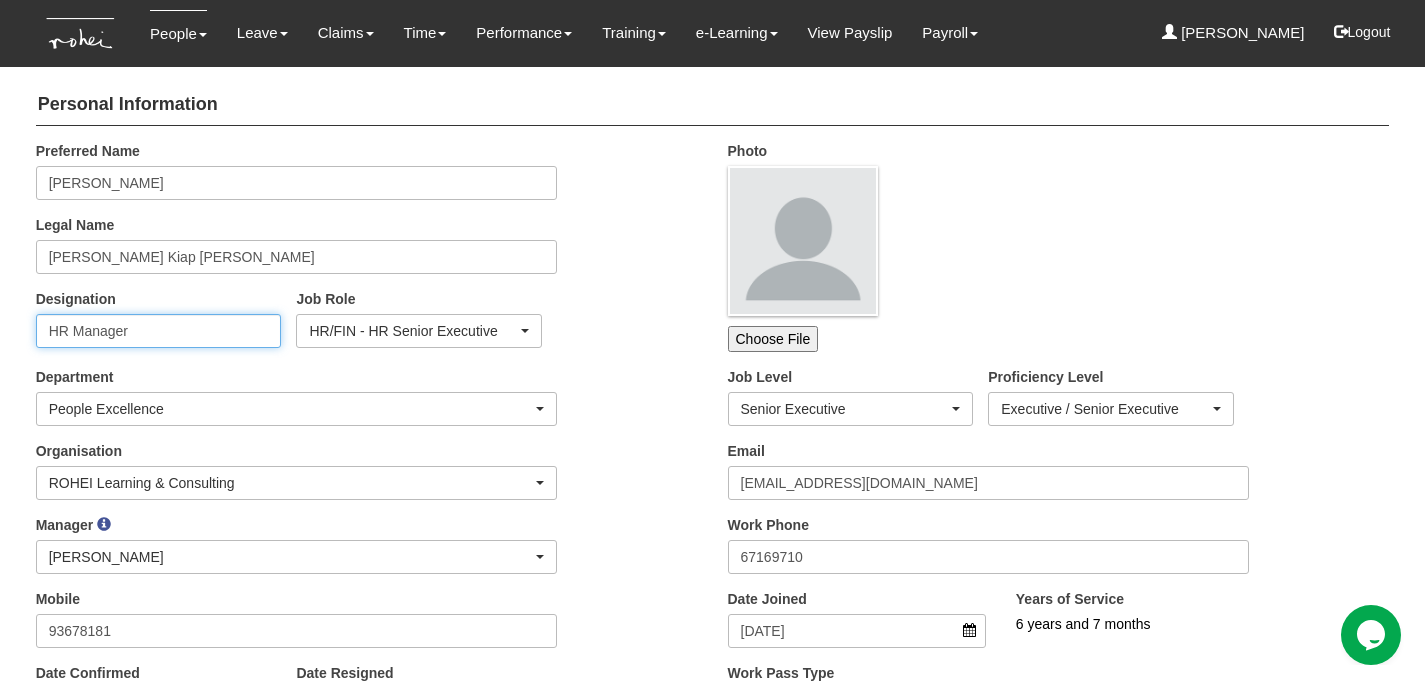 type on "HR Manager" 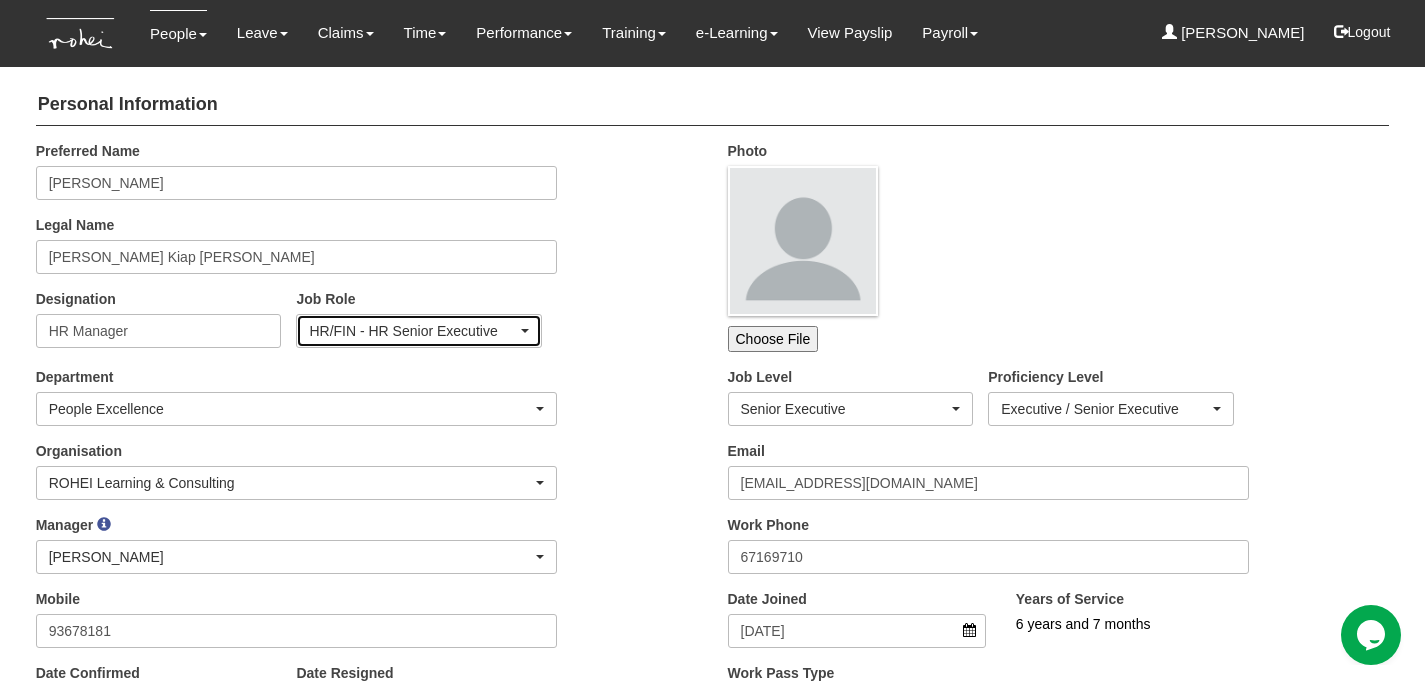 click on "HR/FIN - HR Senior Executive" at bounding box center [413, 331] 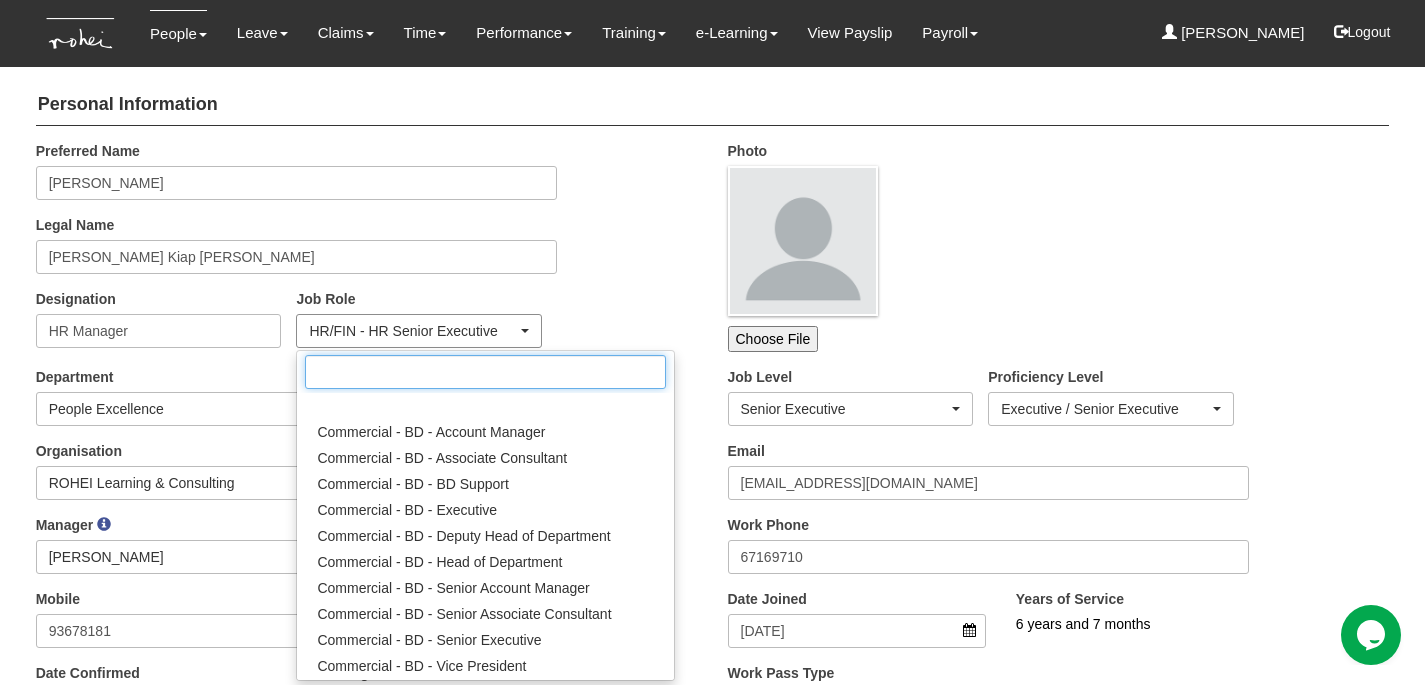 scroll, scrollTop: 675, scrollLeft: 0, axis: vertical 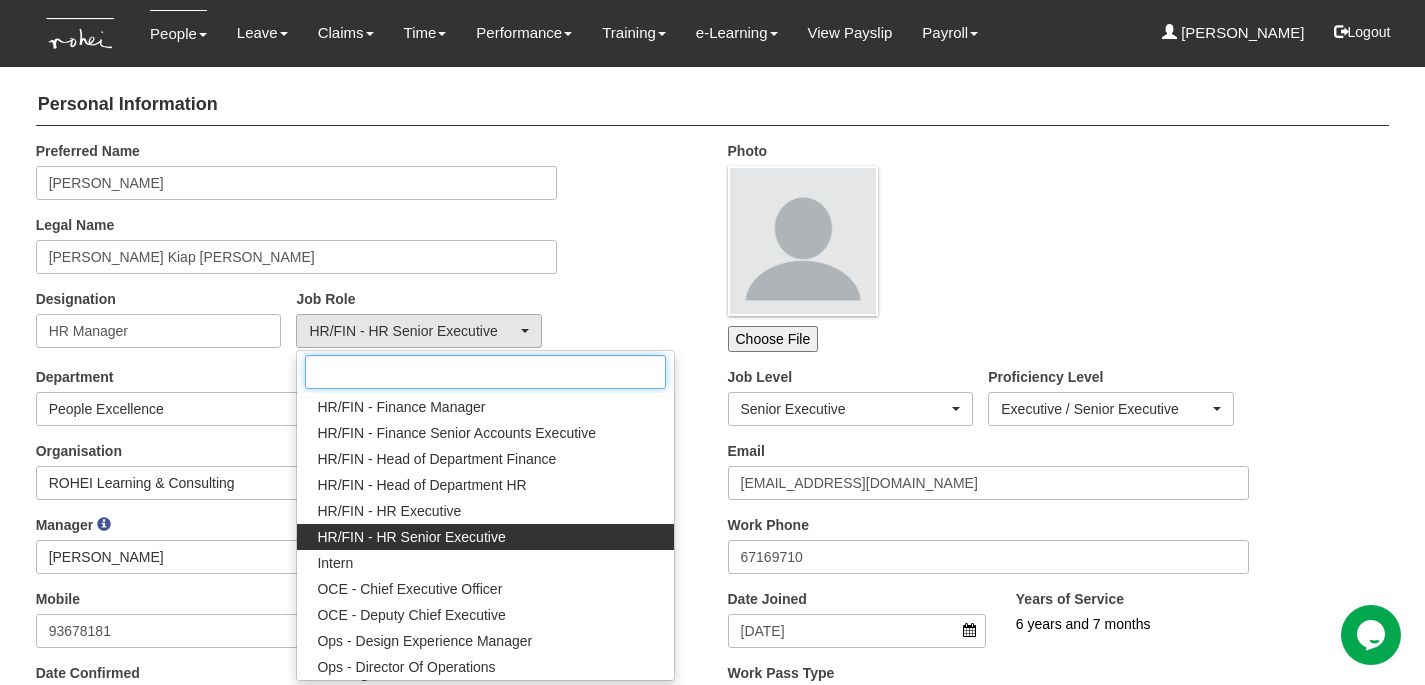 click at bounding box center (485, 372) 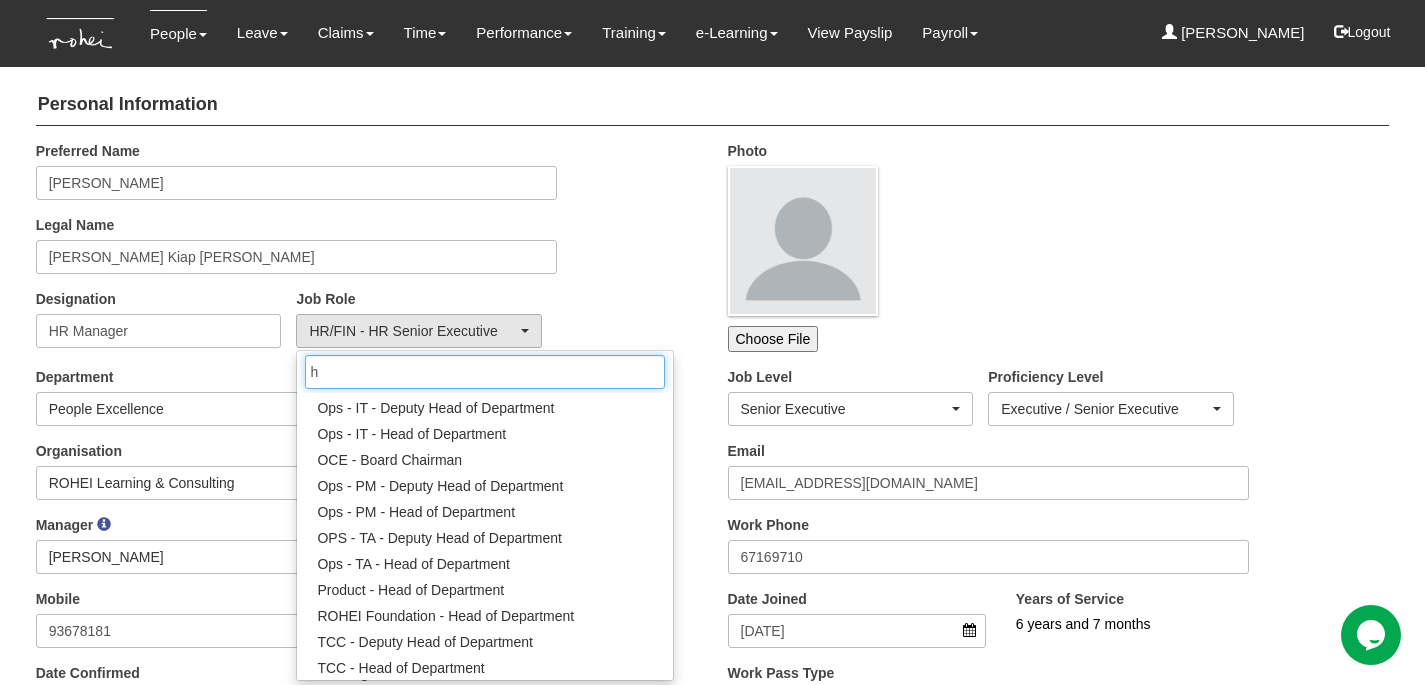 scroll, scrollTop: 0, scrollLeft: 0, axis: both 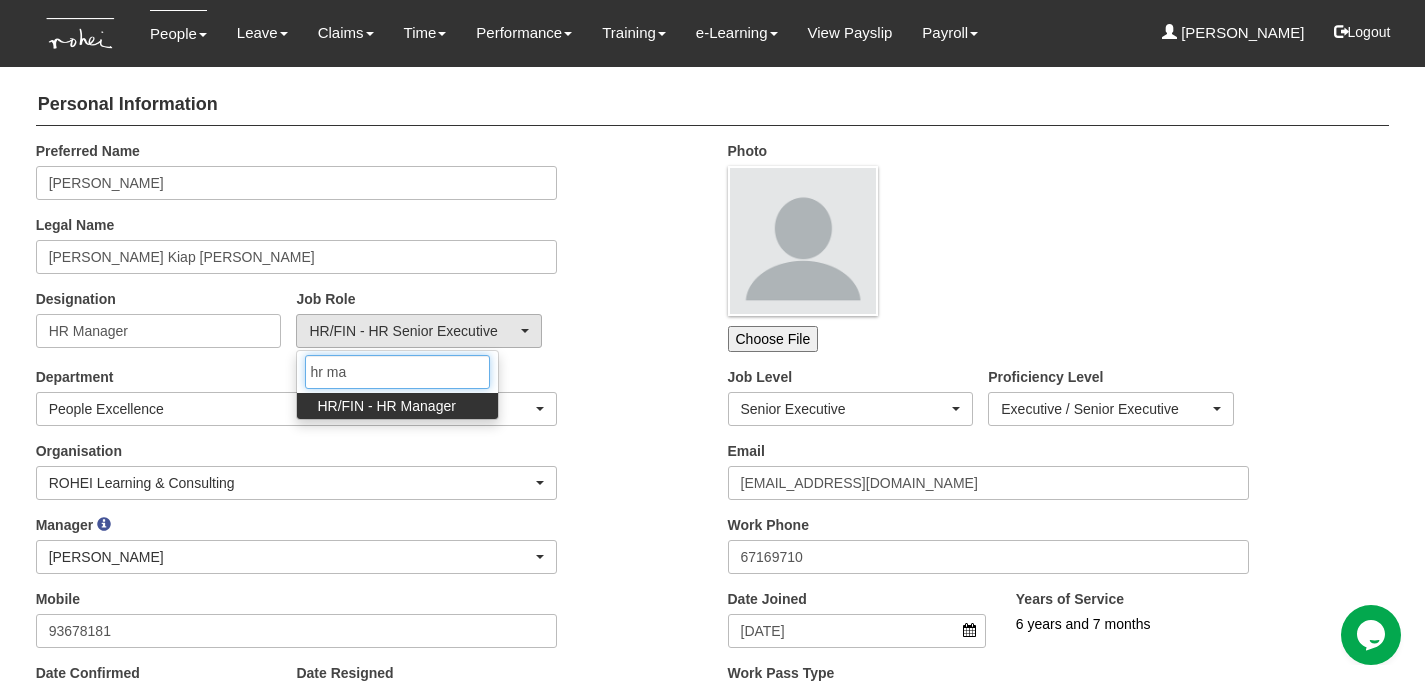 type on "hr man" 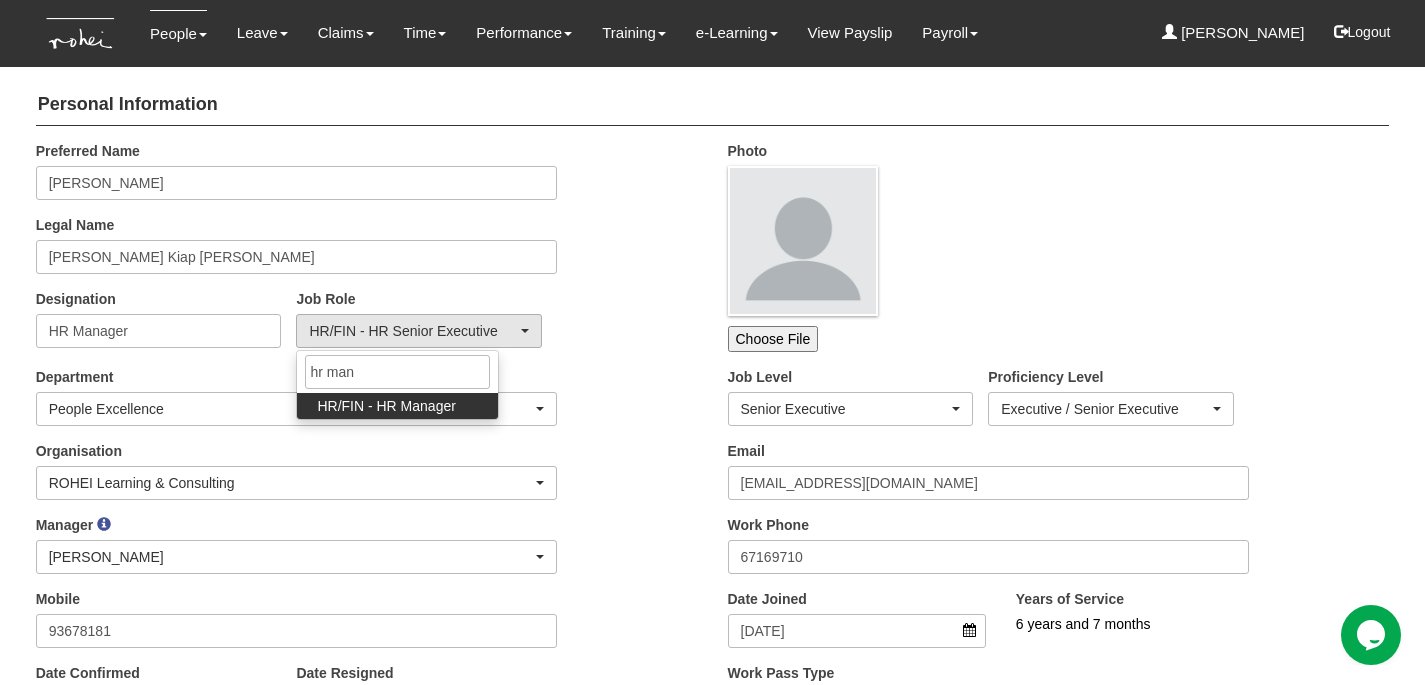 select on "265" 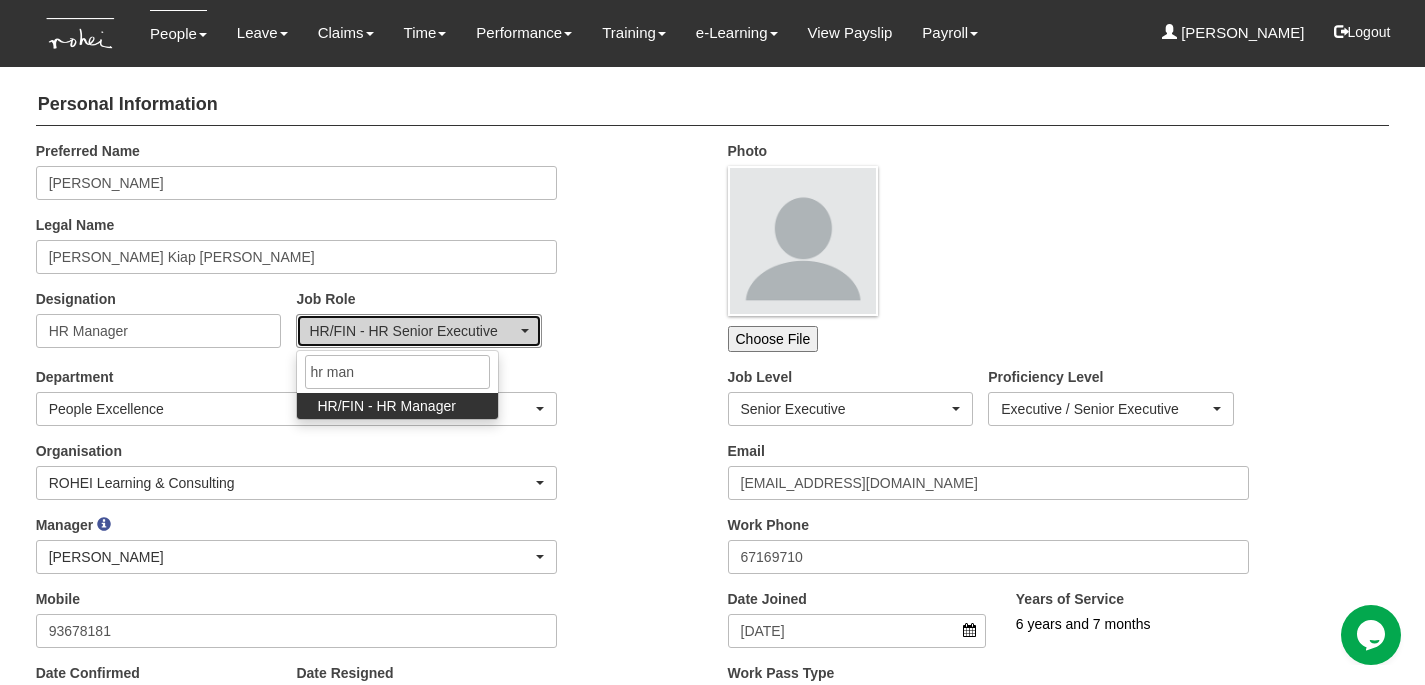 type 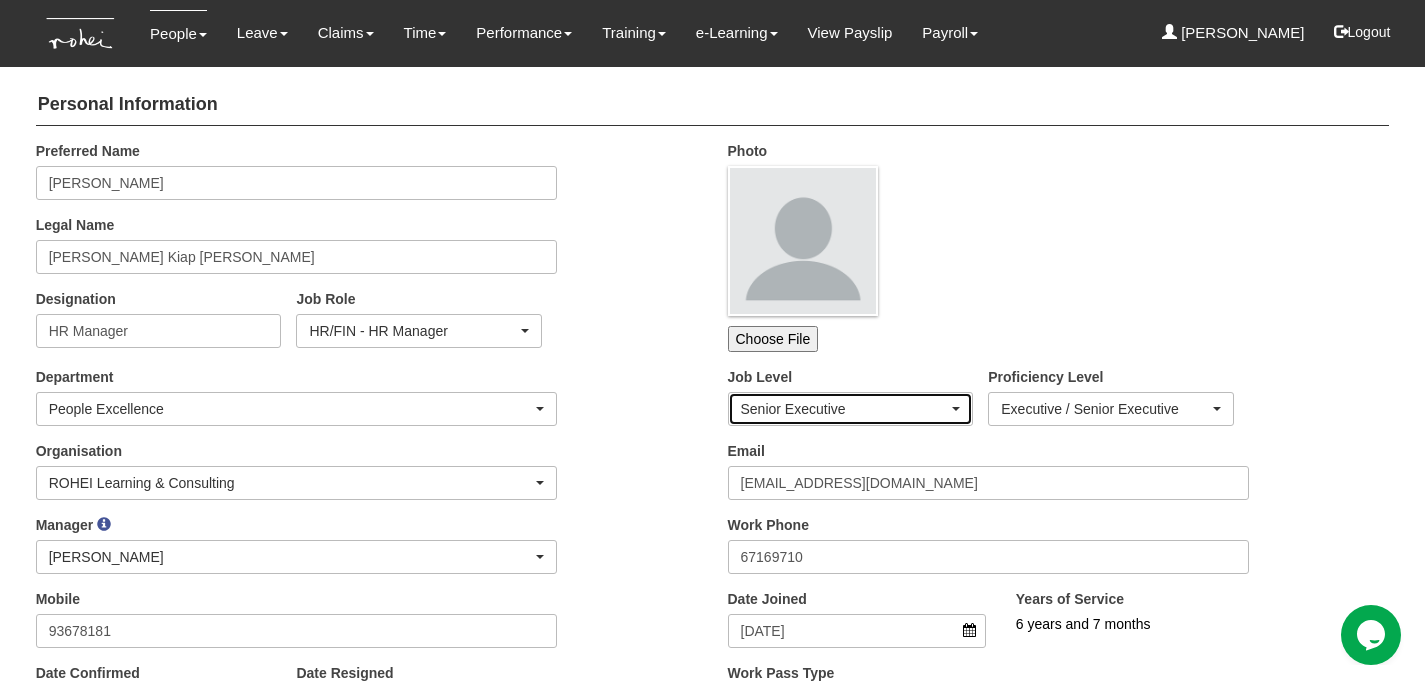 click on "Senior Executive" at bounding box center [845, 409] 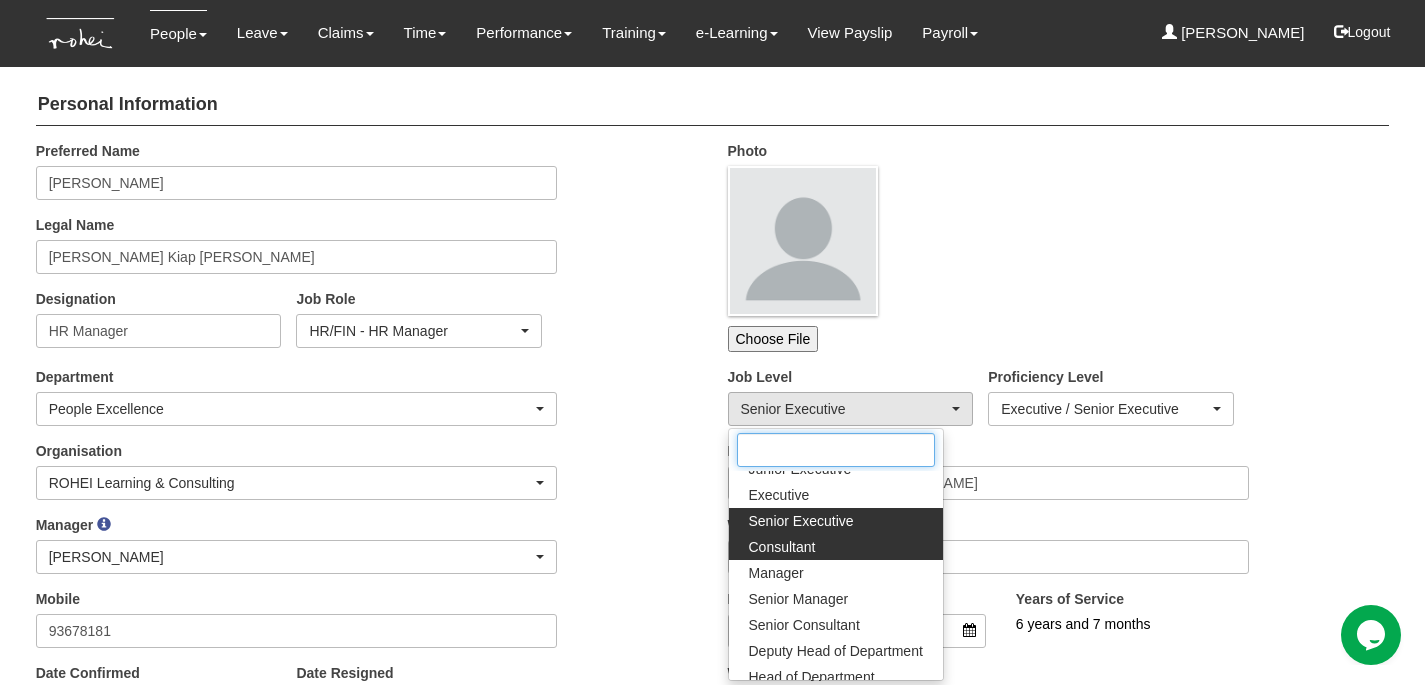scroll, scrollTop: 42, scrollLeft: 0, axis: vertical 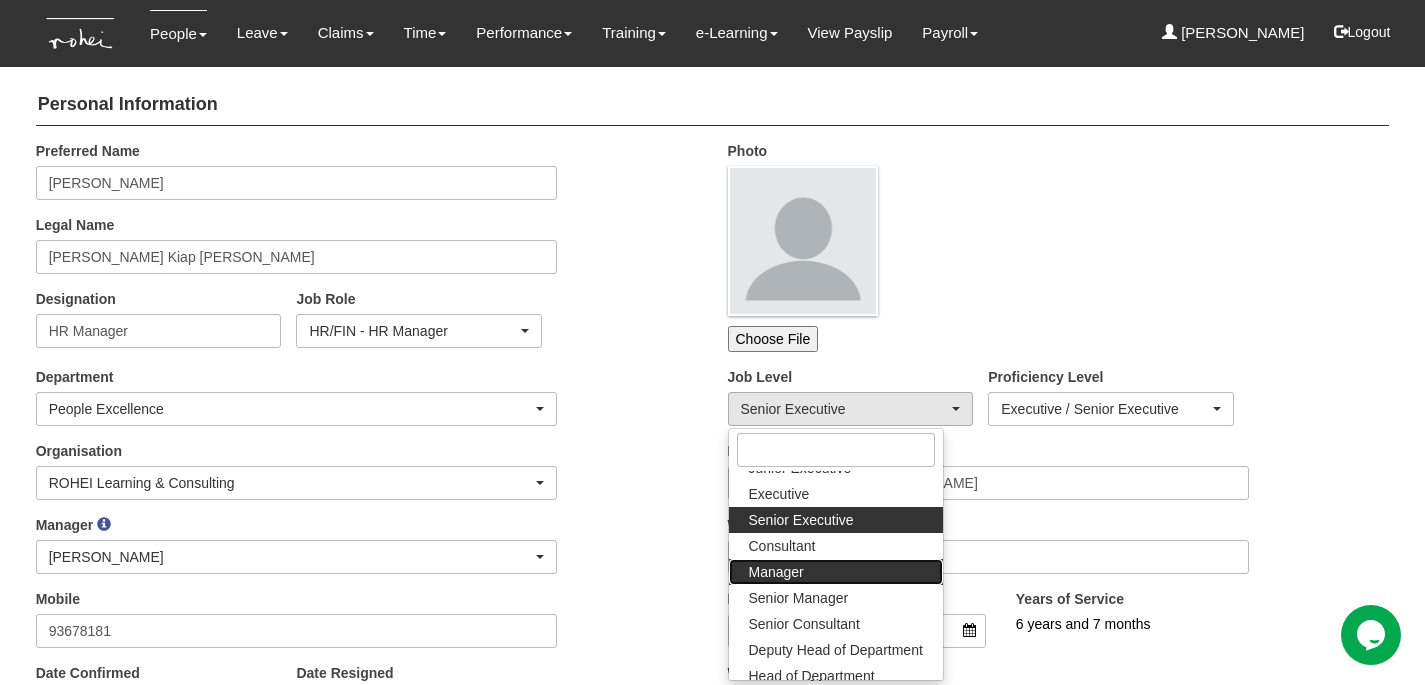click on "Manager" at bounding box center (836, 572) 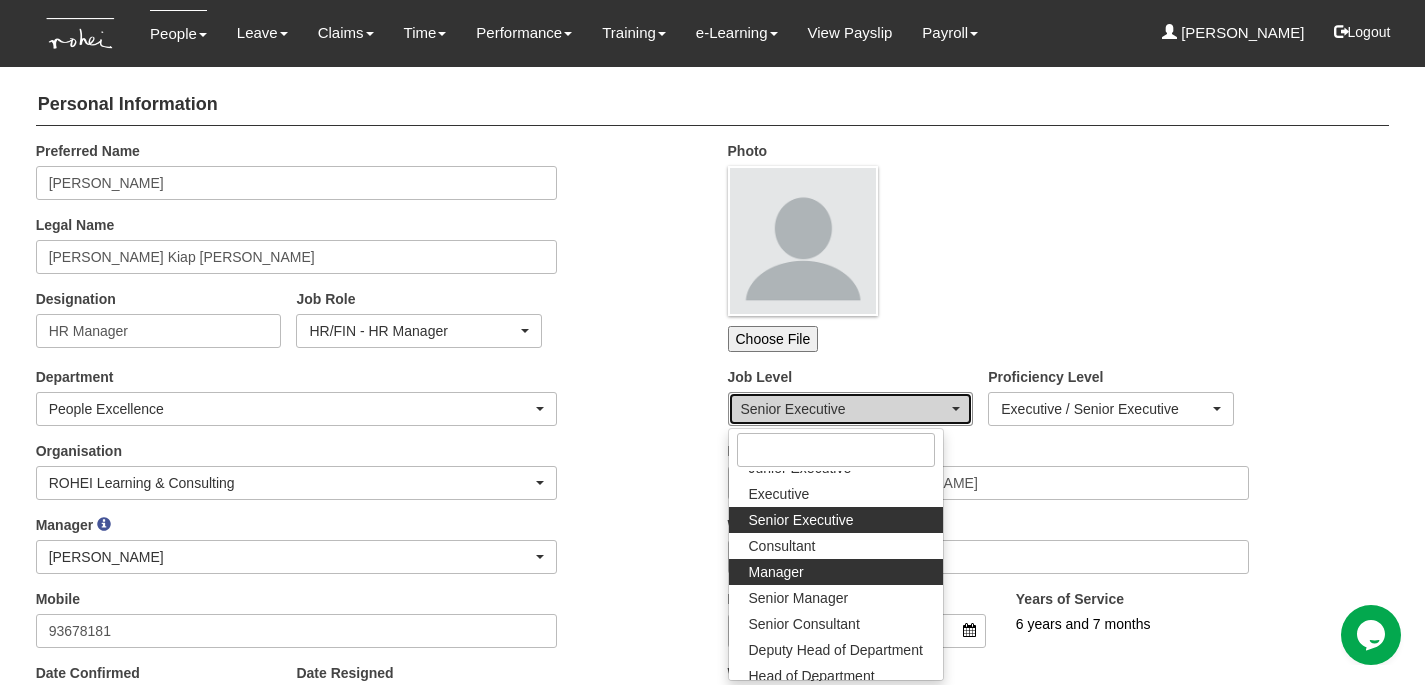 select on "25" 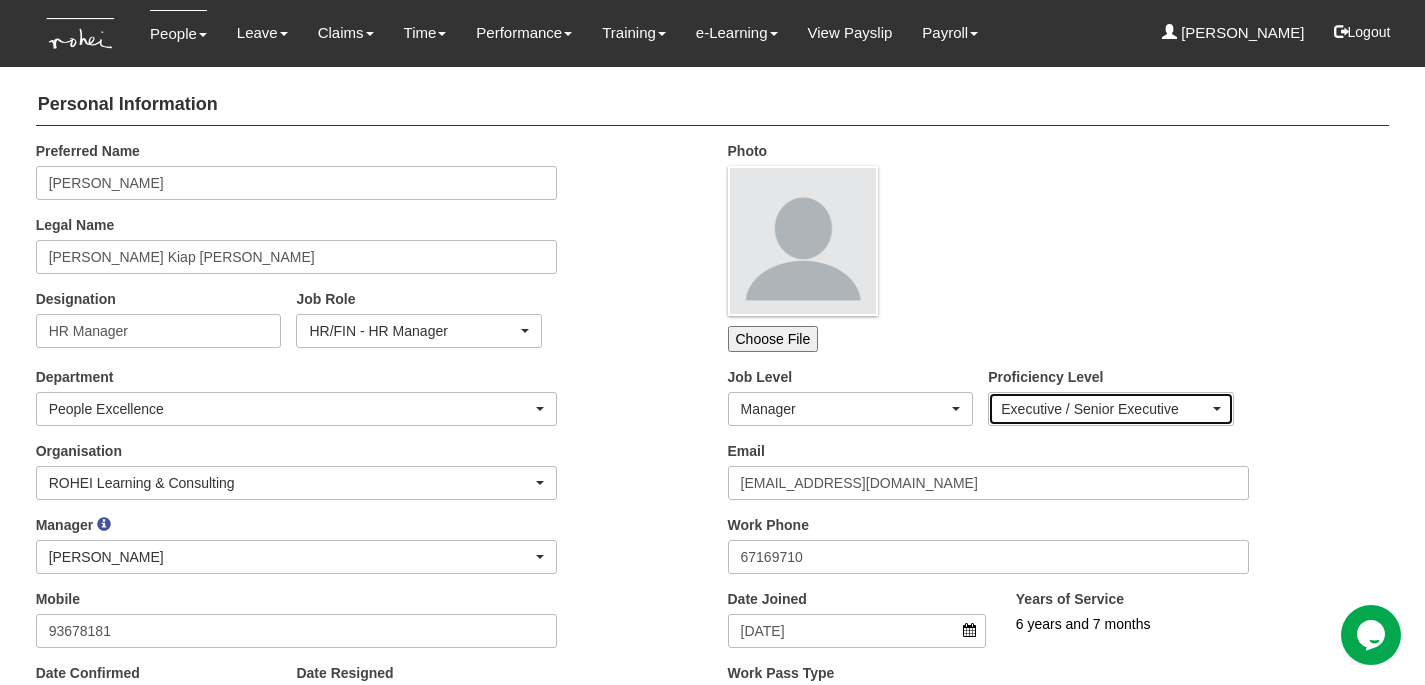 click on "Executive / Senior Executive" at bounding box center [1105, 409] 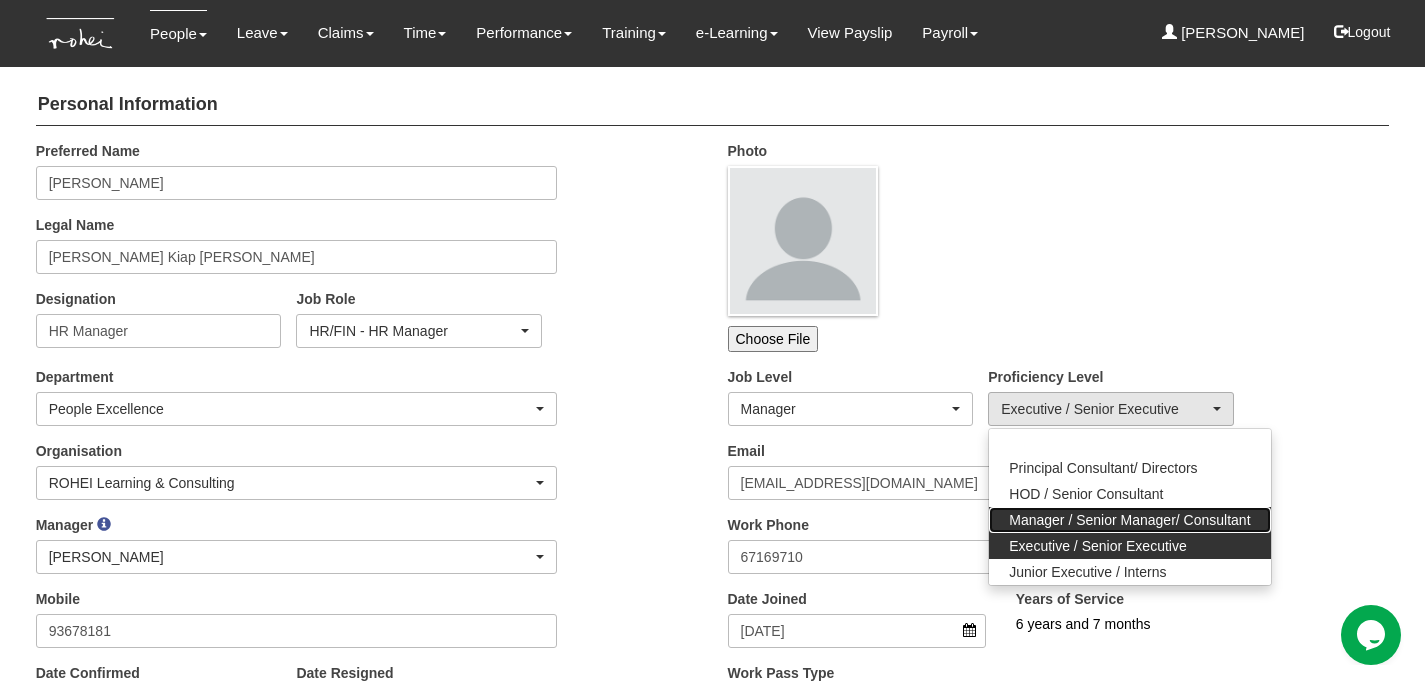 click on "Manager / Senior Manager/ Consultant" at bounding box center [1129, 520] 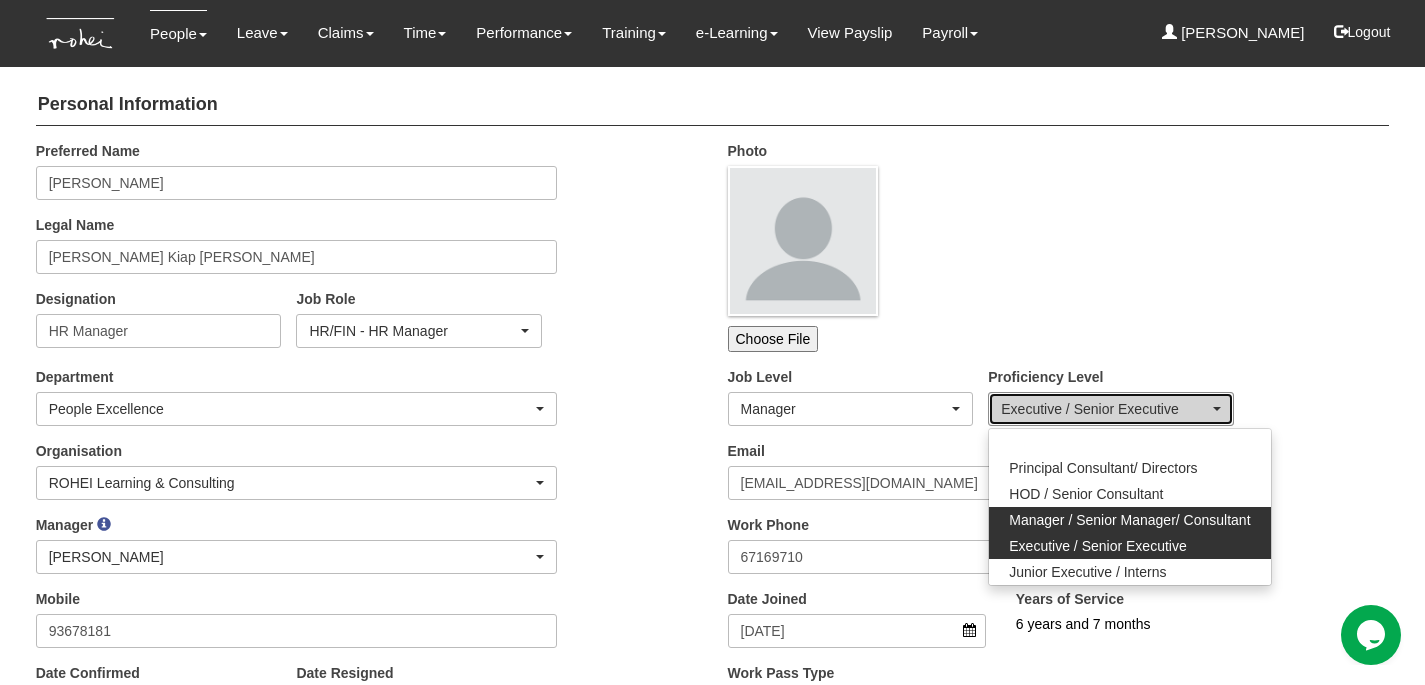 select on "18" 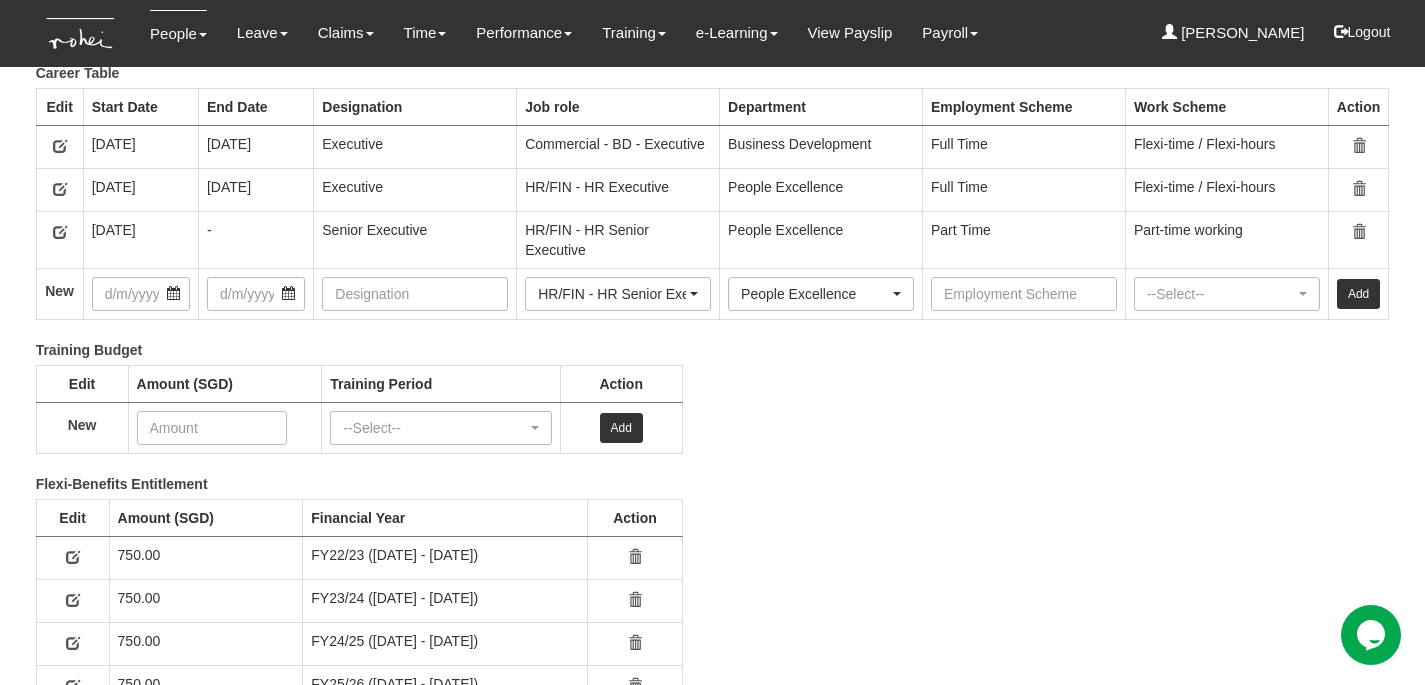 scroll, scrollTop: 2770, scrollLeft: 0, axis: vertical 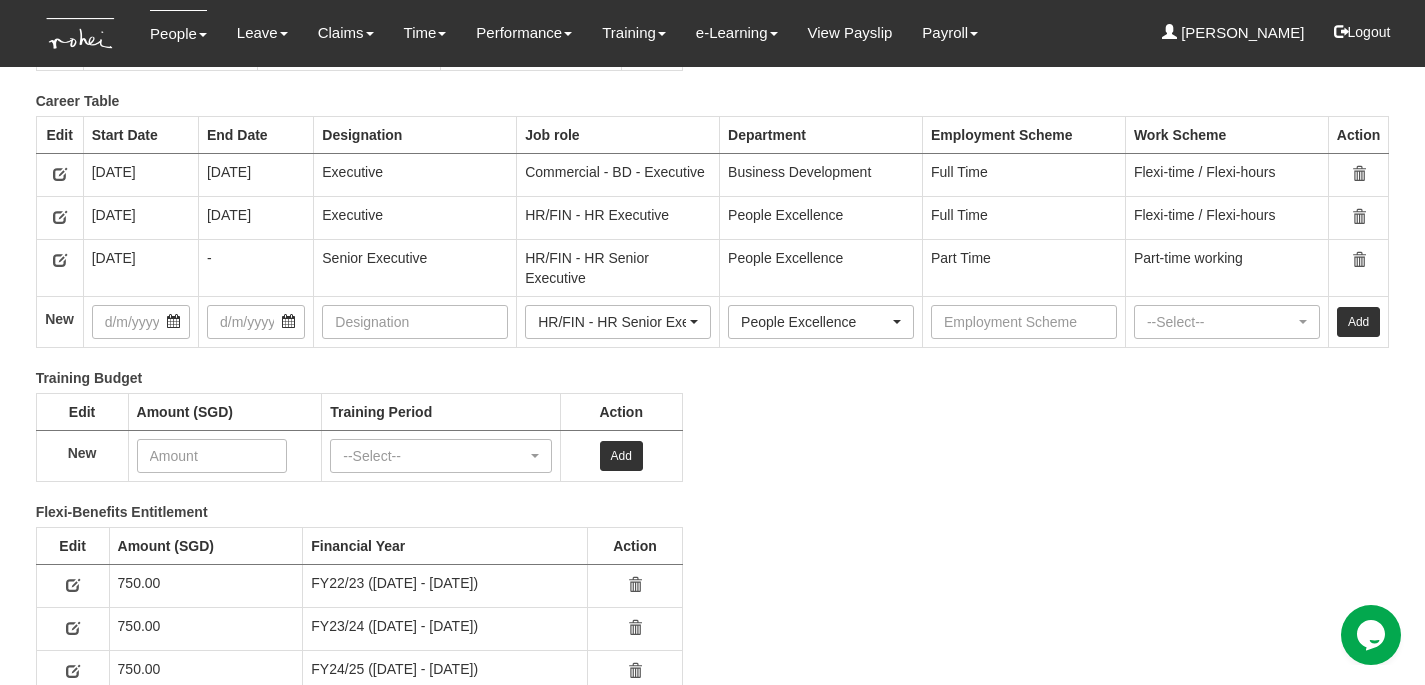 click at bounding box center [60, 260] 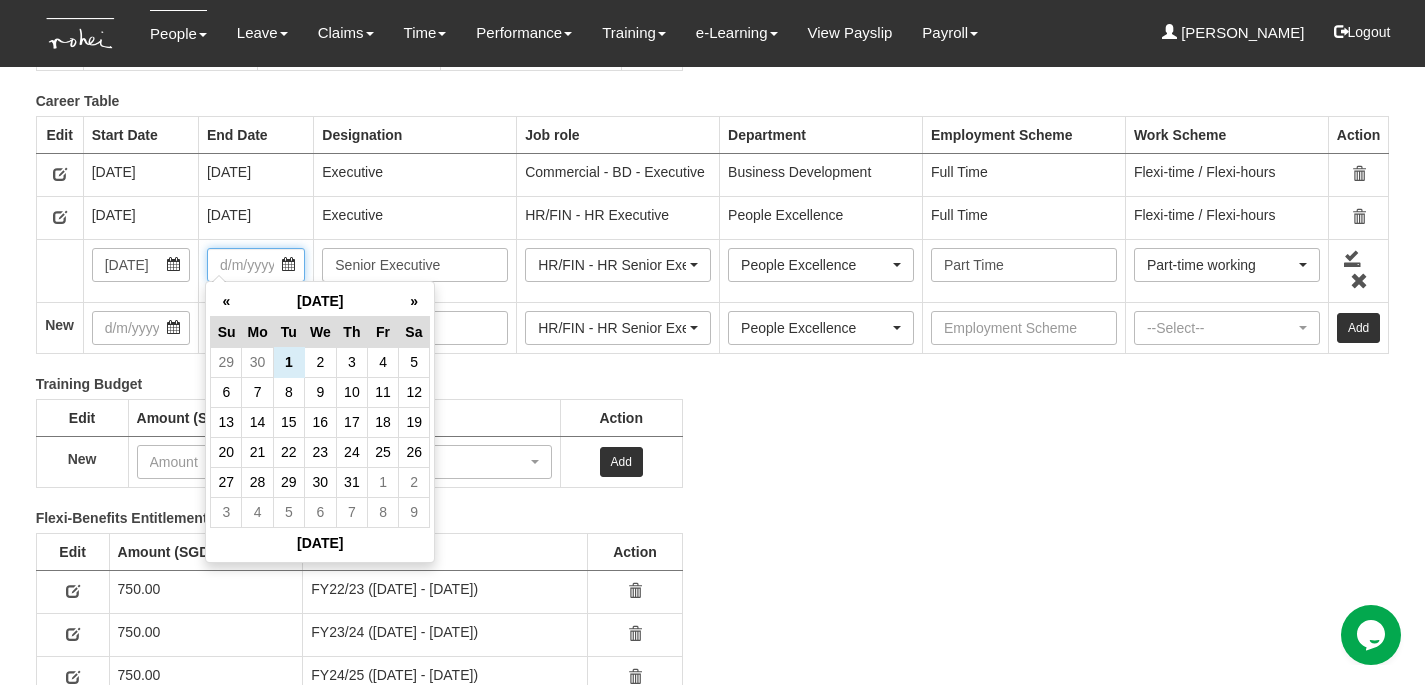click at bounding box center [256, 265] 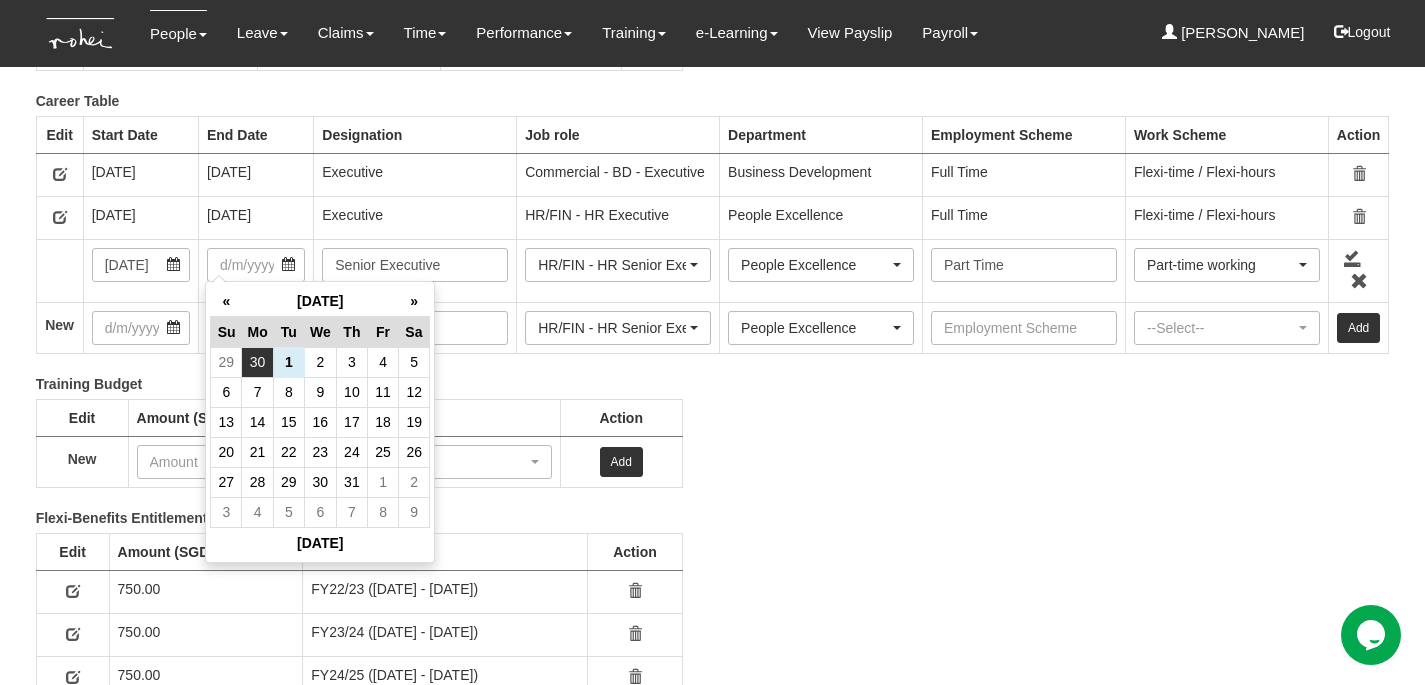 click on "30" at bounding box center (257, 362) 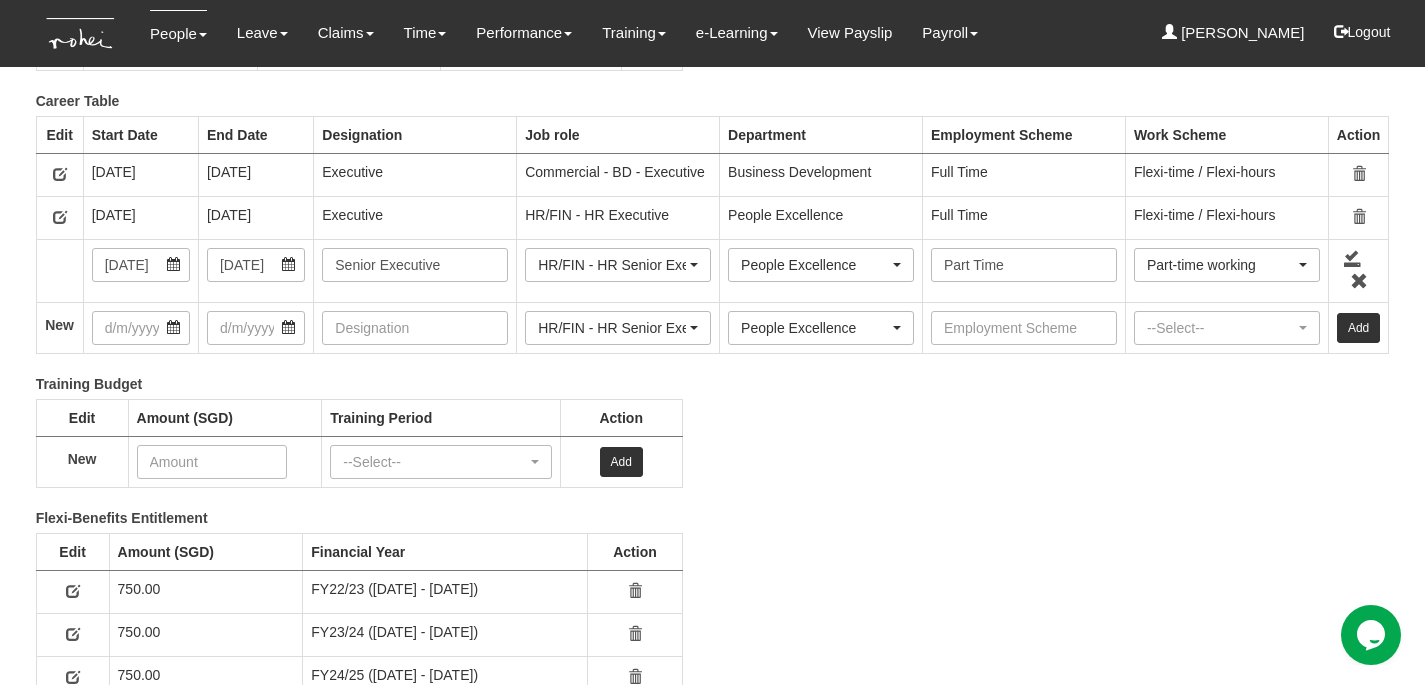 click at bounding box center [1353, 258] 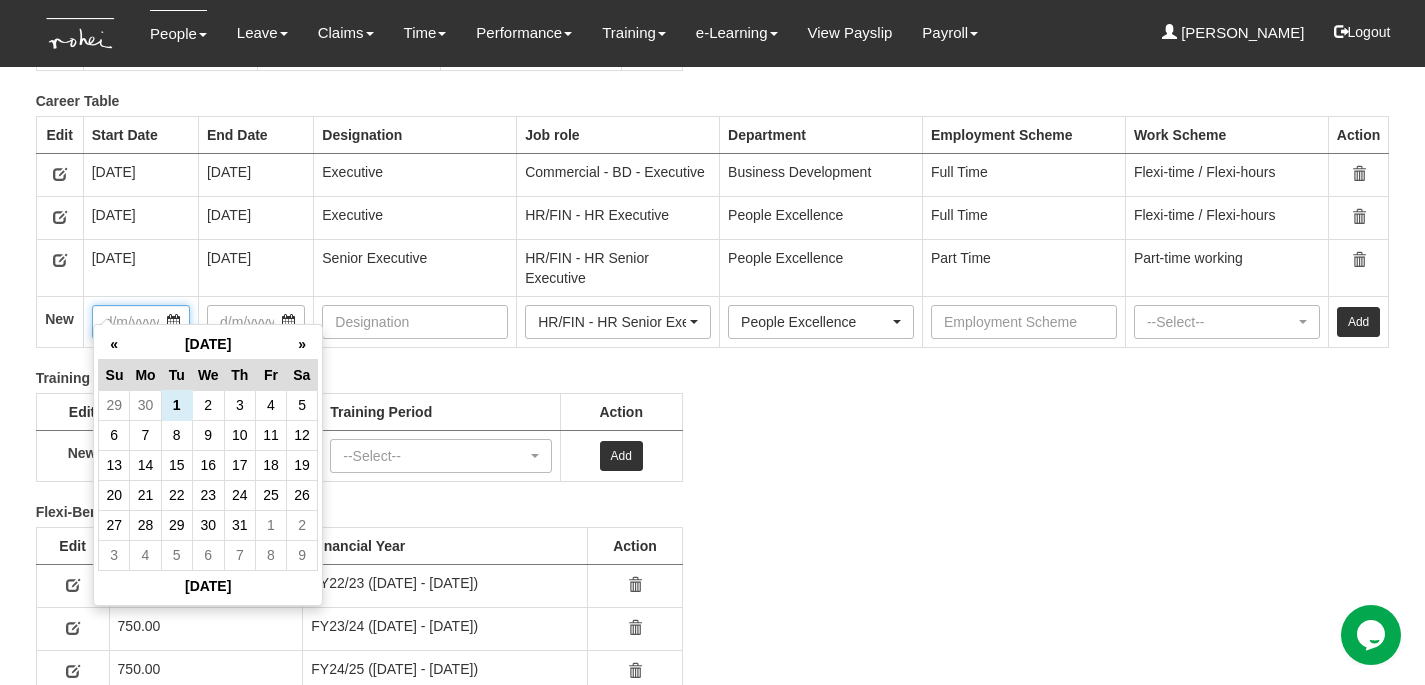 click at bounding box center [141, 322] 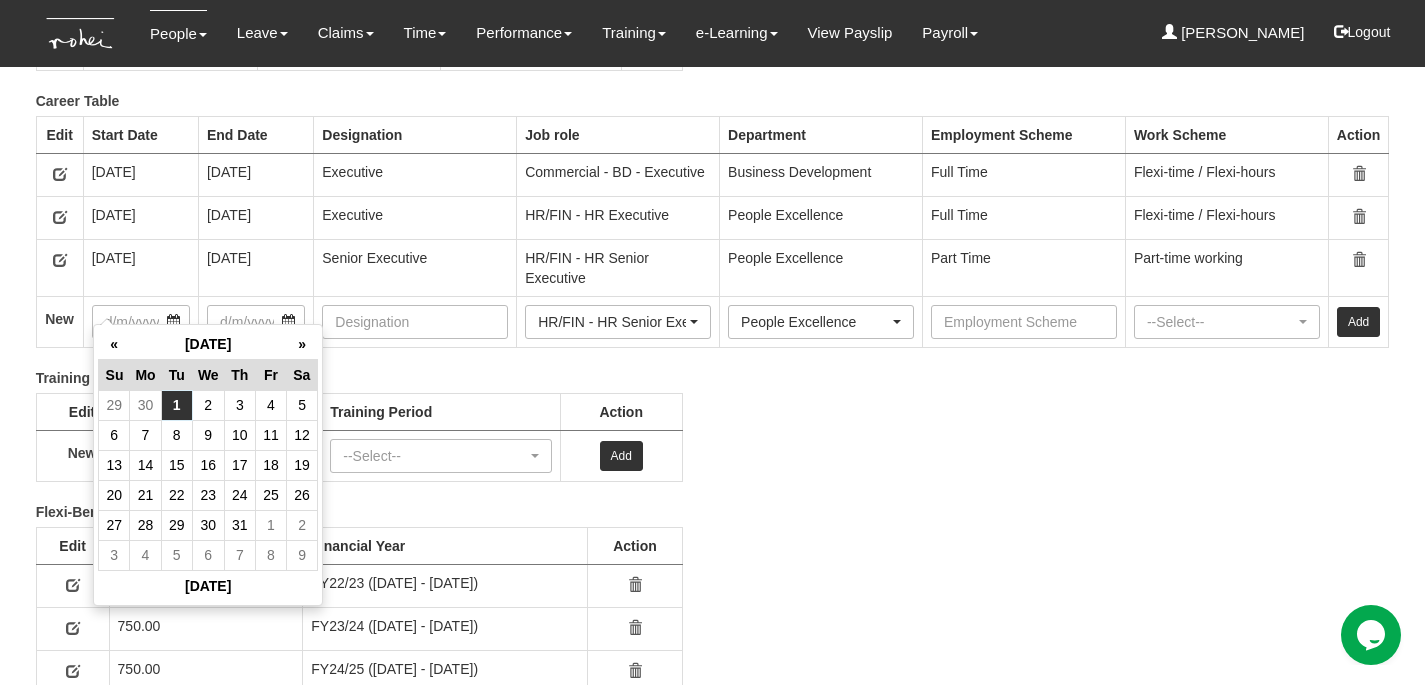 click on "1" at bounding box center (176, 405) 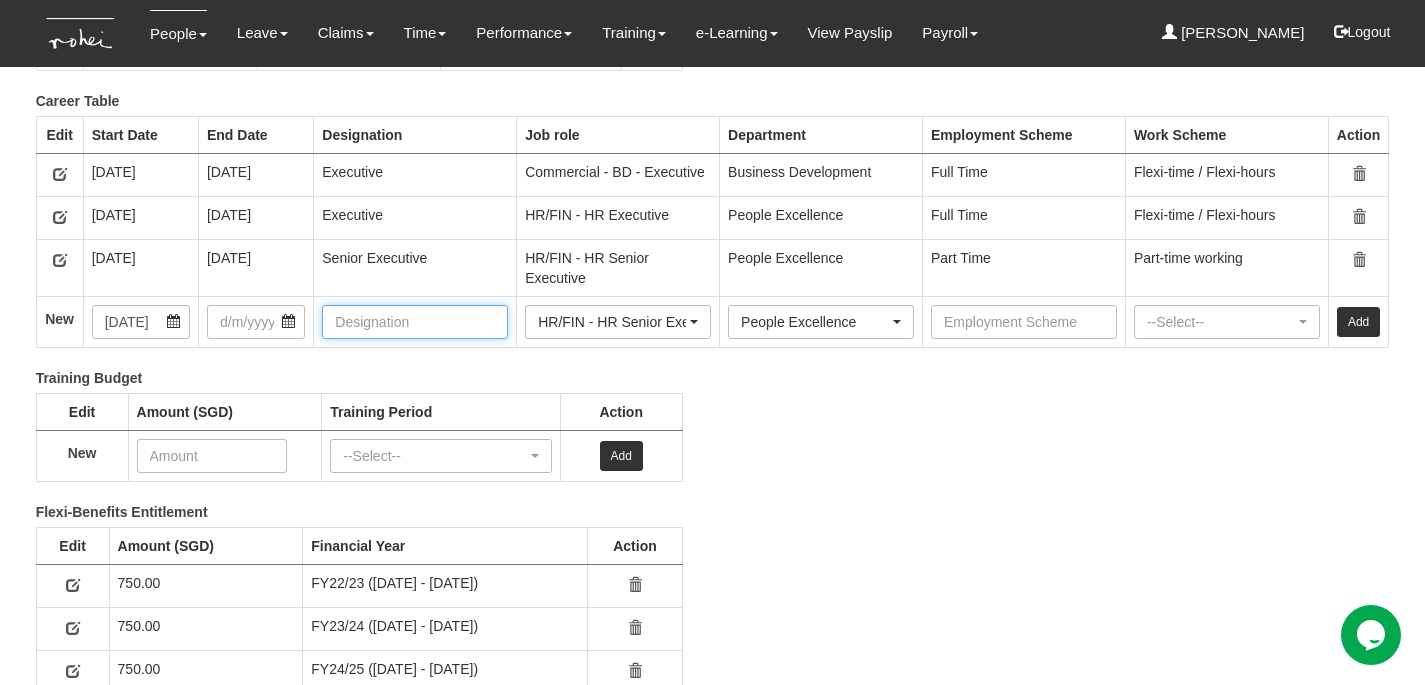 click at bounding box center (415, 322) 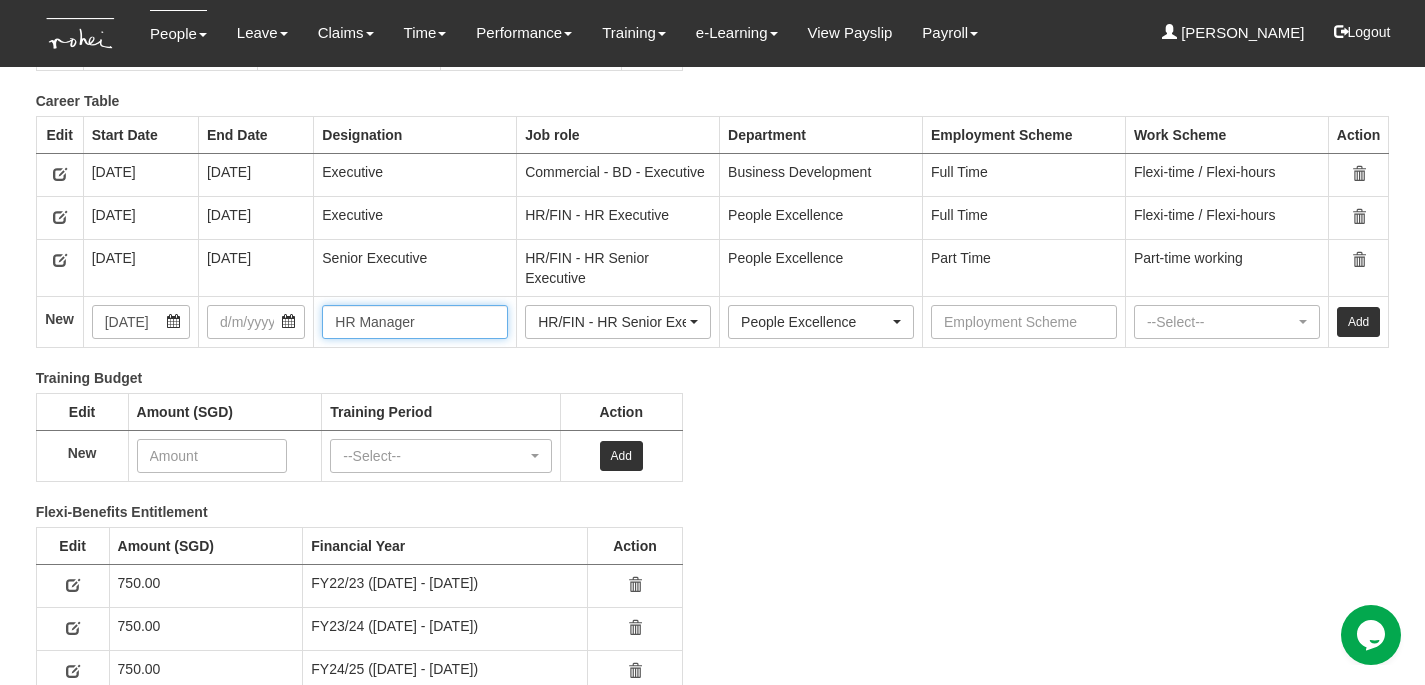 type on "HR Manager" 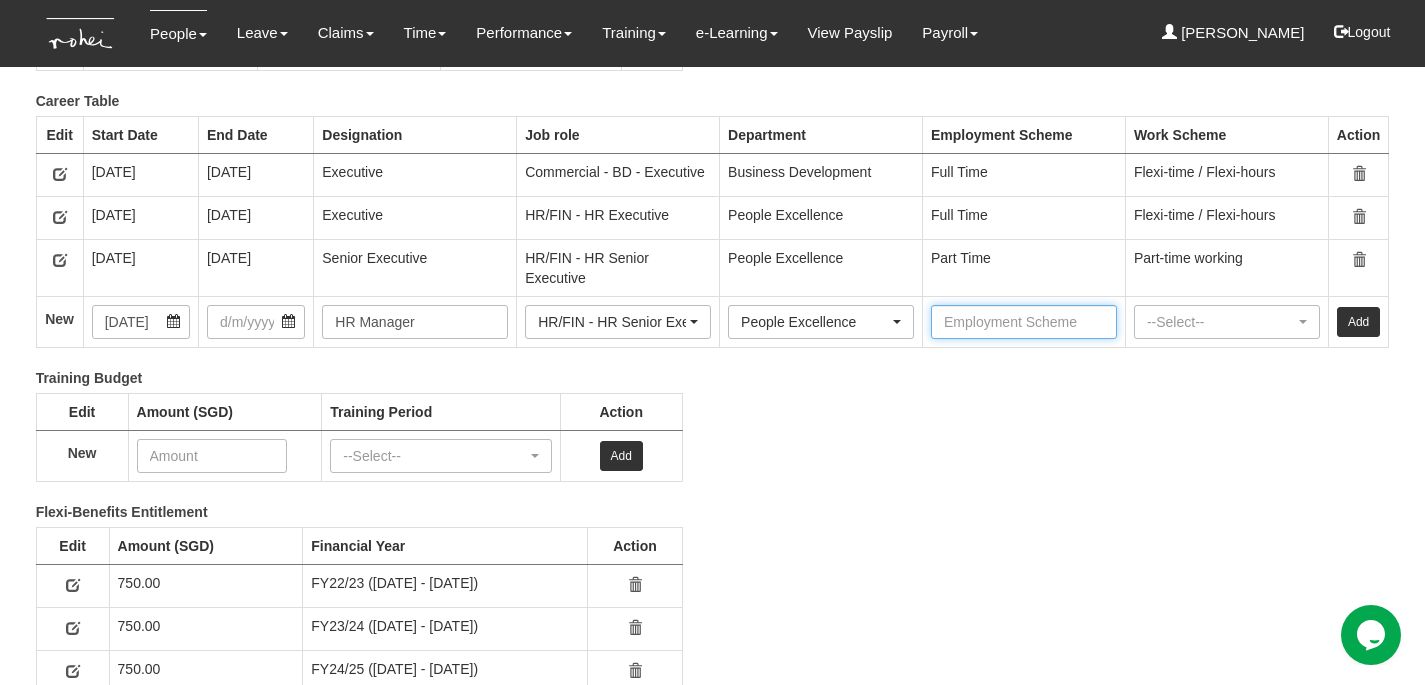 click at bounding box center (1024, 322) 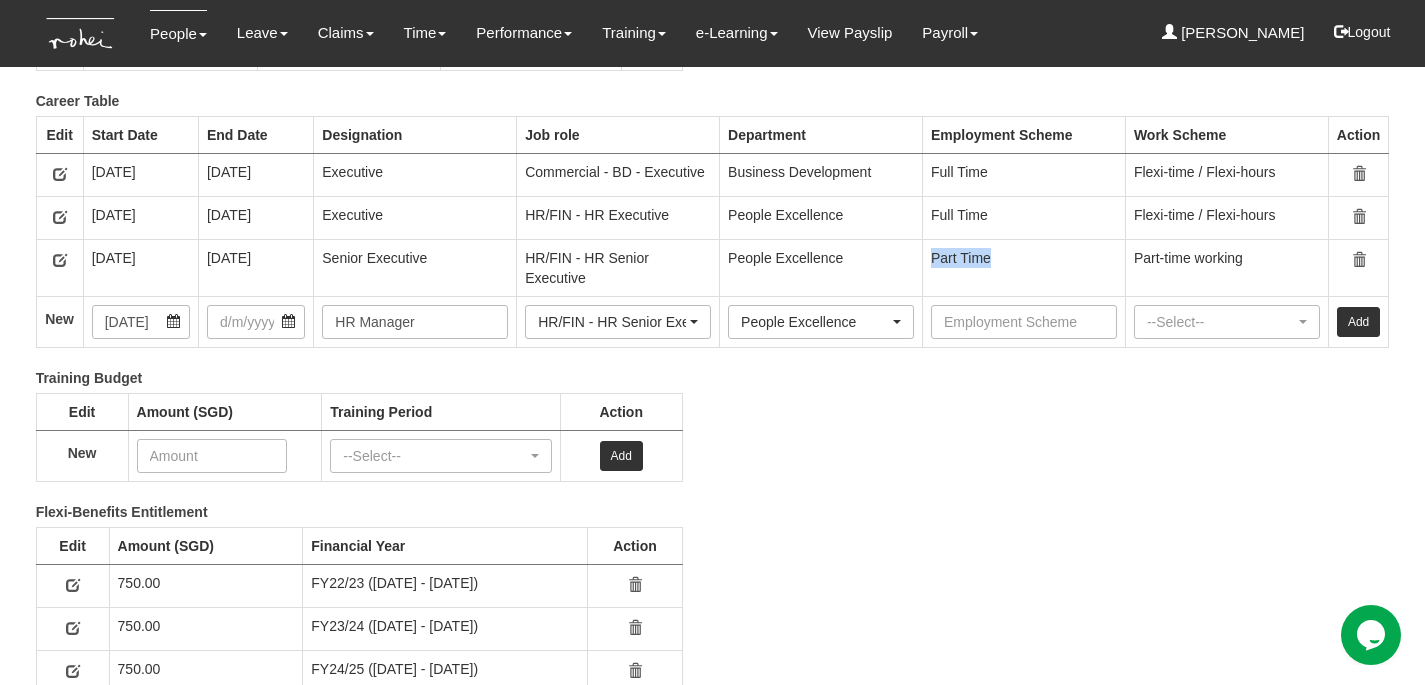 copy on "Part Time" 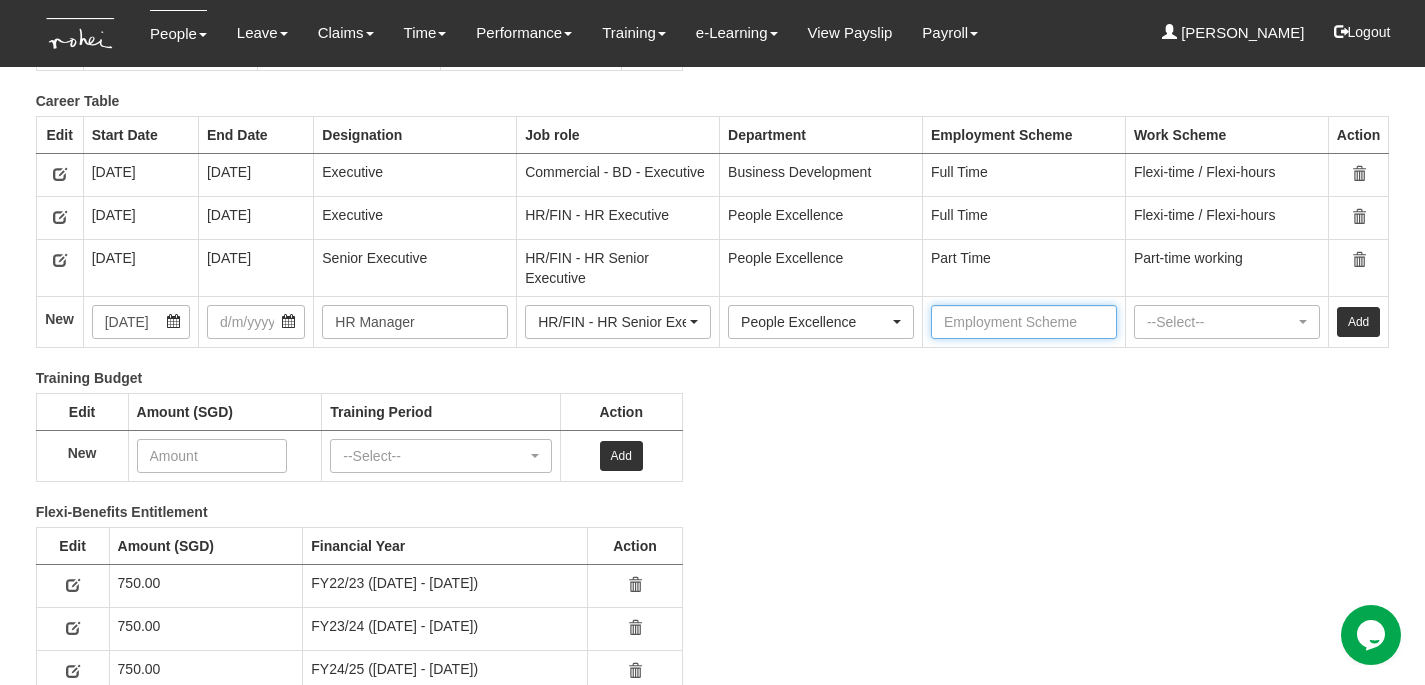 click at bounding box center (1024, 322) 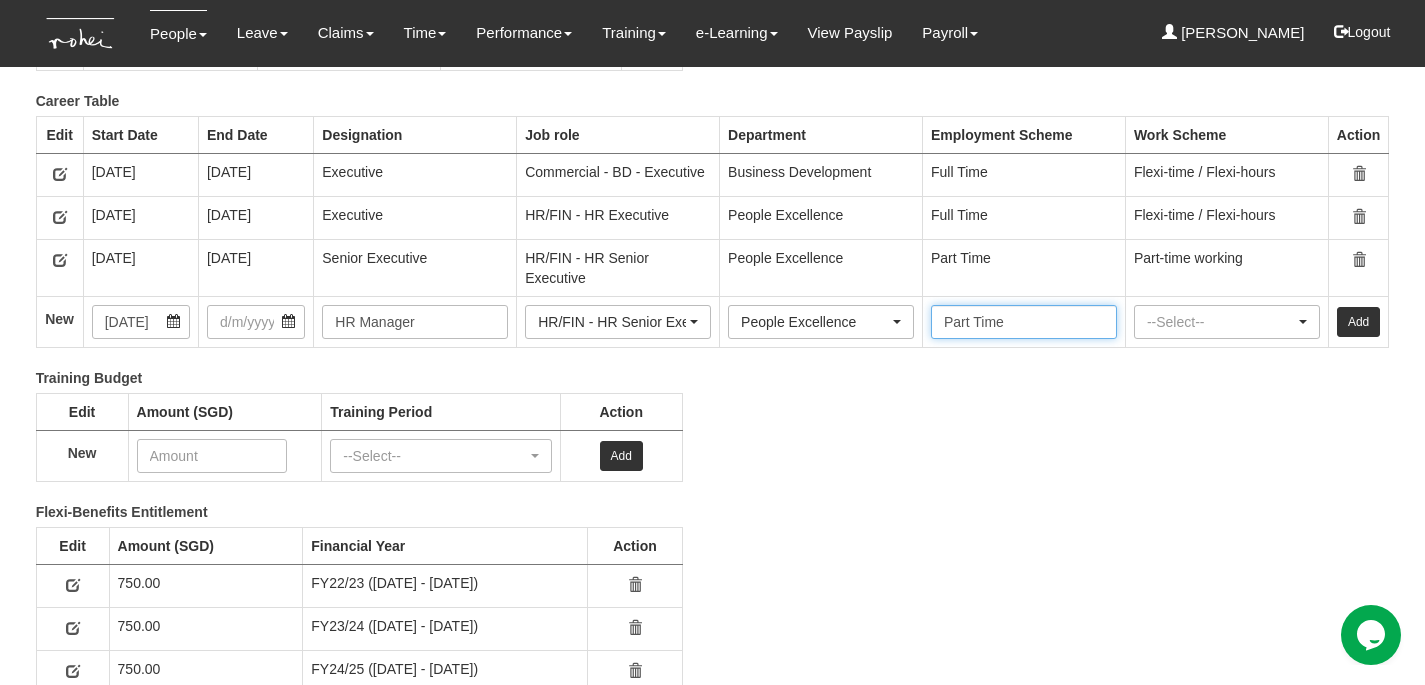 type on "Part Time" 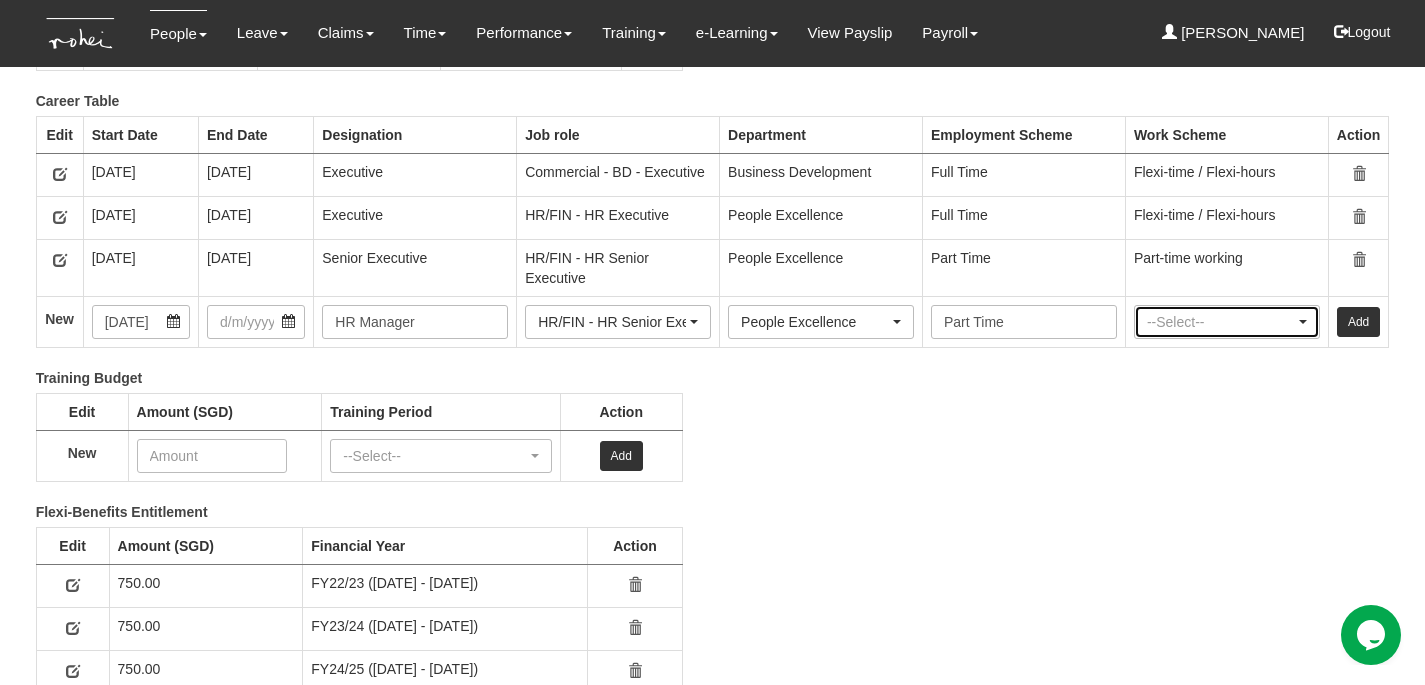 click on "--Select--" at bounding box center (1221, 322) 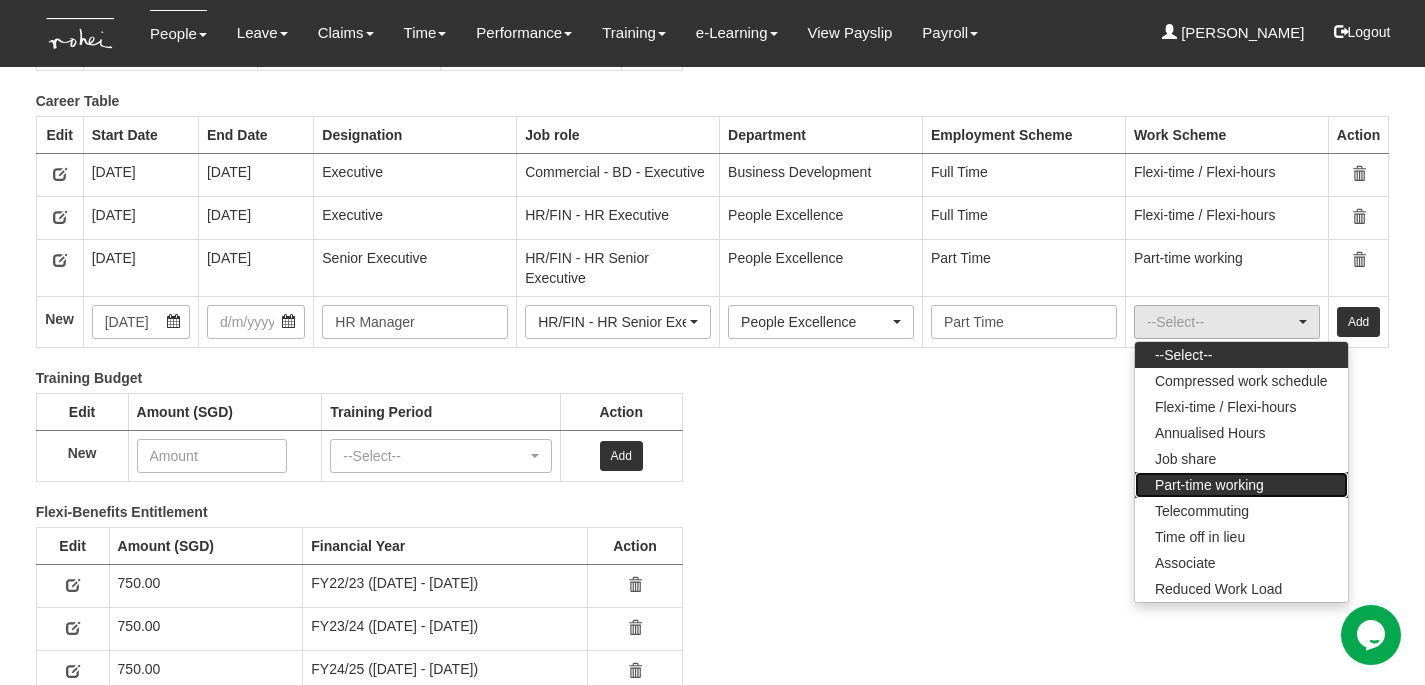 click on "Part-time working" at bounding box center [1209, 485] 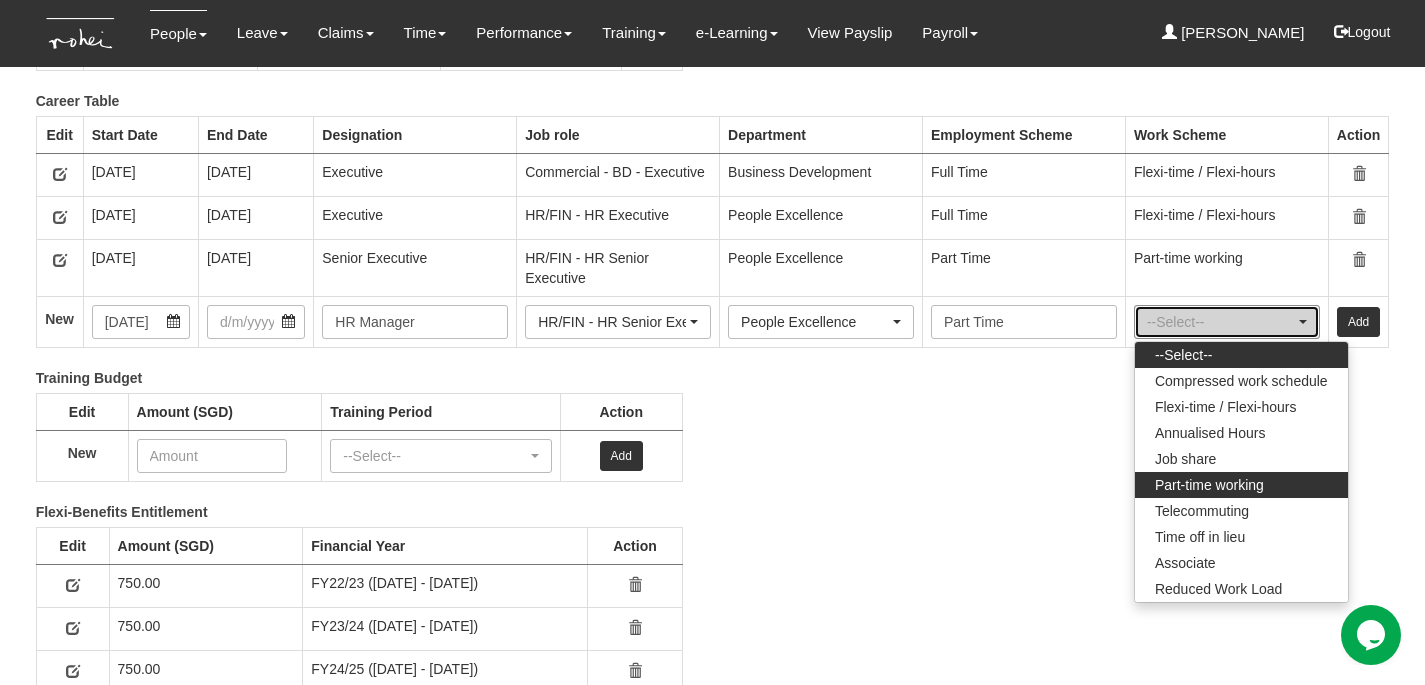 select on "Part-time working" 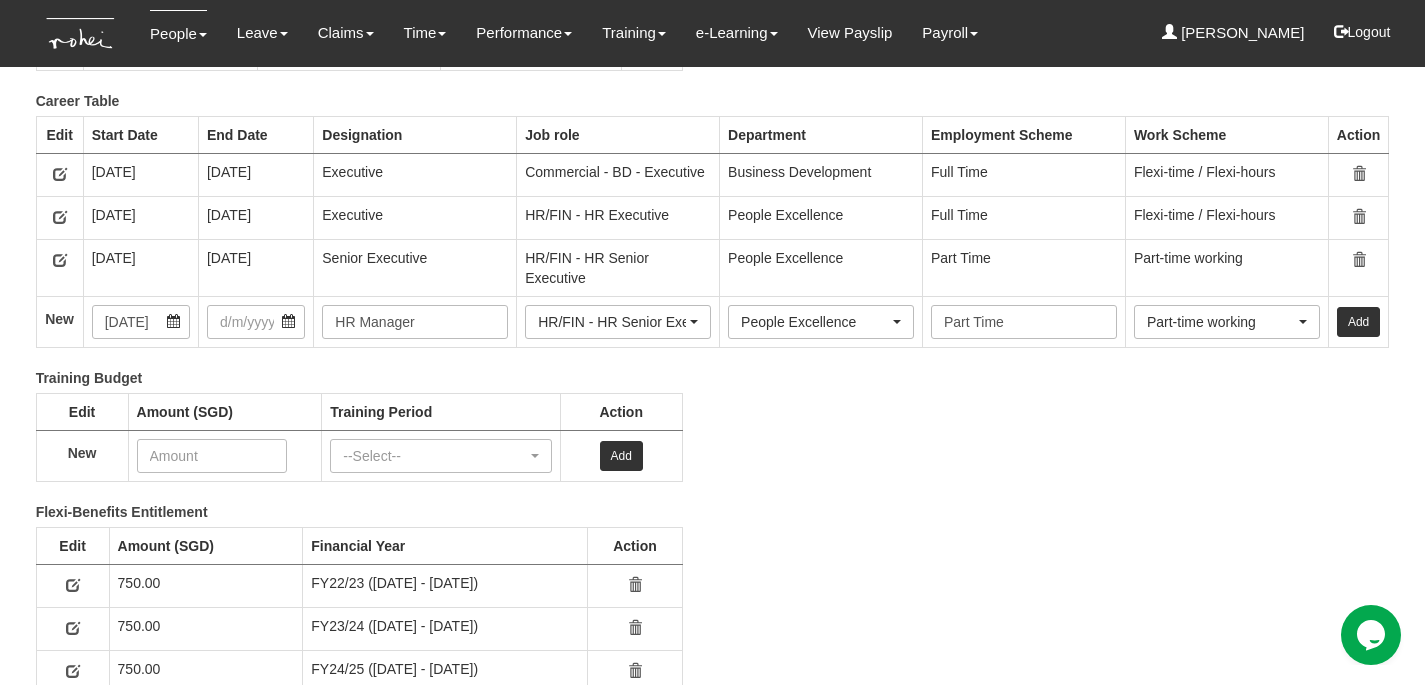click on "Add" at bounding box center (1358, 322) 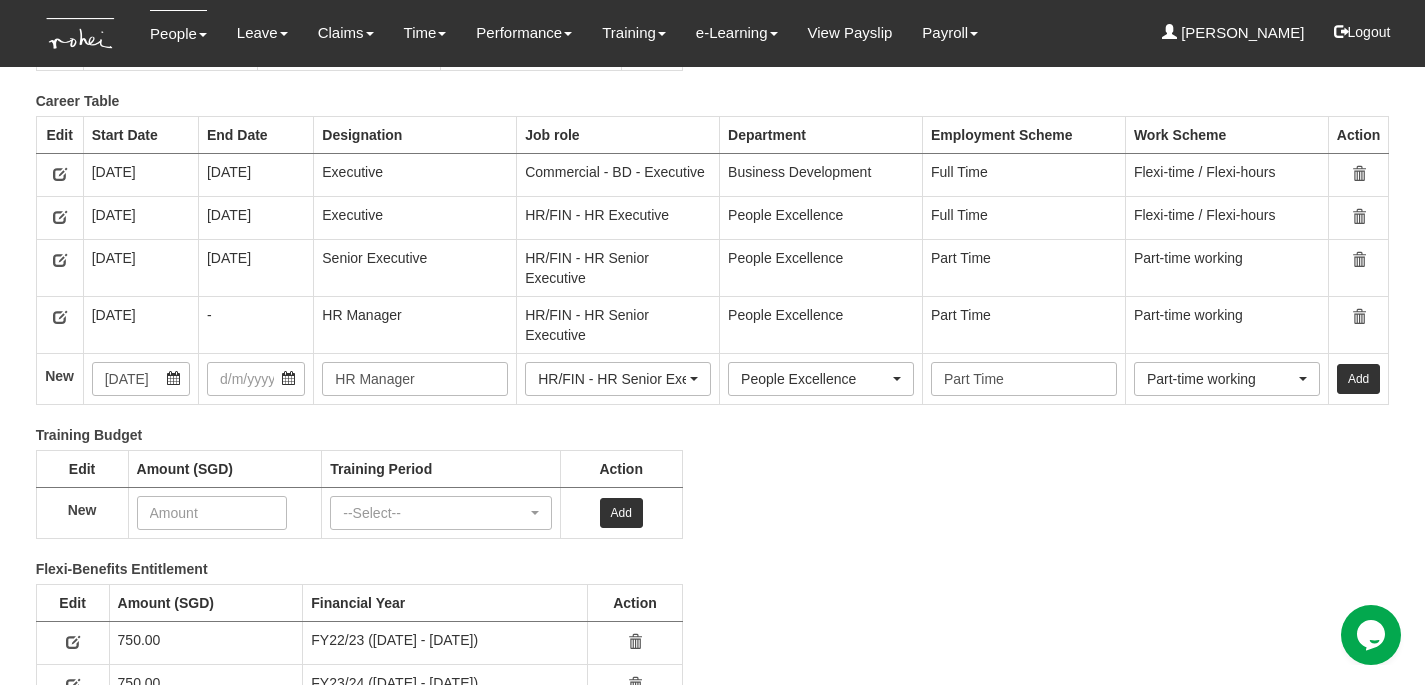 scroll, scrollTop: 3209, scrollLeft: 0, axis: vertical 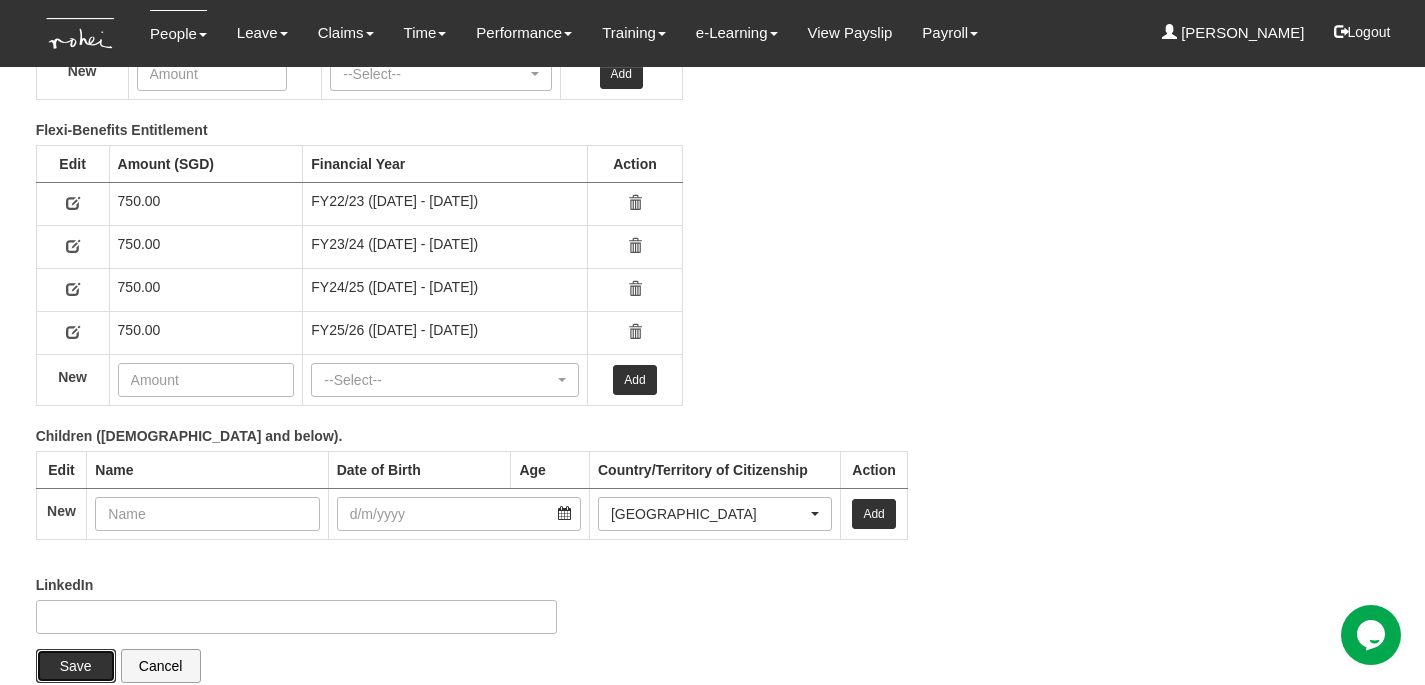 click on "Save" at bounding box center [76, 666] 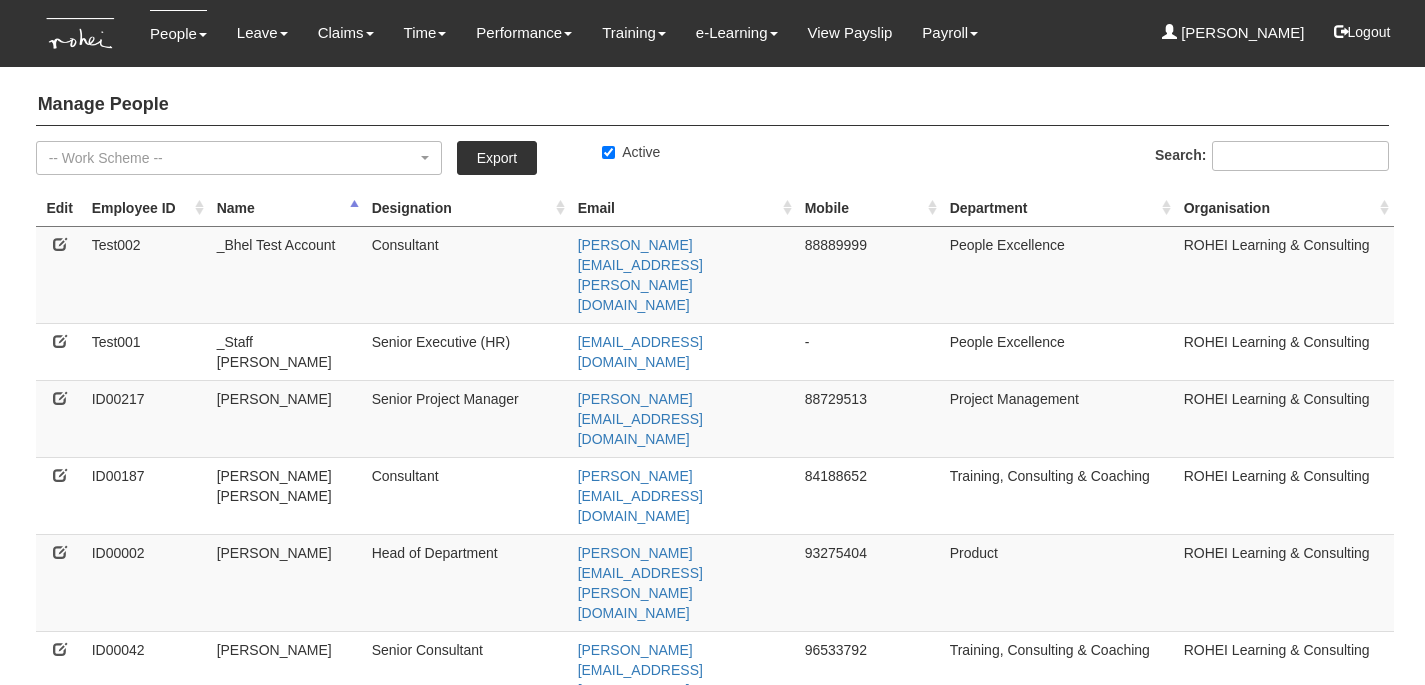 select on "50" 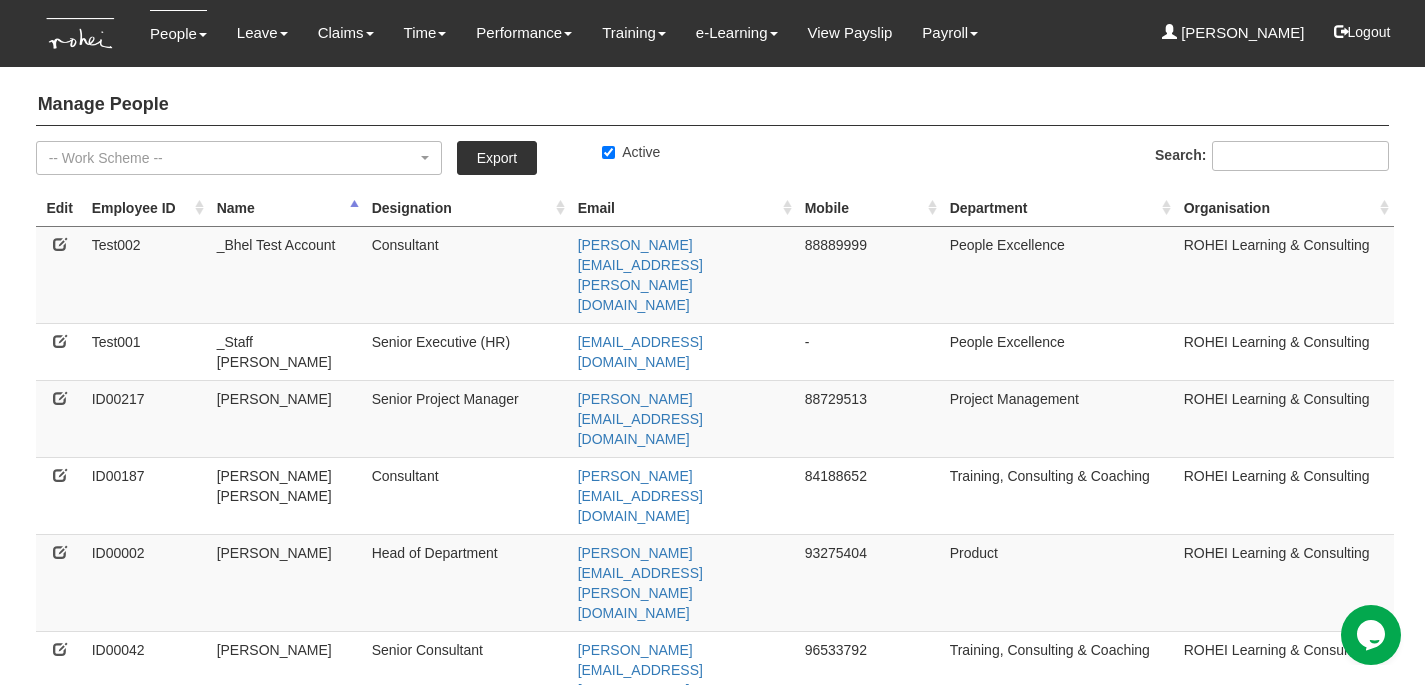 scroll, scrollTop: 0, scrollLeft: 0, axis: both 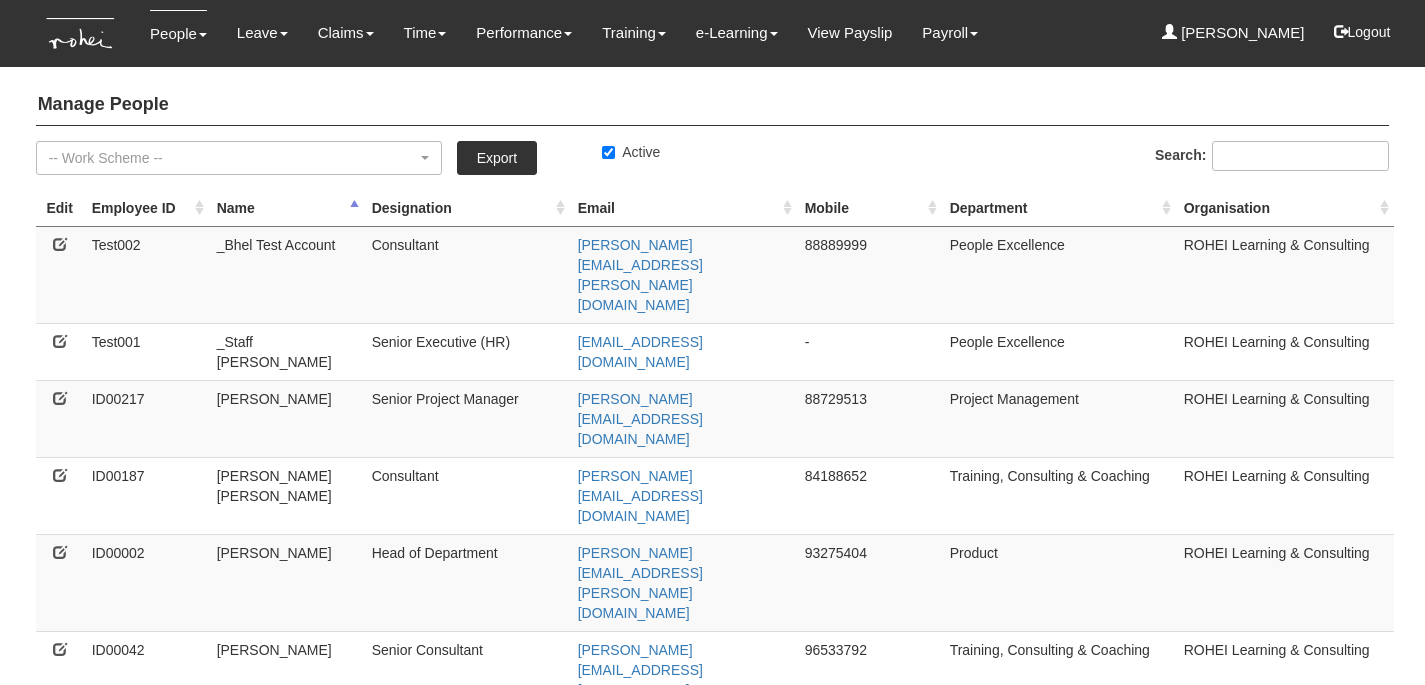 select on "50" 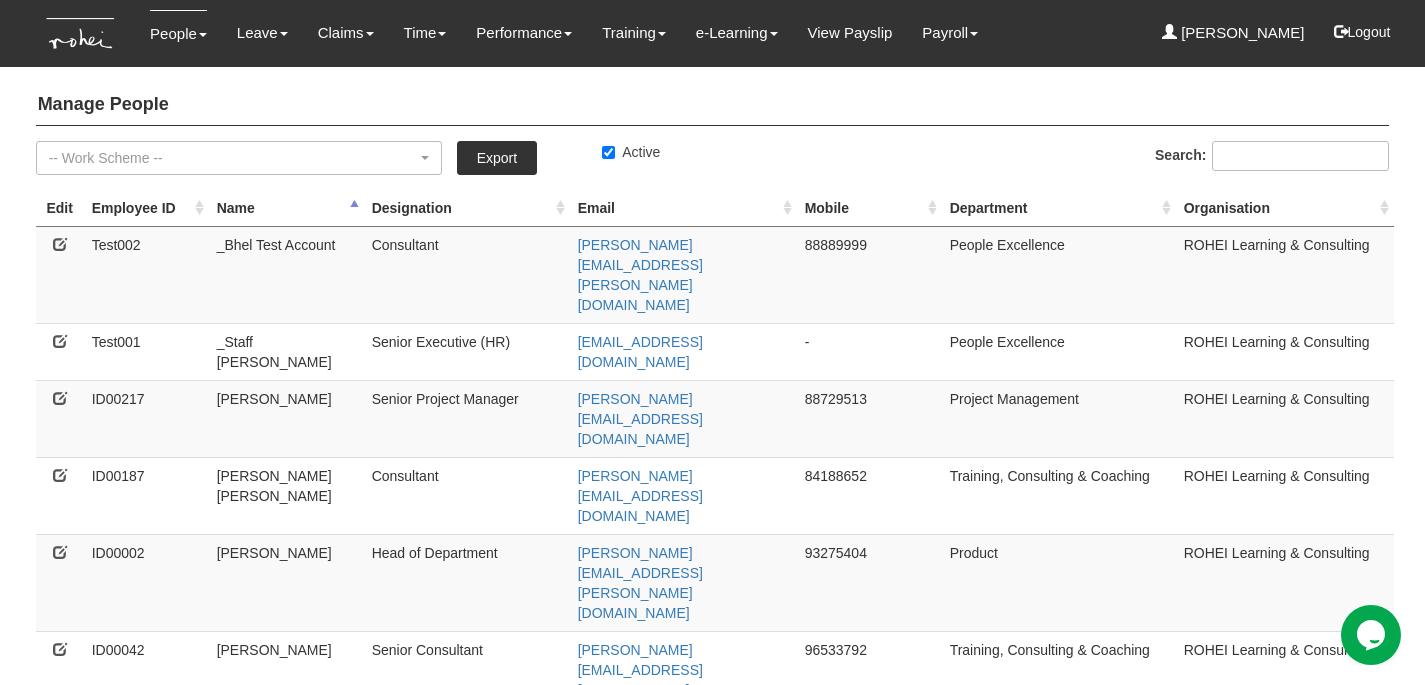 scroll, scrollTop: 0, scrollLeft: 0, axis: both 